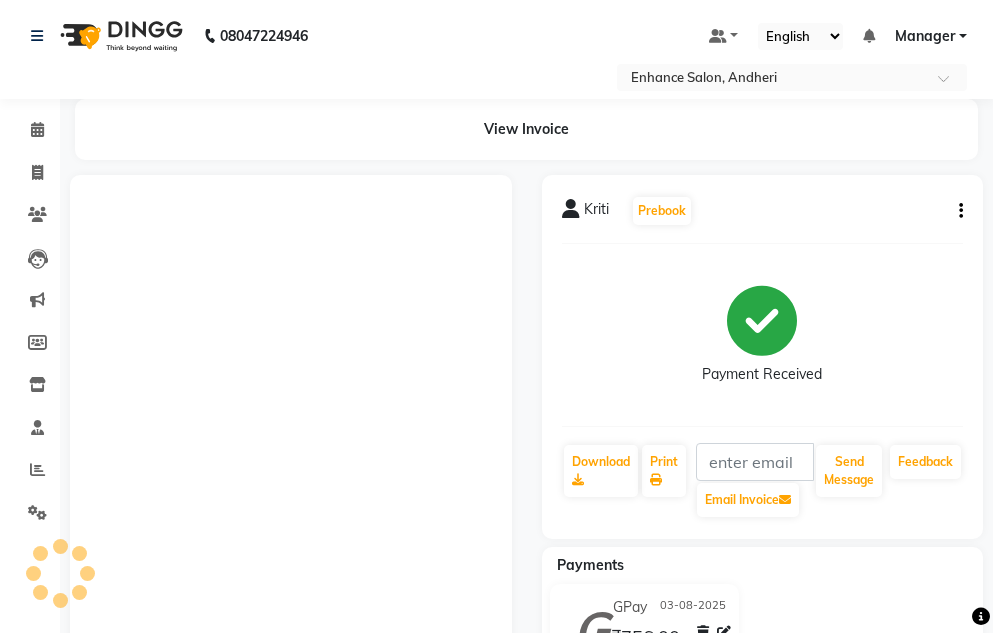 scroll, scrollTop: 0, scrollLeft: 0, axis: both 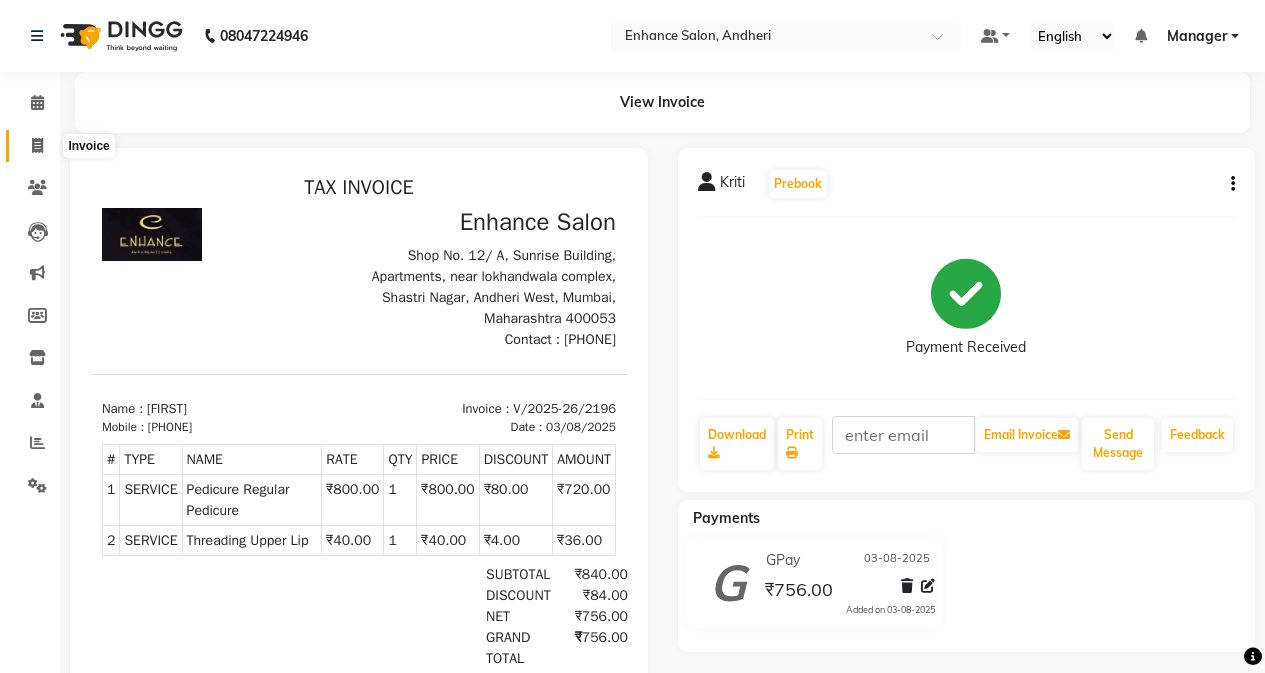 click 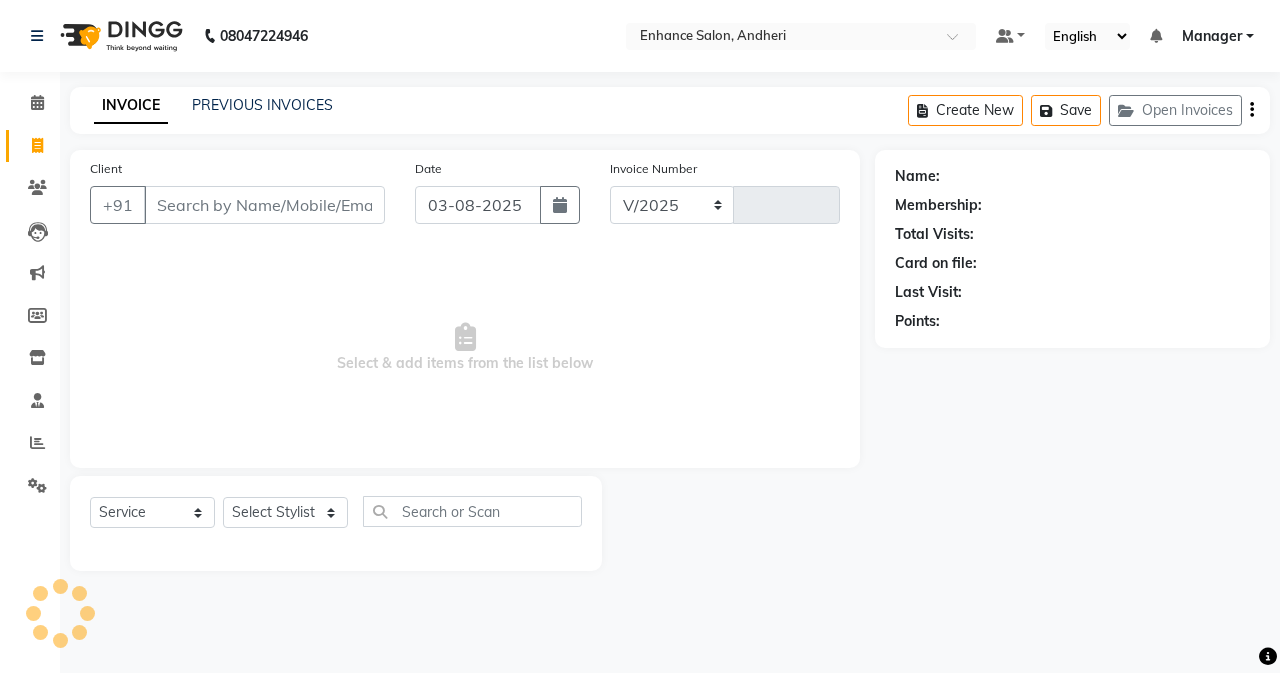 select on "7236" 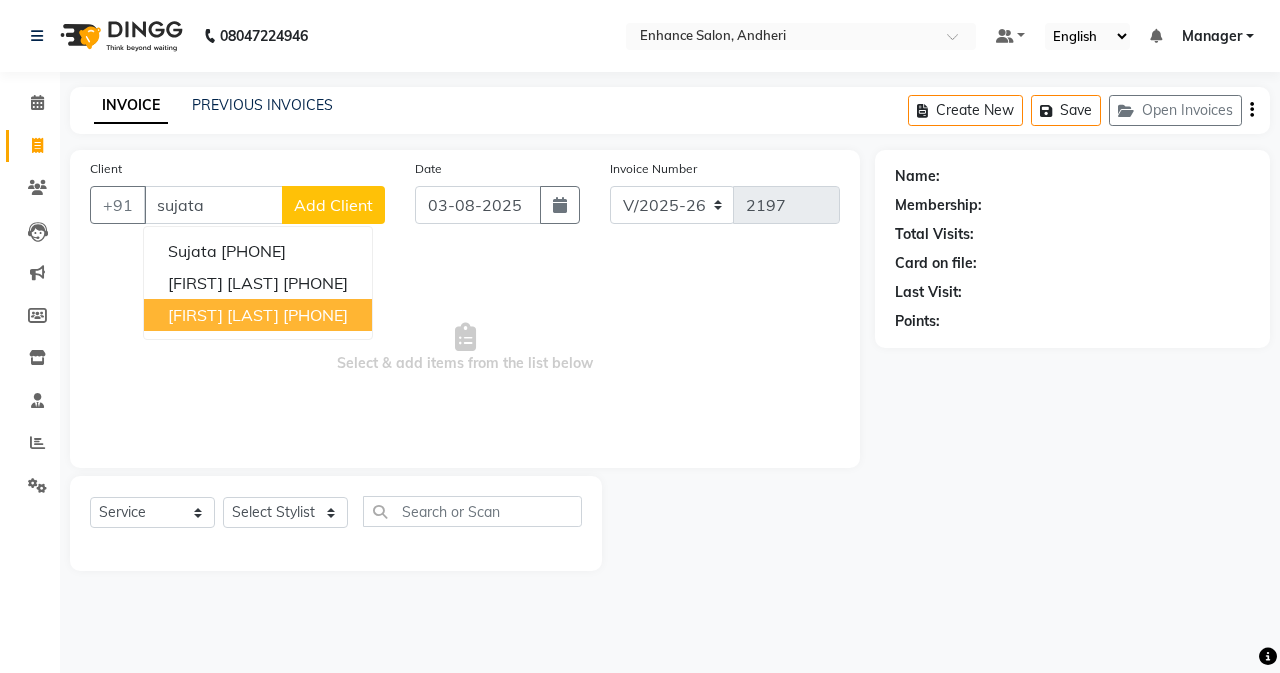 click on "[FIRST]  [PHONE] [FIRST] [LAST]  [PHONE] [FIRST] [LAST]  [PHONE]" at bounding box center (258, 283) 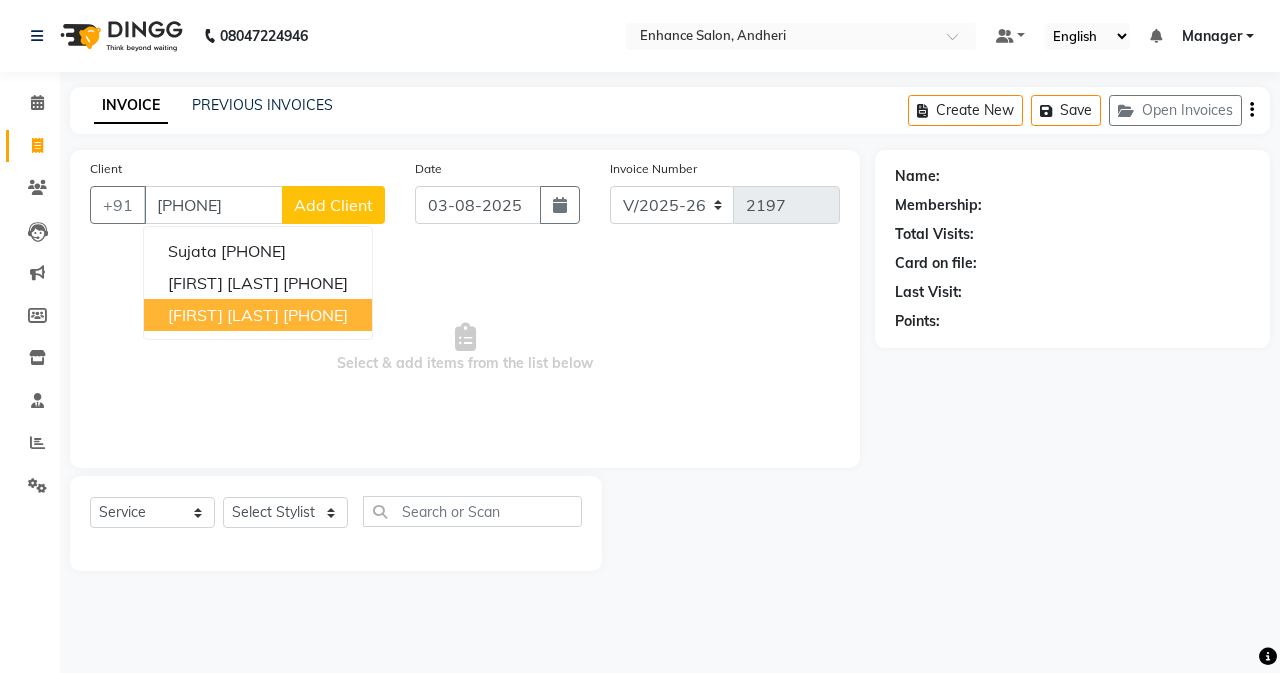 type on "[PHONE]" 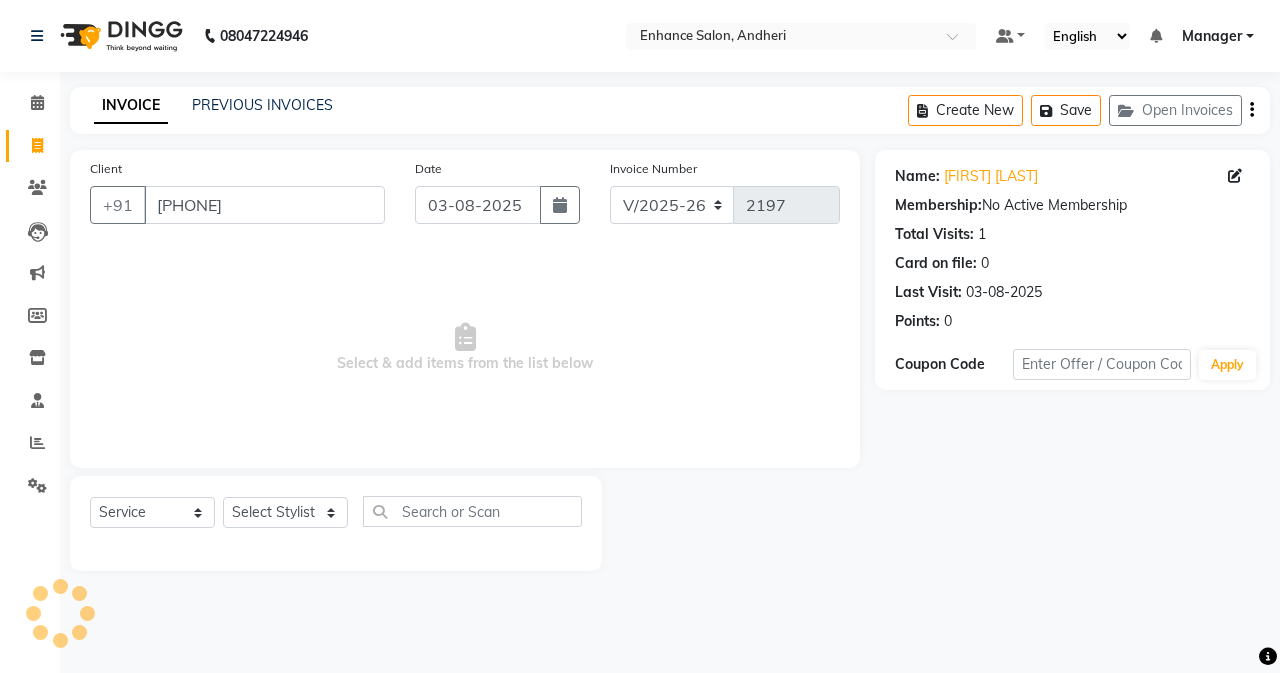 click on "Select  Service  Product  Membership  Package Voucher Prepaid Gift Card  Select Stylist Admin [FIRST]  [FIRST] [LAST] Manager [FIRST] [LAST] [FIRST] [LAST] [FIRST] [LAST] [FIRST] [LAST] [FIRST] [LAST] [FIRST] [LAST] [FIRST] [LAST] [FIRST] [LAST] [FIRST] [LAST] [FIRST] [LAST] [FIRST] [LAST]" 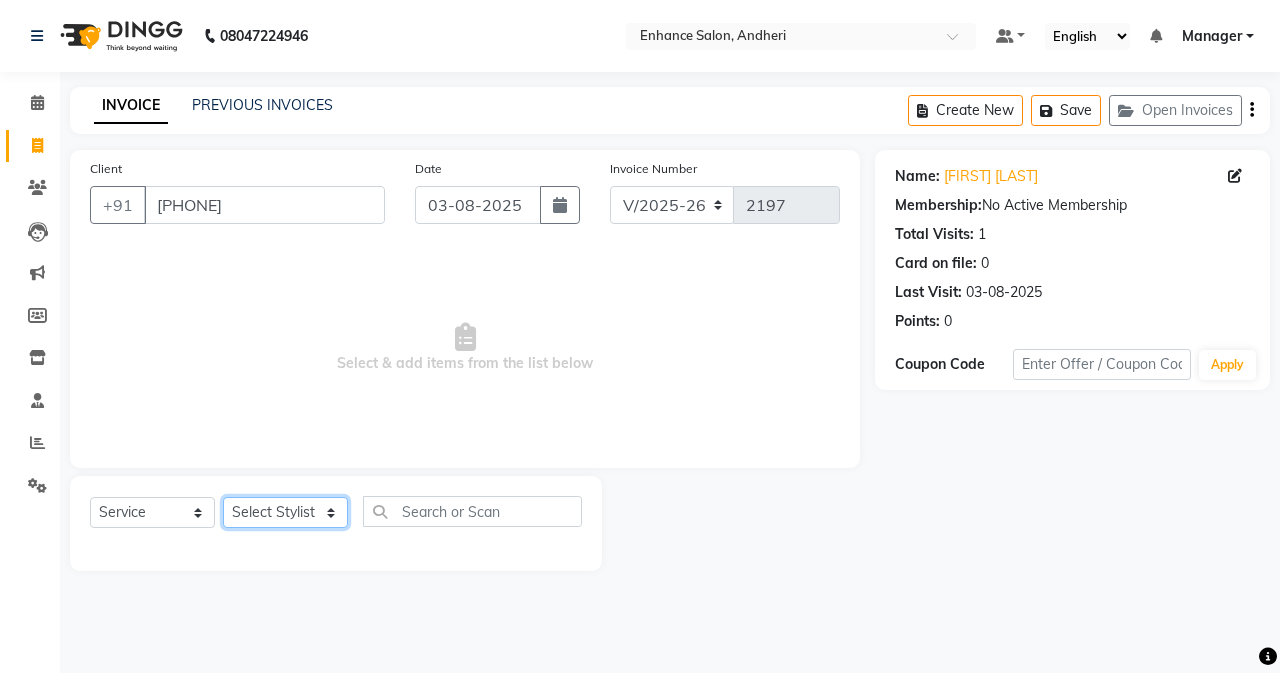 click on "Select Stylist Admin [FIRST]  [FIRST] [LAST] Manager [FIRST] [LAST] [FIRST] [LAST] [FIRST] [LAST] [FIRST] [LAST] [FIRST] [LAST] [FIRST] [LAST] [FIRST] [LAST] [FIRST] [LAST] [FIRST] [LAST] [FIRST] [LAST] [FIRST] [LAST]" 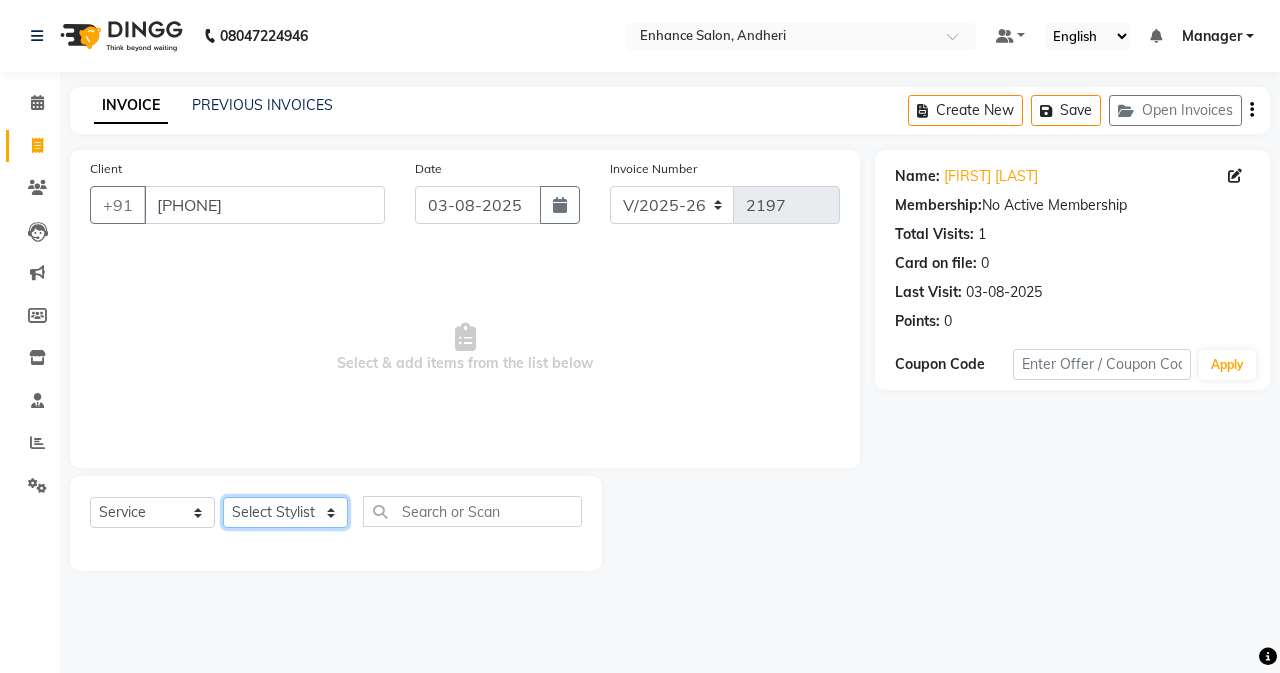 select on "[POSTAL_CODE]" 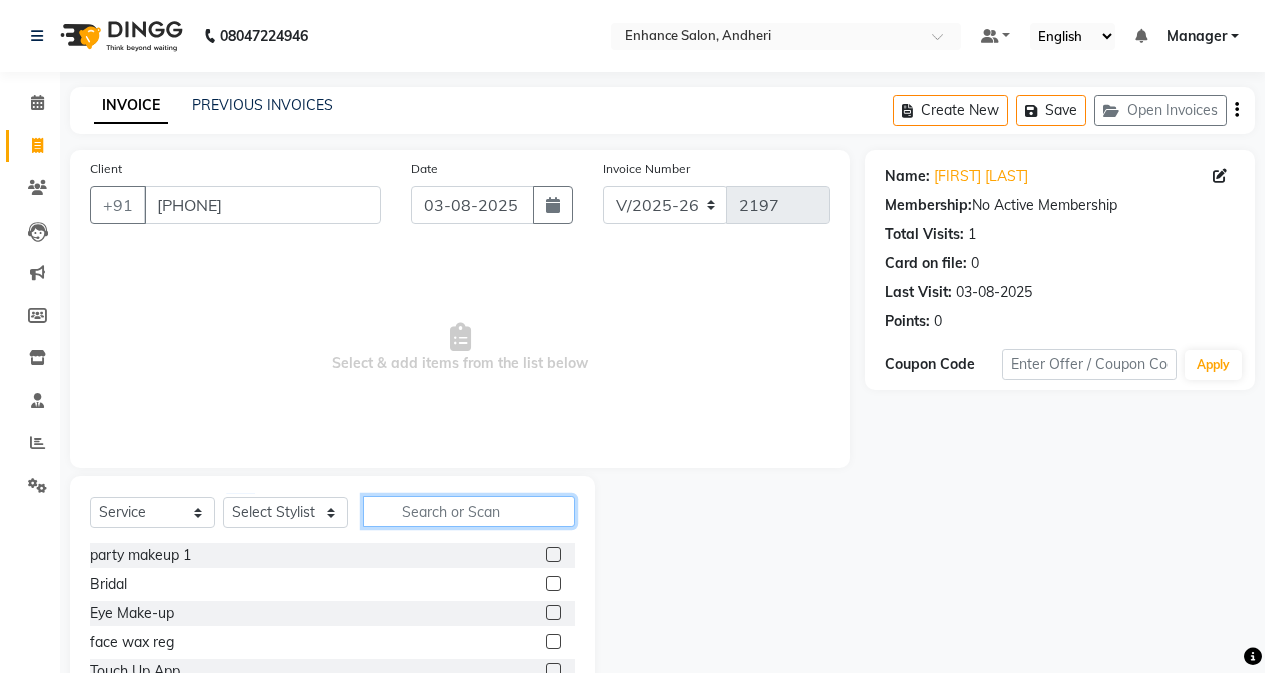 click 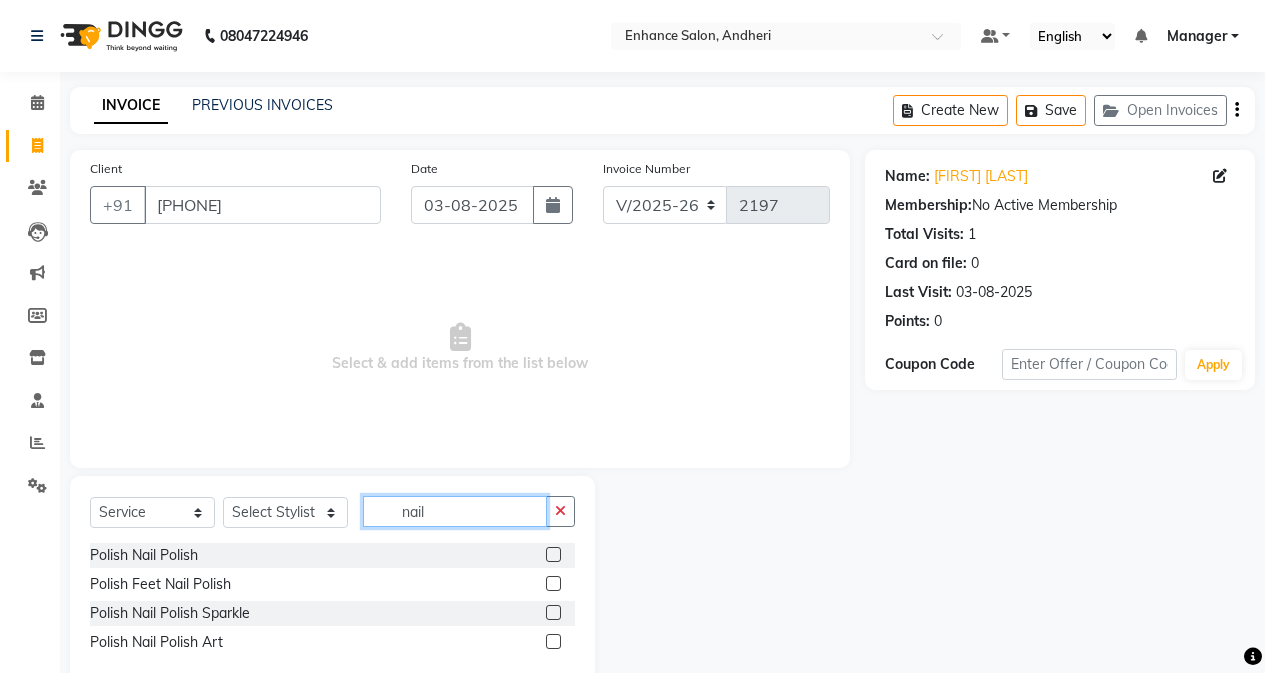 type on "nail" 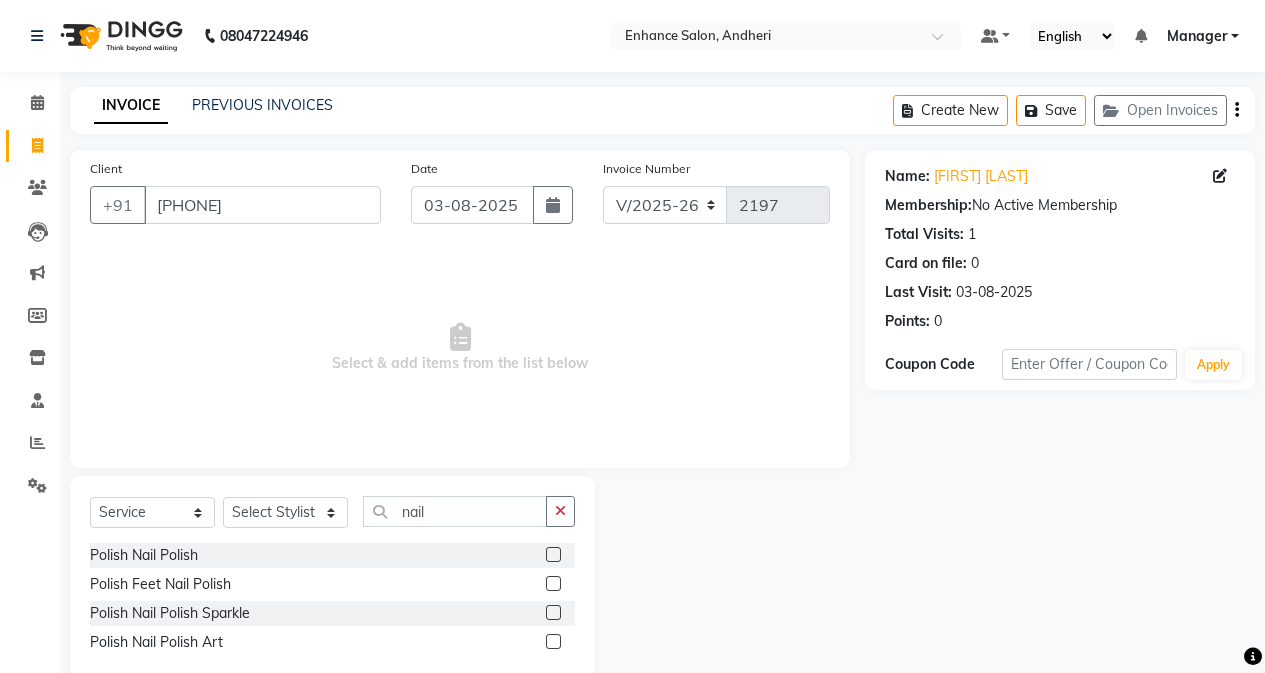 click 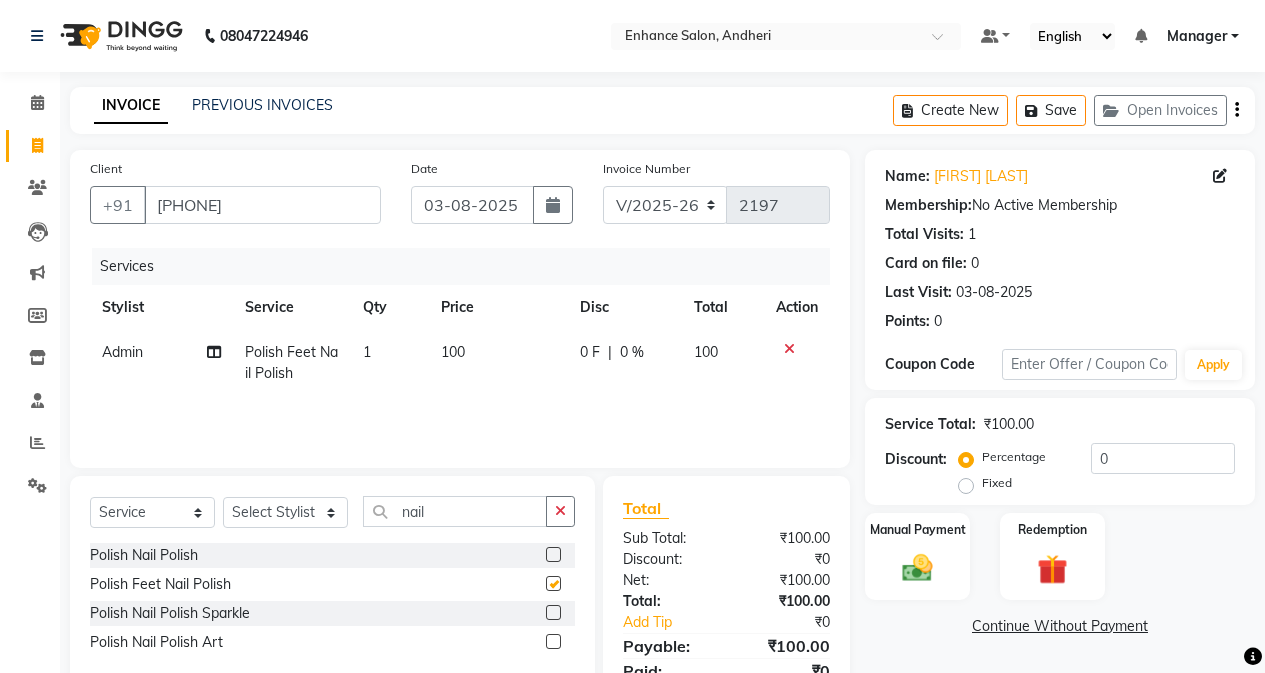 checkbox on "false" 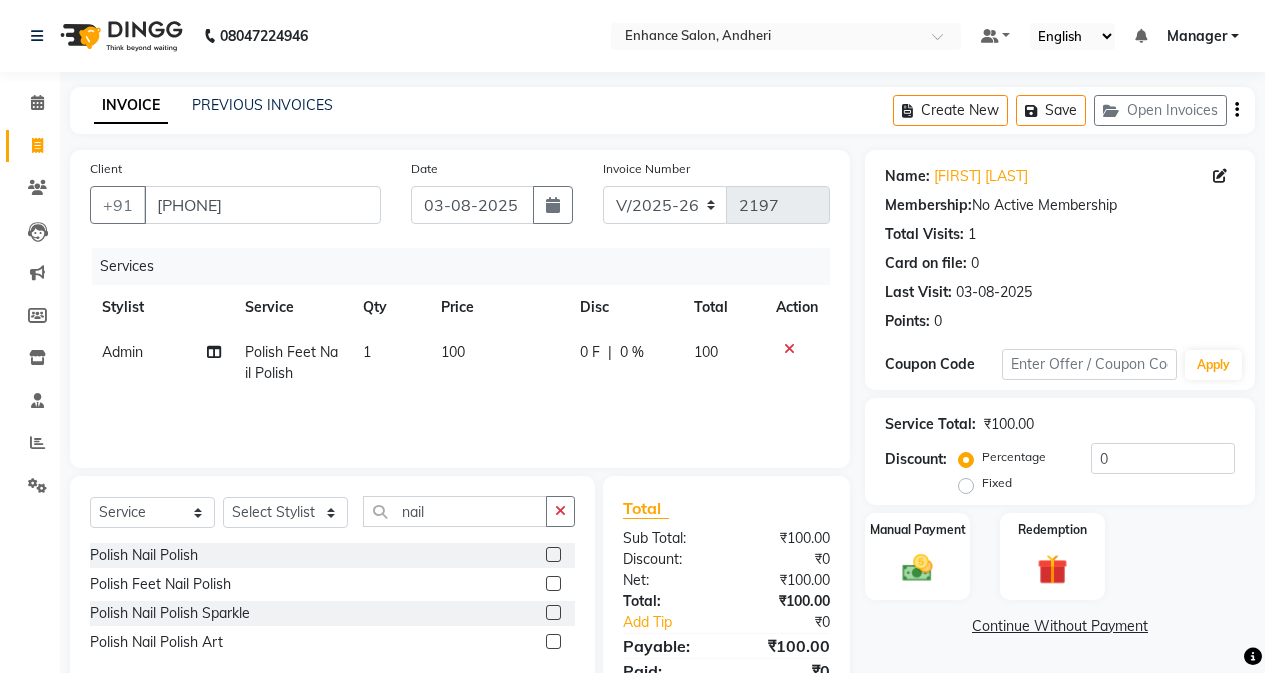 click on "100" 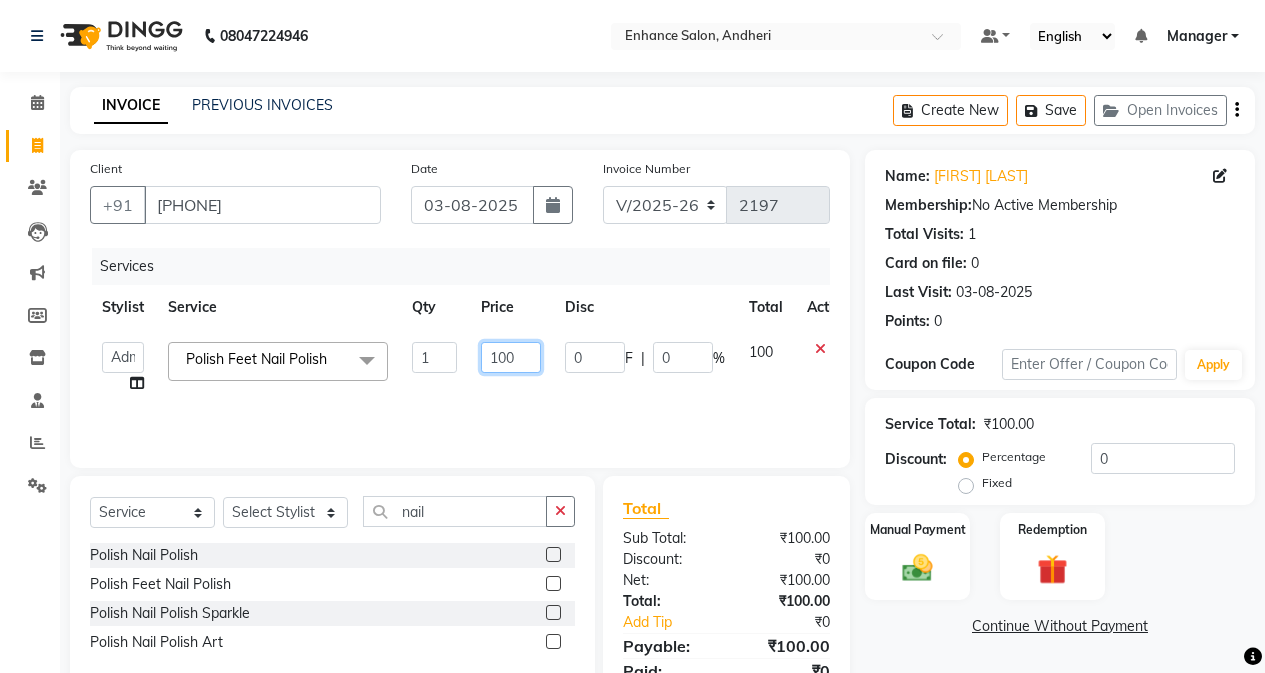 click on "100" 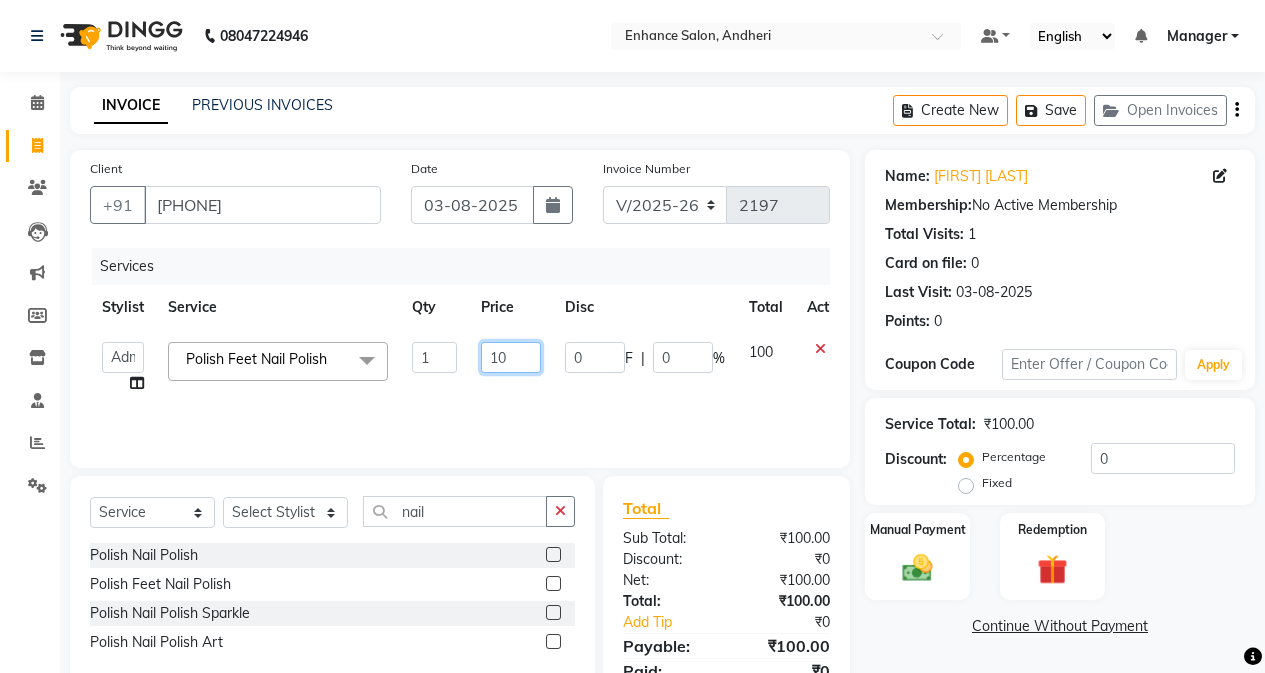 type on "1" 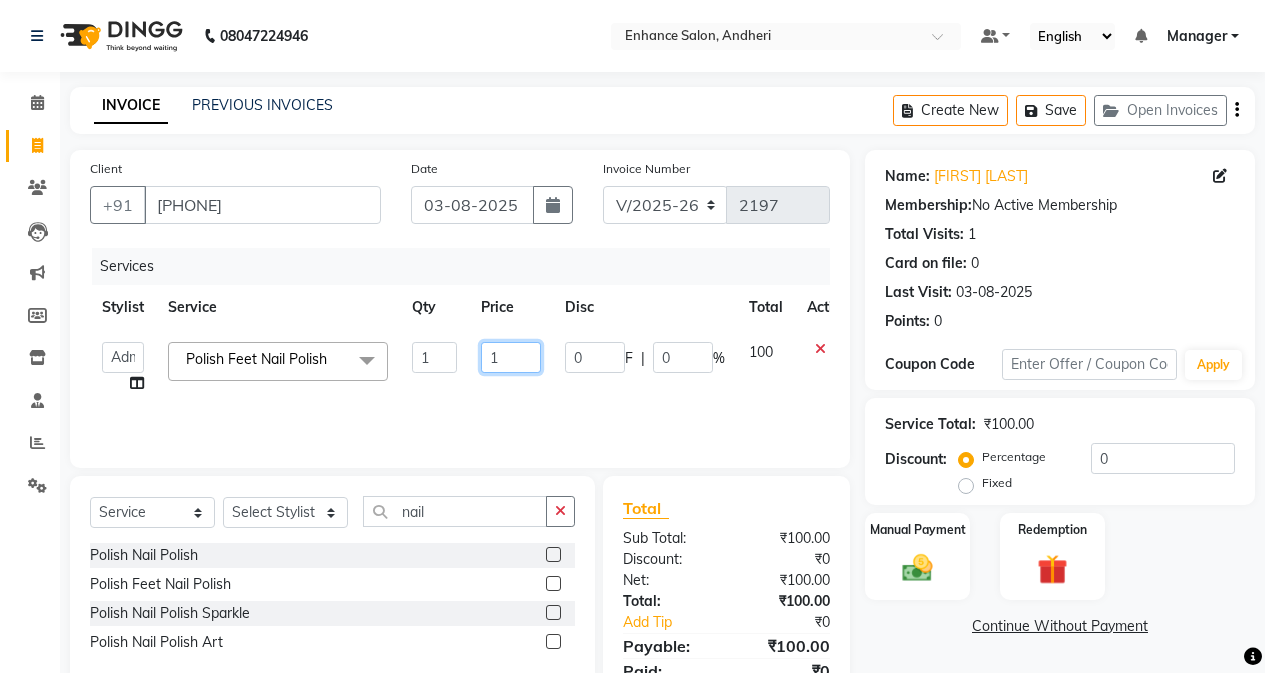 type 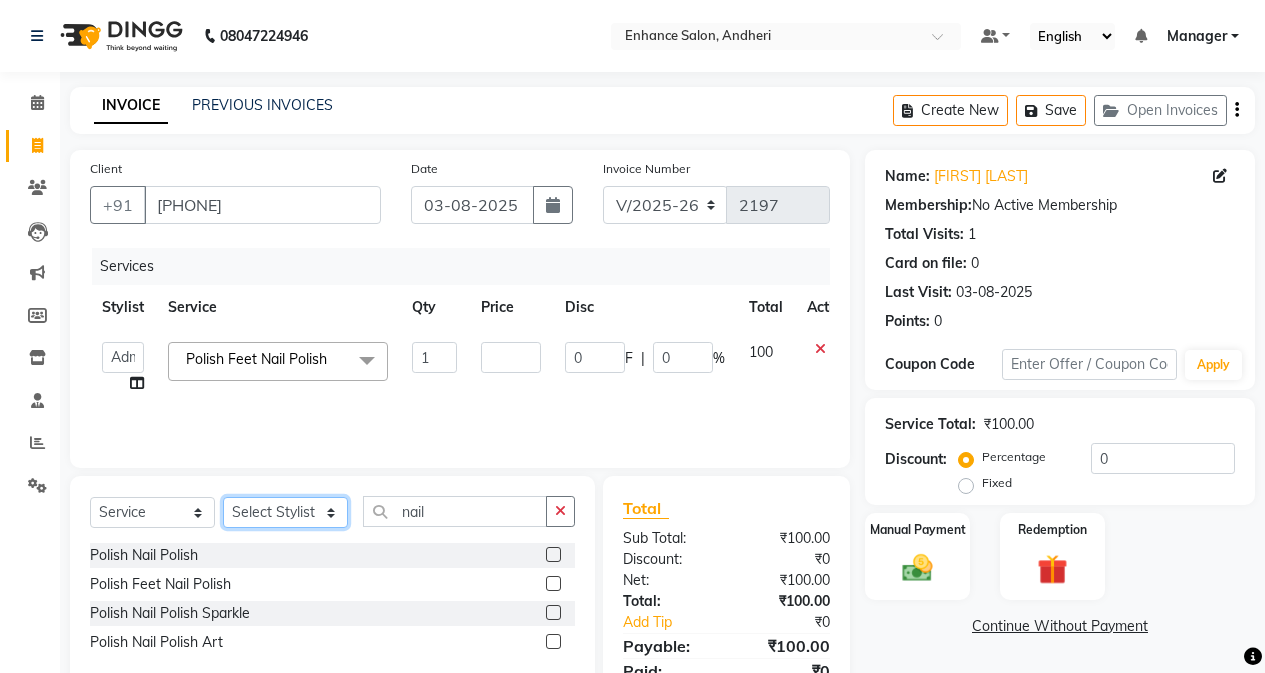 click on "Select Stylist Admin [FIRST]  [FIRST] [LAST] Manager [FIRST] [LAST] [FIRST] [LAST] [FIRST] [LAST] [FIRST] [LAST] [FIRST] [LAST] [FIRST] [LAST] [FIRST] [LAST] [FIRST] [LAST] [FIRST] [LAST] [FIRST] [LAST] [FIRST] [LAST]" 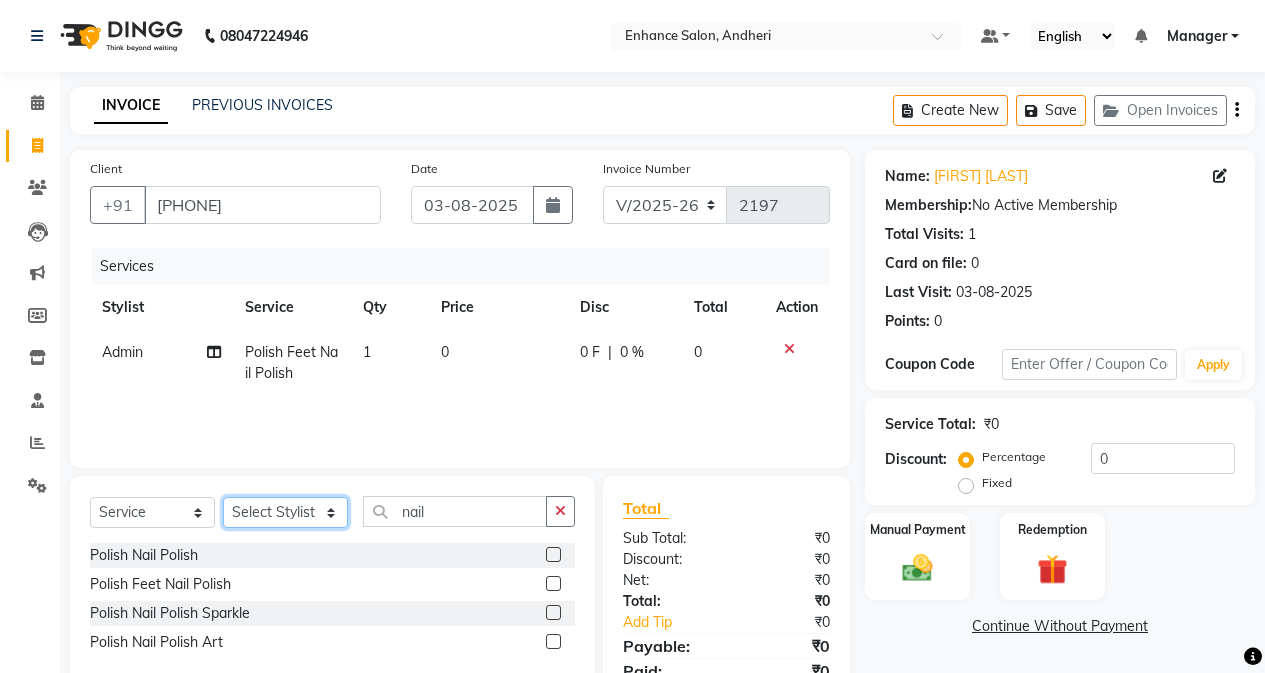 select on "[POSTAL_CODE]" 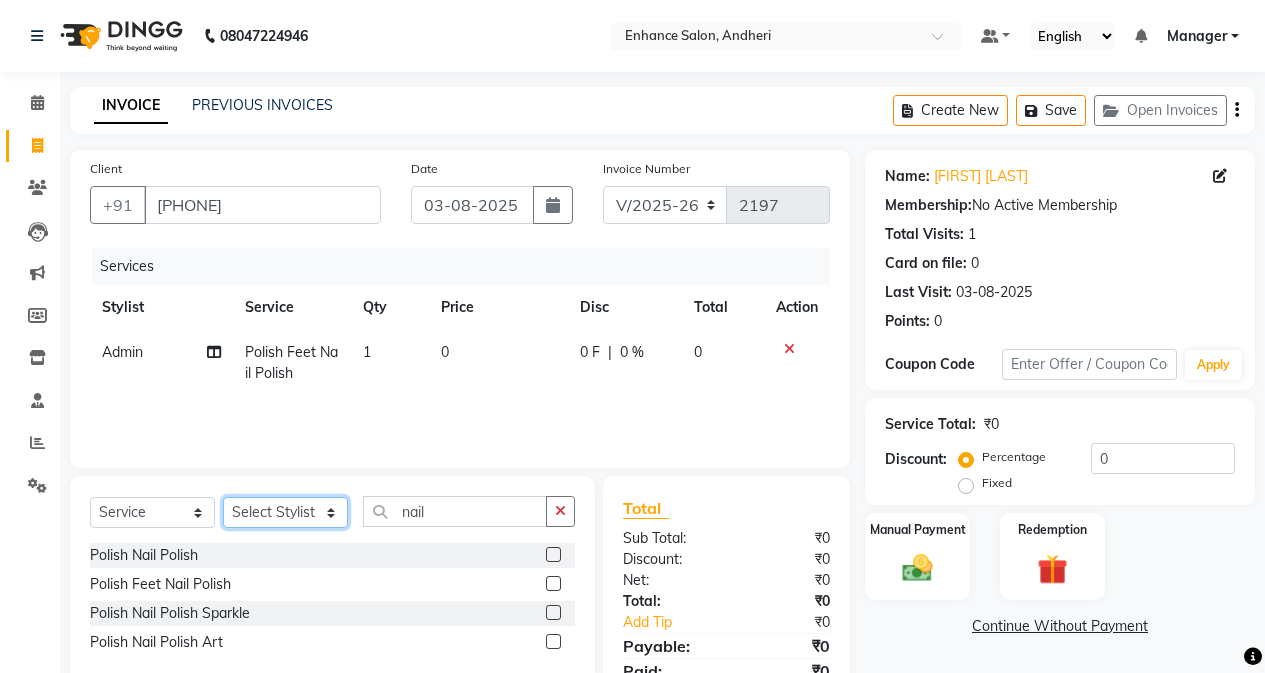 click on "Select Stylist Admin [FIRST]  [FIRST] [LAST] Manager [FIRST] [LAST] [FIRST] [LAST] [FIRST] [LAST] [FIRST] [LAST] [FIRST] [LAST] [FIRST] [LAST] [FIRST] [LAST] [FIRST] [LAST] [FIRST] [LAST] [FIRST] [LAST] [FIRST] [LAST]" 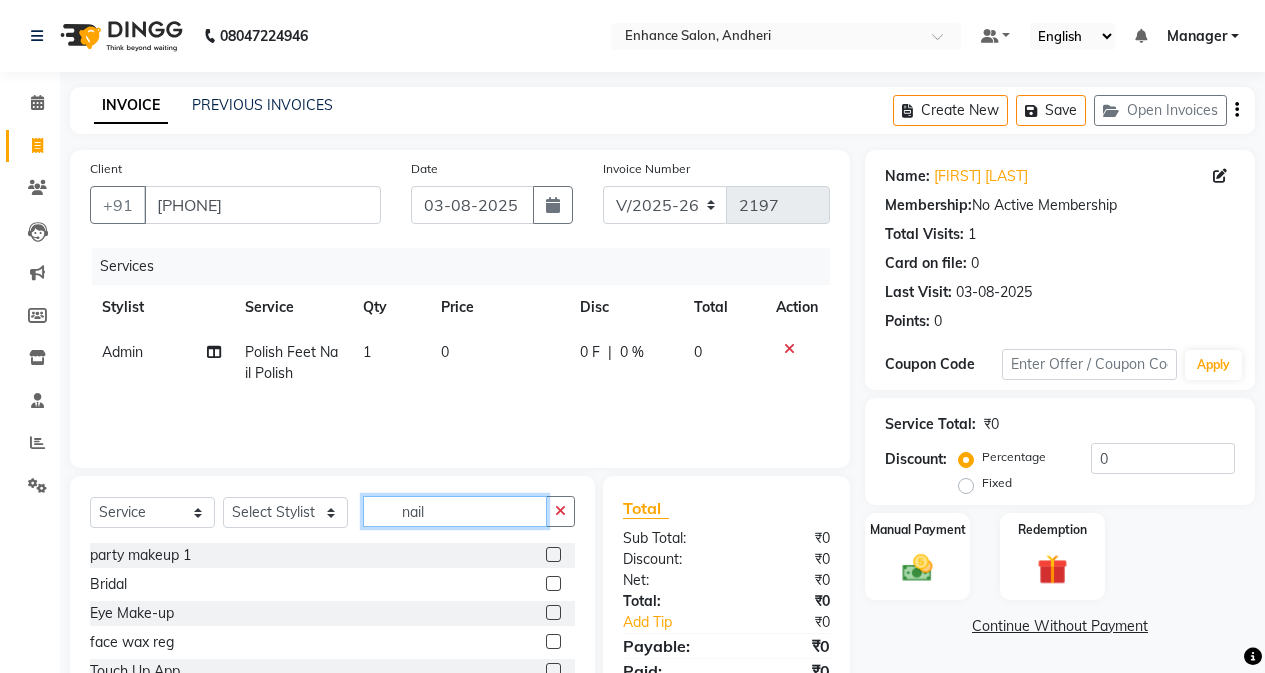 click on "nail" 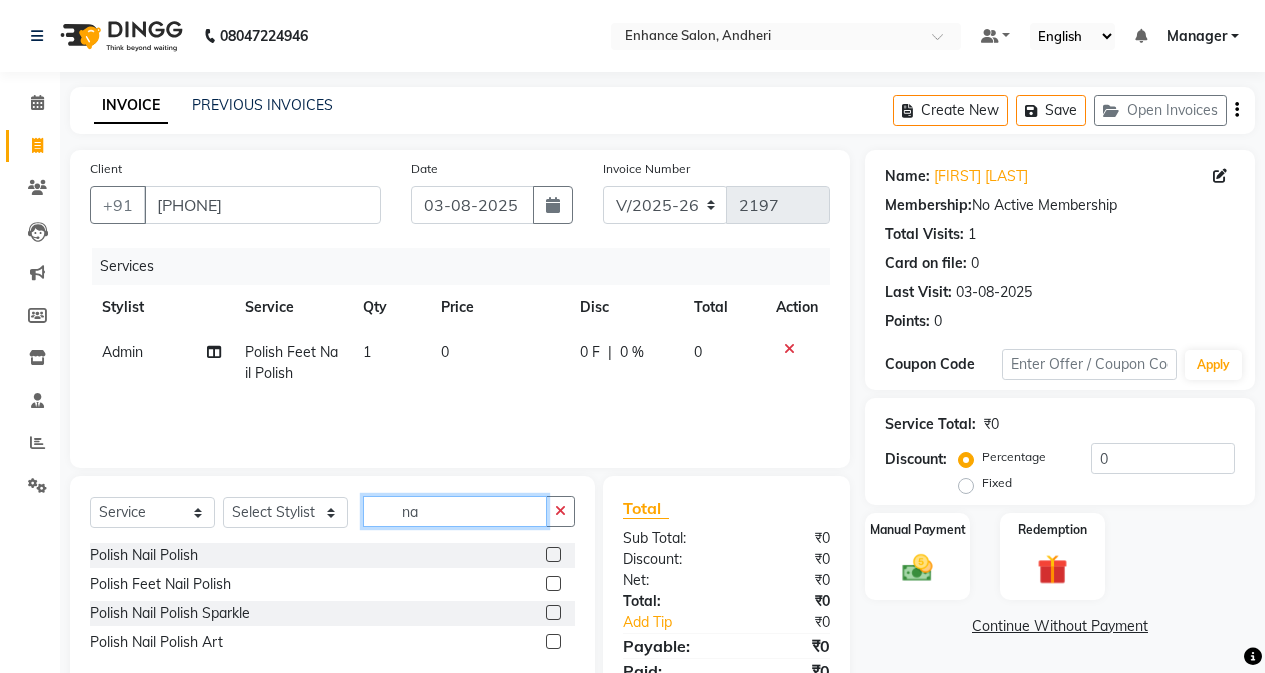 type on "n" 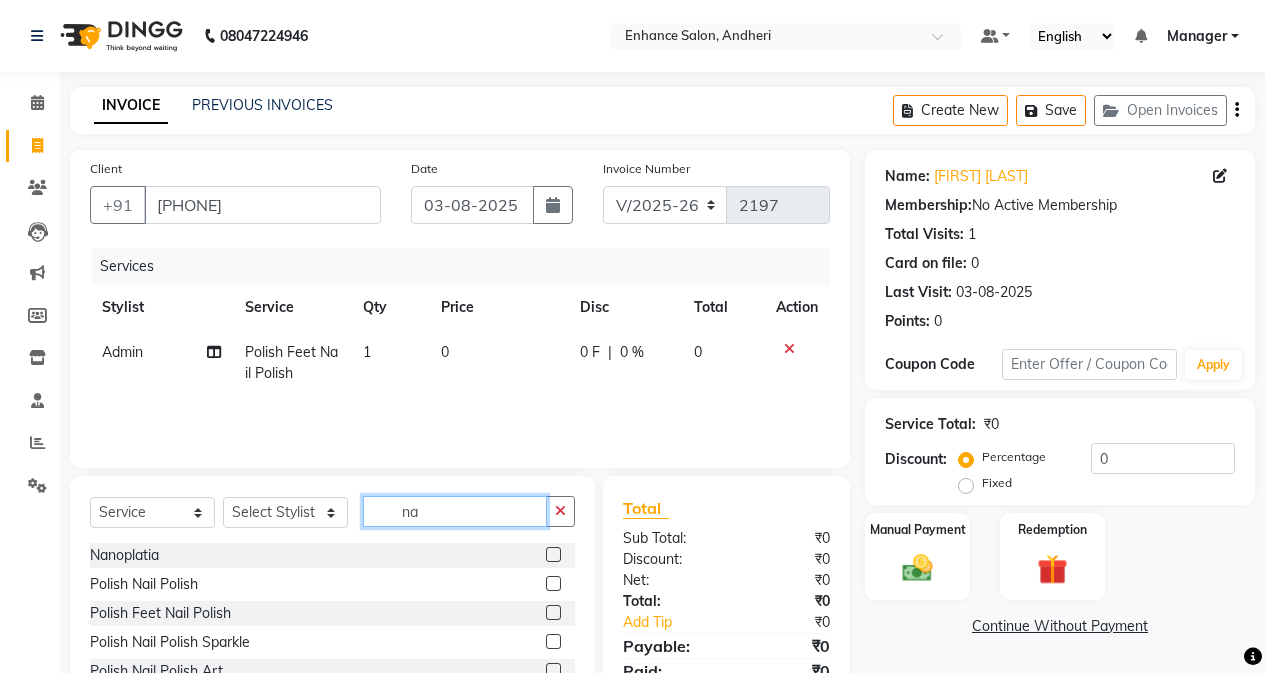 type on "na" 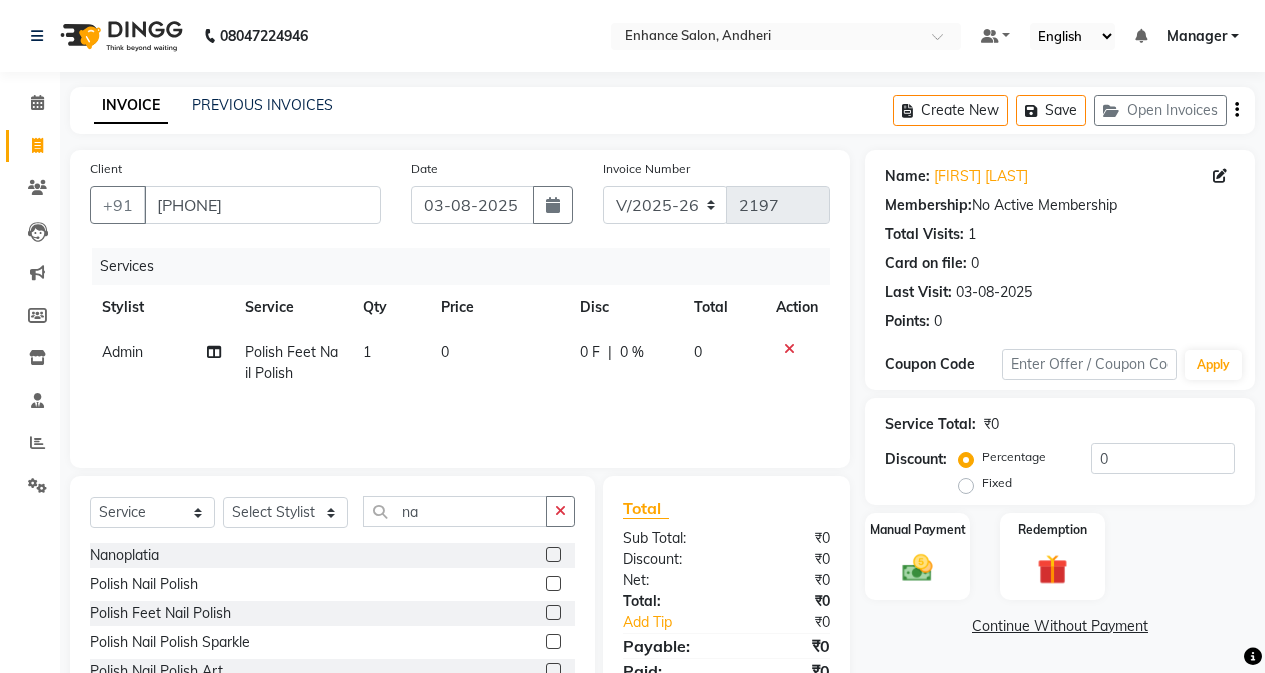 click 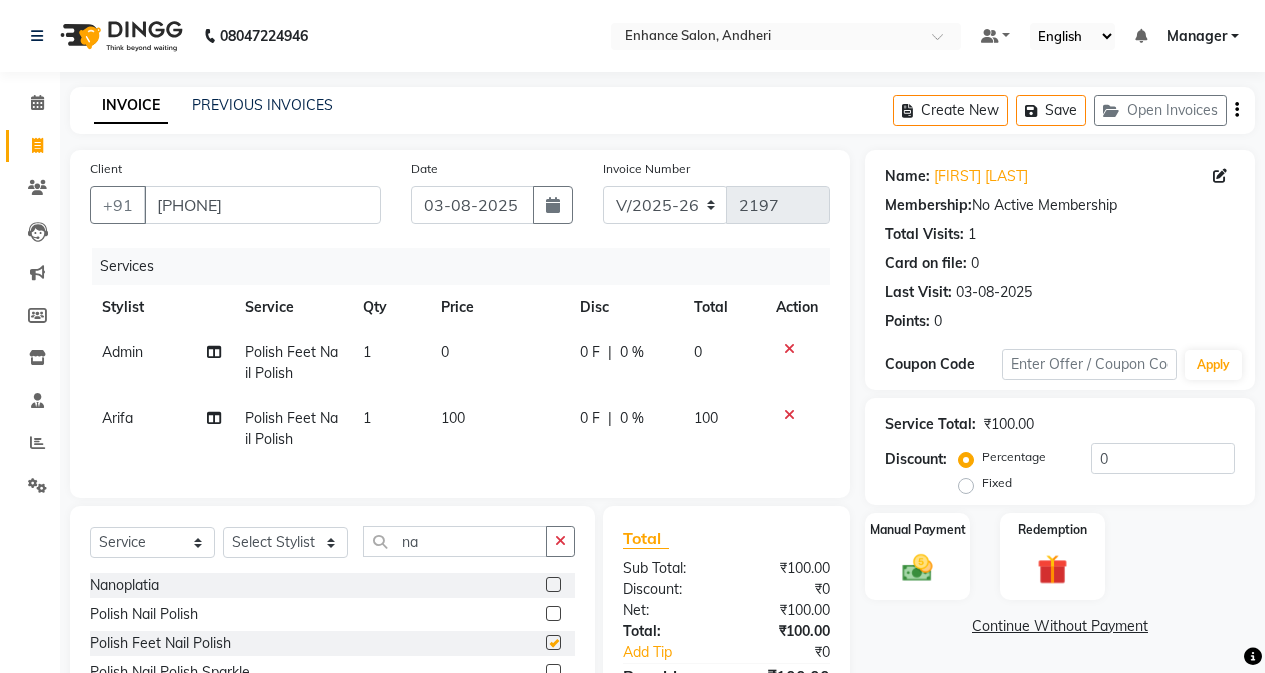 checkbox on "false" 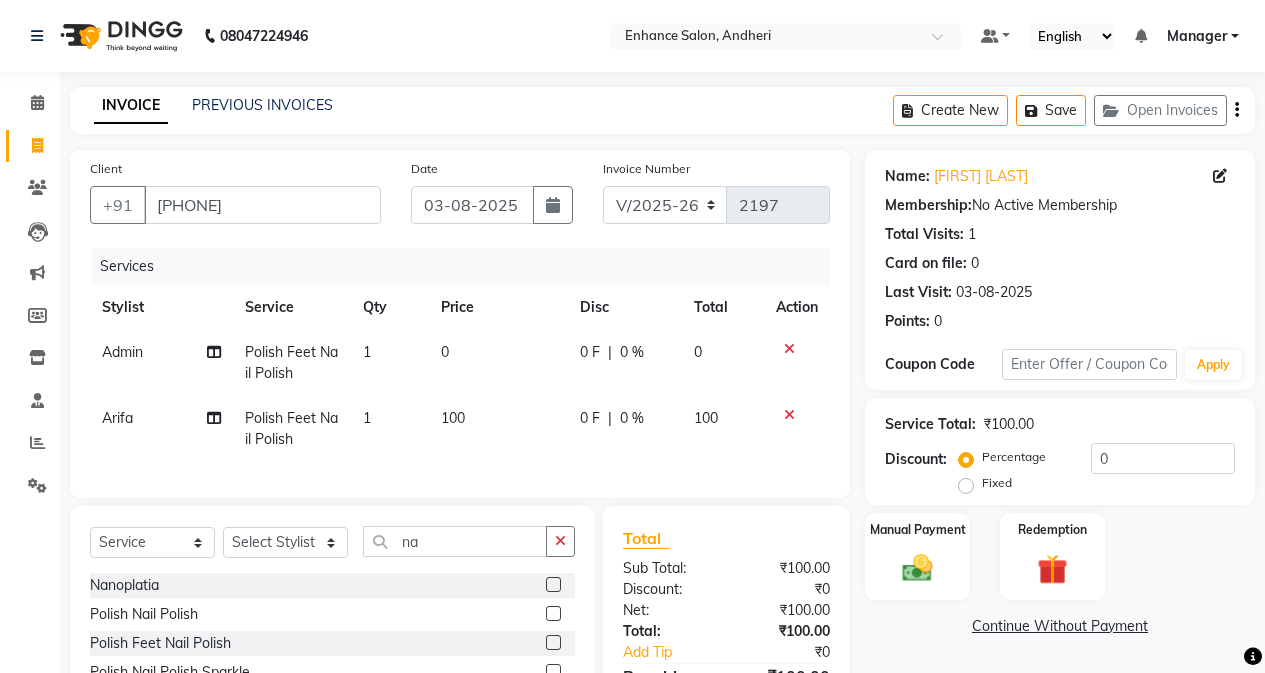 click on "100" 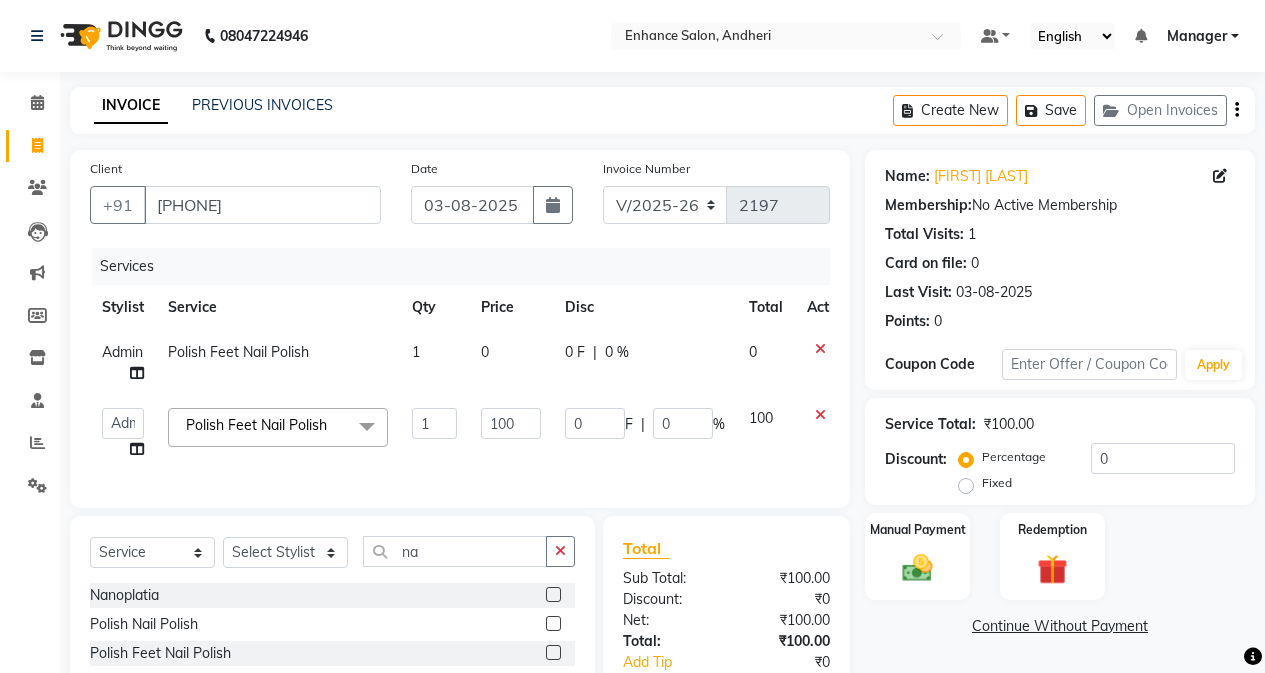 click 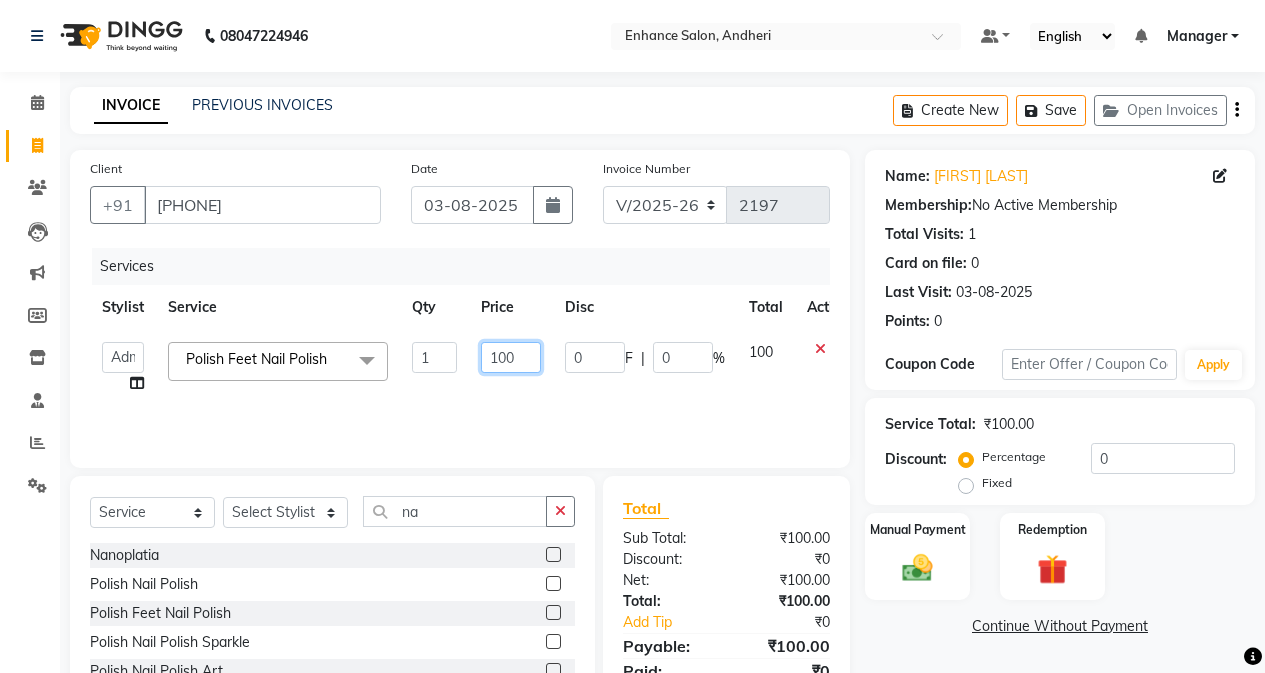 click on "100" 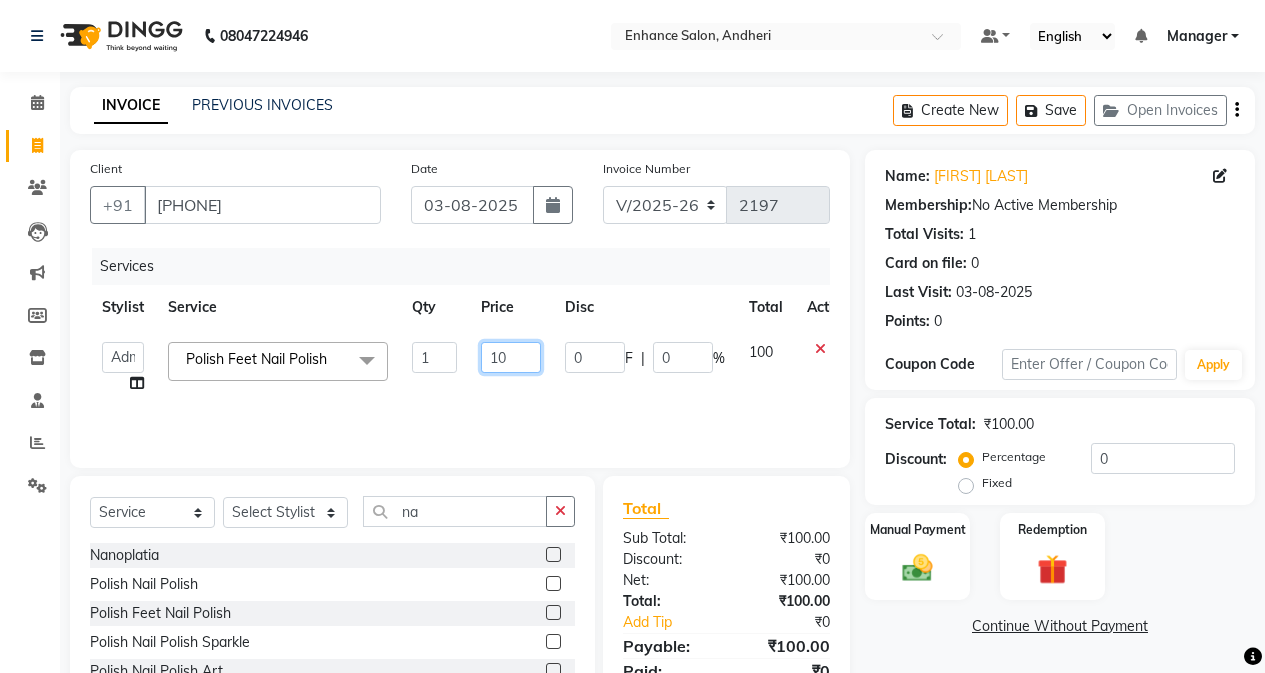 type on "1" 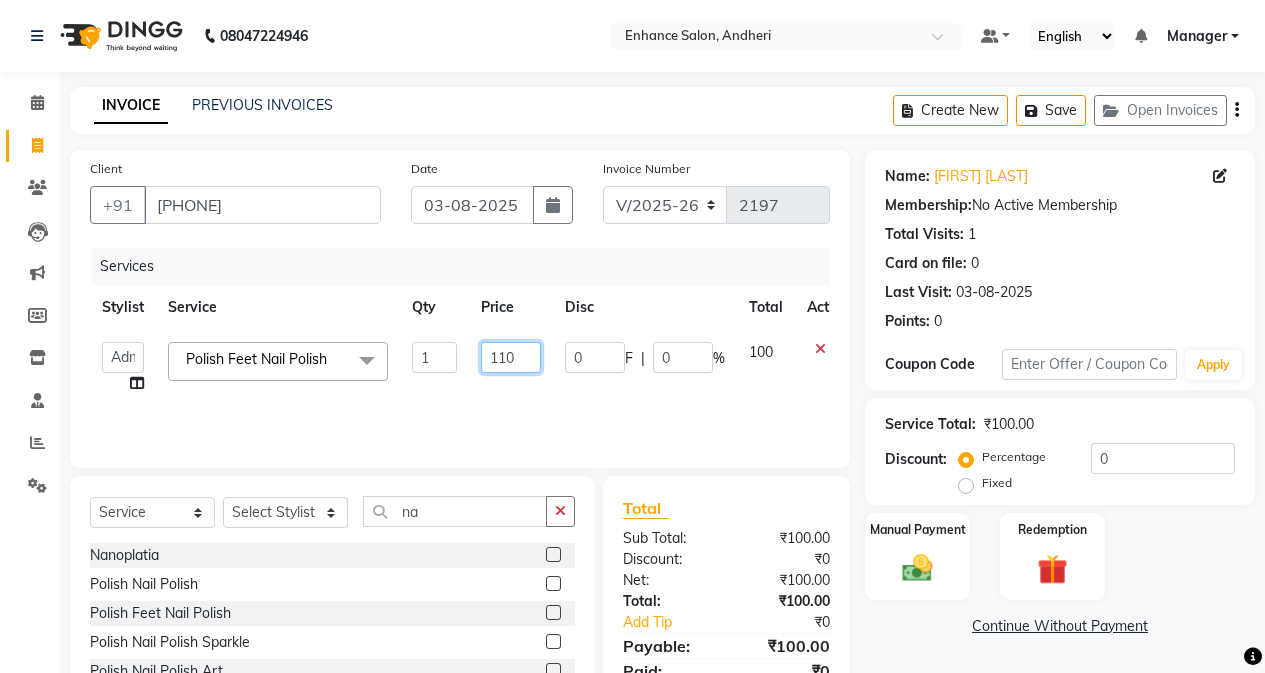 type on "1100" 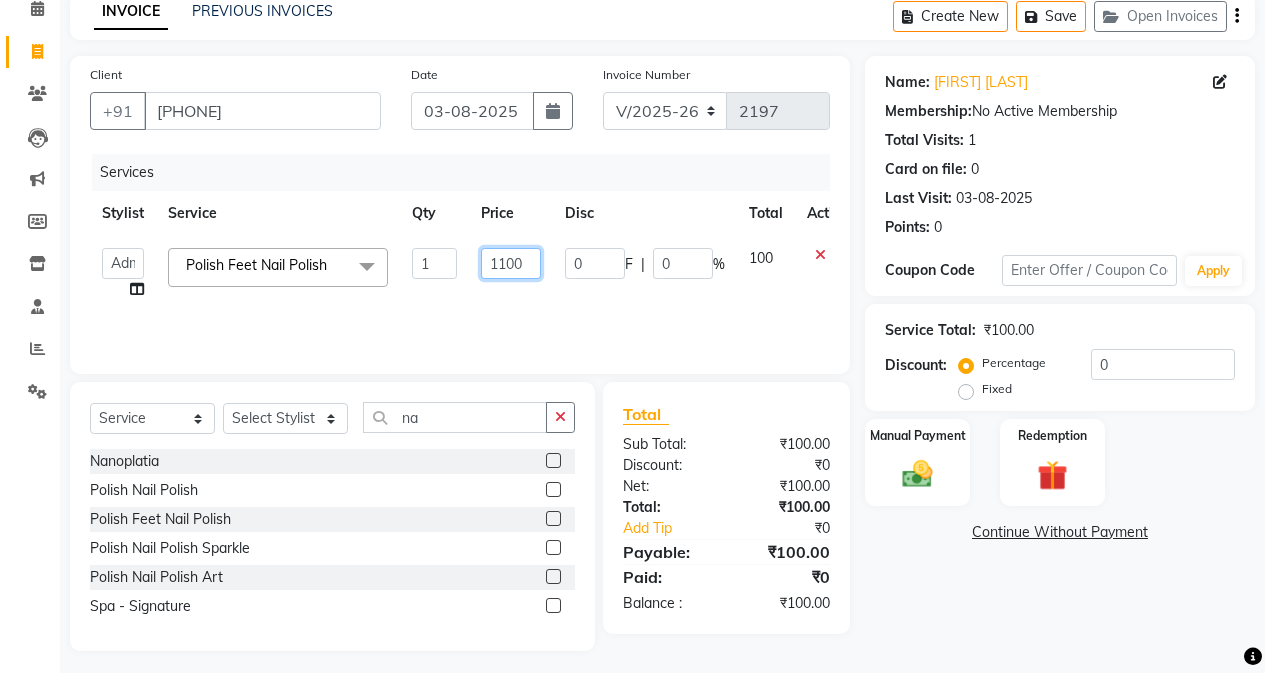 scroll, scrollTop: 102, scrollLeft: 0, axis: vertical 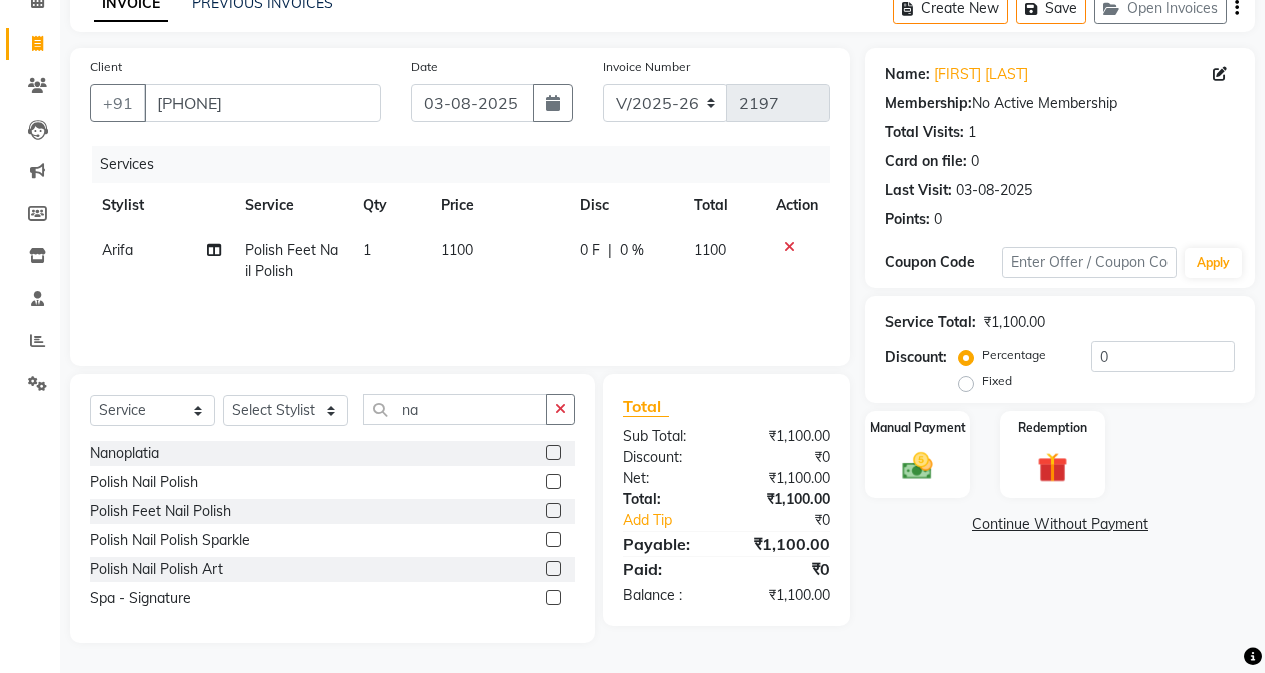 click on "Name: [FIRST] [LAST] Membership:  No Active Membership  Total Visits:  1 Card on file:  0 Last Visit:   03-08-2025 Points:   0  Coupon Code Apply Service Total:  ₹1,100.00  Discount:  Percentage   Fixed  0 Manual Payment Redemption  Continue Without Payment" 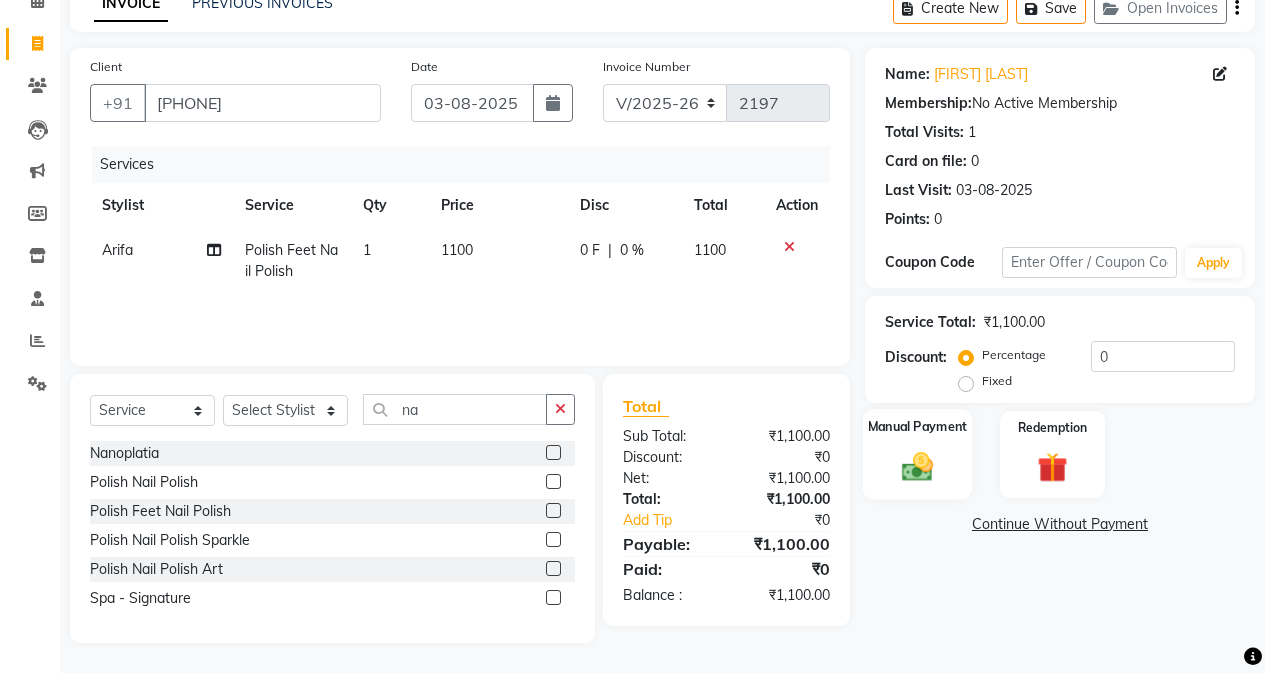 click 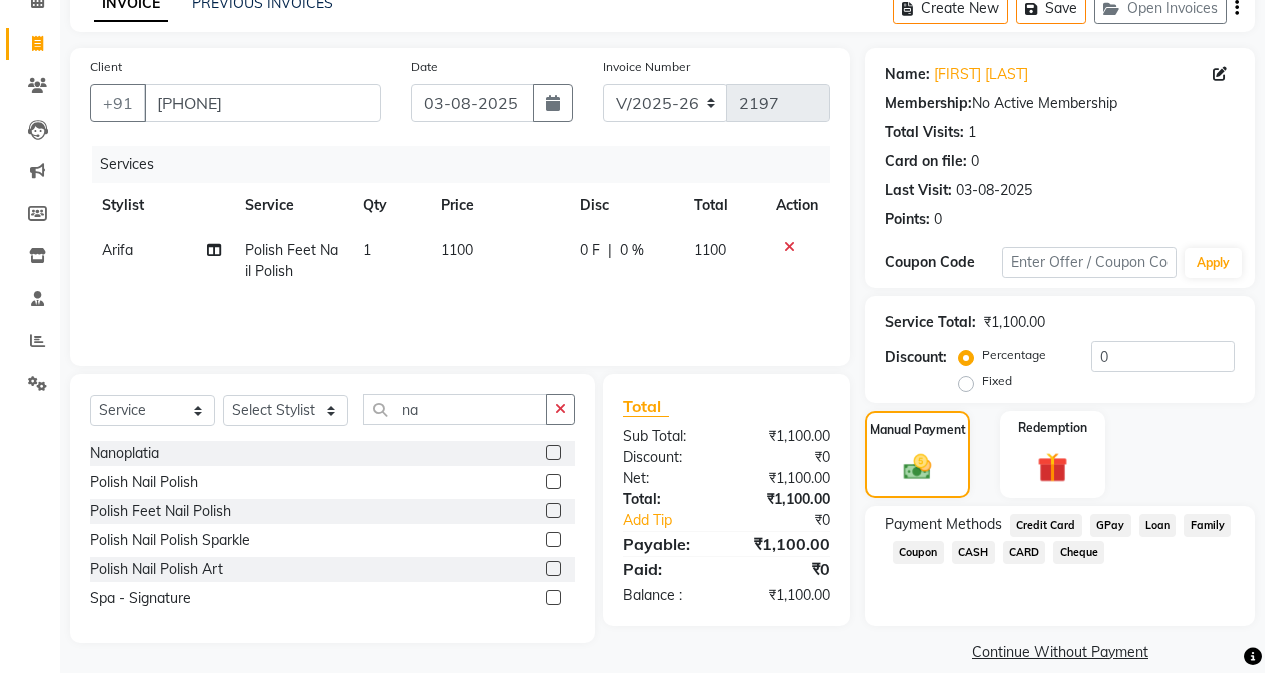 click on "GPay" 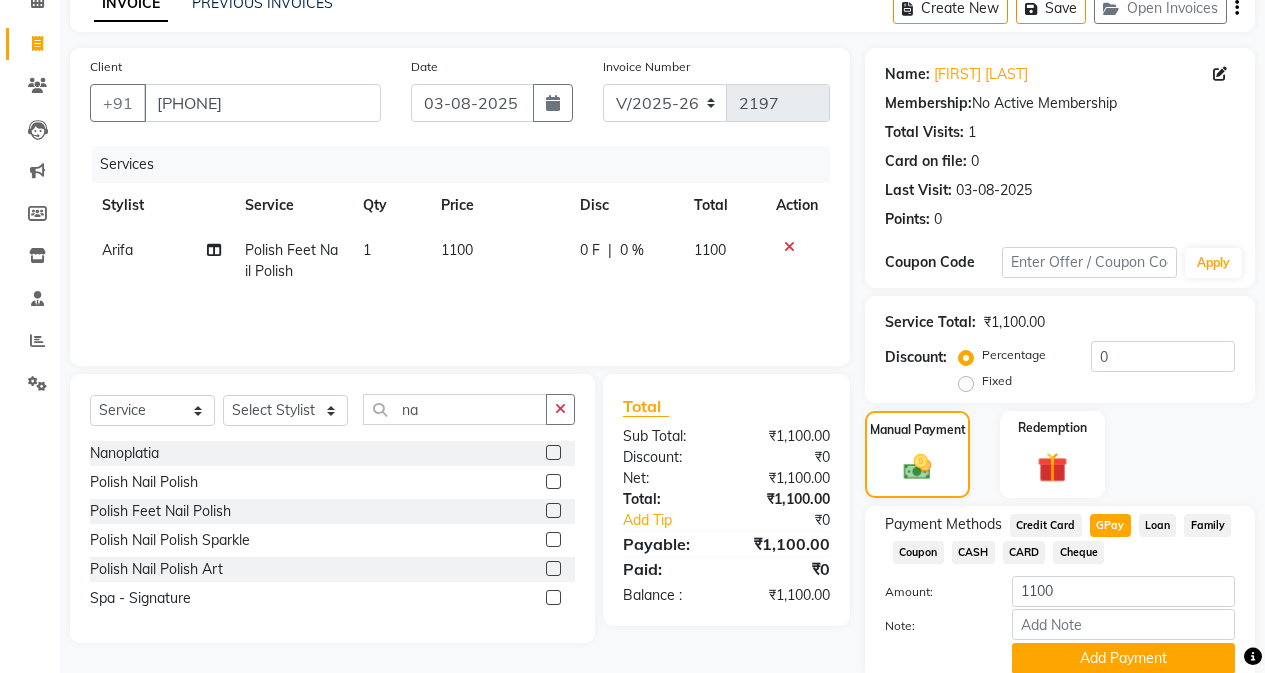 scroll, scrollTop: 182, scrollLeft: 0, axis: vertical 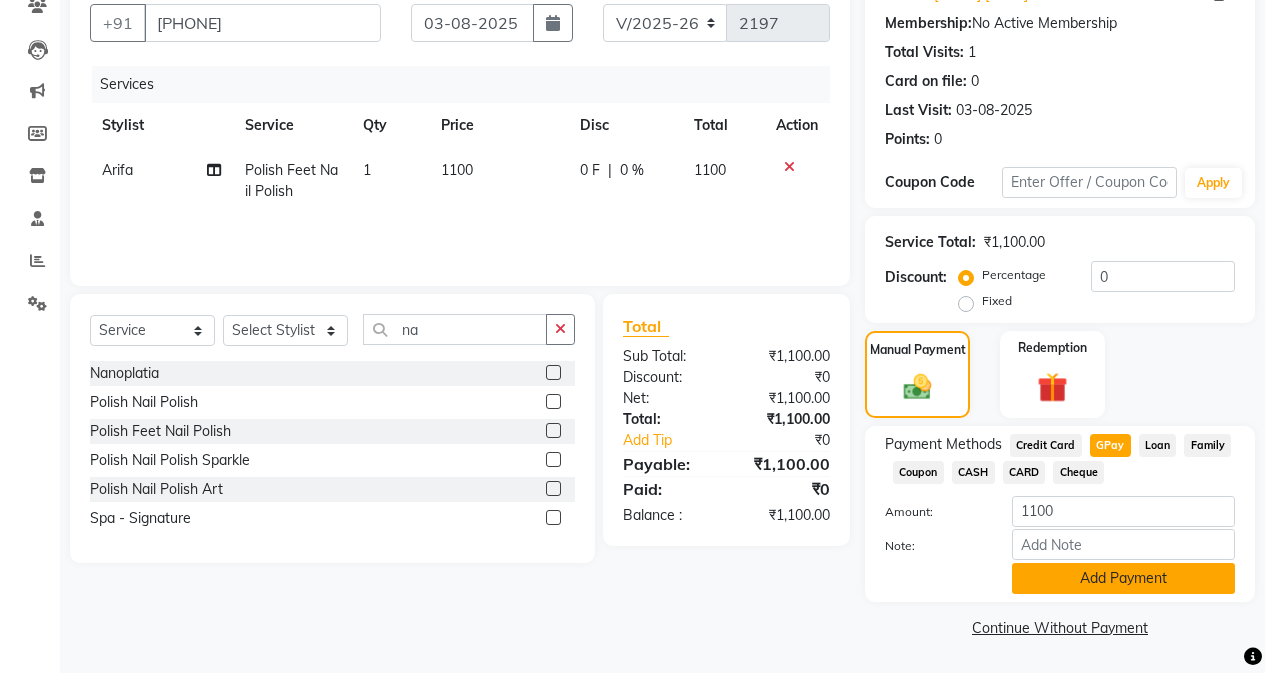 click on "Add Payment" 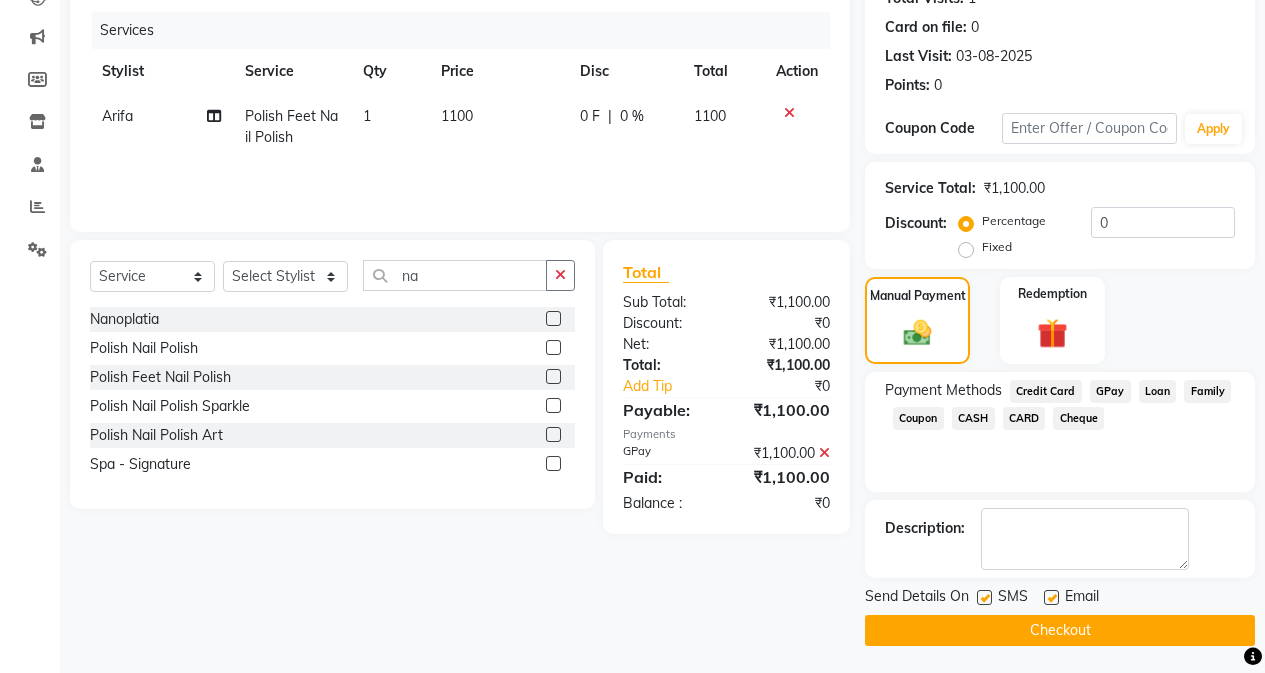 scroll, scrollTop: 239, scrollLeft: 0, axis: vertical 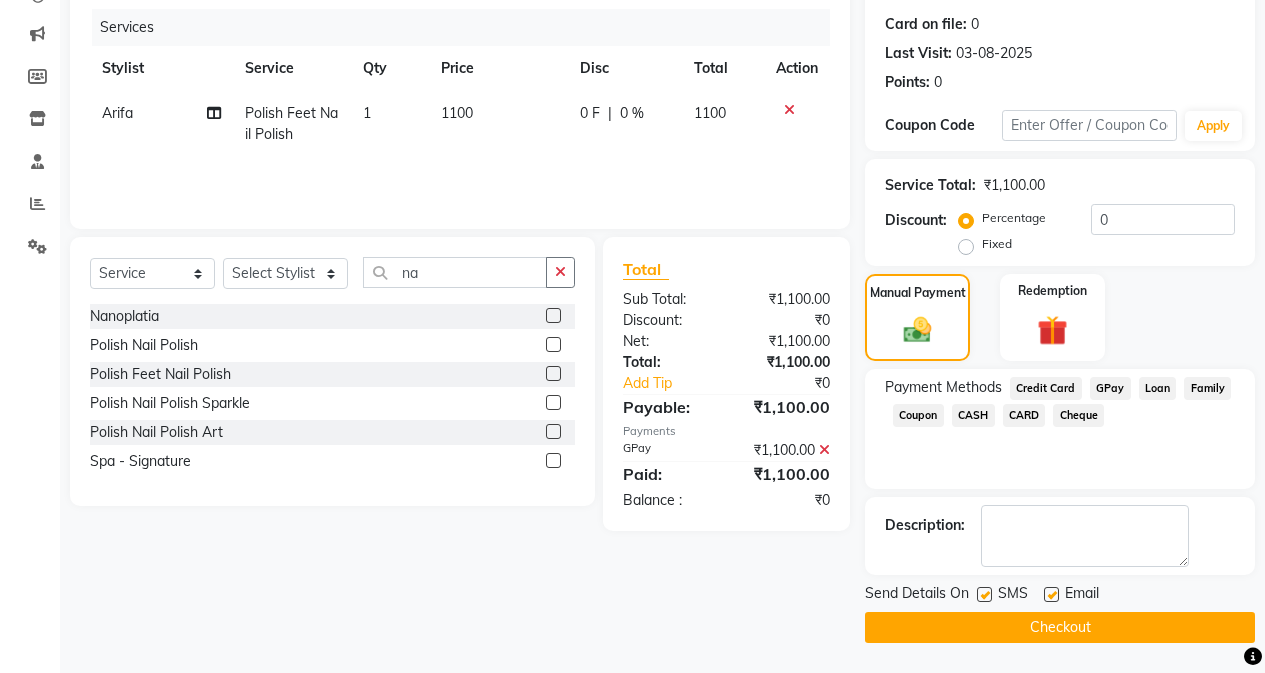 click on "Checkout" 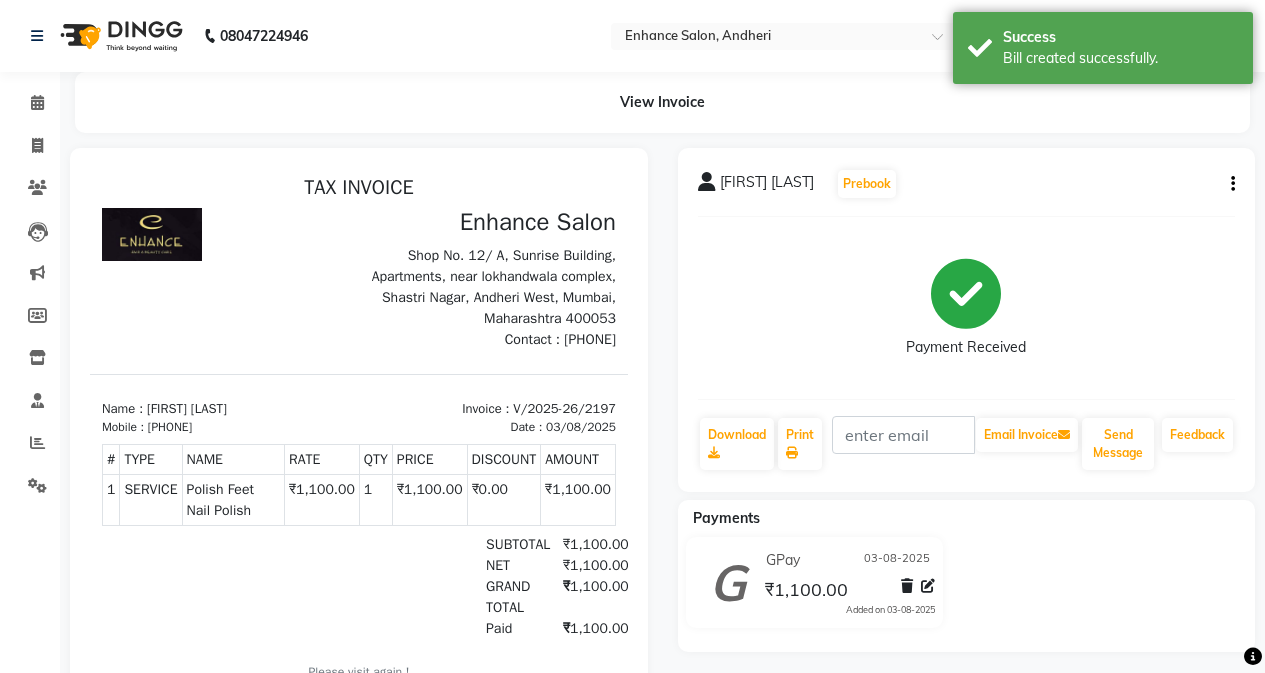 scroll, scrollTop: 0, scrollLeft: 0, axis: both 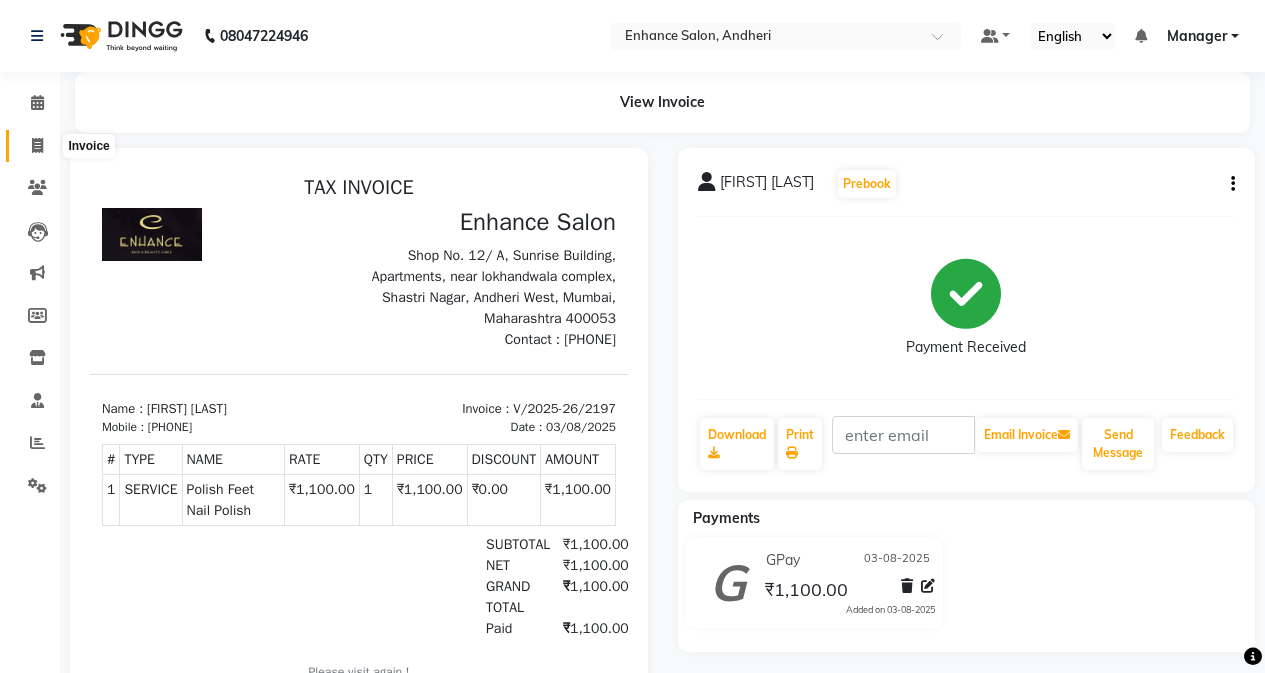 click 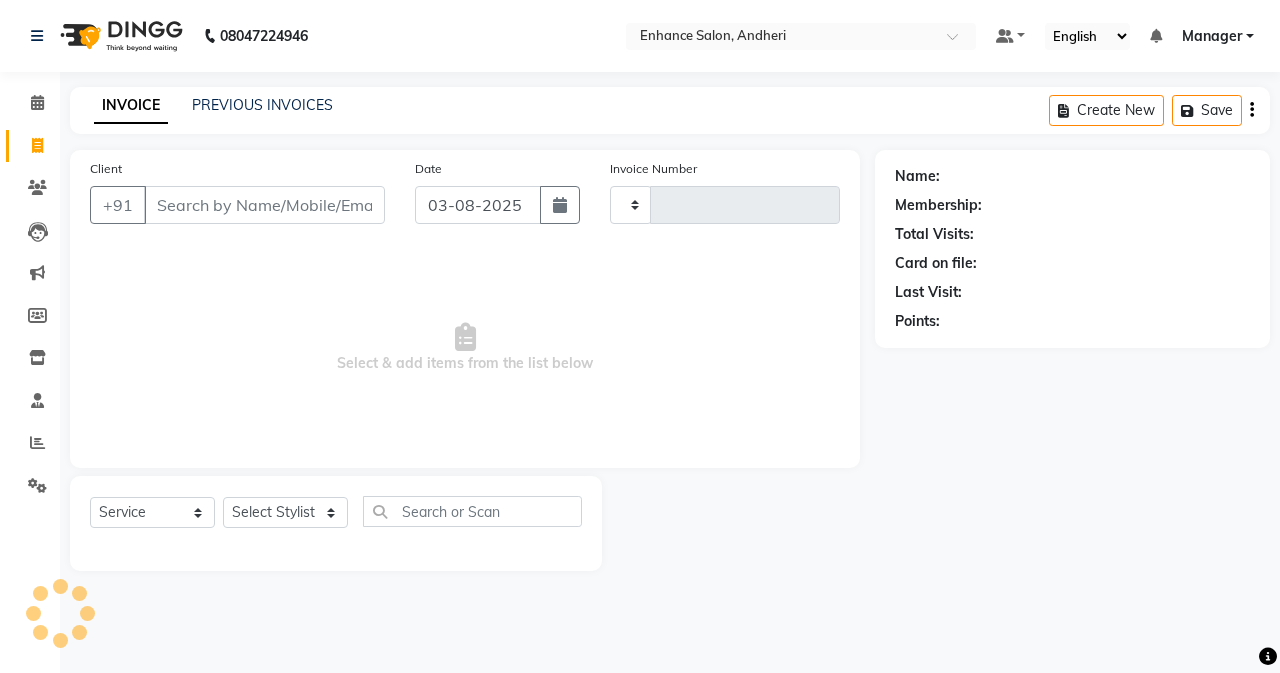 type on "p" 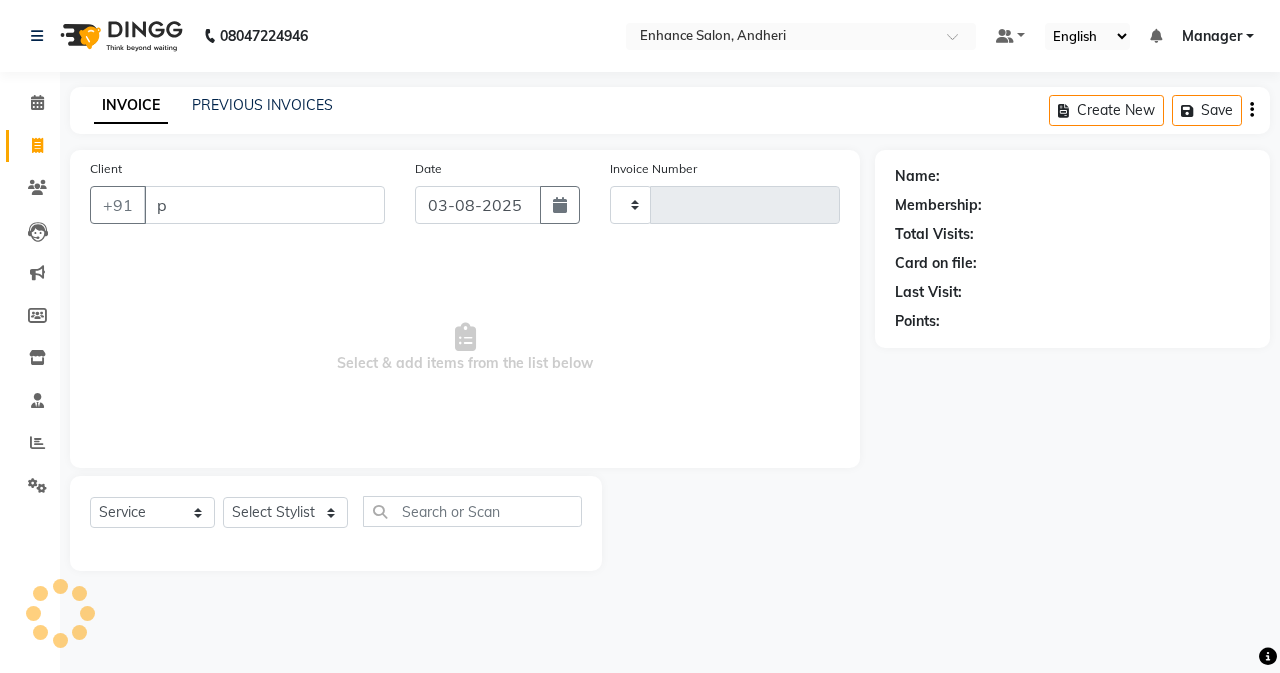 type on "2198" 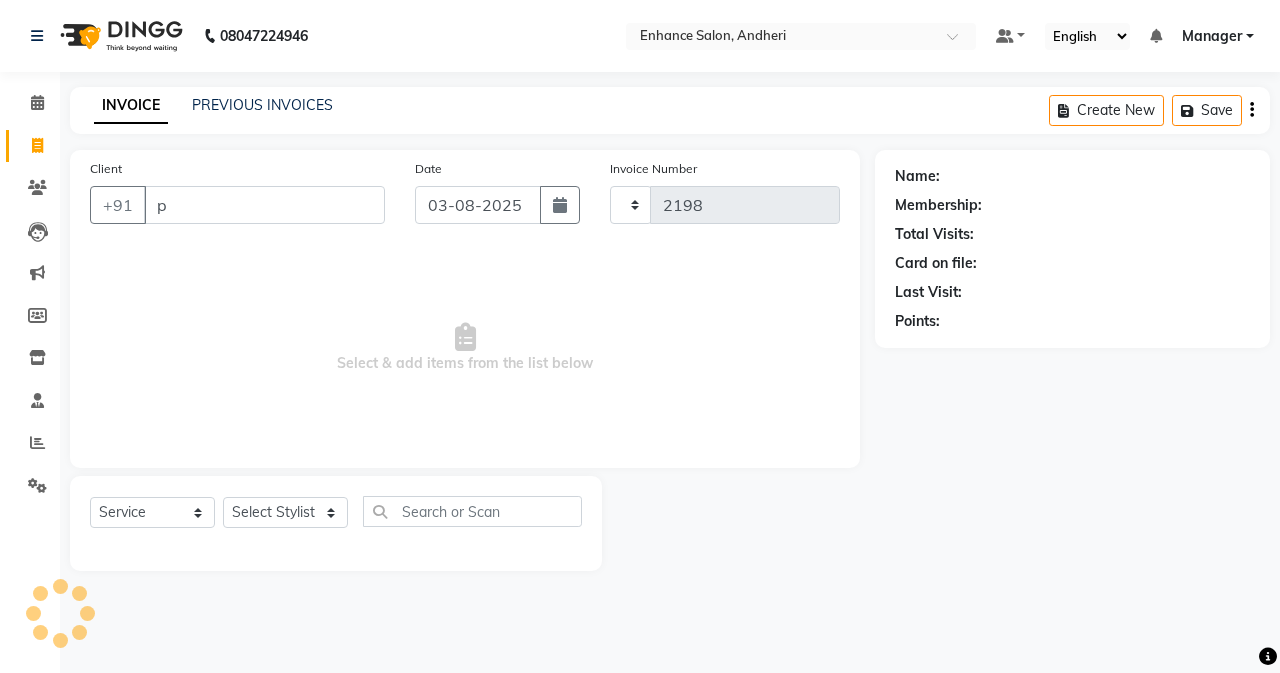 select on "7236" 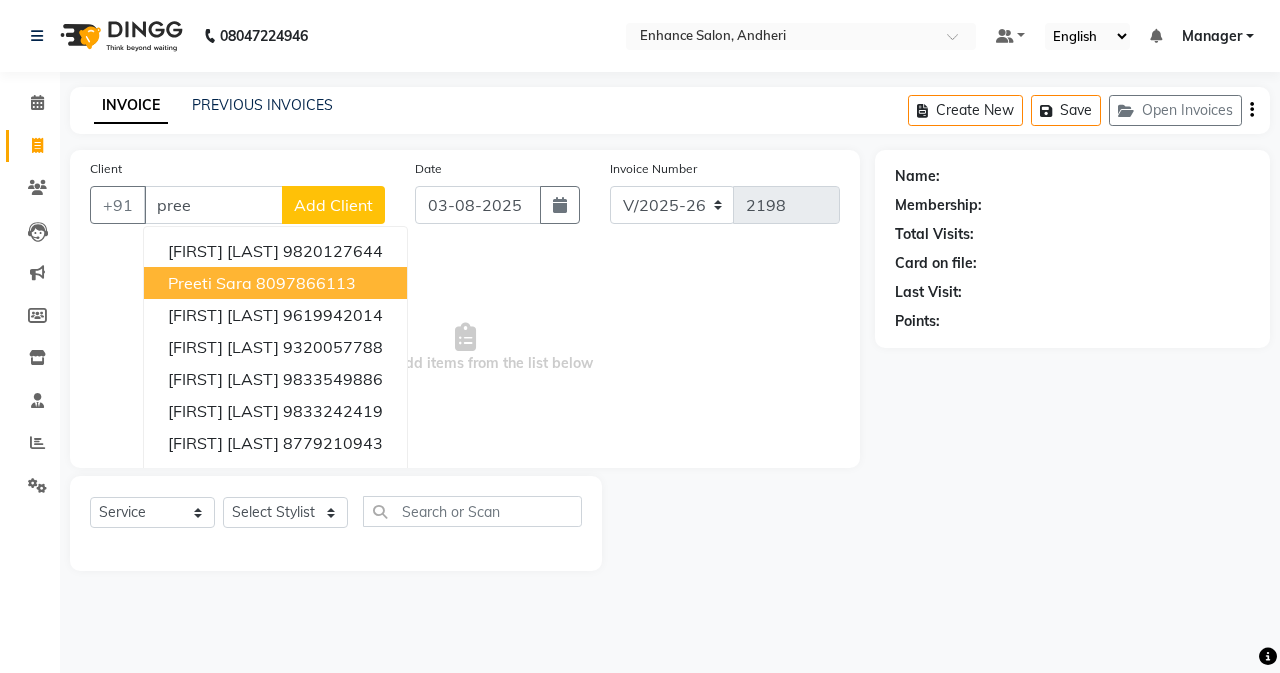 click on "8097866113" at bounding box center (306, 283) 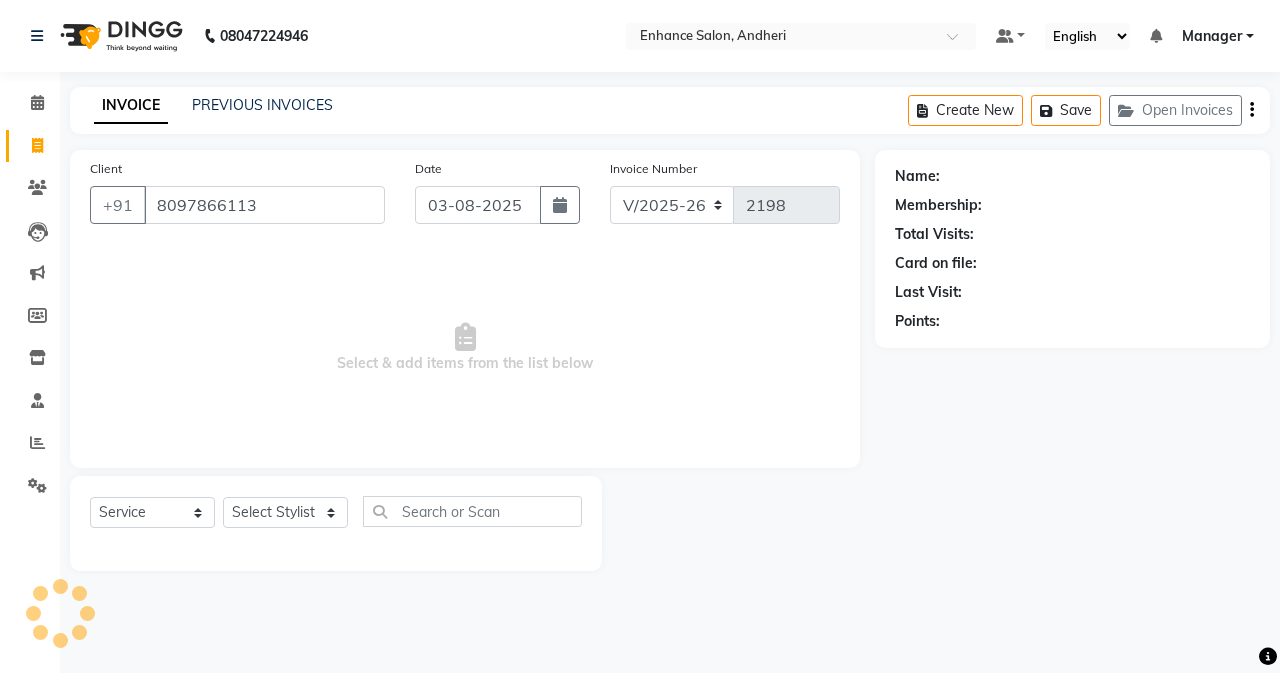 type on "8097866113" 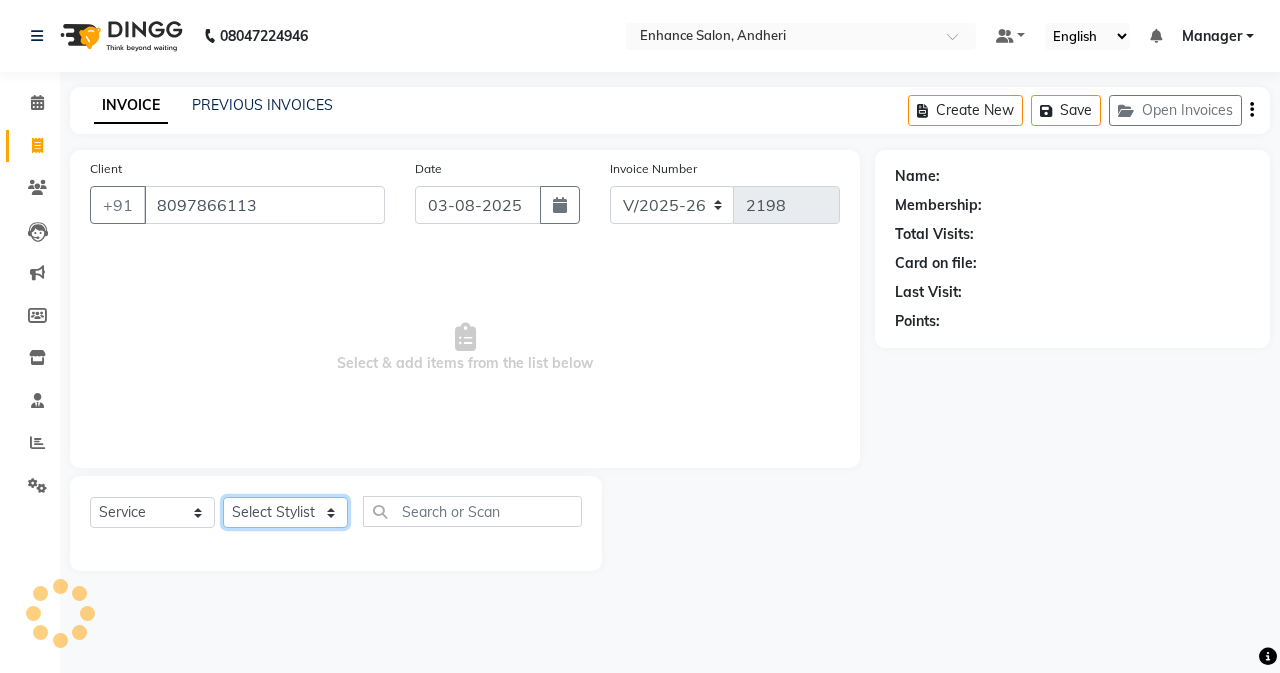 drag, startPoint x: 249, startPoint y: 514, endPoint x: 253, endPoint y: 502, distance: 12.649111 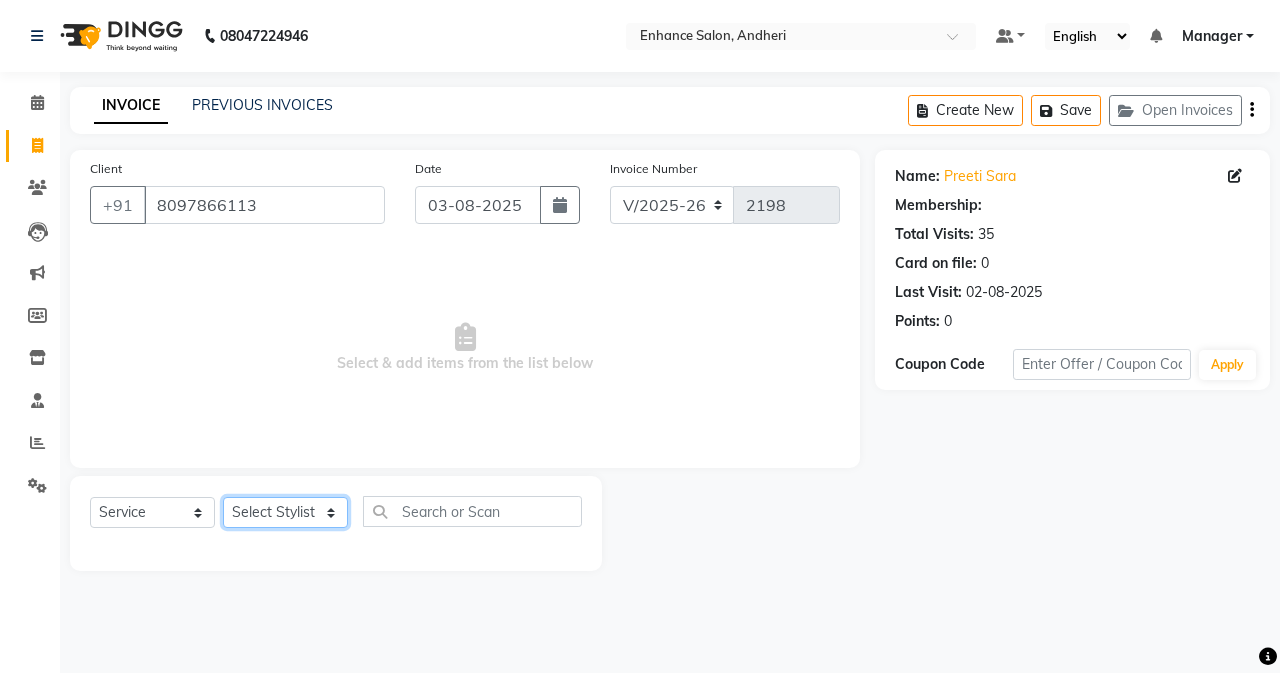 select on "61733" 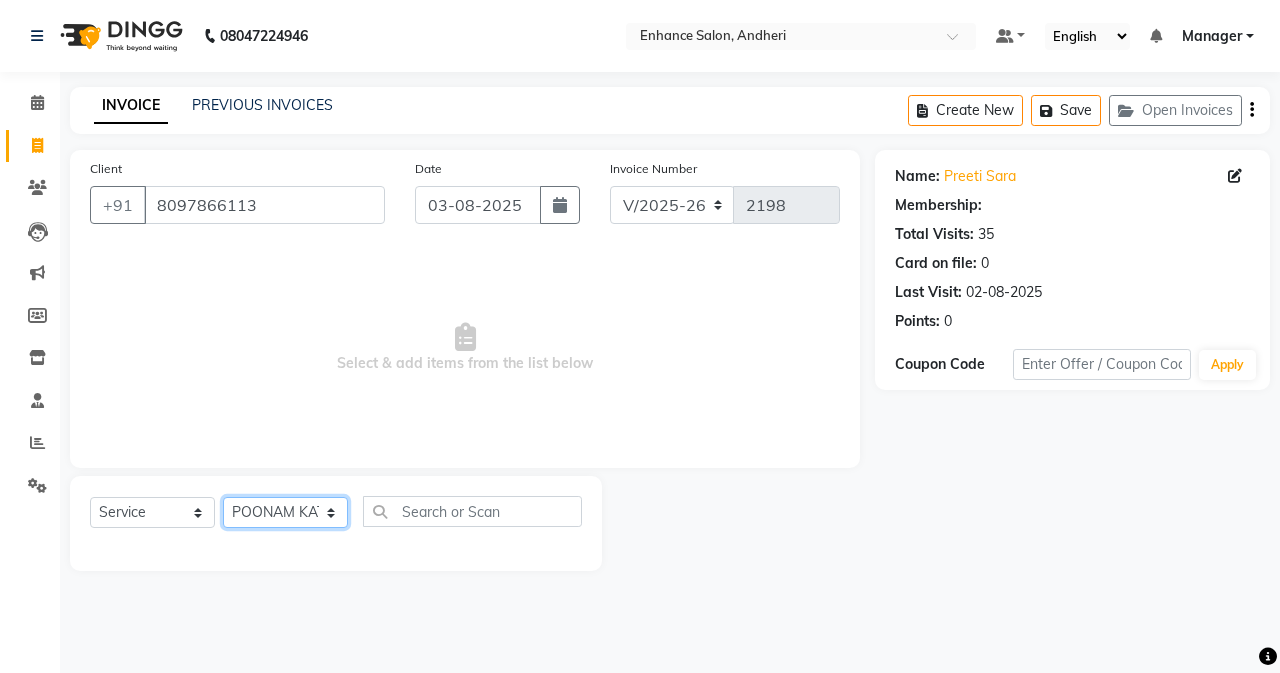 click on "Select Stylist Admin [FIRST]  [FIRST] [LAST] Manager [FIRST] [LAST] [FIRST] [LAST] [FIRST] [LAST] [FIRST] [LAST] [FIRST] [LAST] [FIRST] [LAST] [FIRST] [LAST] [FIRST] [LAST] [FIRST] [LAST] [FIRST] [LAST] [FIRST] [LAST]" 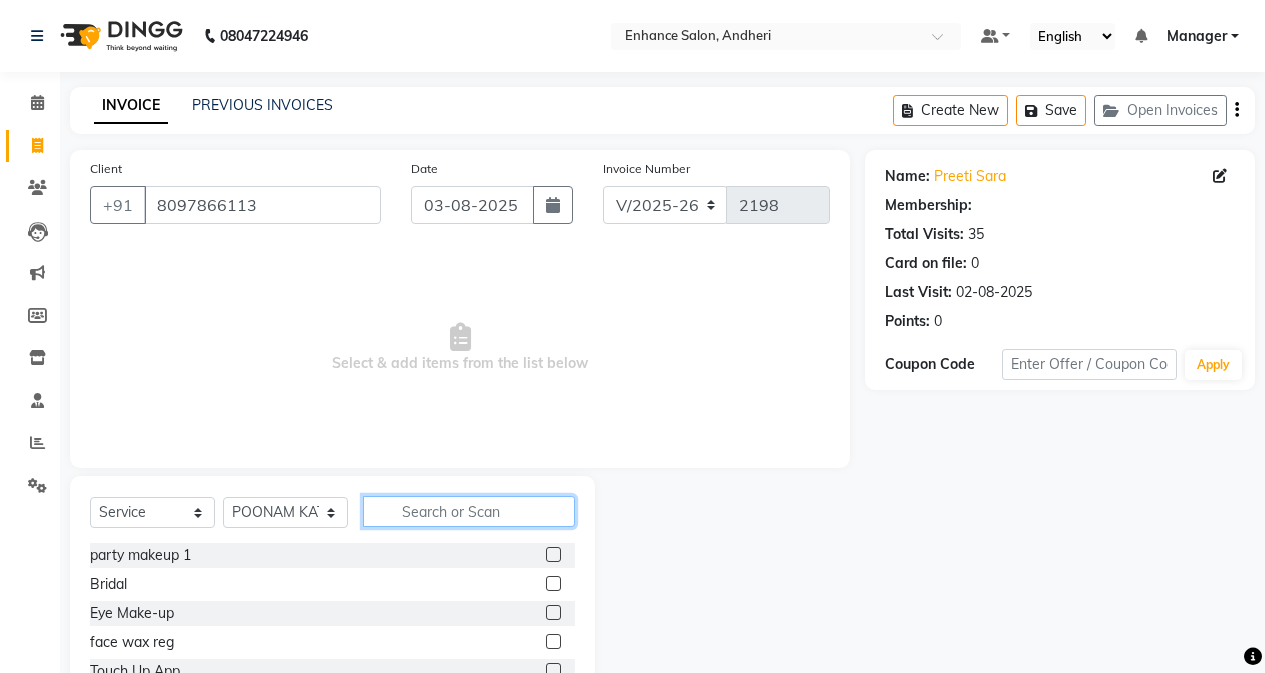 click 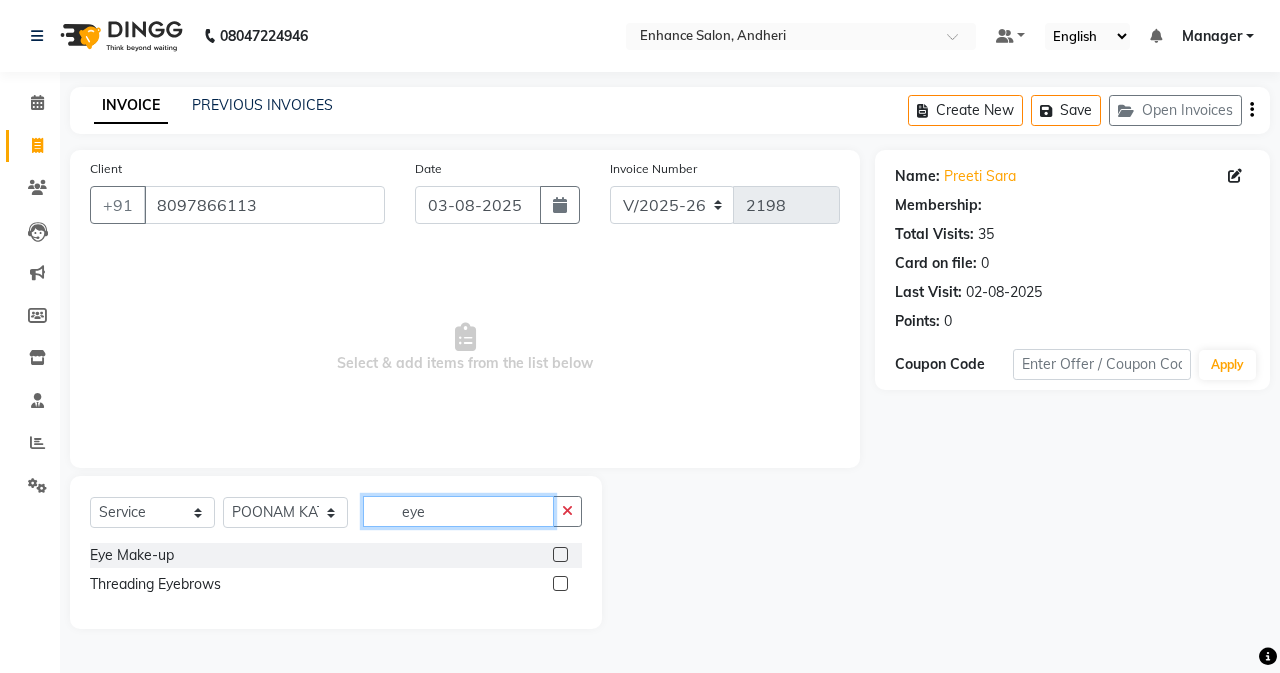 type on "eye" 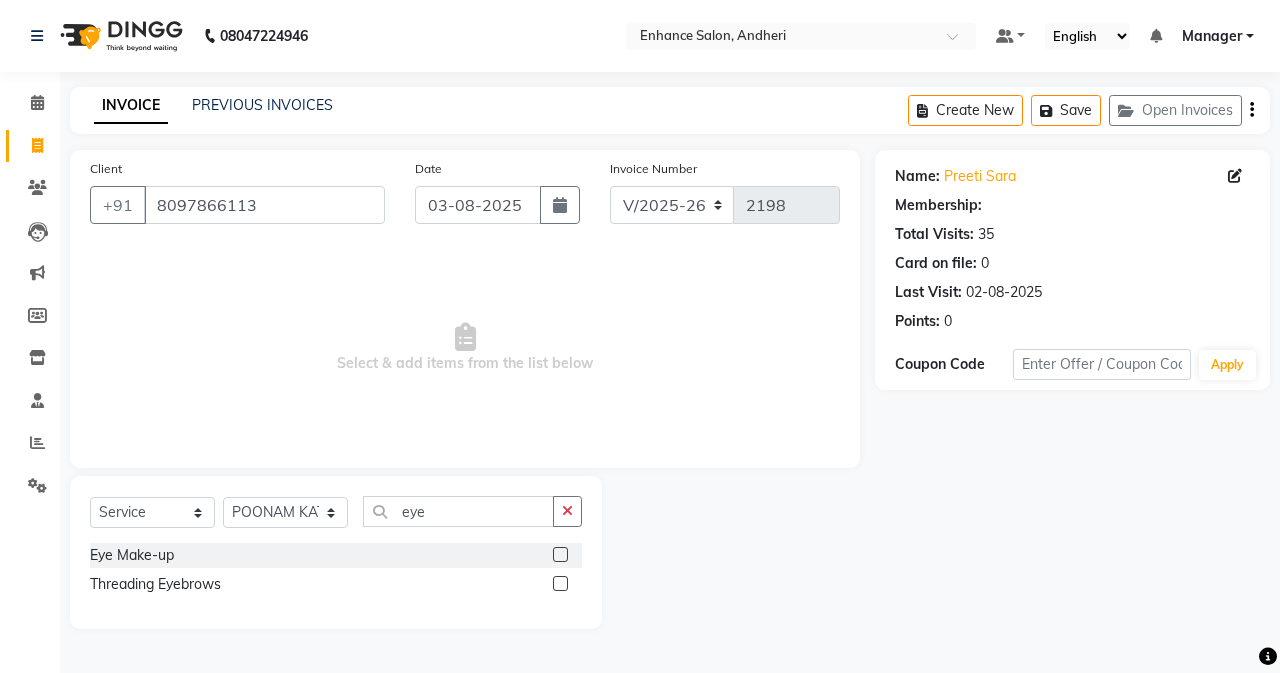 click 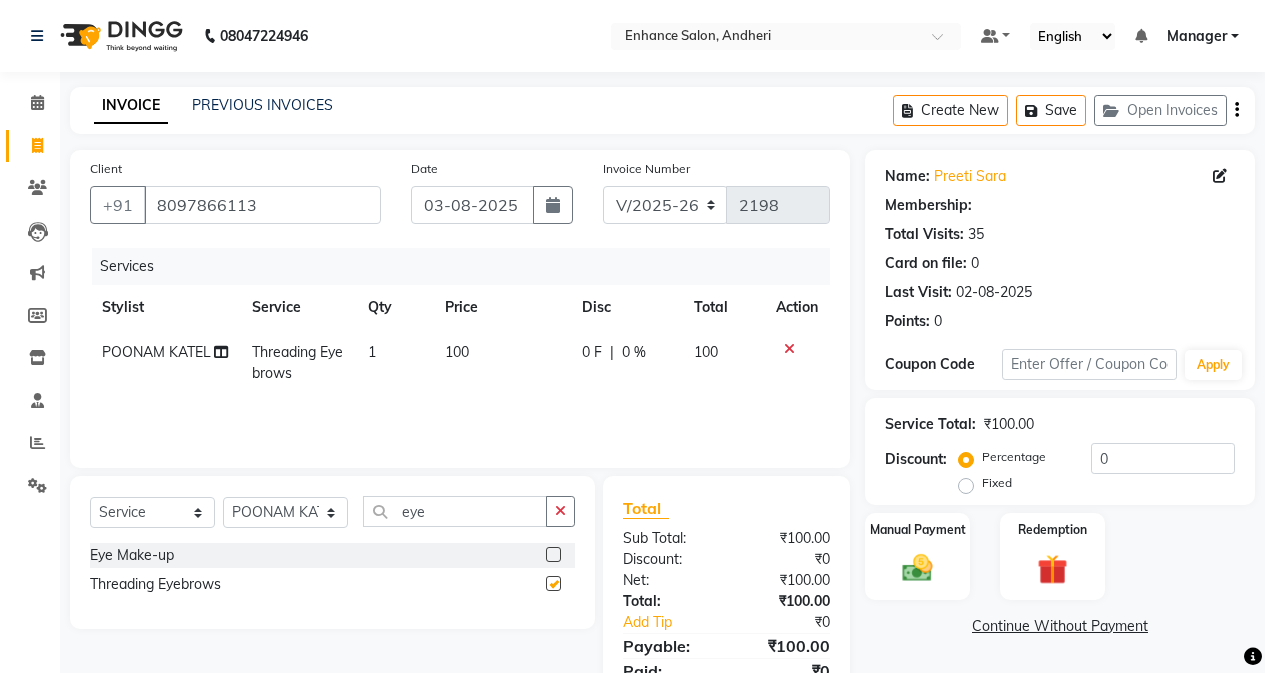 checkbox on "false" 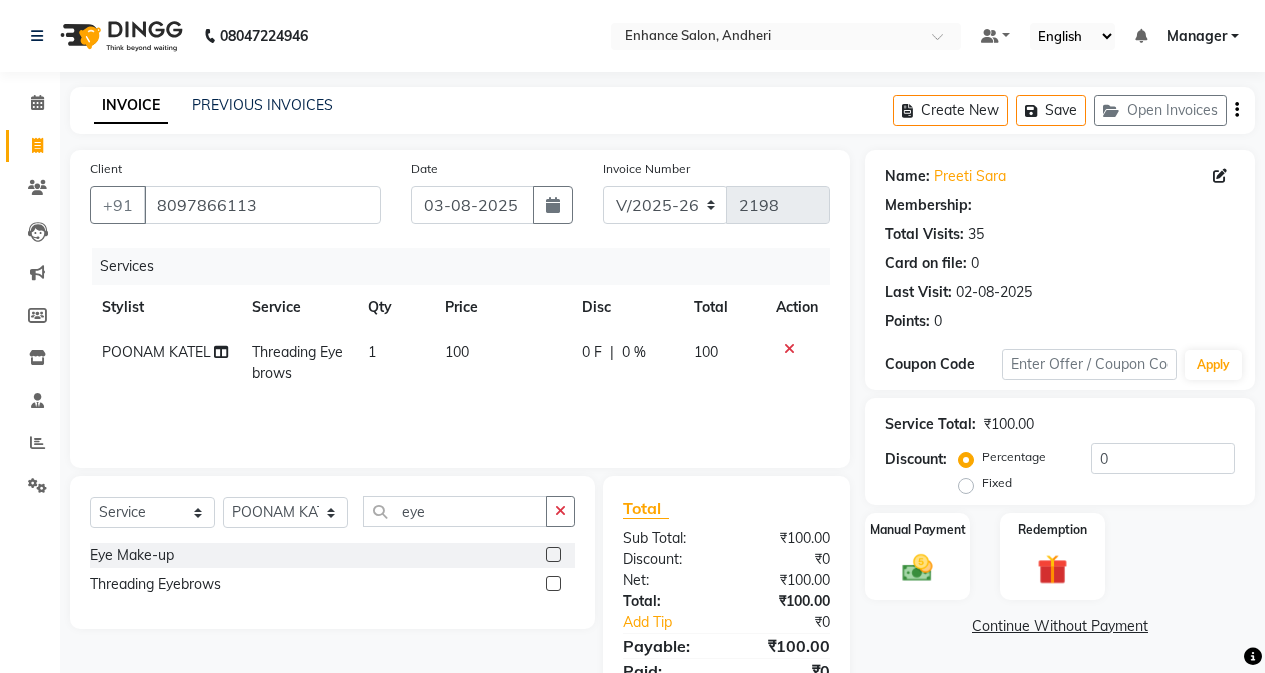 scroll, scrollTop: 85, scrollLeft: 0, axis: vertical 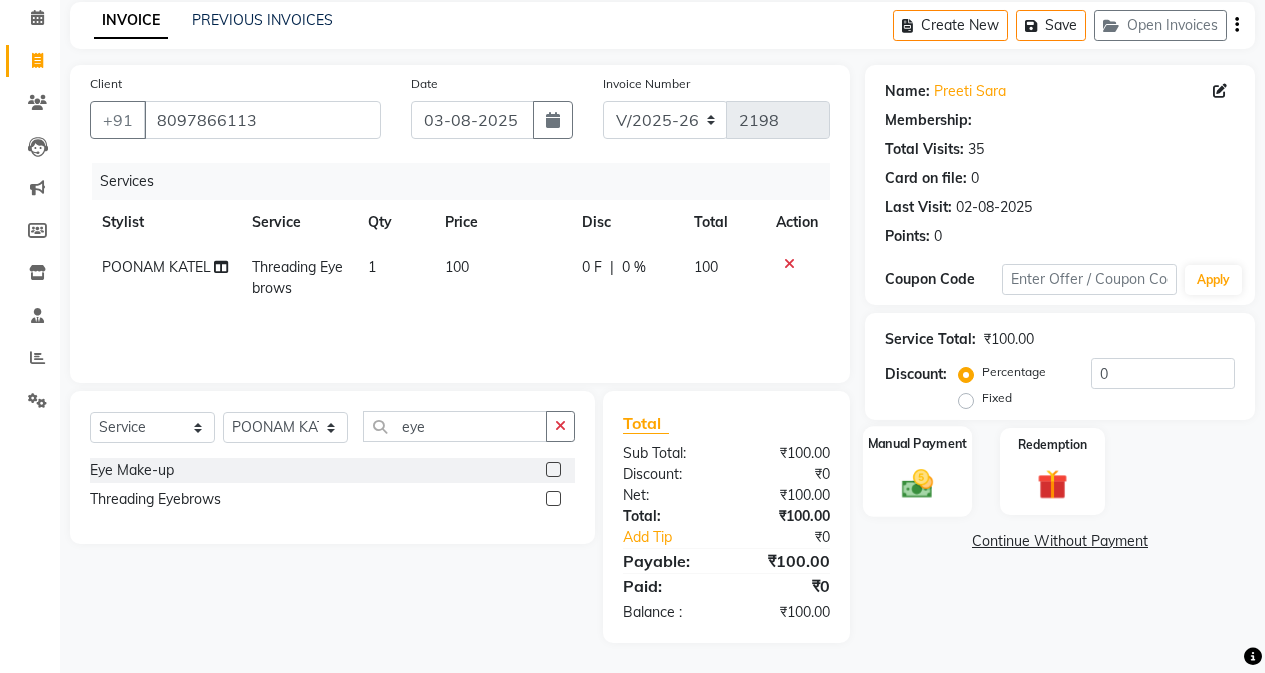 click on "Manual Payment" 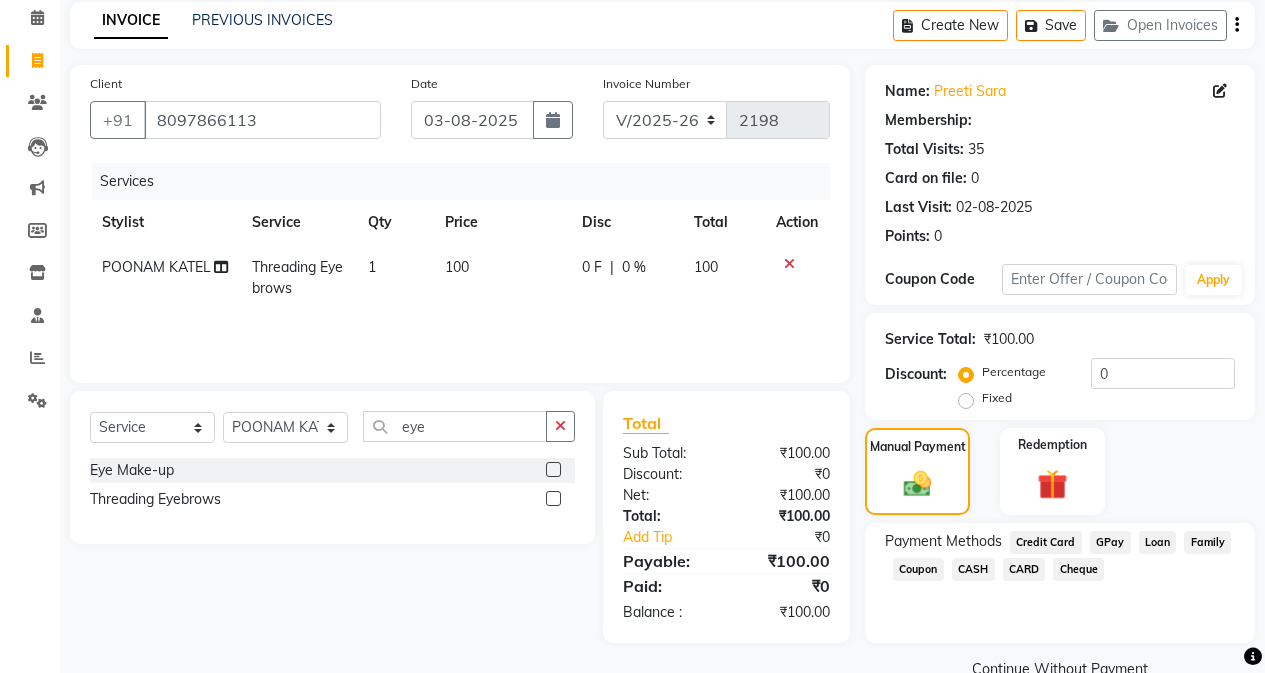 click on "CASH" 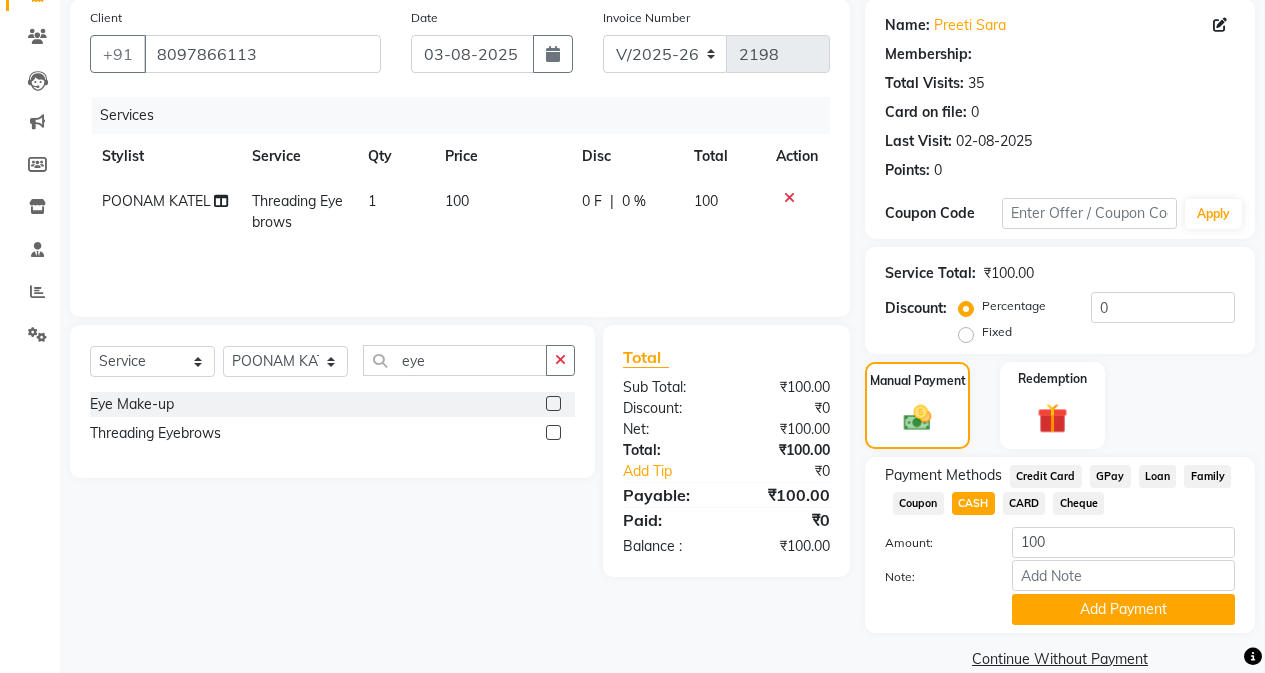 scroll, scrollTop: 182, scrollLeft: 0, axis: vertical 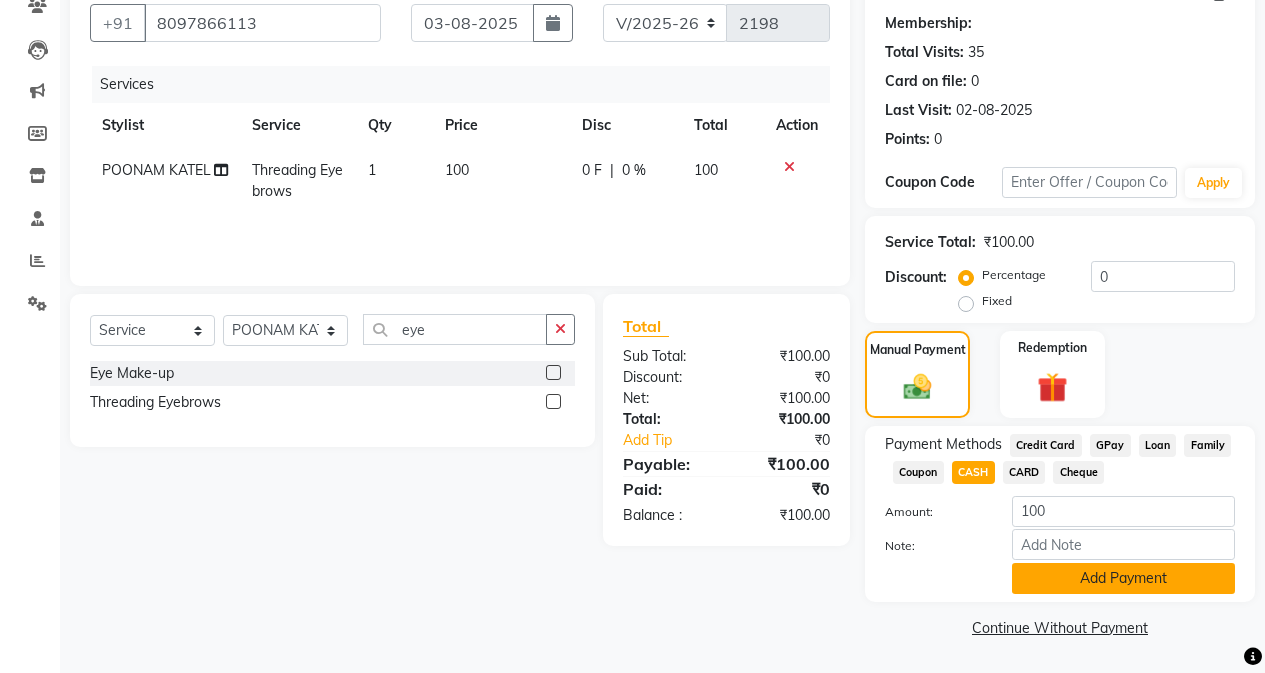 click on "Add Payment" 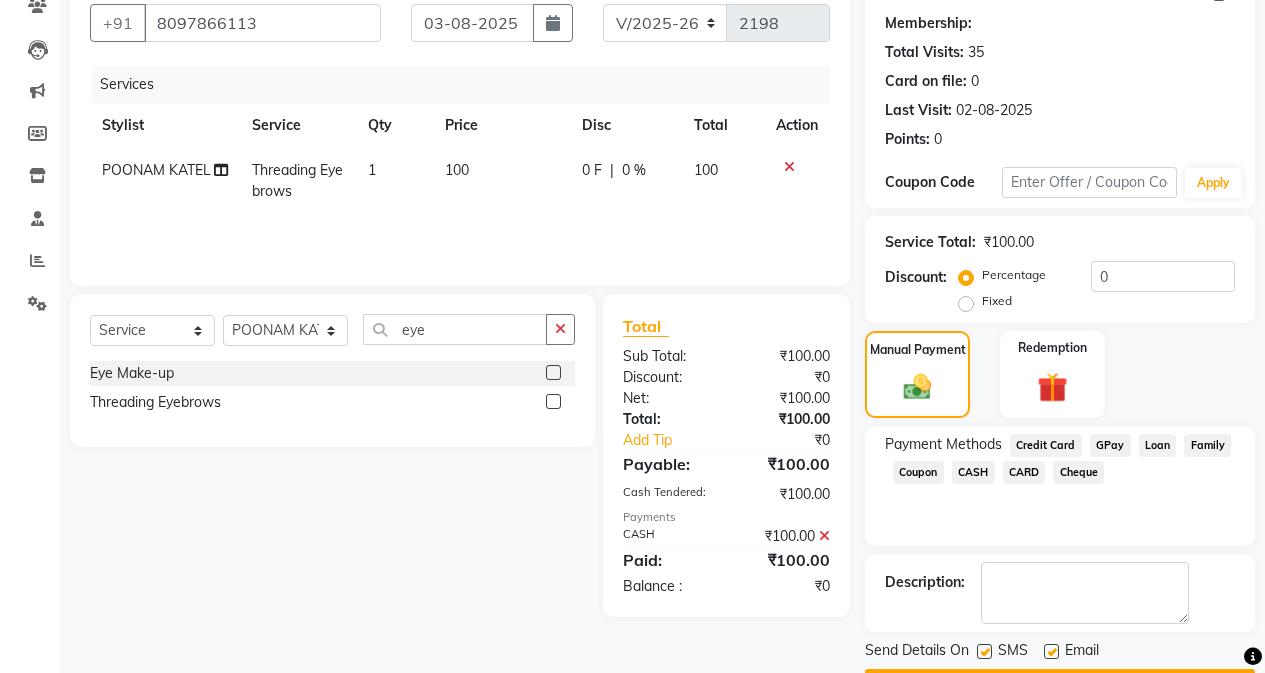 scroll, scrollTop: 239, scrollLeft: 0, axis: vertical 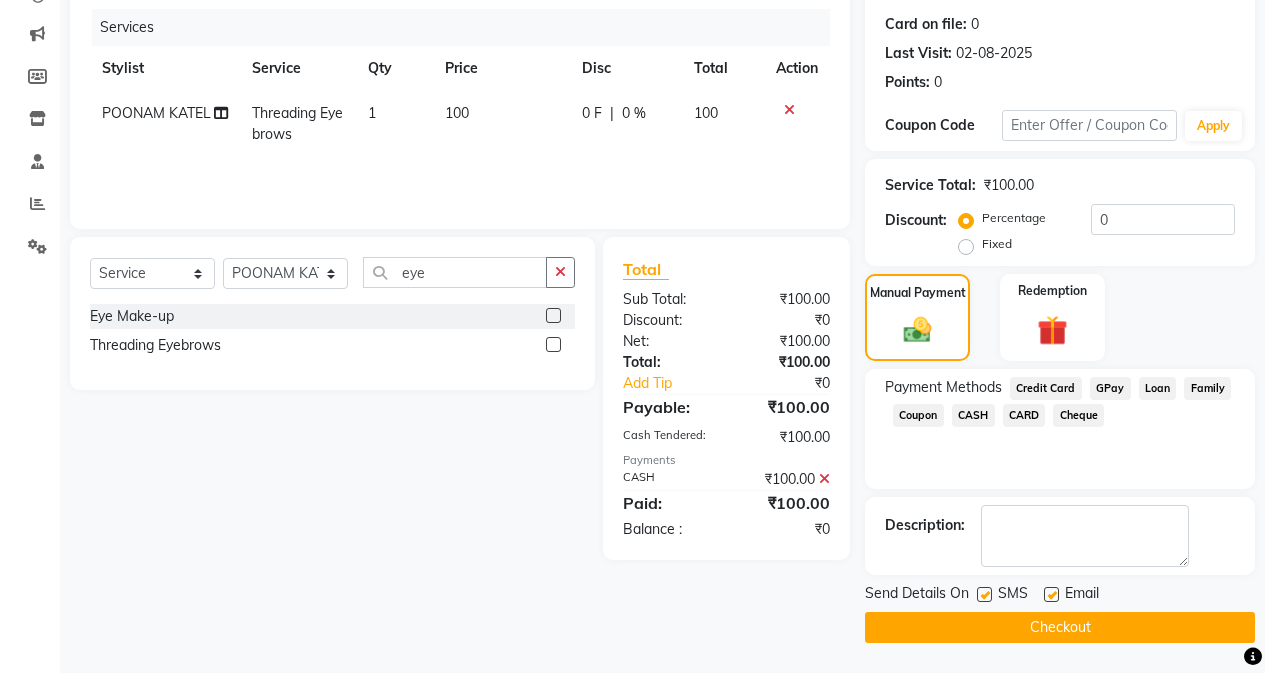 click on "Checkout" 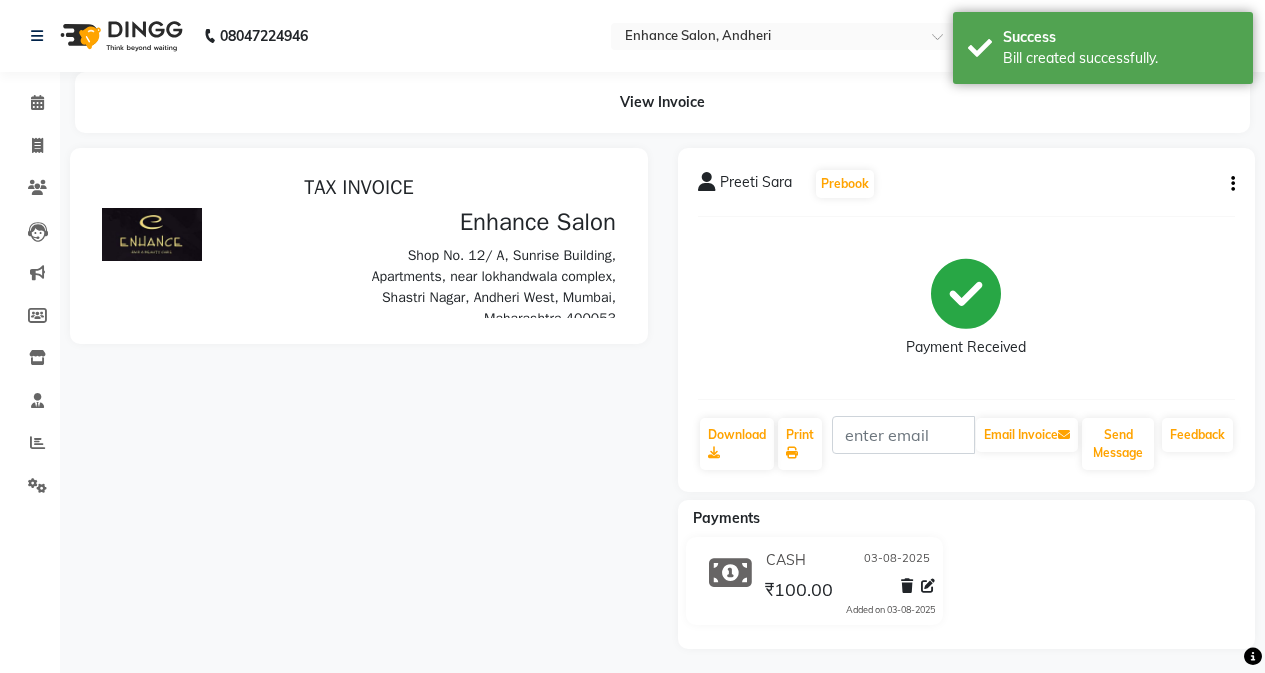 scroll, scrollTop: 0, scrollLeft: 0, axis: both 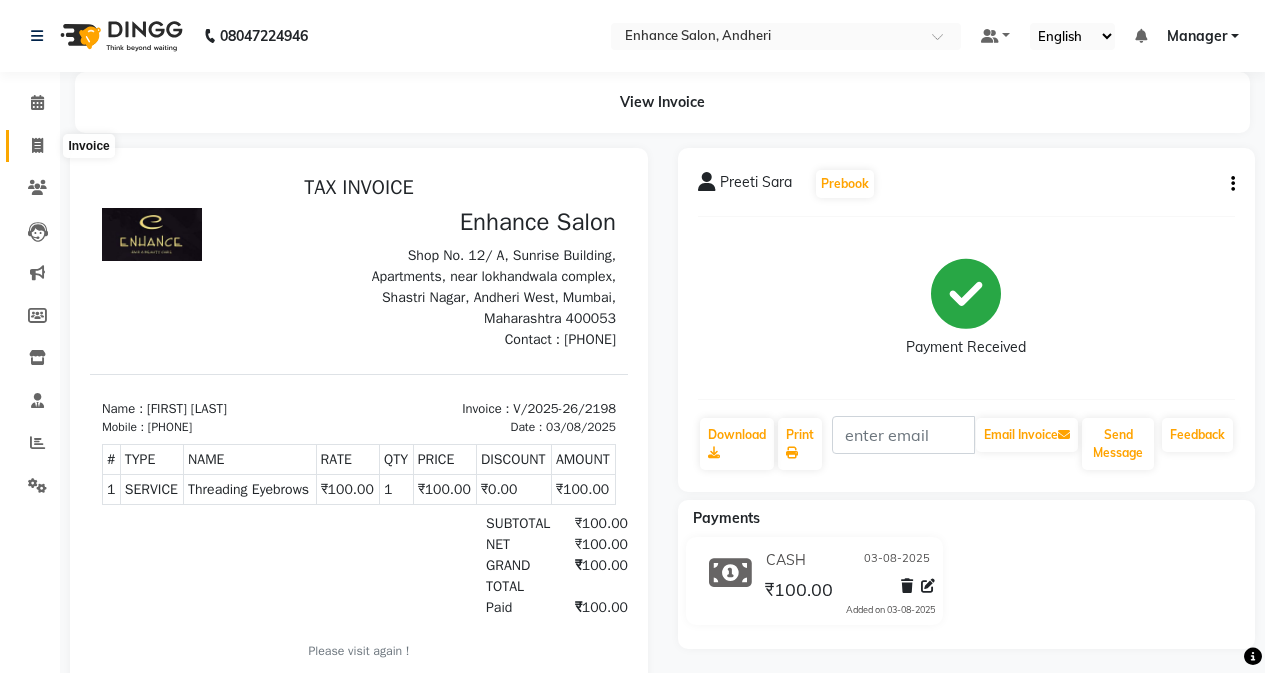 click 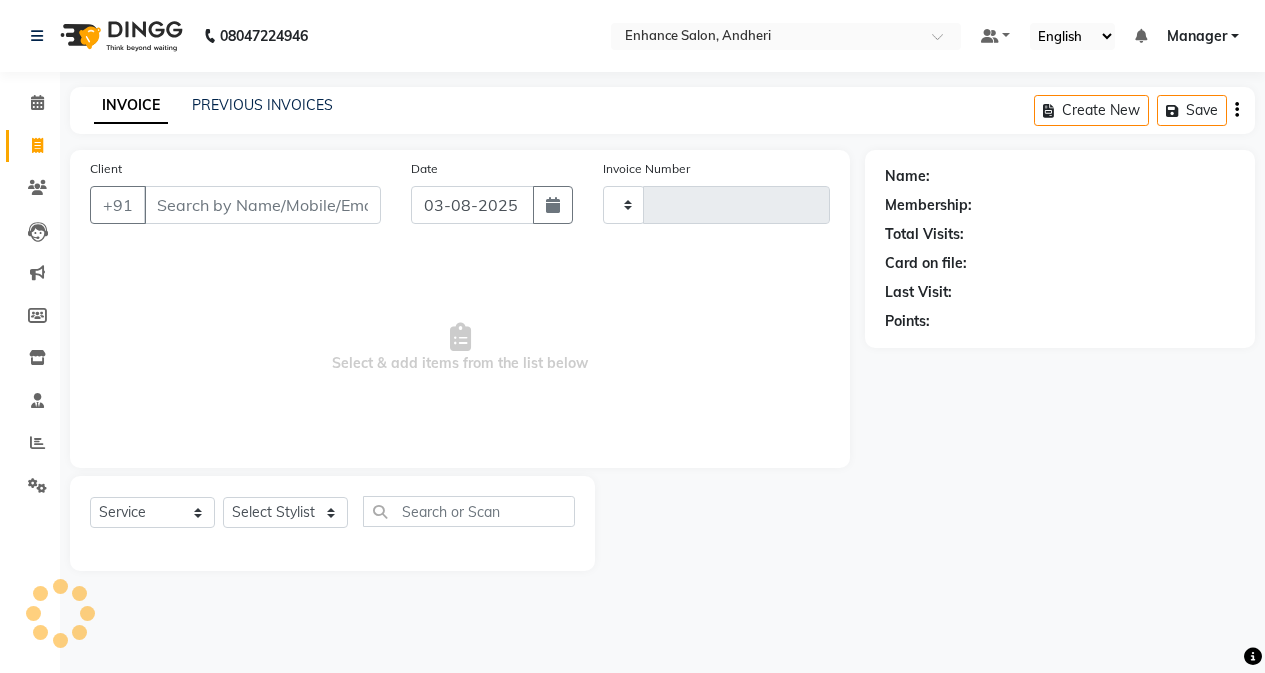 type on "2199" 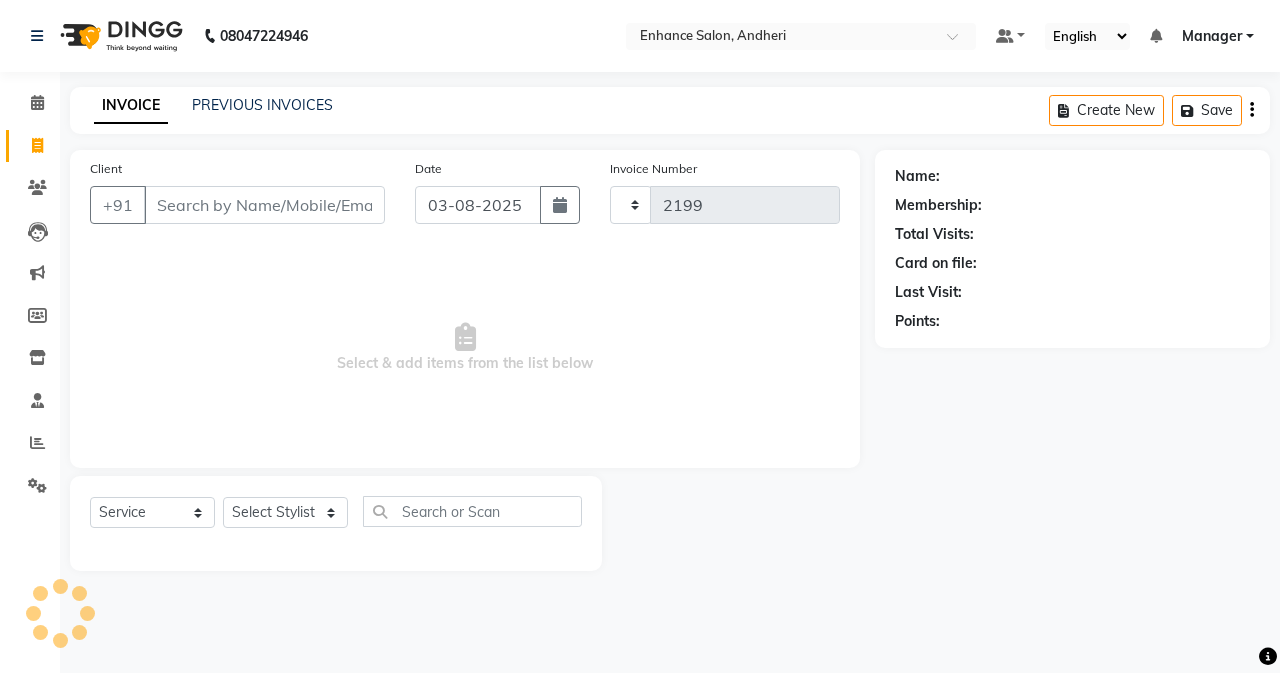select on "7236" 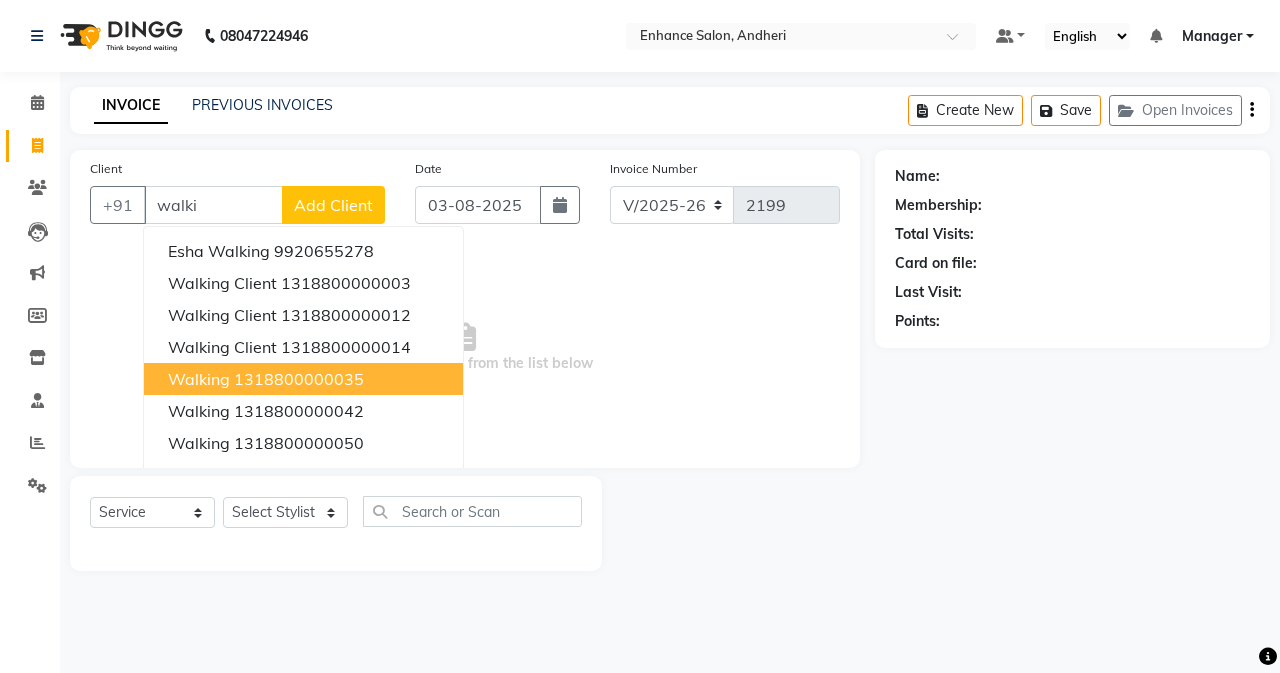 click on "walking  [PHONE]" at bounding box center [303, 379] 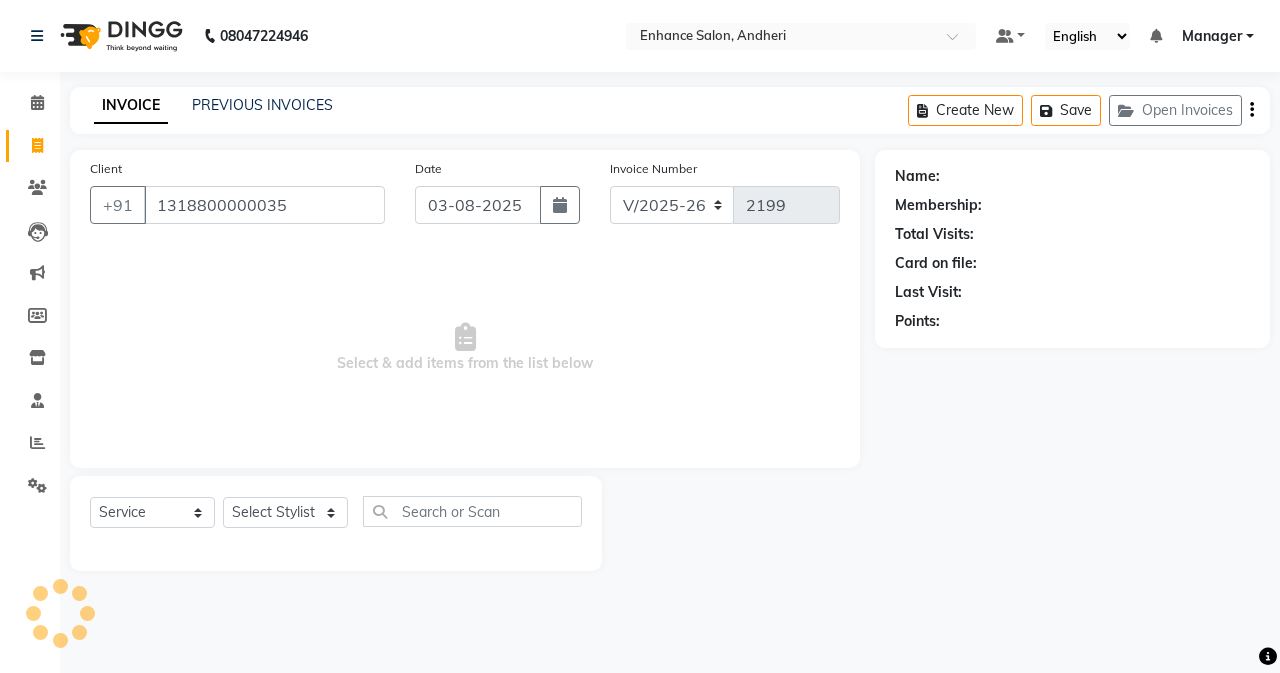 type on "1318800000035" 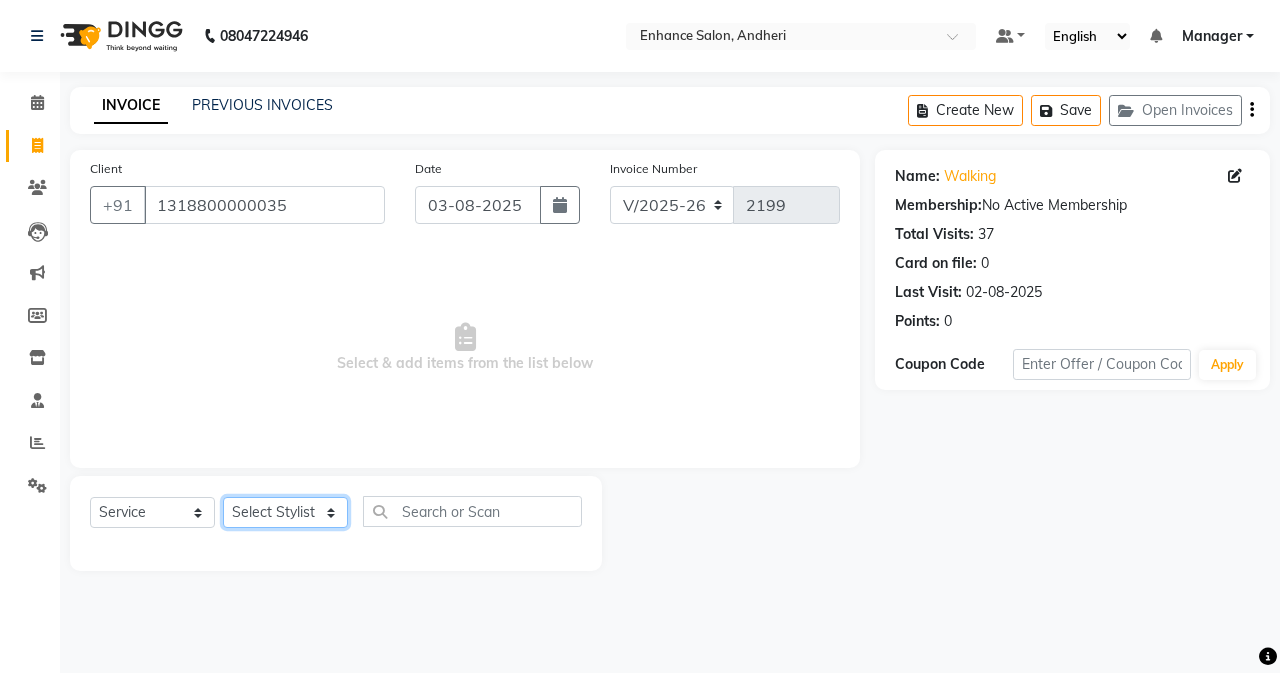 click on "Select Stylist Admin [FIRST]  [FIRST] [LAST] Manager [FIRST] [LAST] [FIRST] [LAST] [FIRST] [LAST] [FIRST] [LAST] [FIRST] [LAST] [FIRST] [LAST] [FIRST] [LAST] [FIRST] [LAST] [FIRST] [LAST] [FIRST] [LAST] [FIRST] [LAST]" 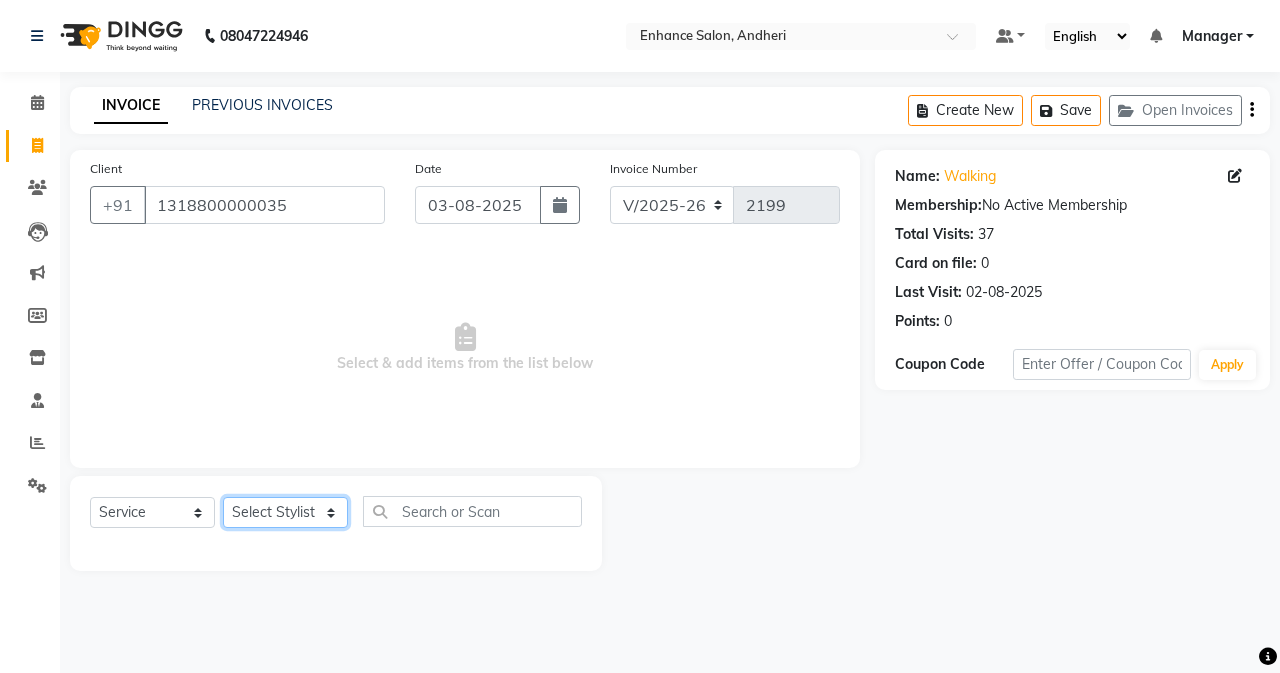 select on "[POSTAL_CODE]" 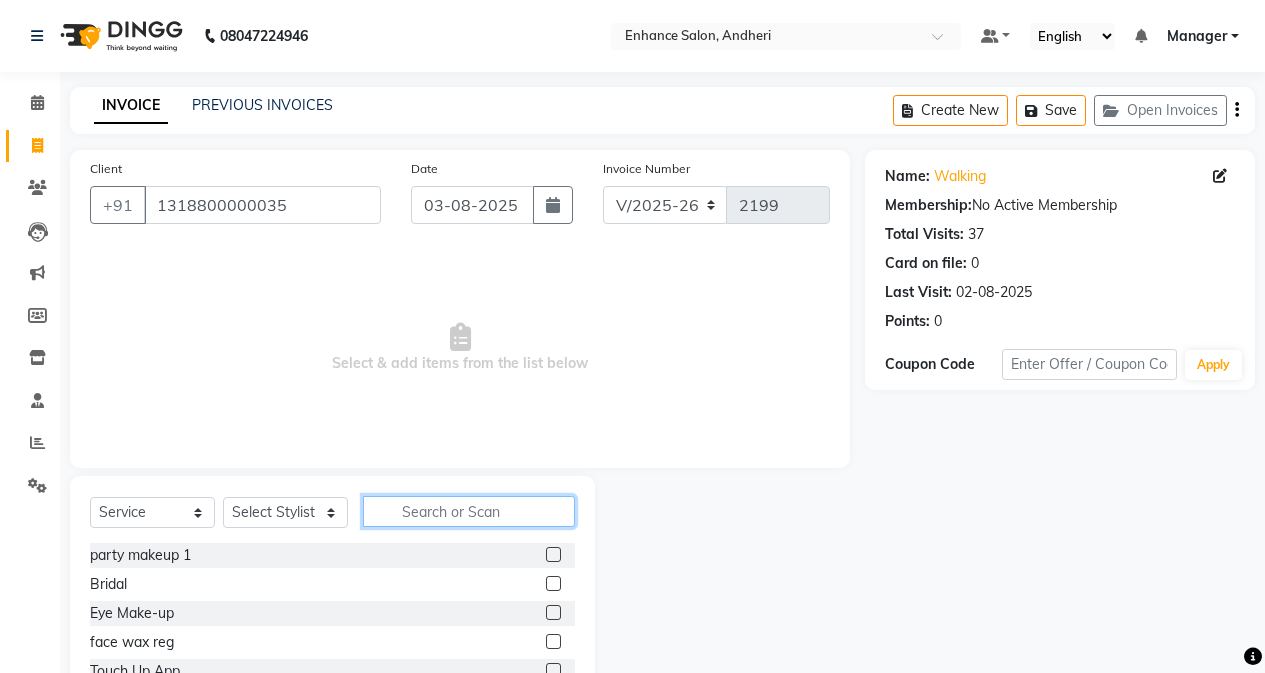 click 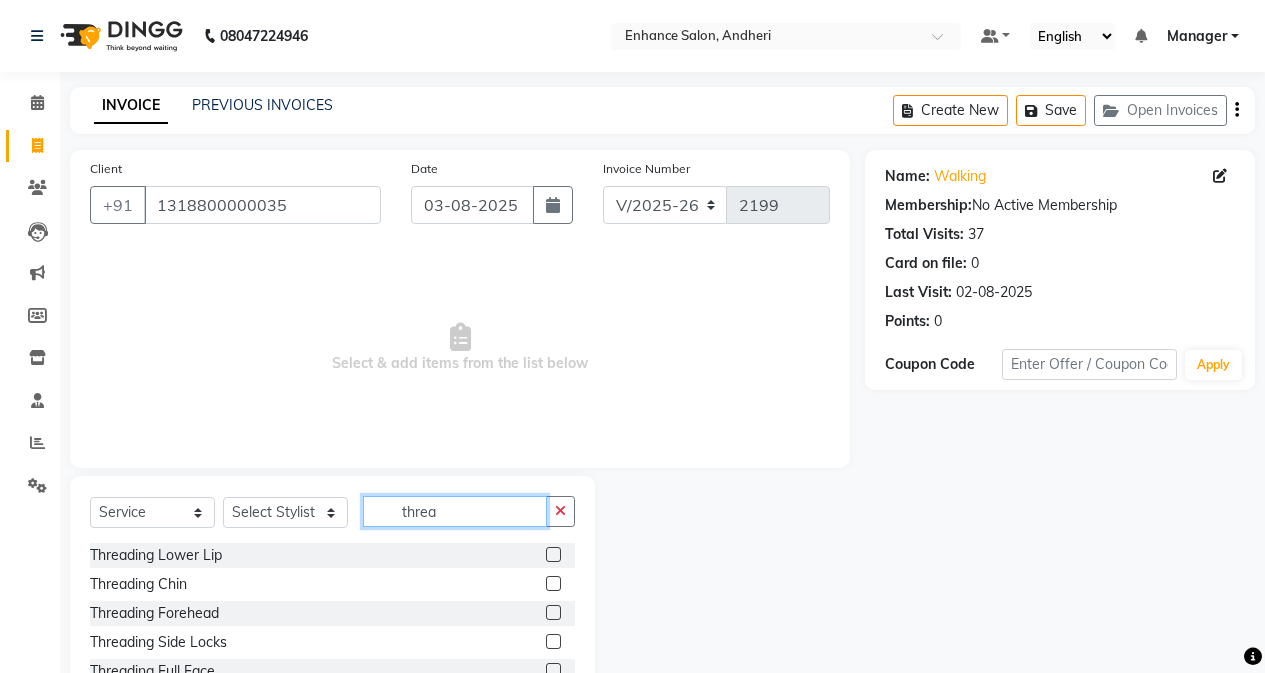 scroll, scrollTop: 128, scrollLeft: 0, axis: vertical 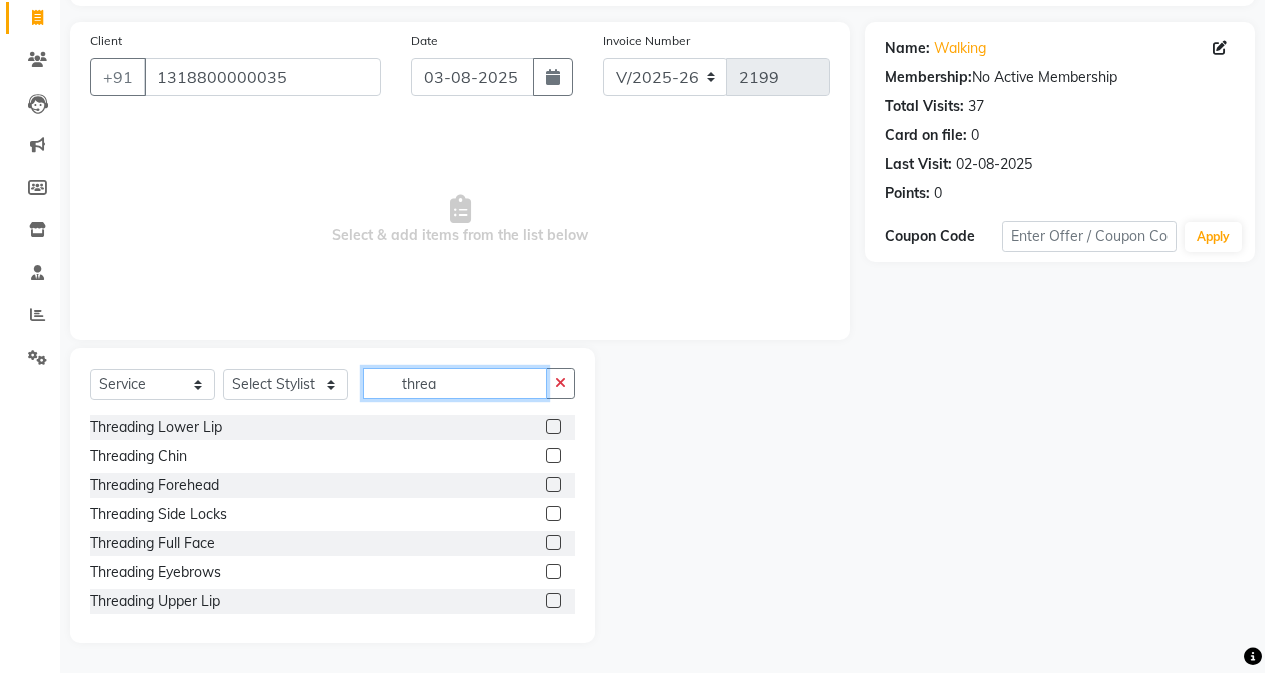 type on "threa" 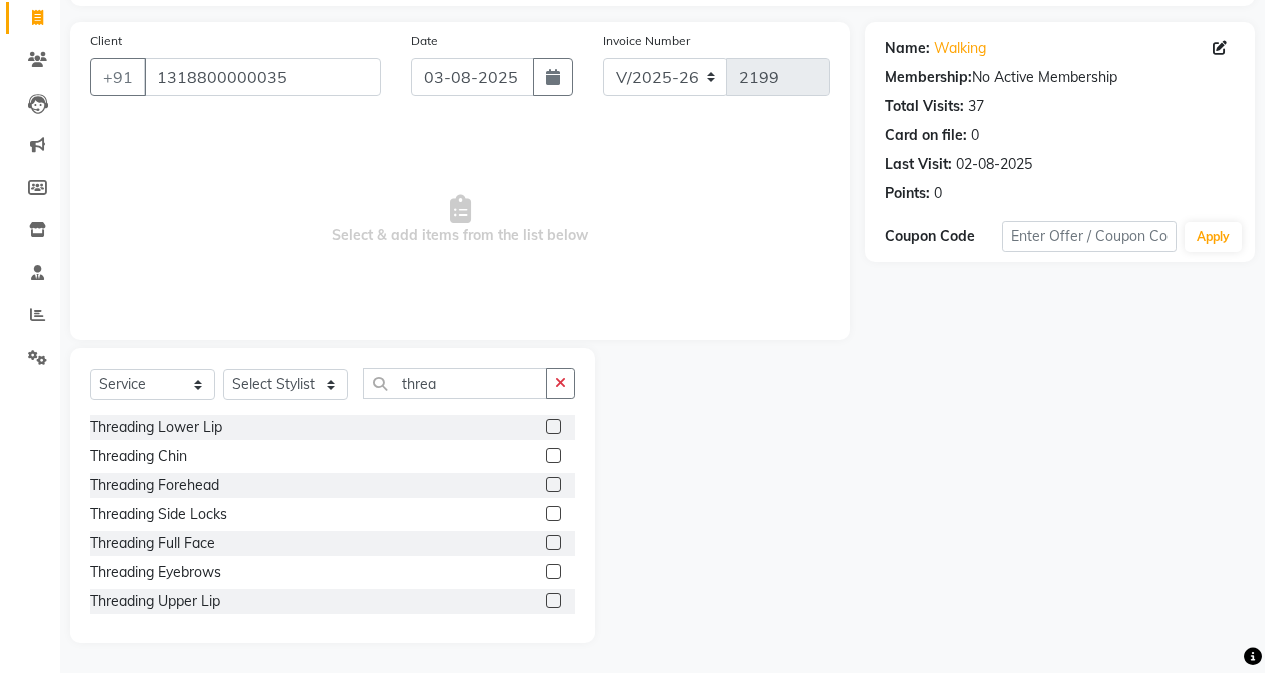 drag, startPoint x: 537, startPoint y: 540, endPoint x: 516, endPoint y: 377, distance: 164.3472 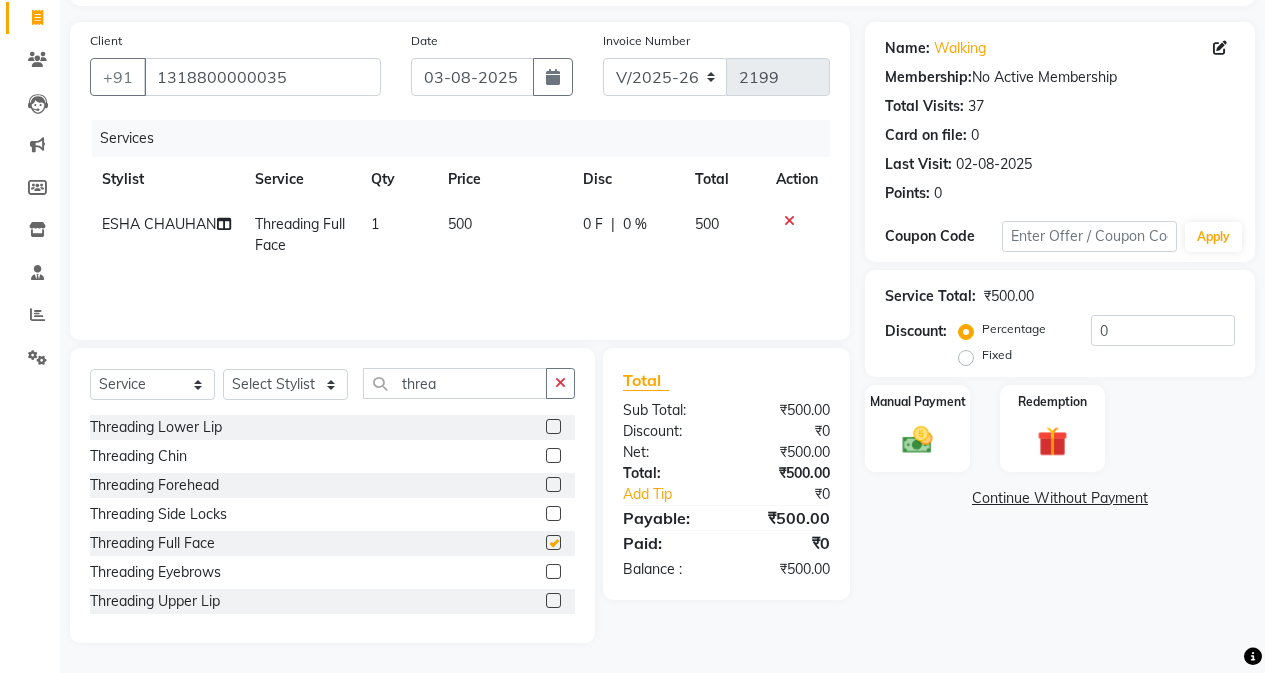 checkbox on "false" 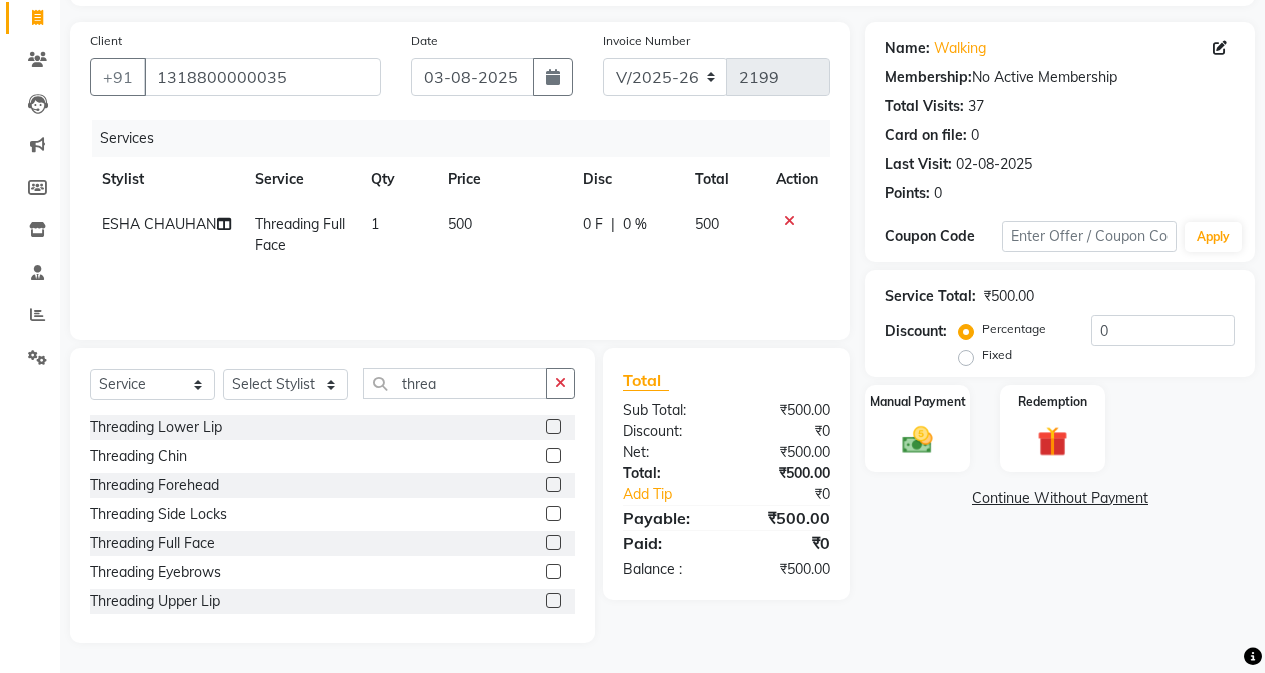 click on "Services Stylist Service Qty Price Disc Total Action [FIRST] [LAST] Threading Full Face 1 500 0 F | 0 % 500" 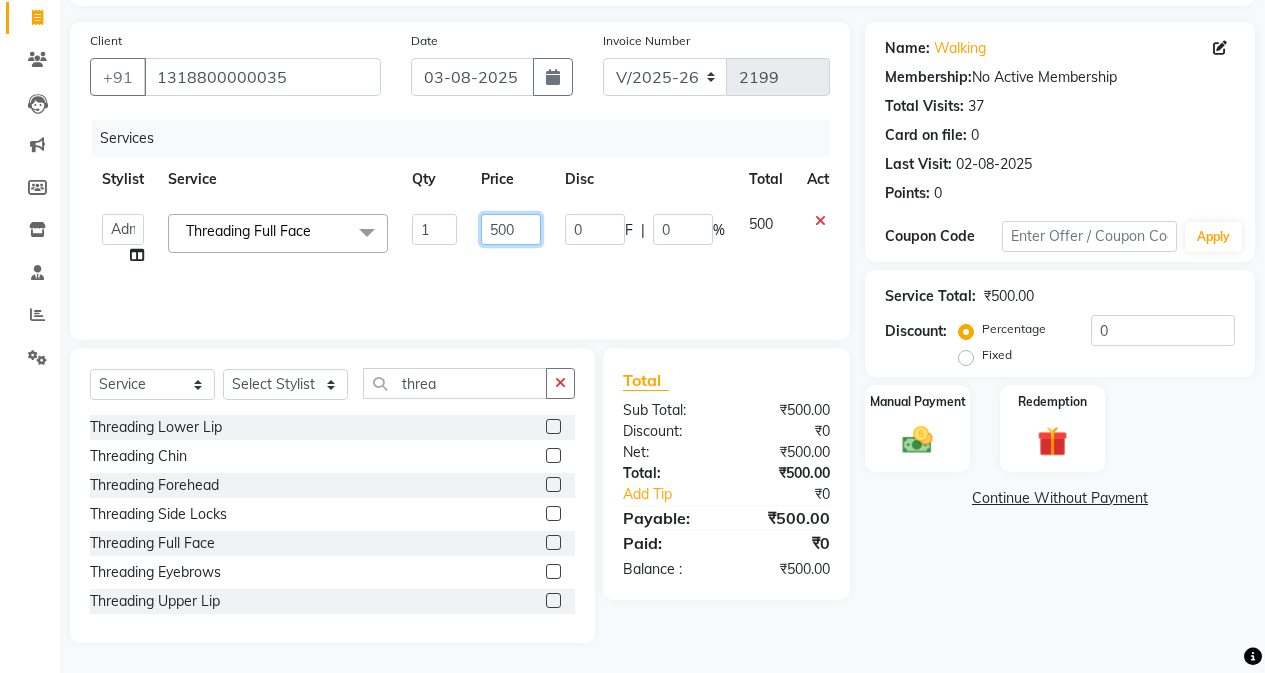 click on "500" 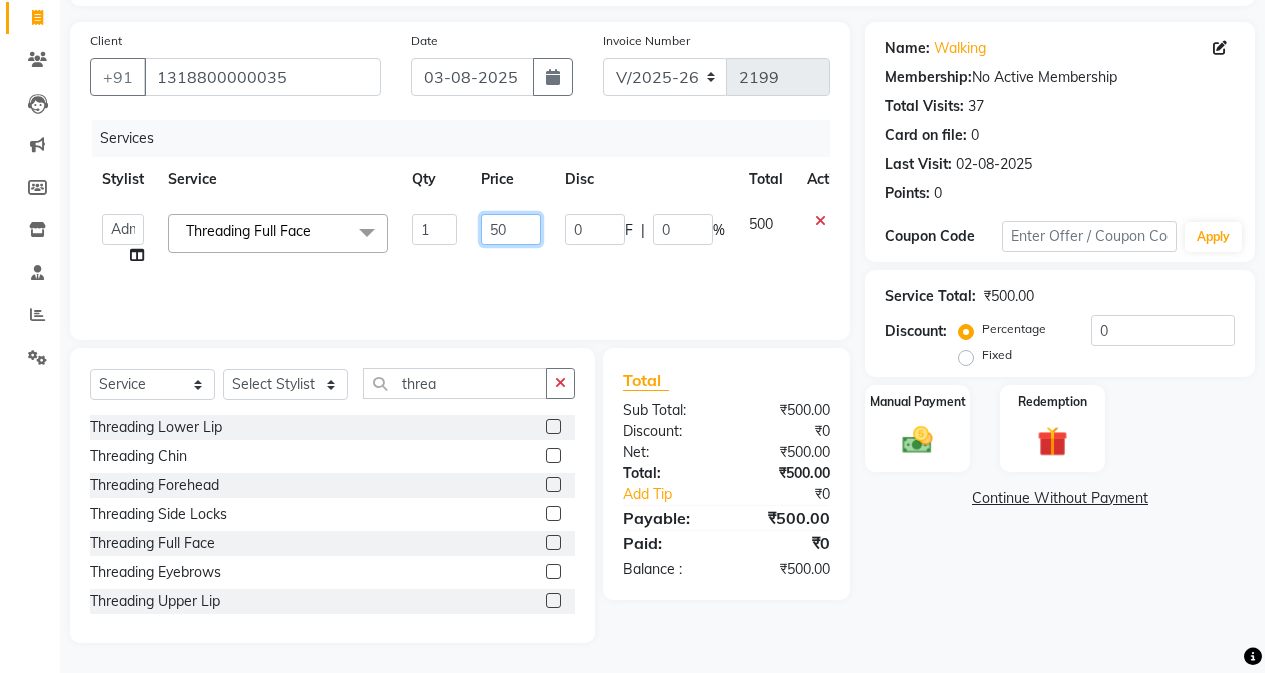 type on "5" 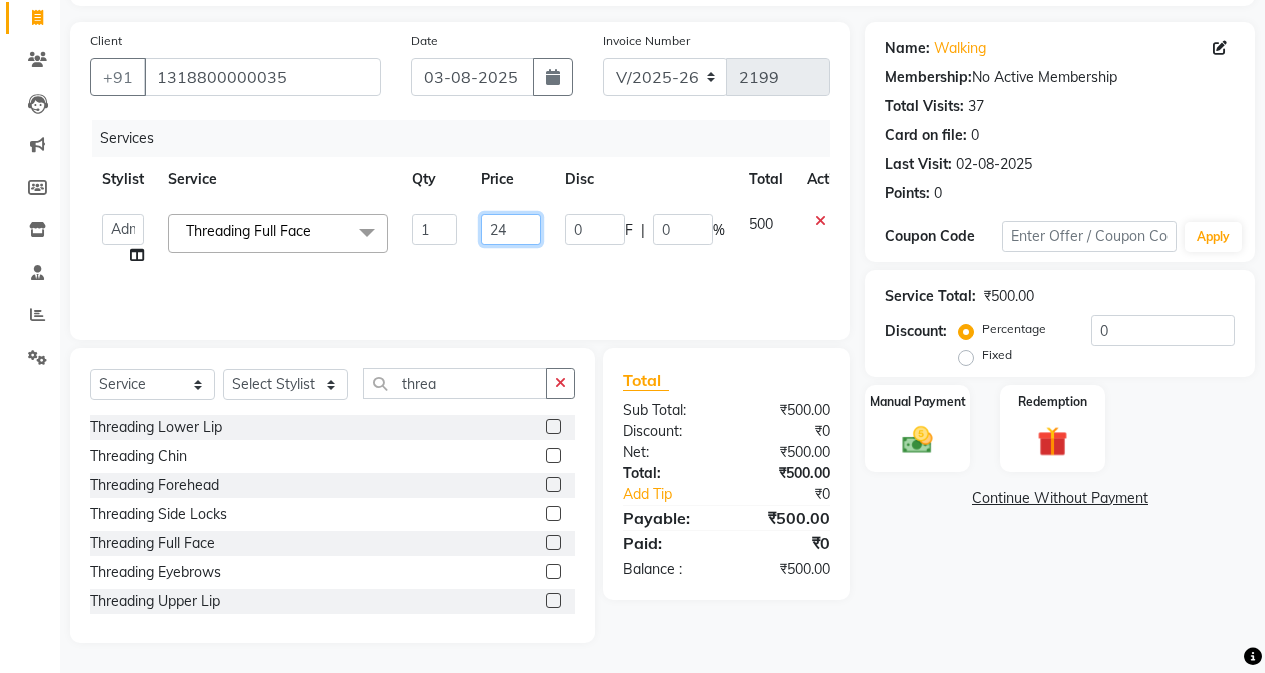 type on "240" 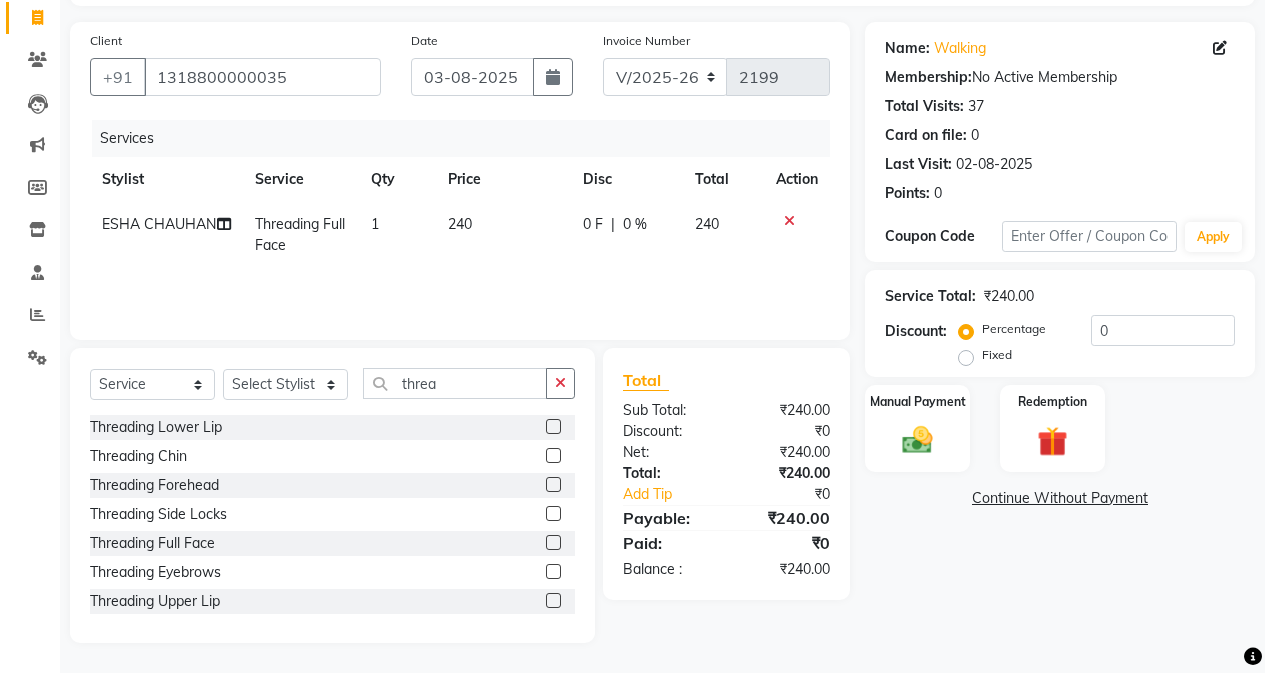click on "Name: Walking  Membership:  No Active Membership  Total Visits:  37 Card on file:  0 Last Visit:   02-08-2025 Points:   0  Coupon Code Apply Service Total:  ₹240.00  Discount:  Percentage   Fixed  0 Manual Payment Redemption  Continue Without Payment" 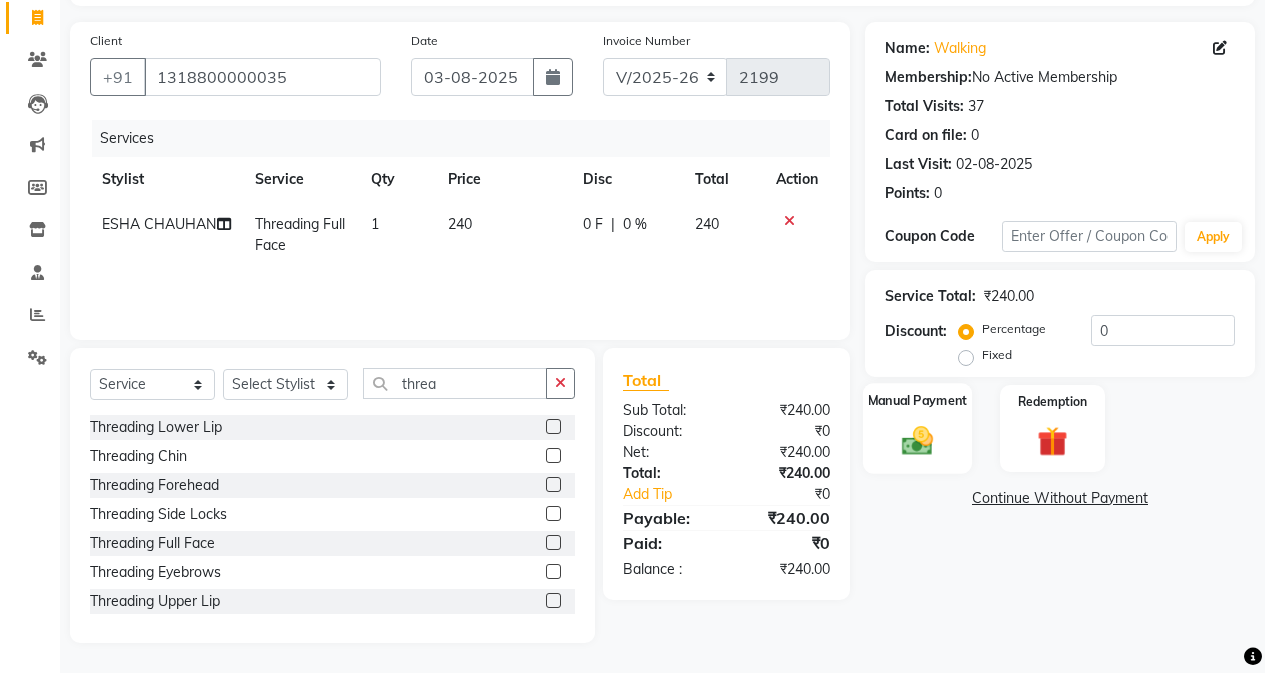 click 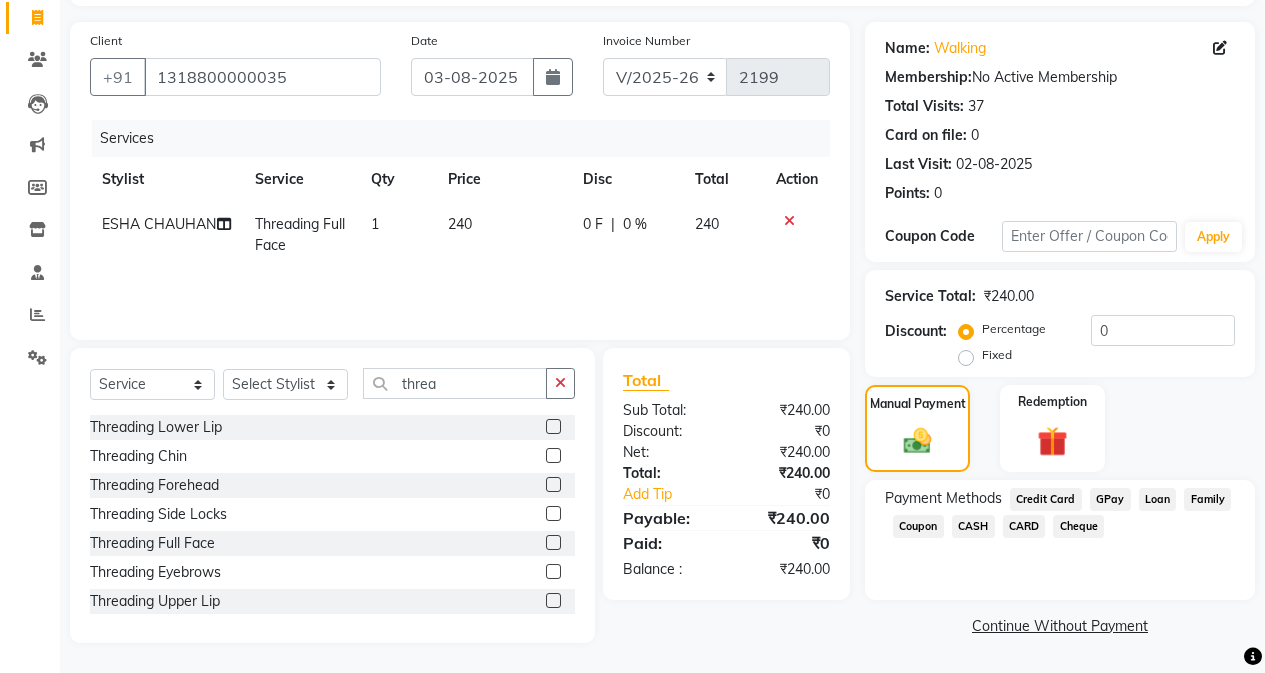 click on "CASH" 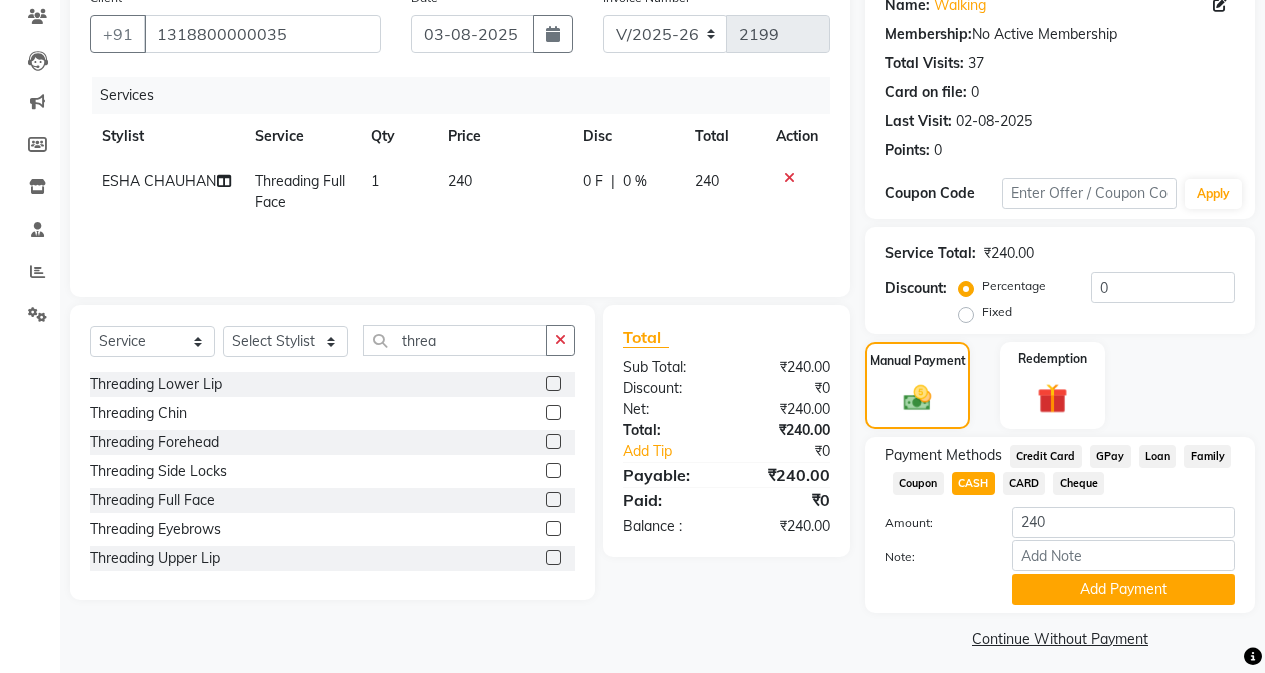 scroll, scrollTop: 182, scrollLeft: 0, axis: vertical 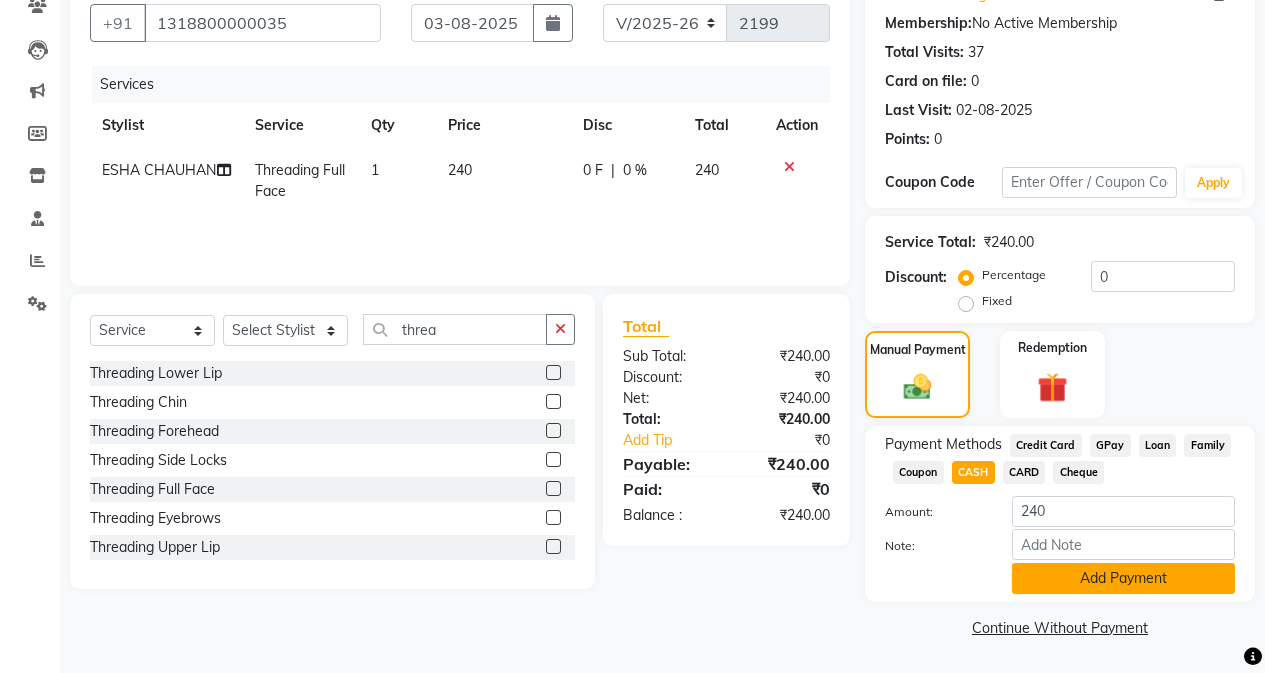 click on "Add Payment" 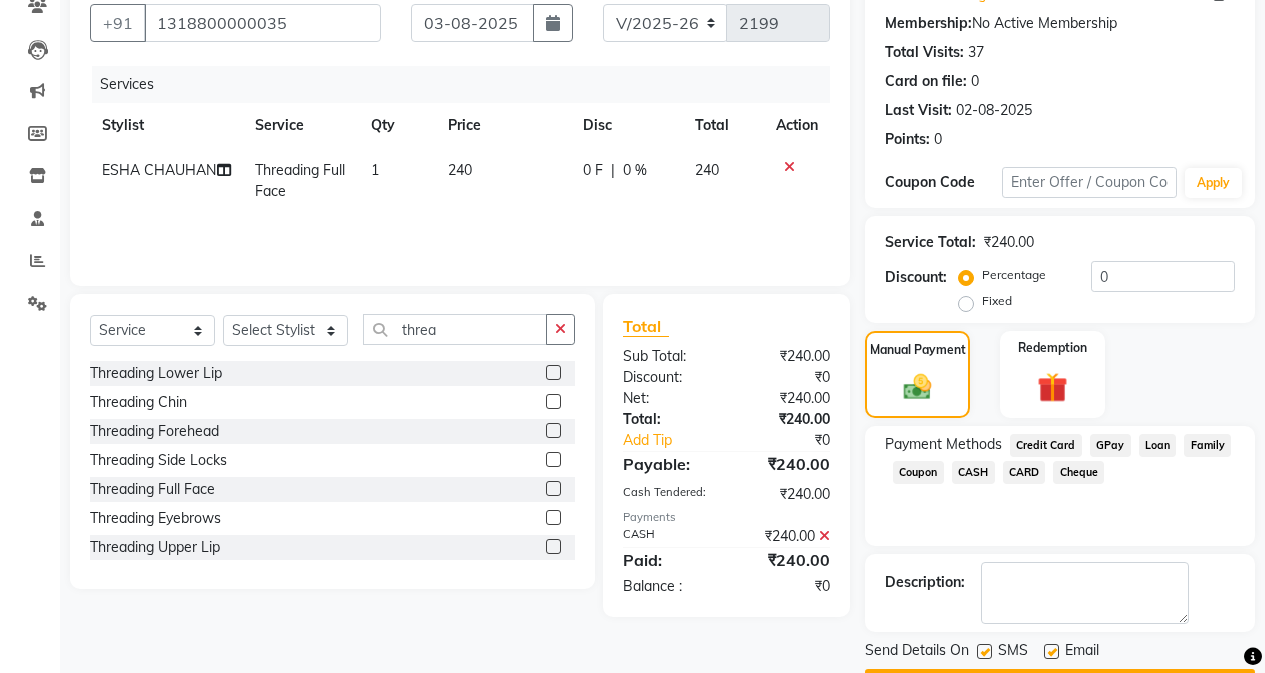 scroll, scrollTop: 239, scrollLeft: 0, axis: vertical 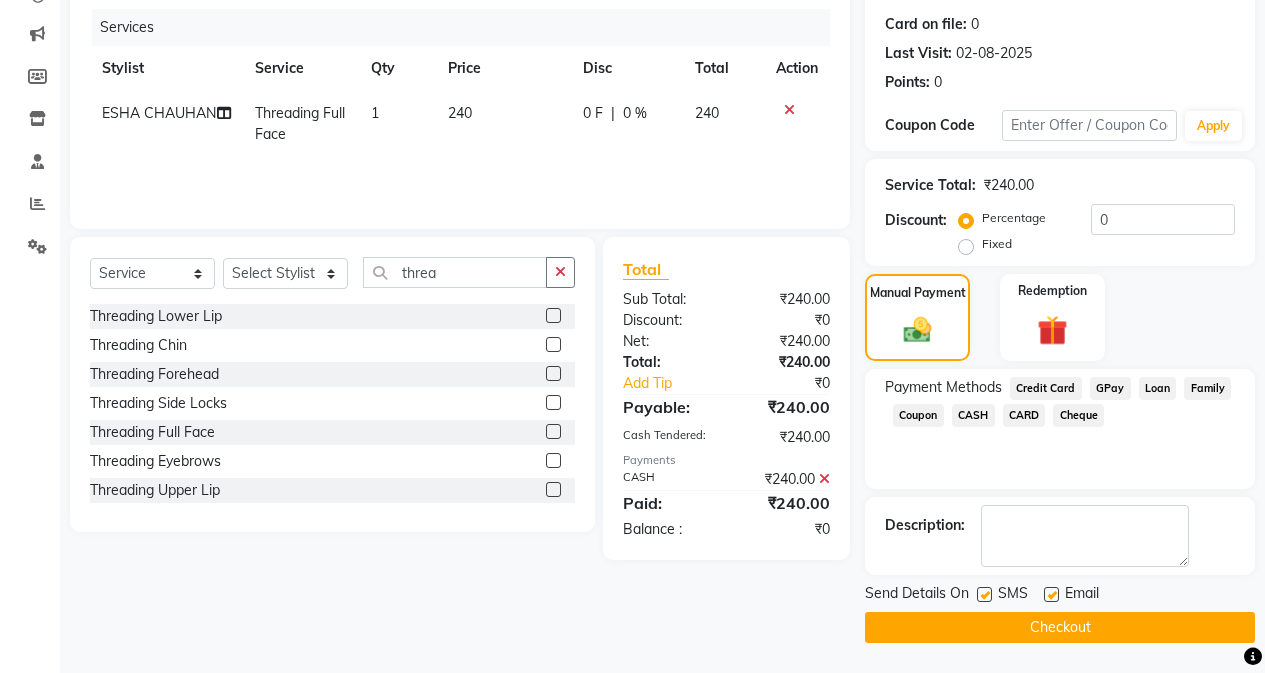 click on "Checkout" 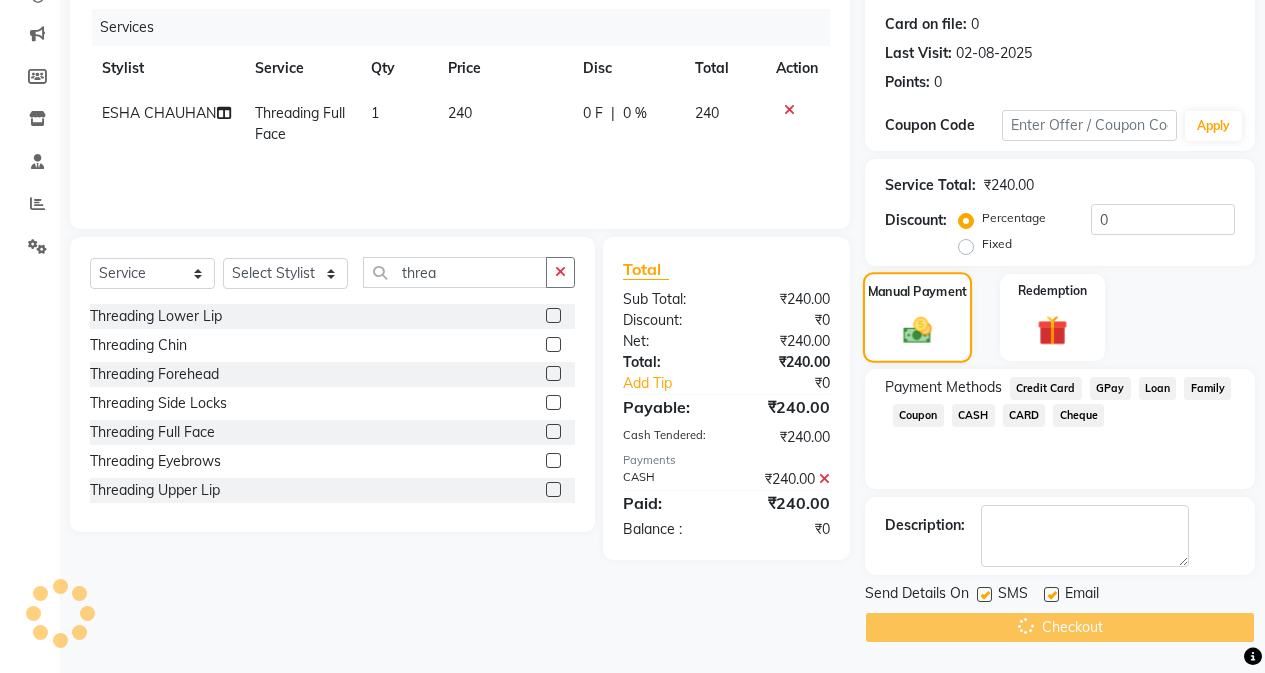 scroll, scrollTop: 0, scrollLeft: 0, axis: both 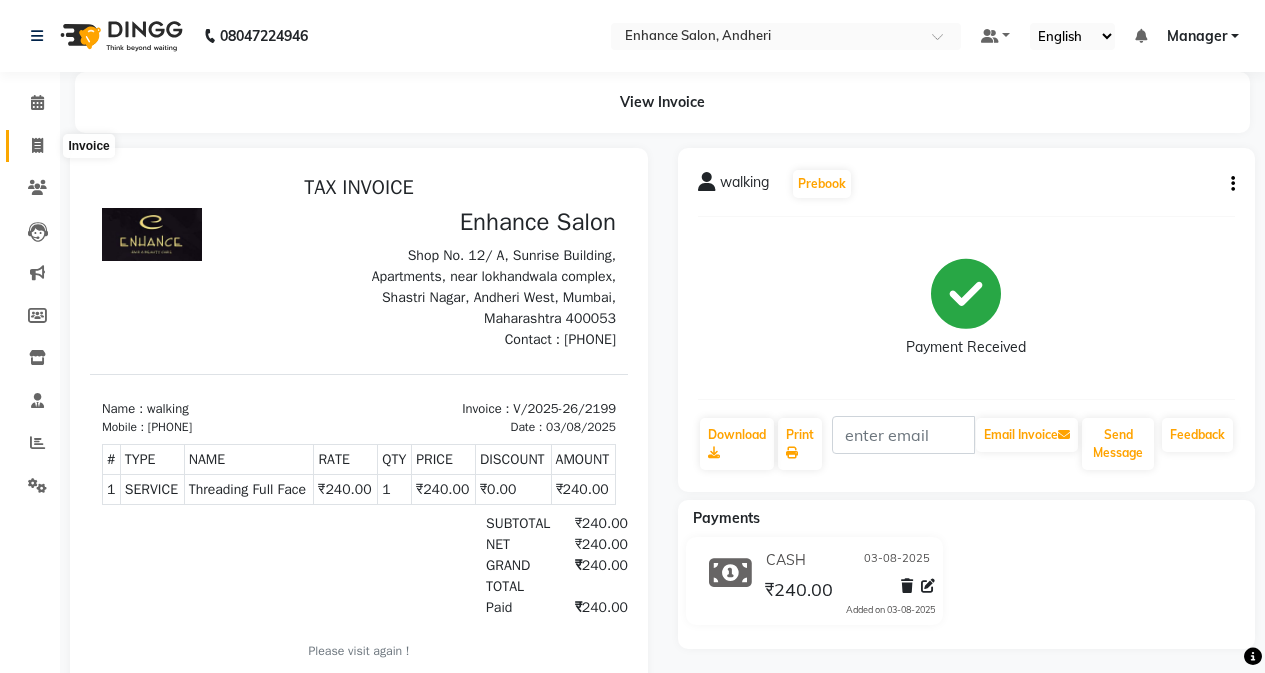 click 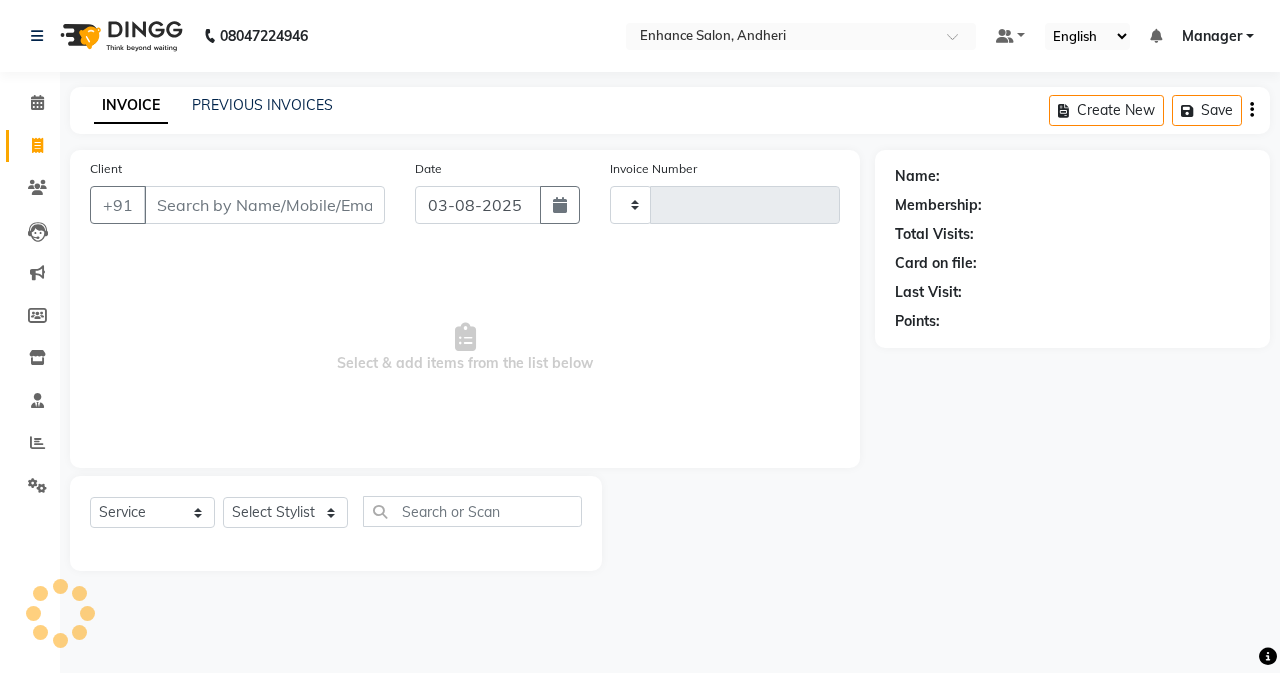 type on "2200" 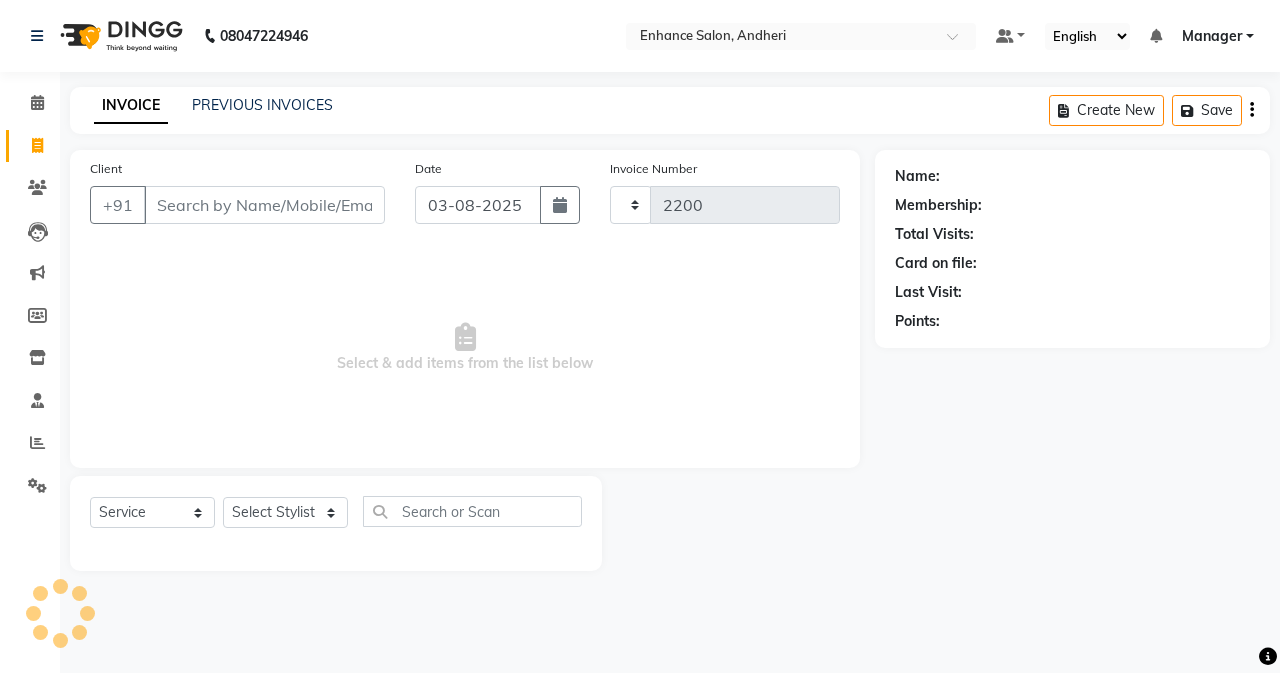type on "s" 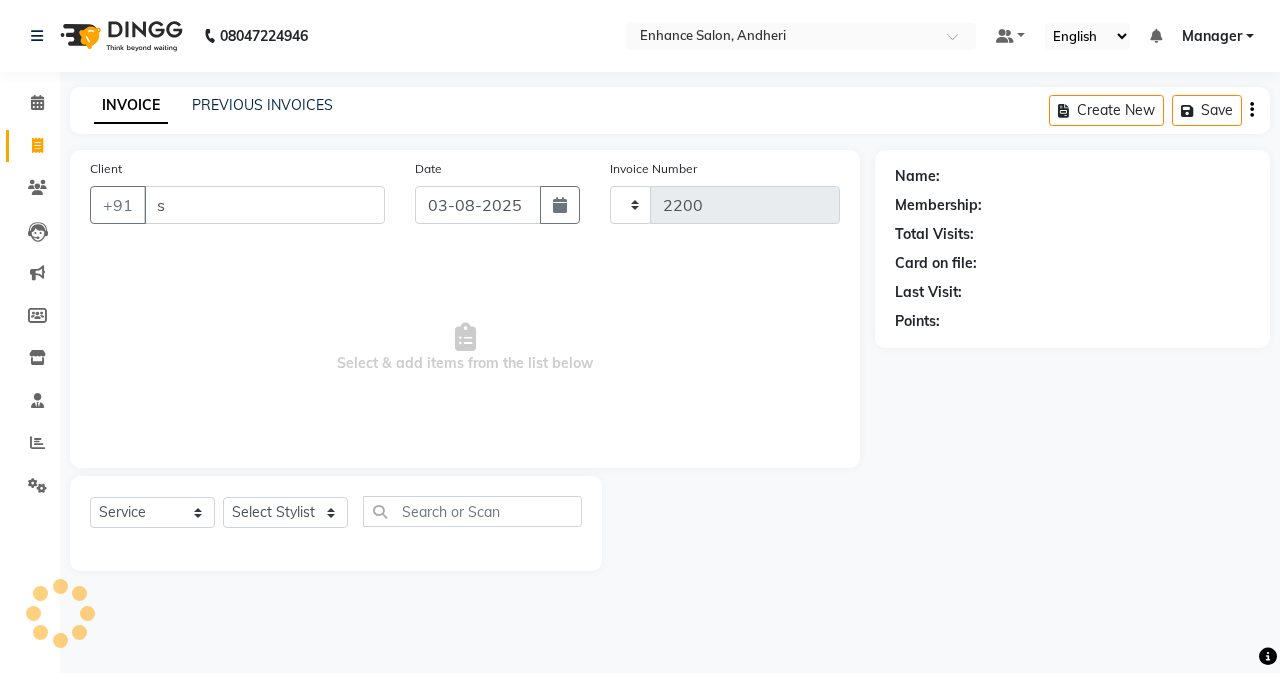 select on "7236" 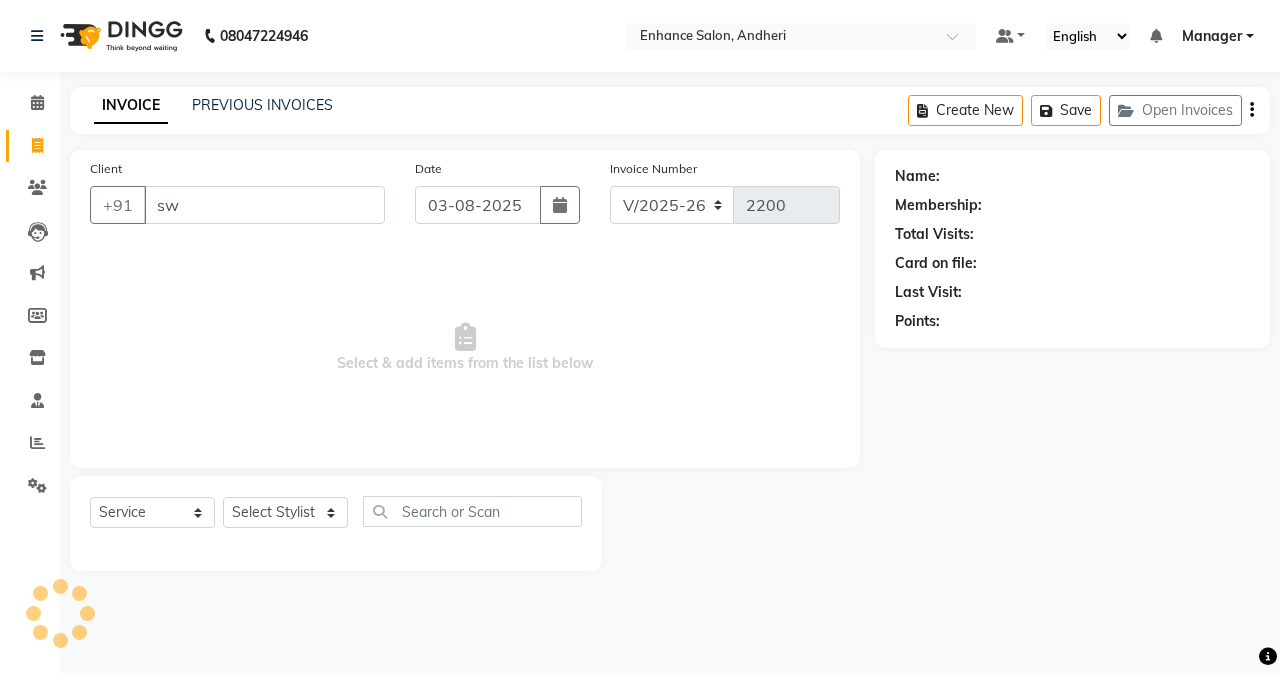 type on "s" 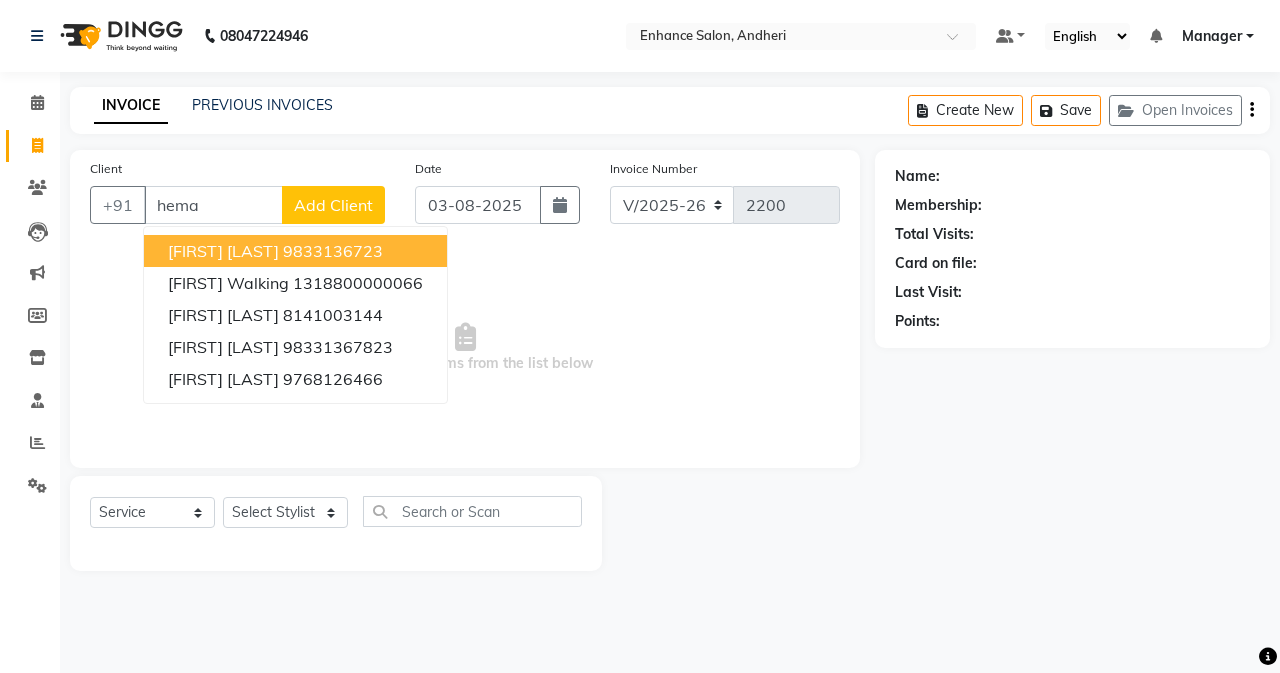 click on "9833136723" at bounding box center (333, 251) 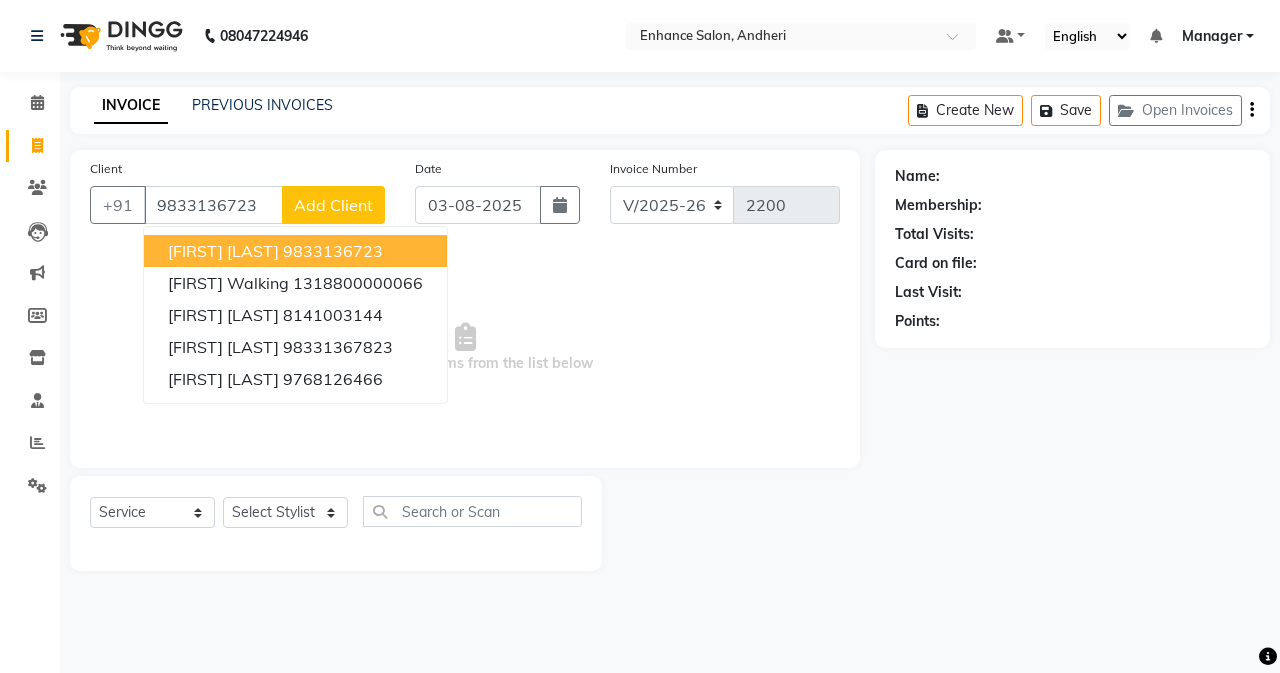 type on "9833136723" 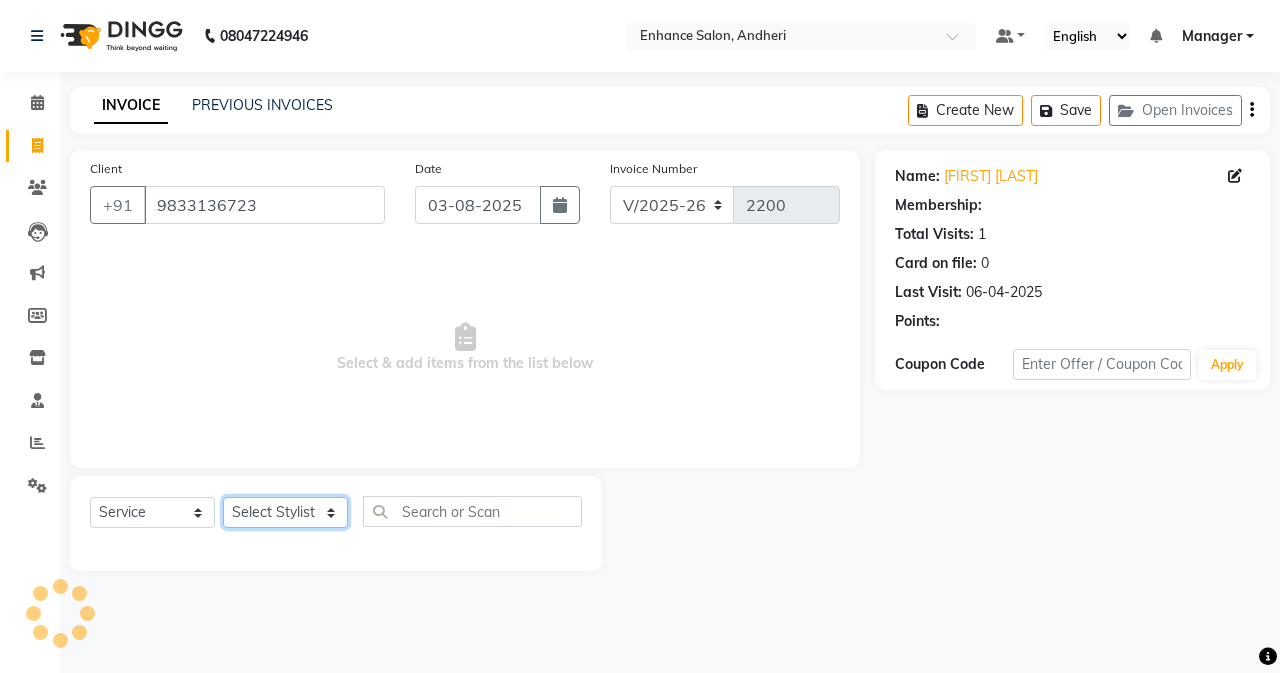 click on "Select Stylist Admin [FIRST]  [FIRST] [LAST] Manager [FIRST] [LAST] [FIRST] [LAST] [FIRST] [LAST] [FIRST] [LAST] [FIRST] [LAST] [FIRST] [LAST] [FIRST] [LAST] [FIRST] [LAST] [FIRST] [LAST] [FIRST] [LAST] [FIRST] [LAST]" 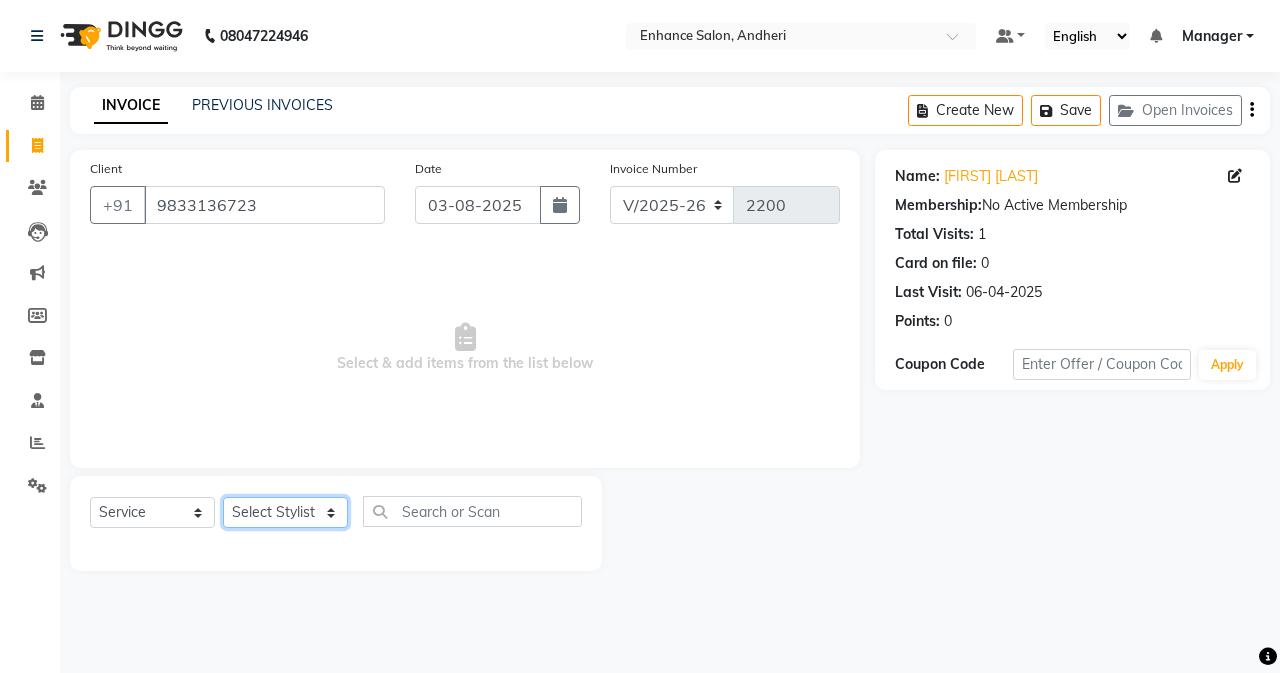 select on "61736" 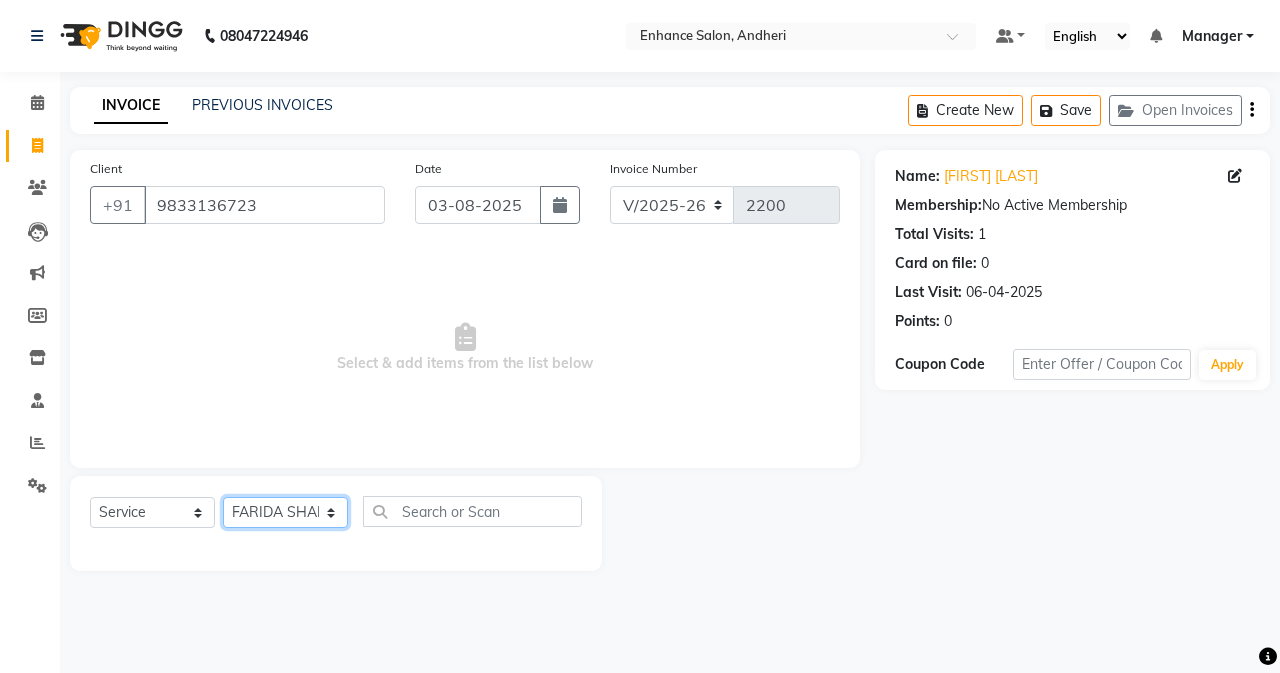 click on "Select Stylist Admin [FIRST]  [FIRST] [LAST] Manager [FIRST] [LAST] [FIRST] [LAST] [FIRST] [LAST] [FIRST] [LAST] [FIRST] [LAST] [FIRST] [LAST] [FIRST] [LAST] [FIRST] [LAST] [FIRST] [LAST] [FIRST] [LAST] [FIRST] [LAST]" 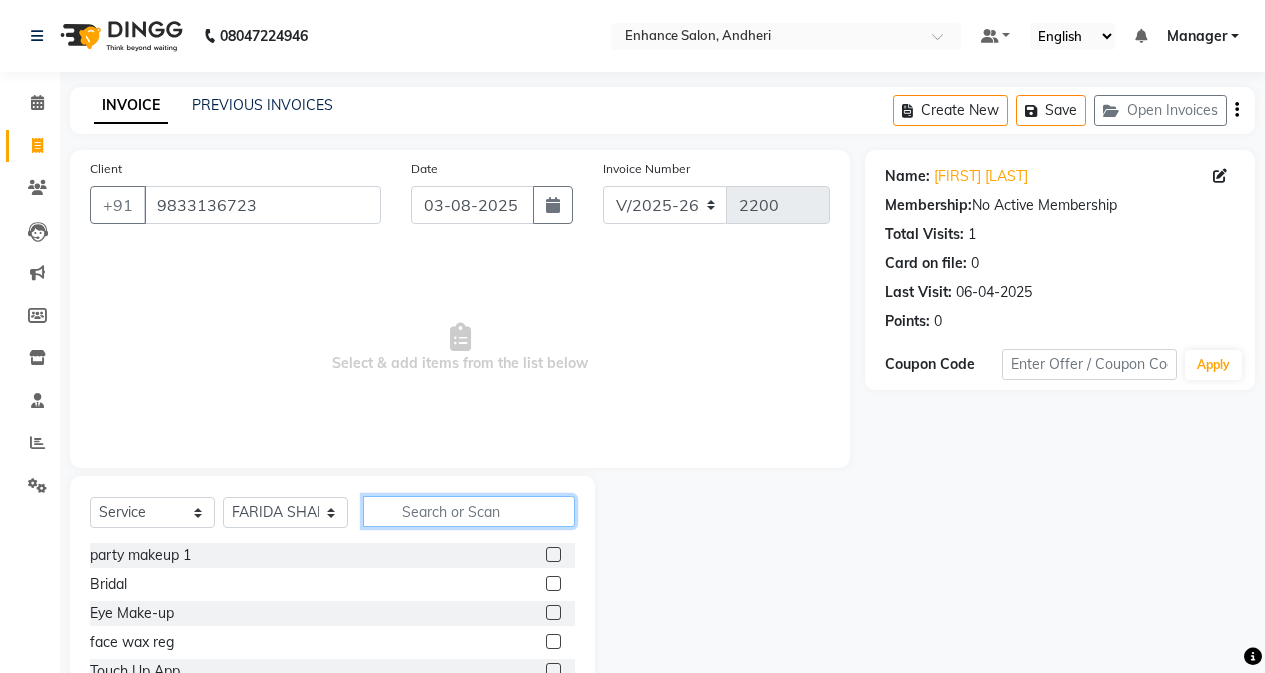 click 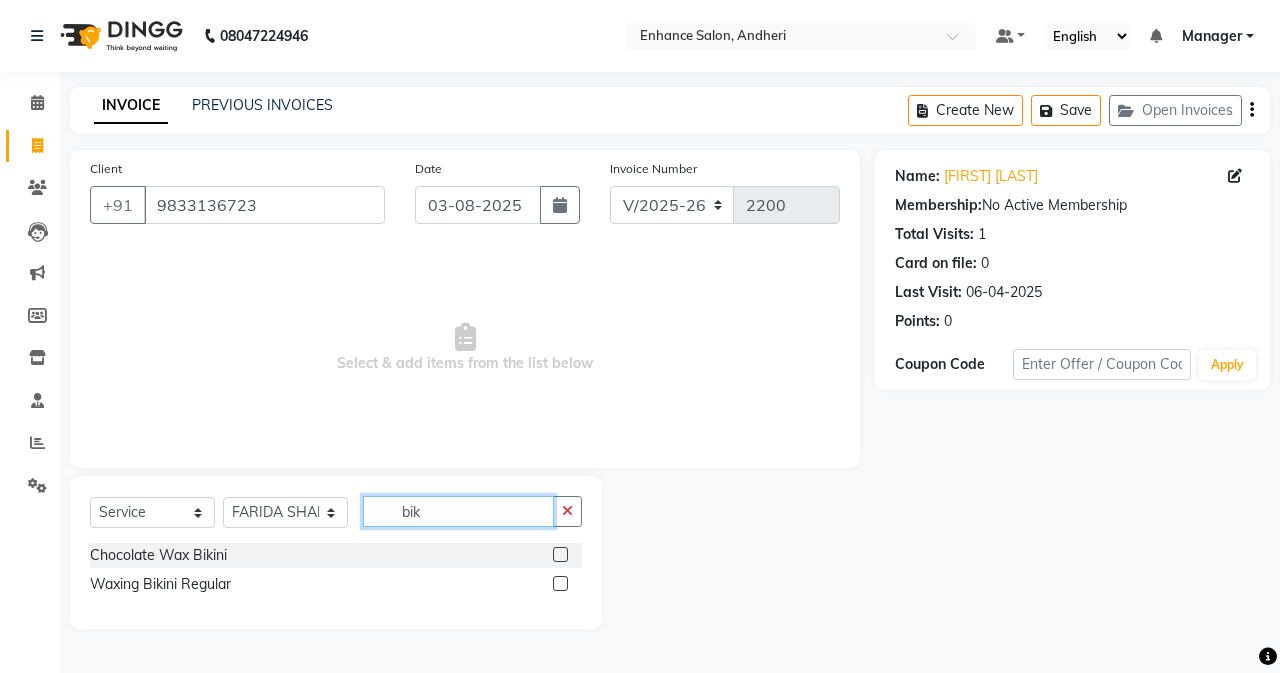 type on "bik" 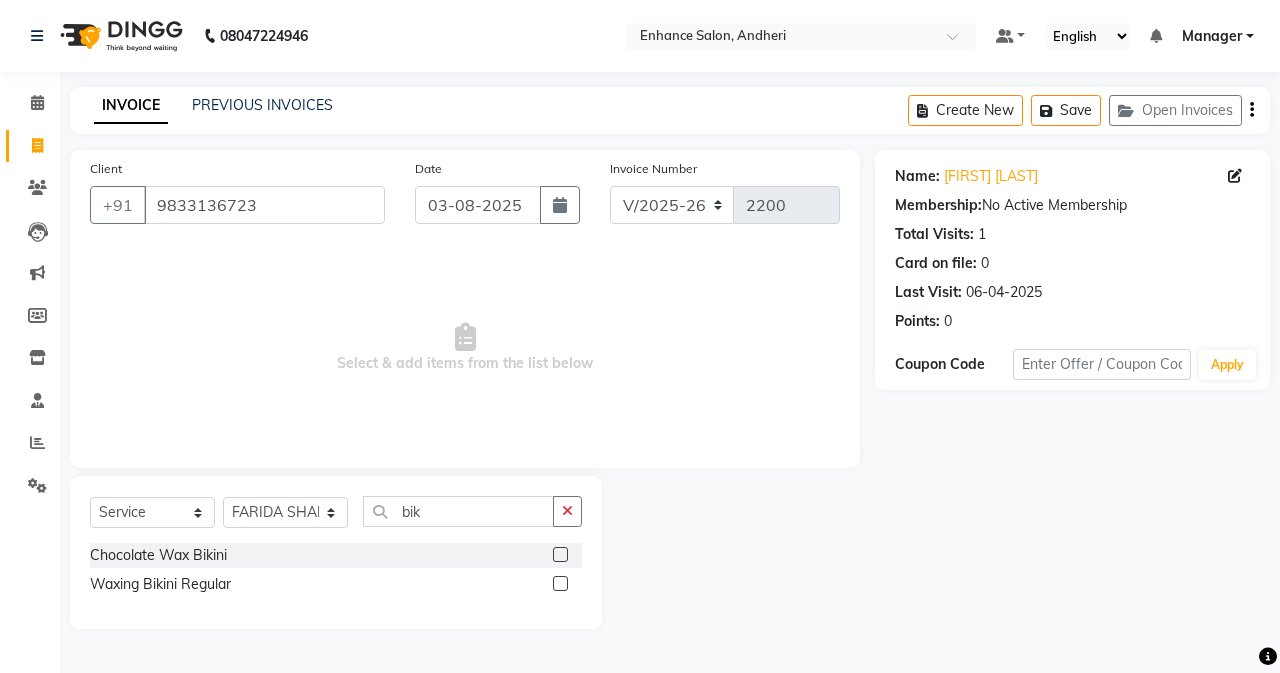 click 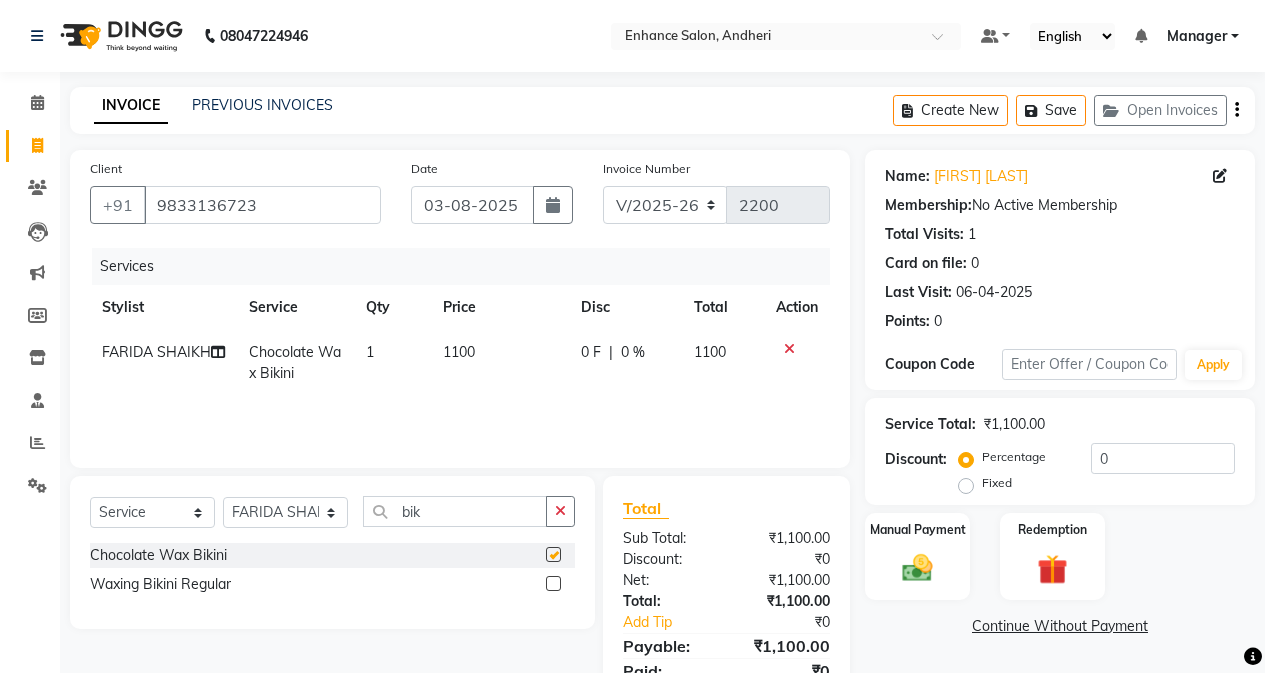 checkbox on "false" 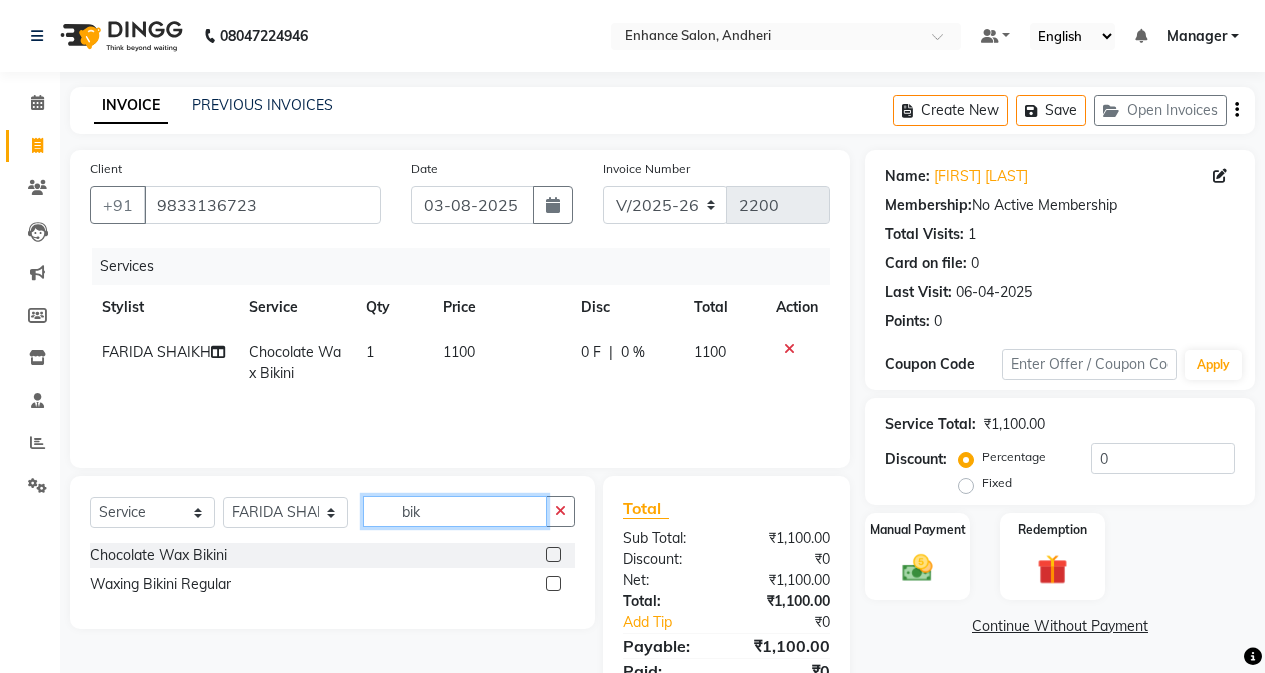 click on "bik" 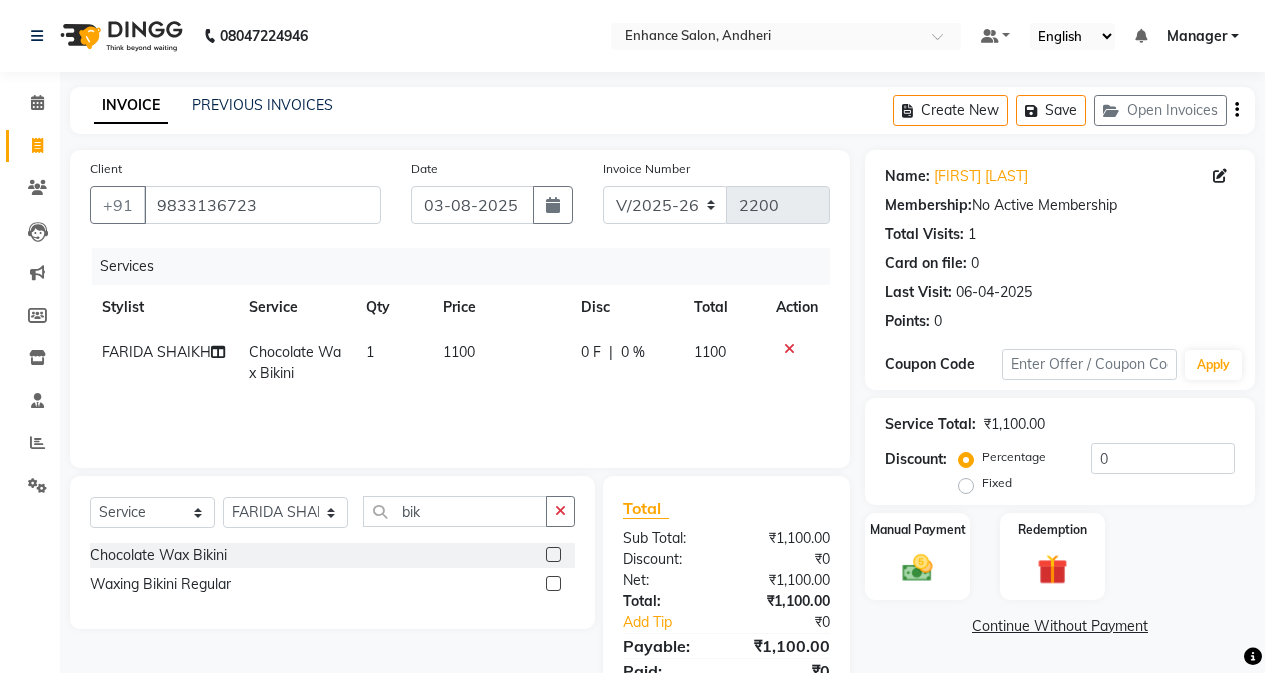 click 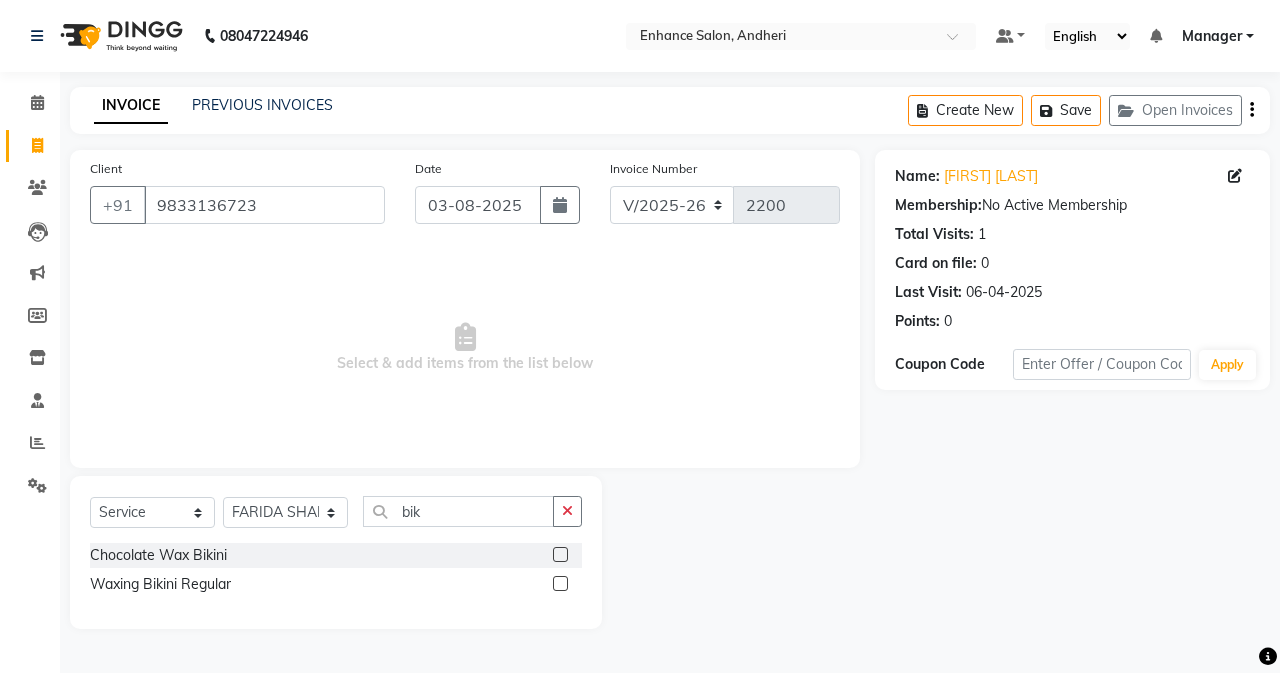 click 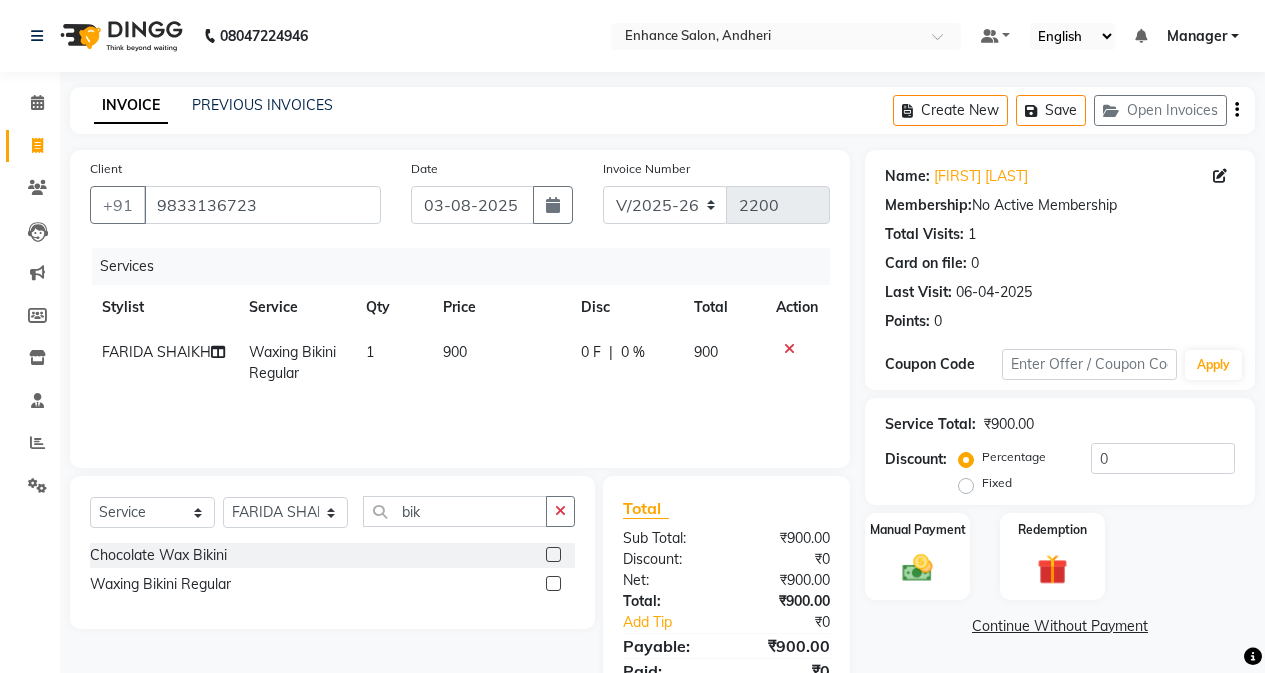 checkbox on "false" 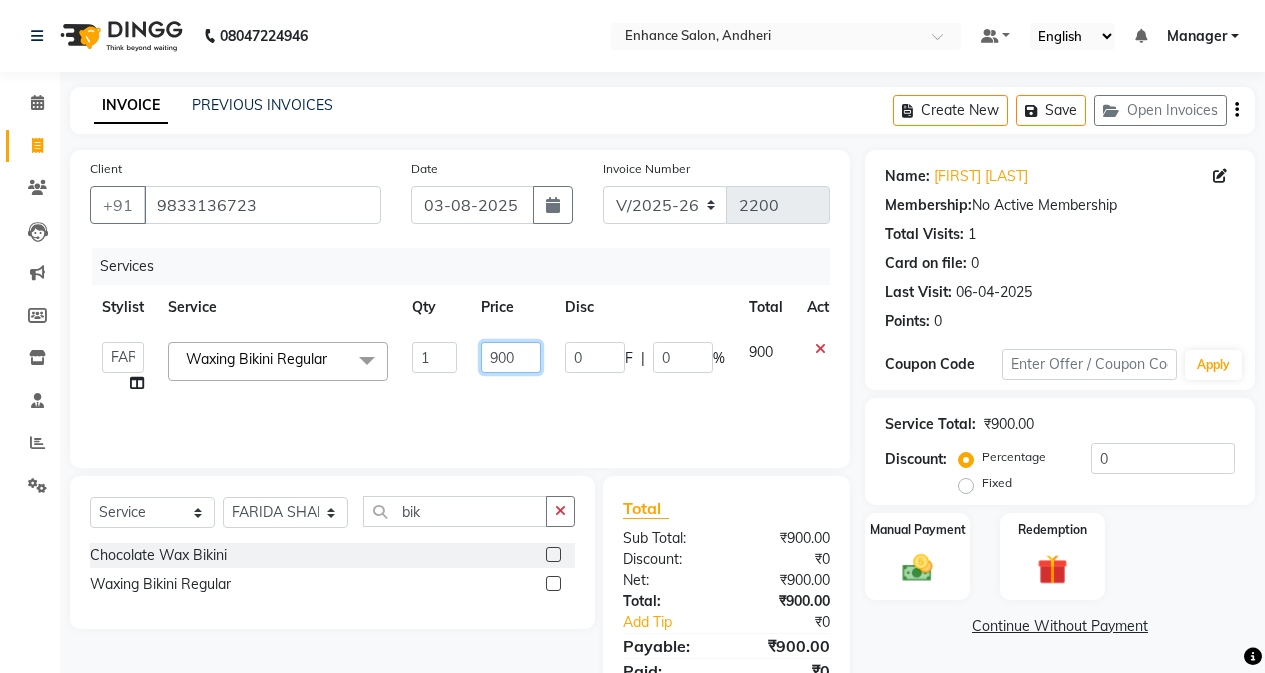 click on "900" 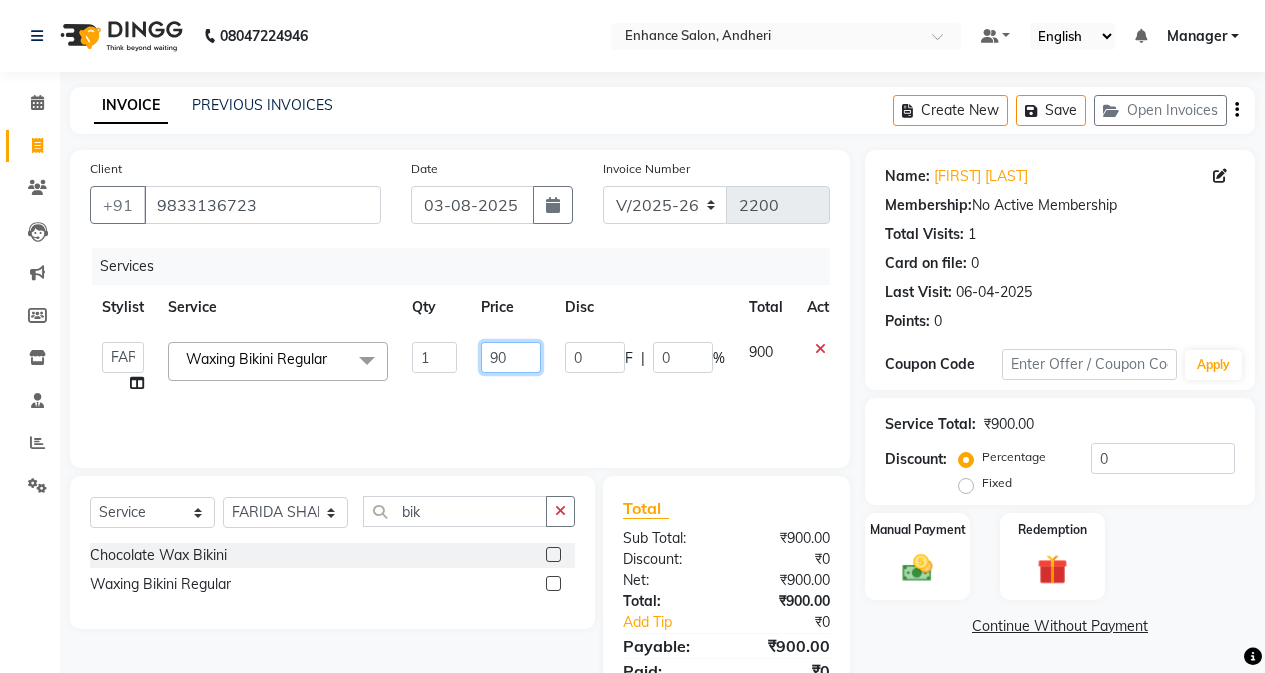 type on "9" 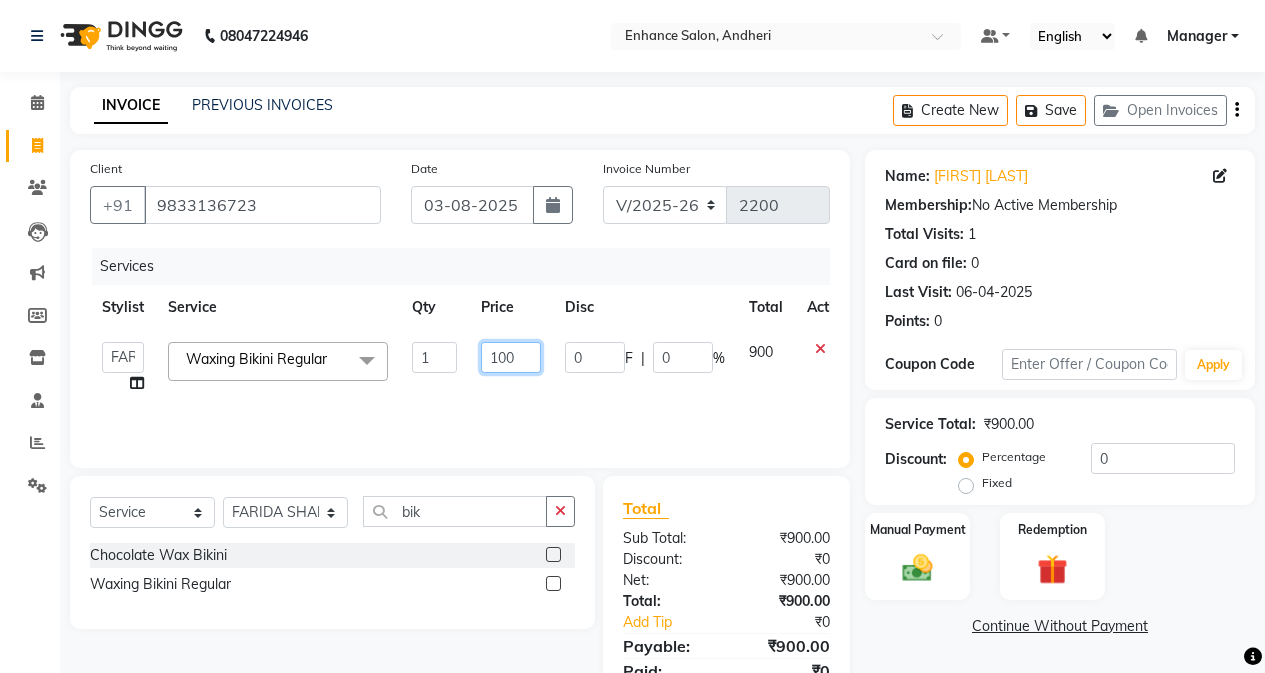 type on "1000" 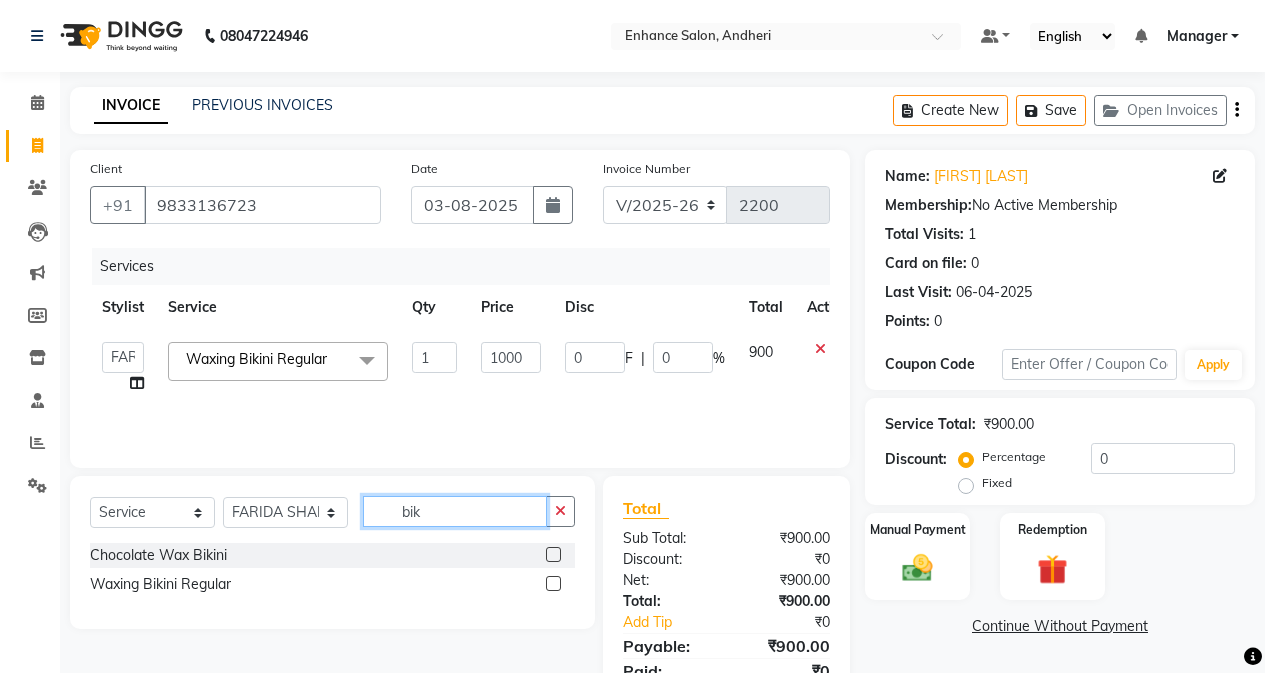 click on "bik" 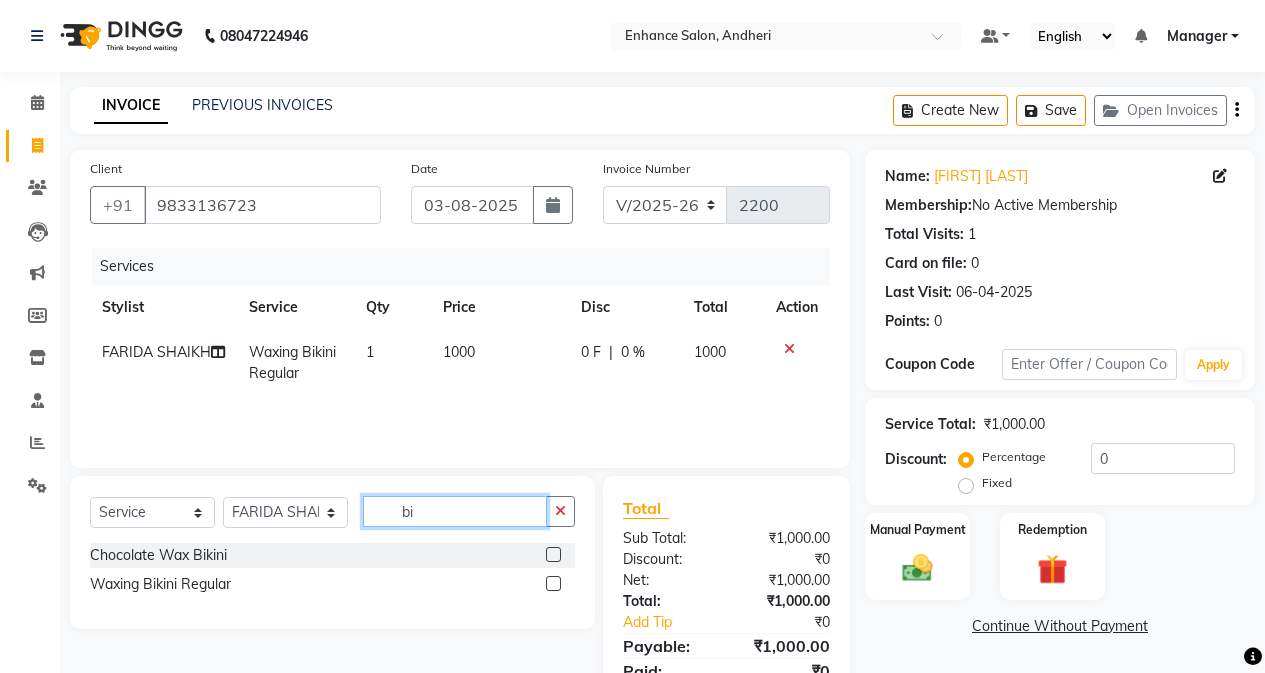 type on "b" 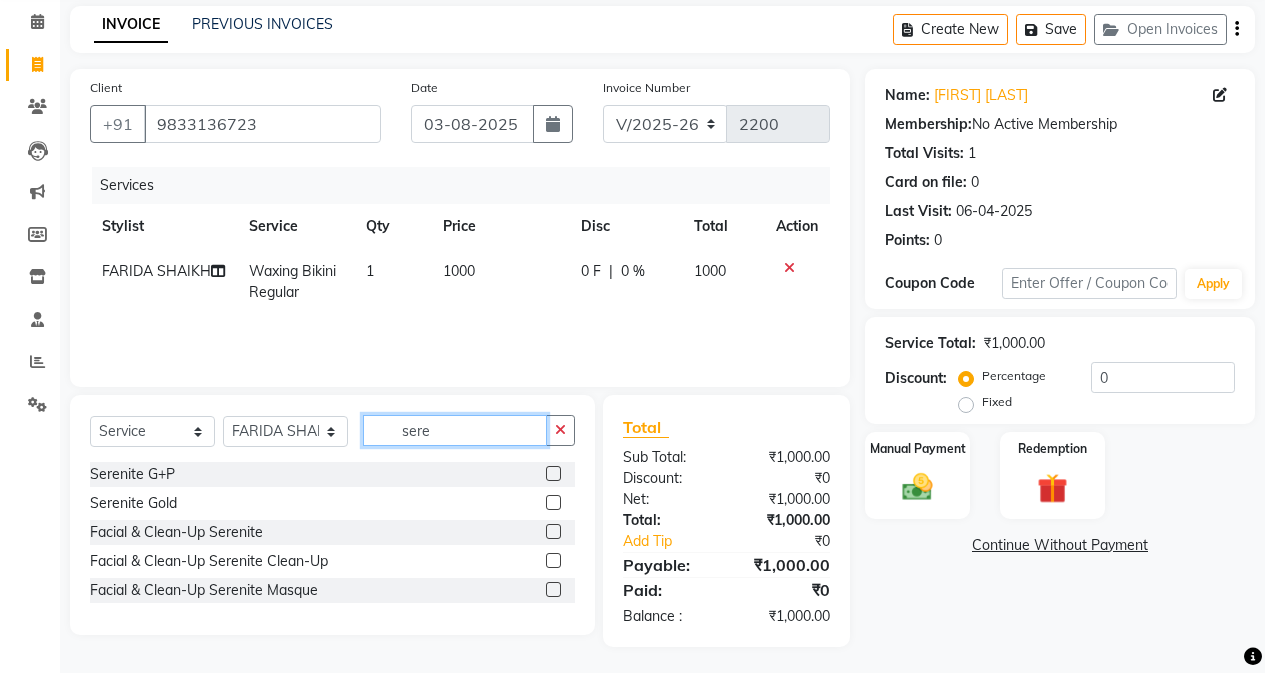 scroll, scrollTop: 85, scrollLeft: 0, axis: vertical 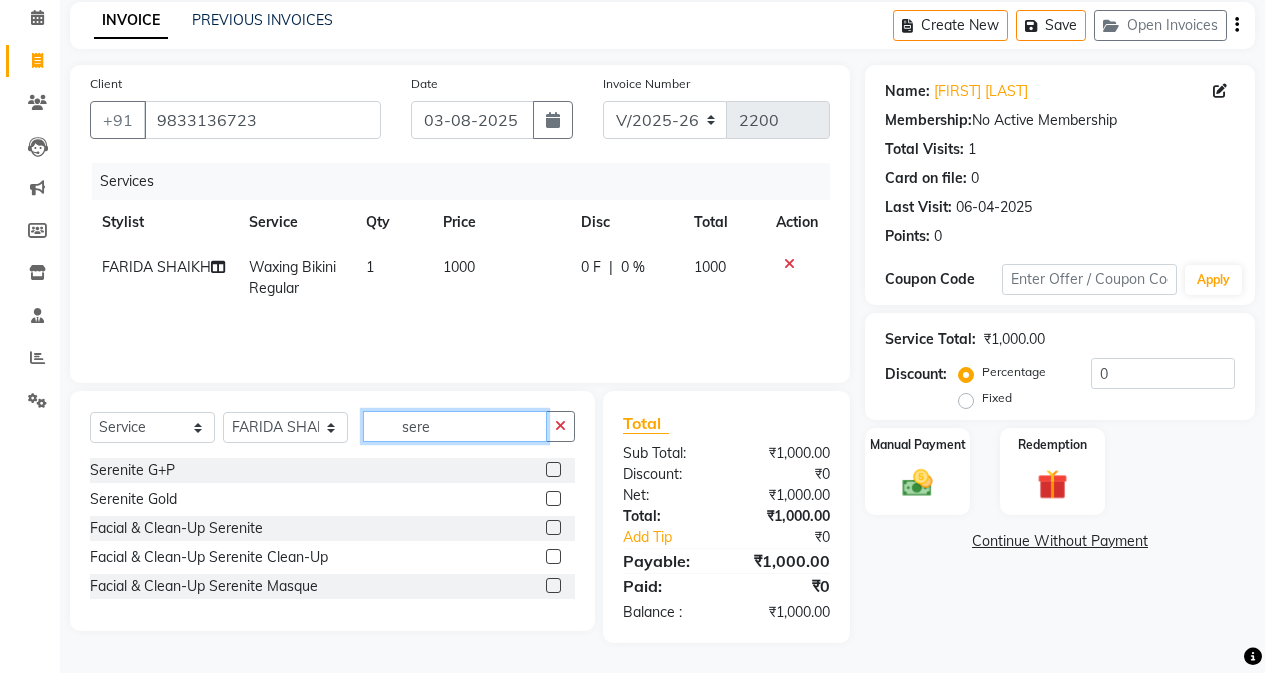 type on "sere" 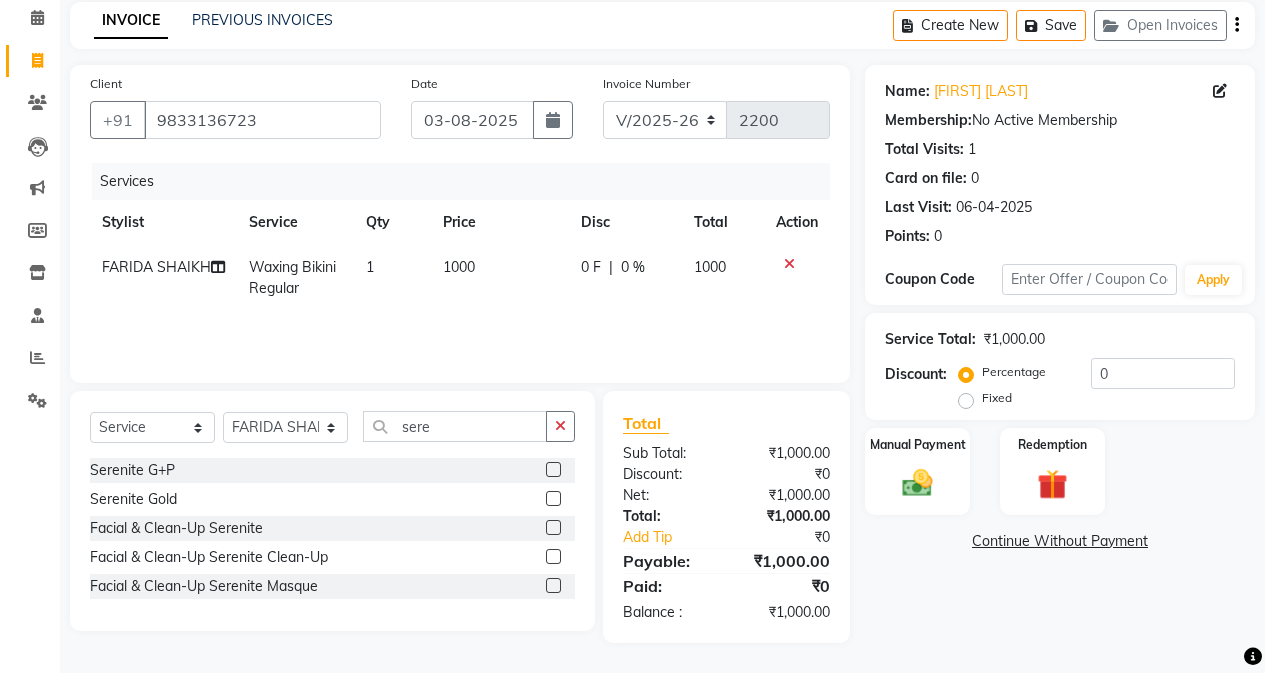 click 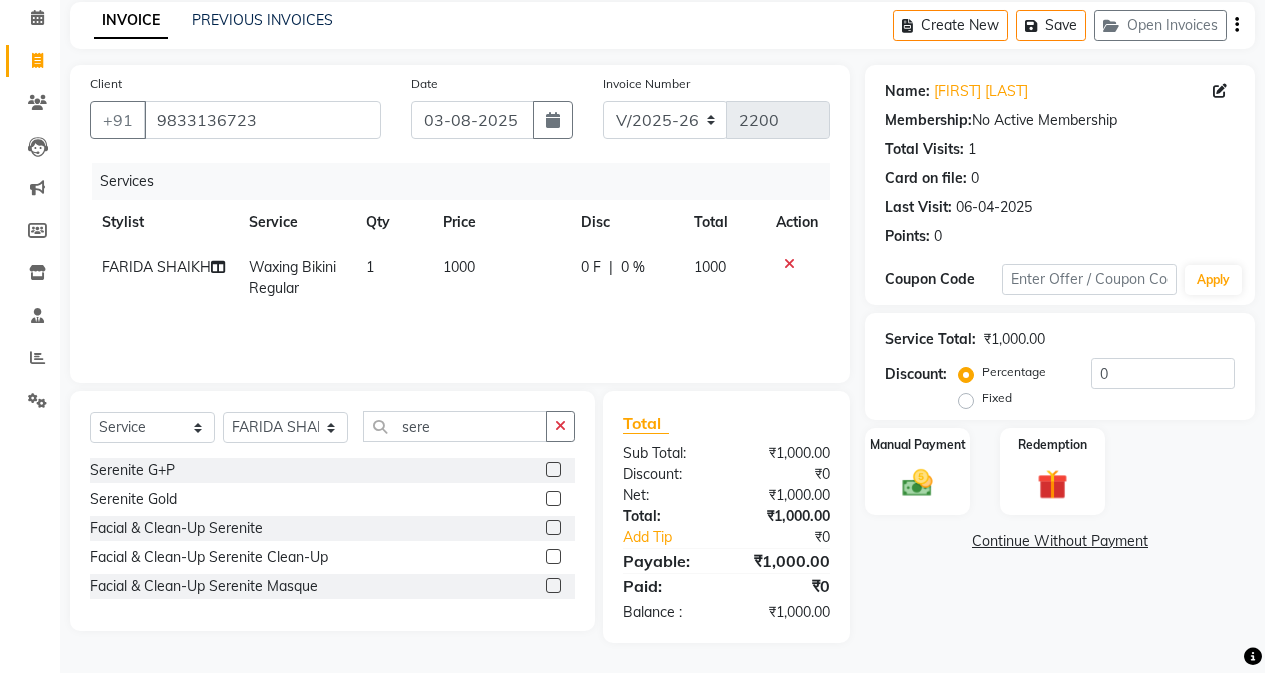 click 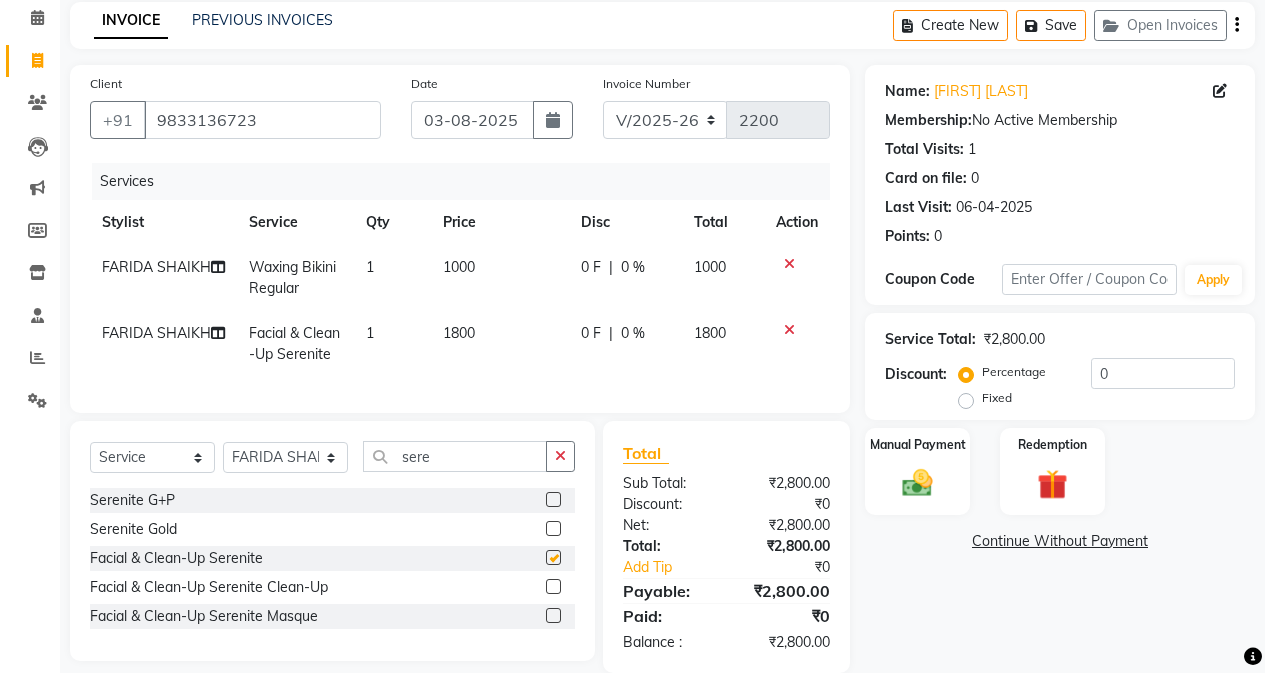 checkbox on "false" 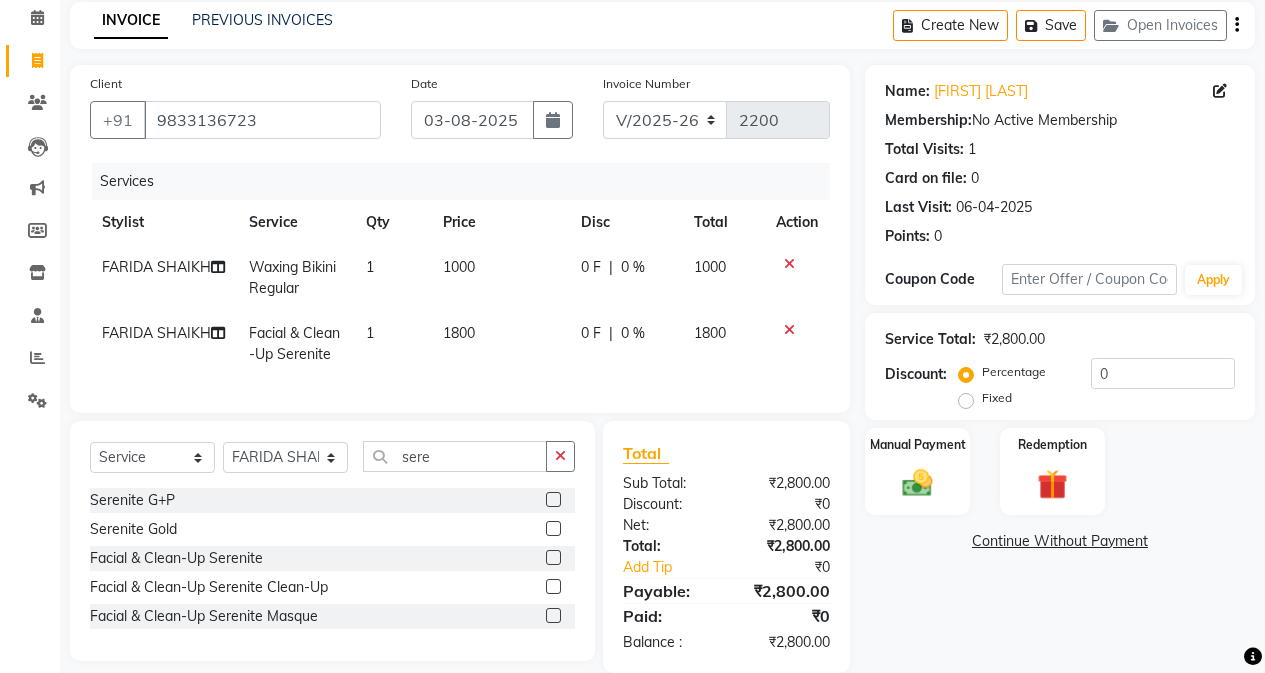 scroll, scrollTop: 130, scrollLeft: 0, axis: vertical 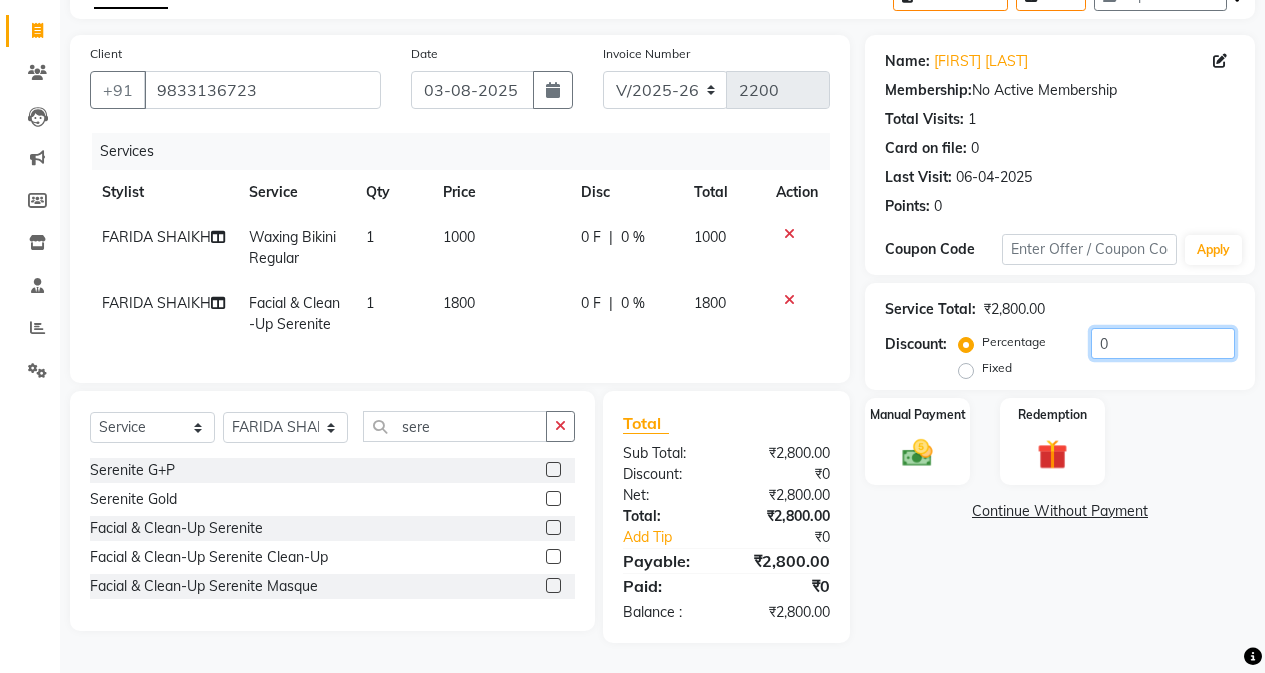 click on "0" 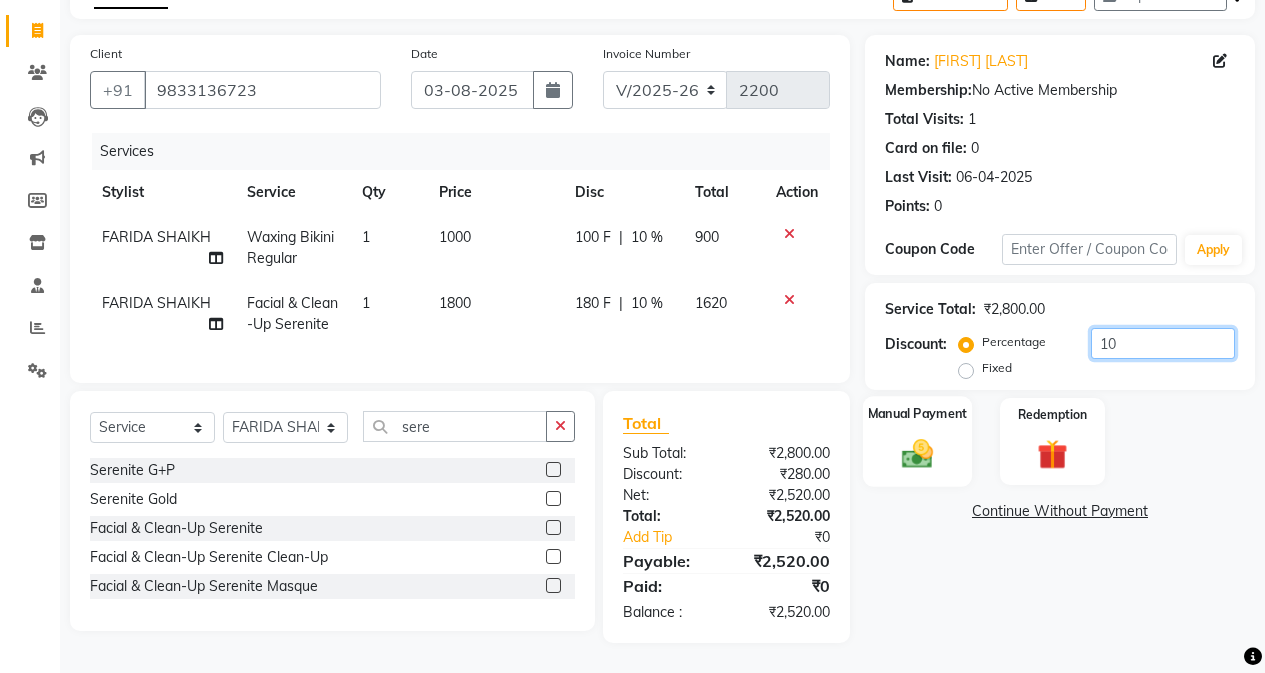 type on "10" 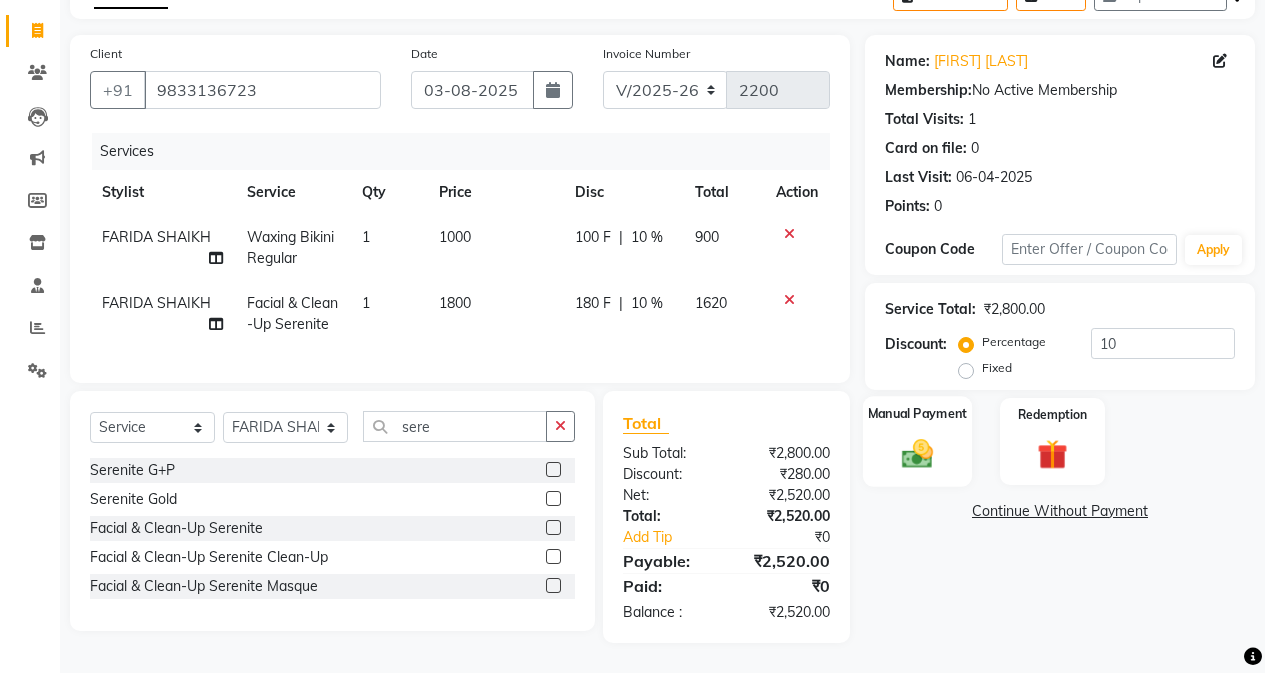 click on "Manual Payment" 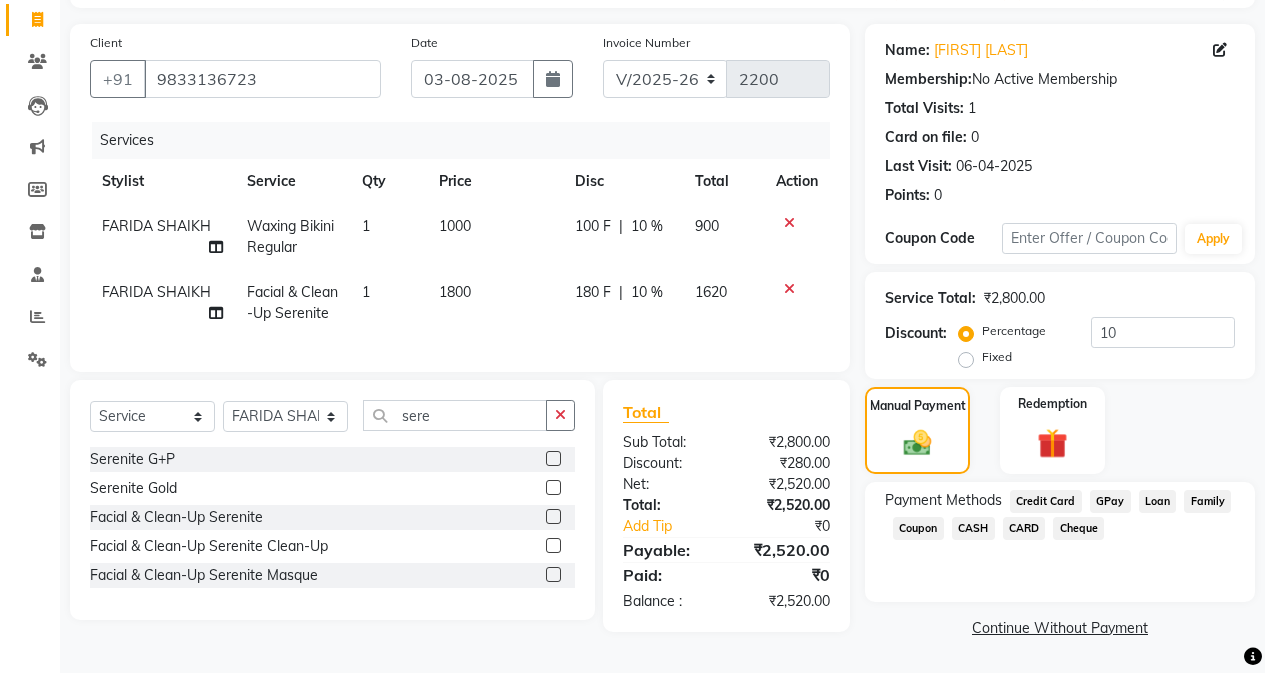 click on "GPay" 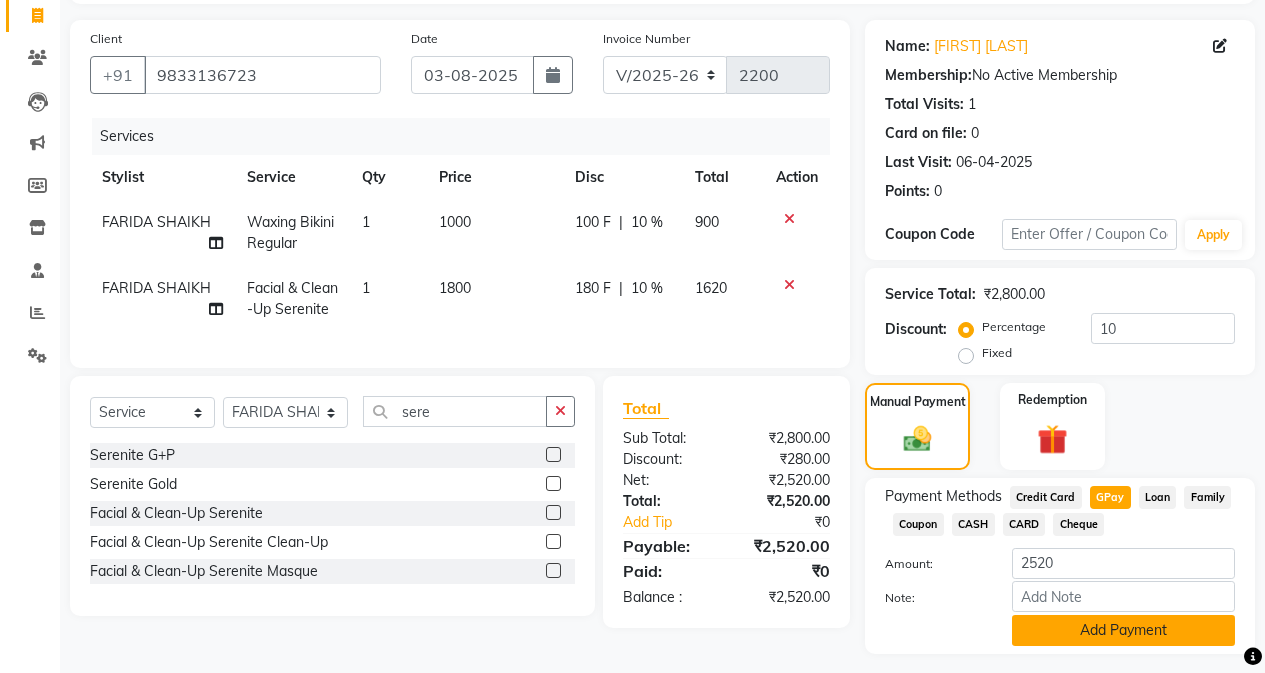 click on "Add Payment" 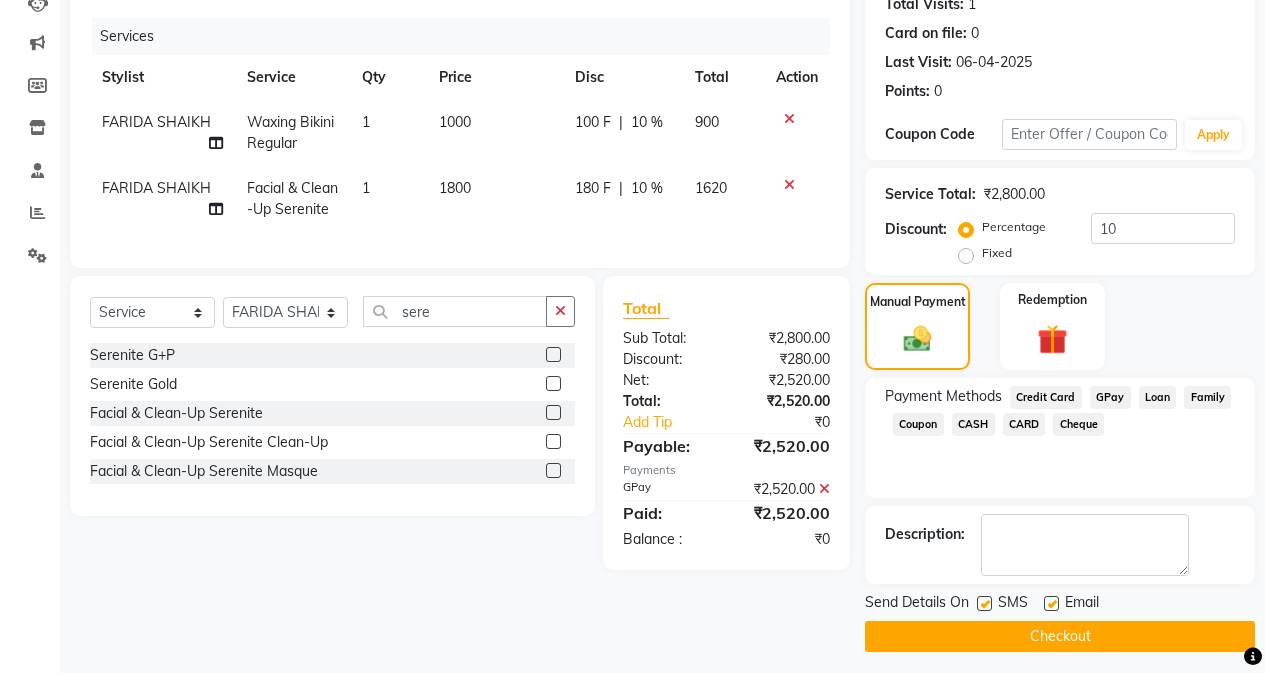 scroll, scrollTop: 239, scrollLeft: 0, axis: vertical 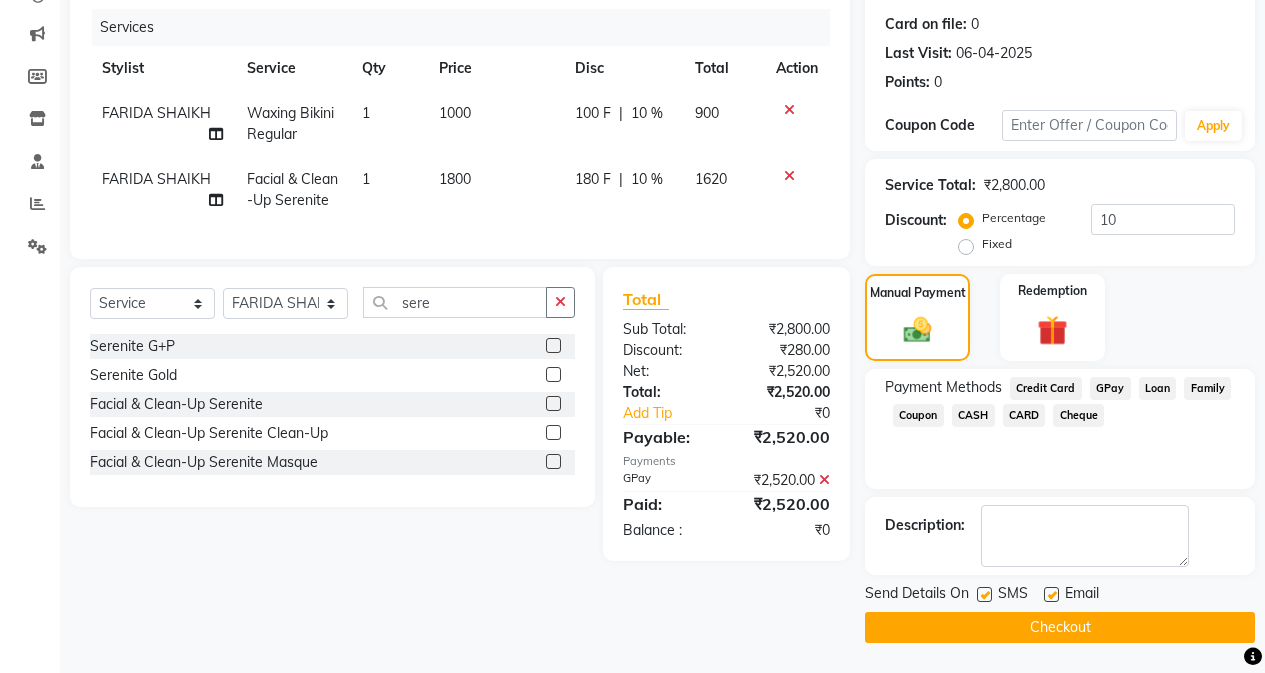click on "Checkout" 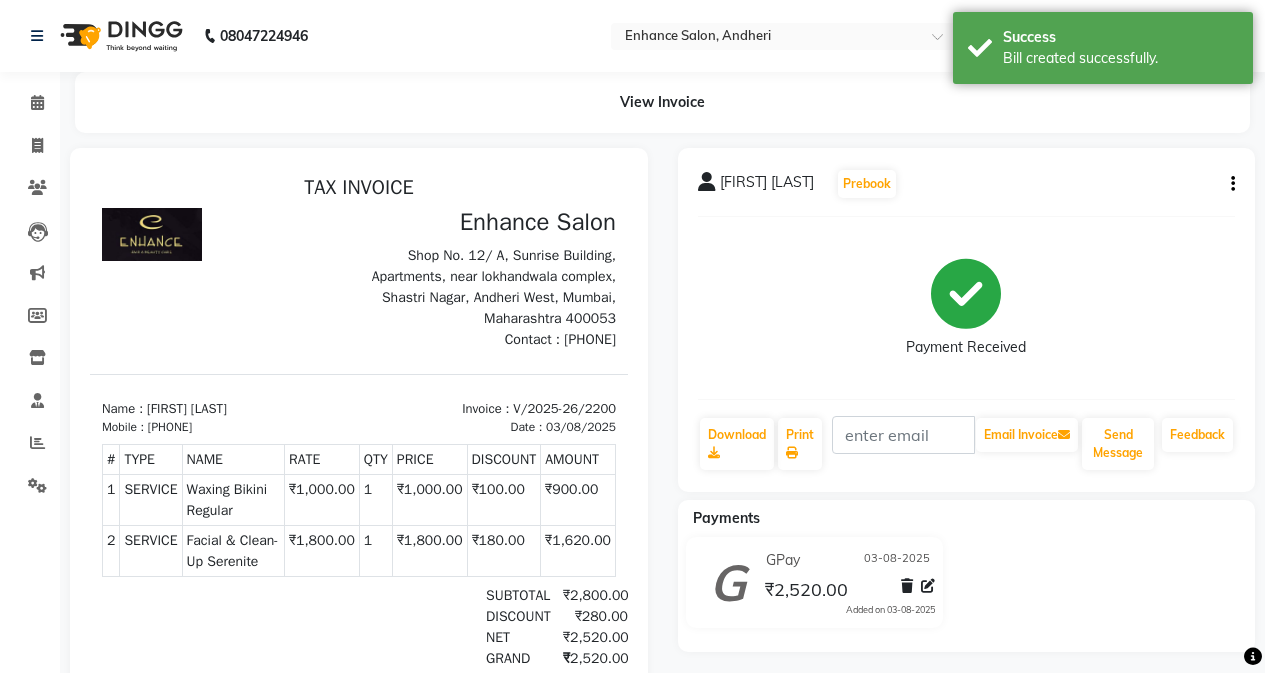 scroll, scrollTop: 0, scrollLeft: 0, axis: both 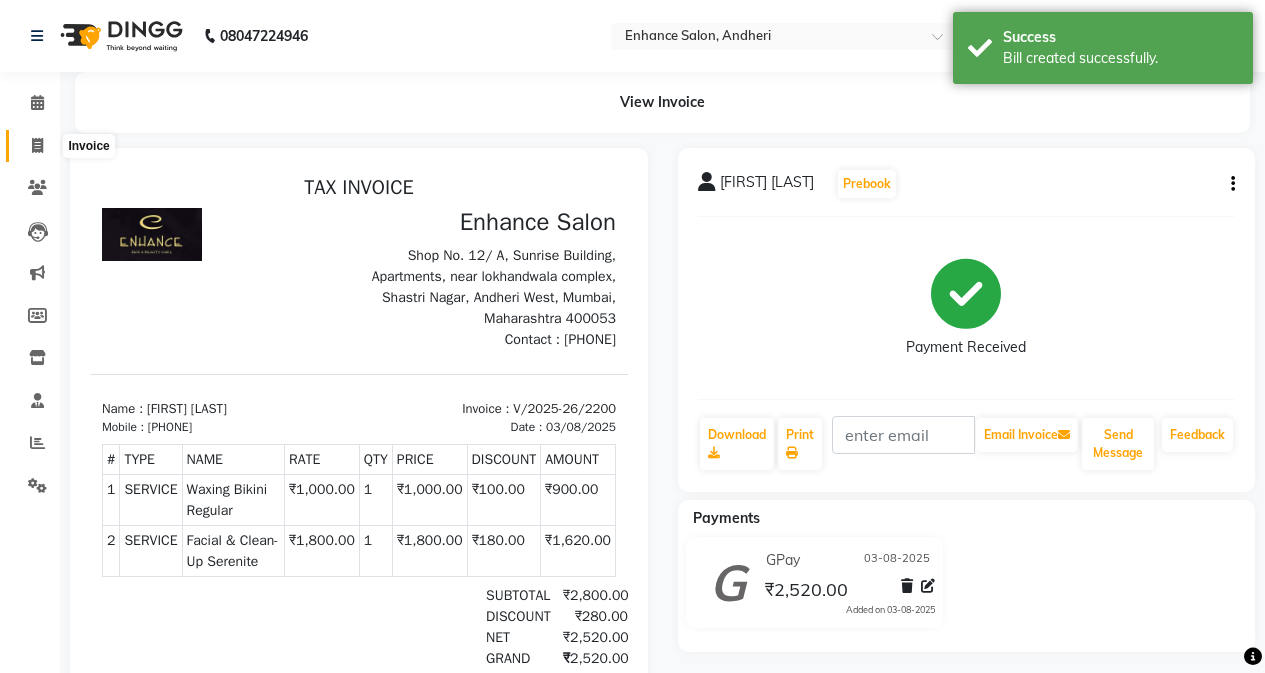 click 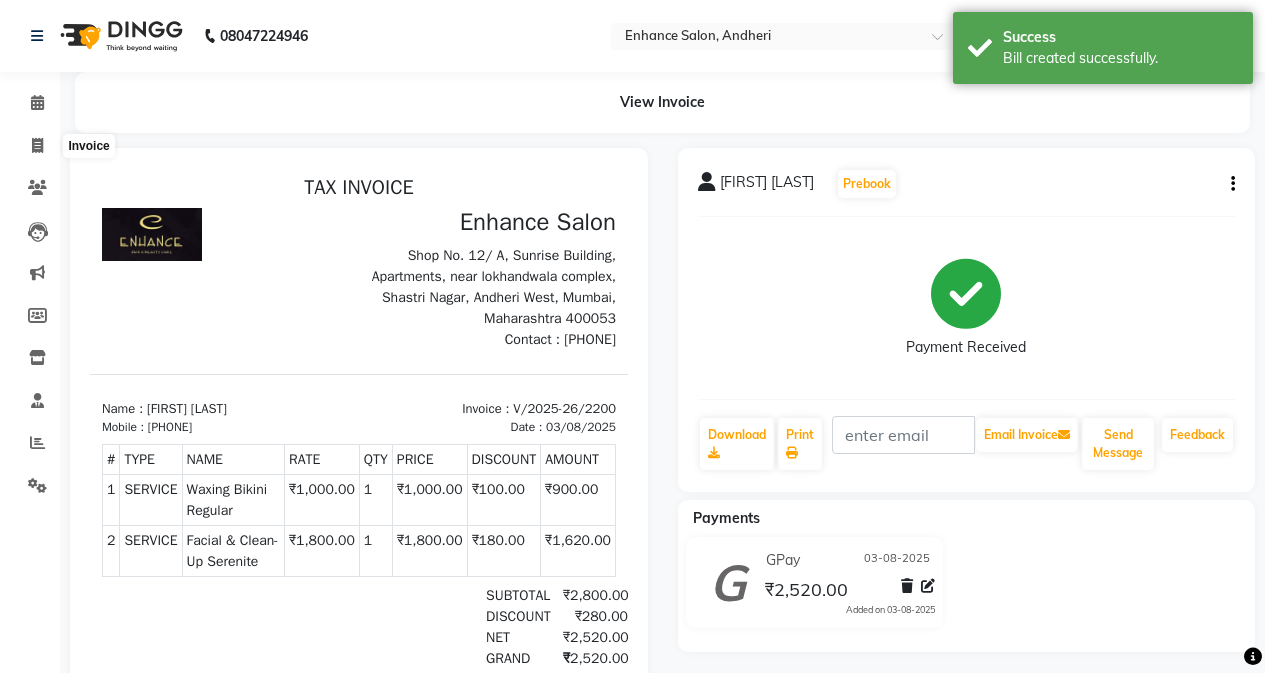 select on "7236" 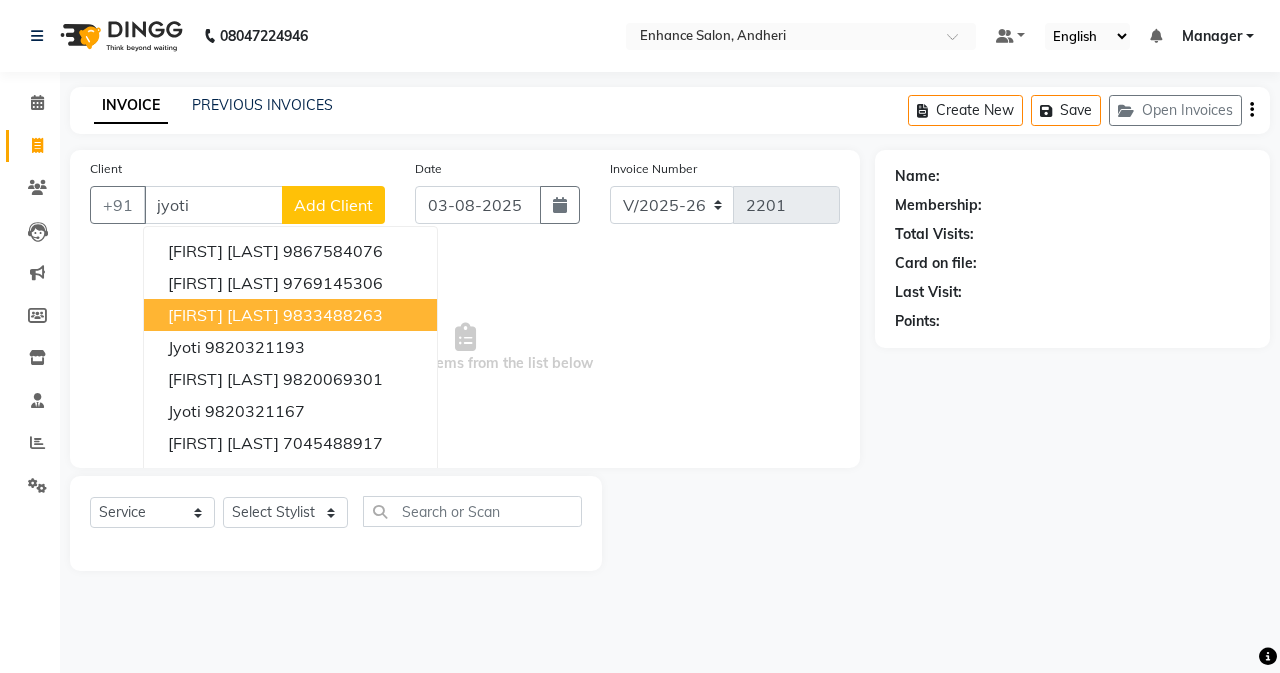 click on "[FIRST] [LAST]" at bounding box center [223, 315] 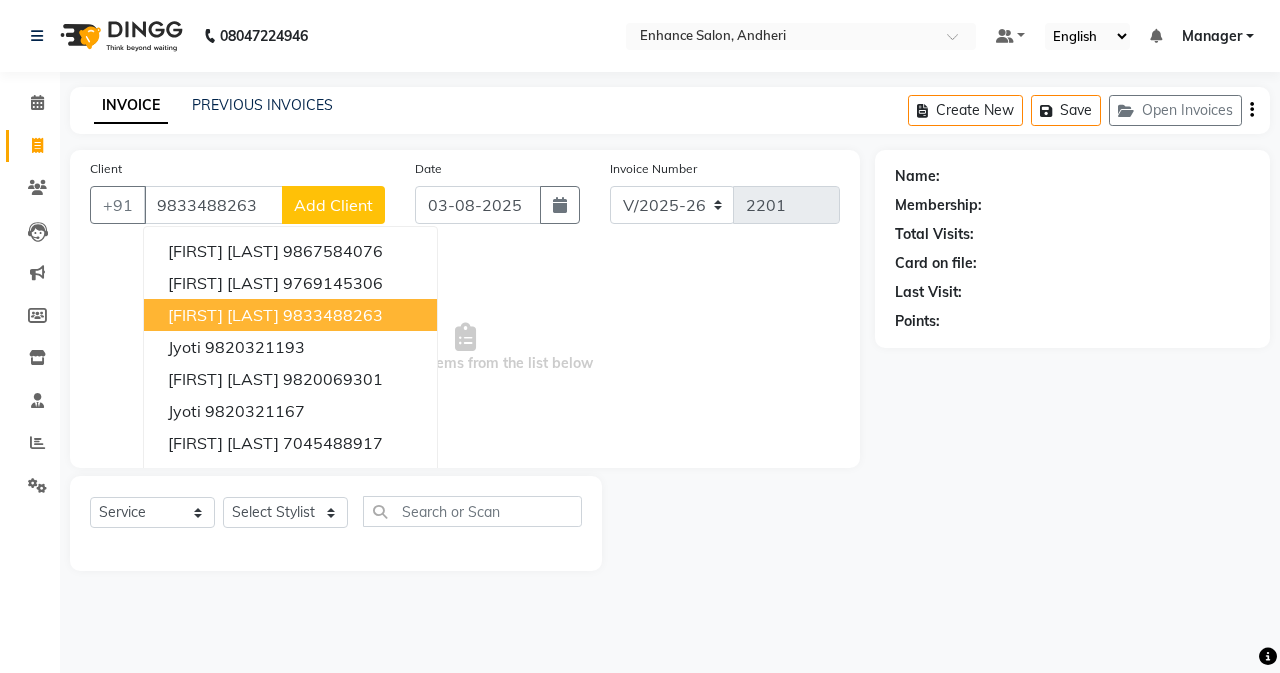 type on "9833488263" 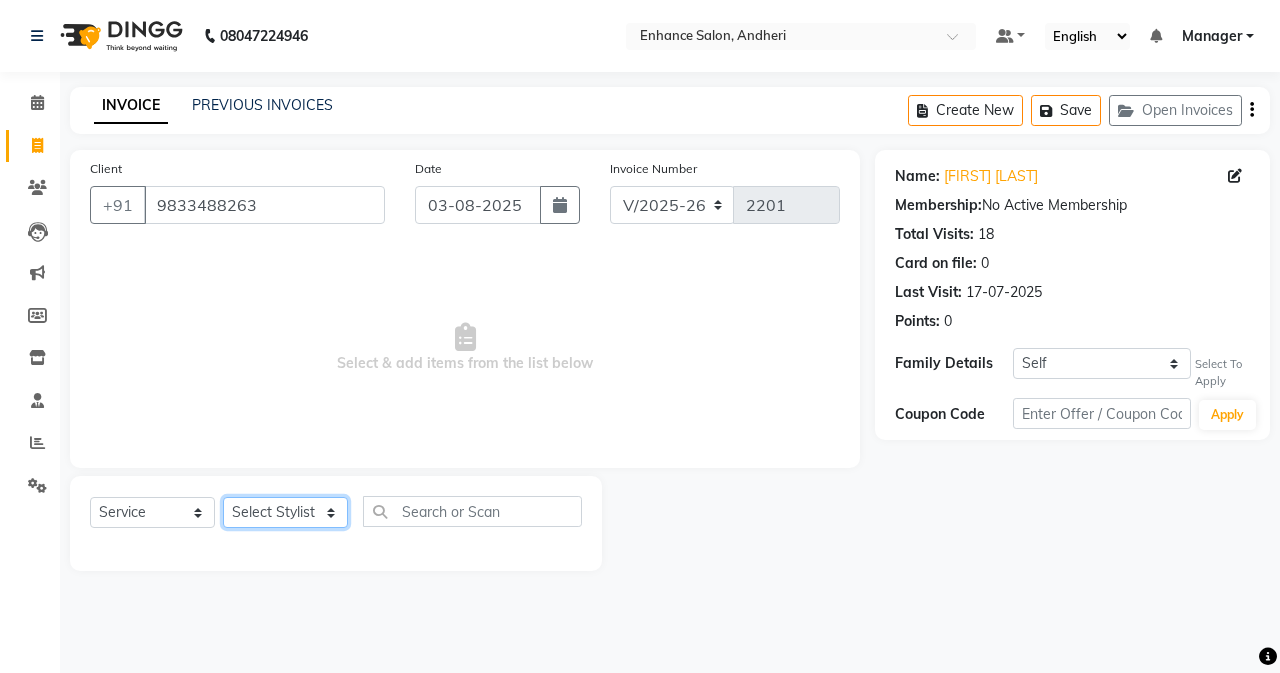 click on "Select Stylist Admin [FIRST]  [FIRST] [LAST] Manager [FIRST] [LAST] [FIRST] [LAST] [FIRST] [LAST] [FIRST] [LAST] [FIRST] [LAST] [FIRST] [LAST] [FIRST] [LAST] [FIRST] [LAST] [FIRST] [LAST] [FIRST] [LAST] [FIRST] [LAST]" 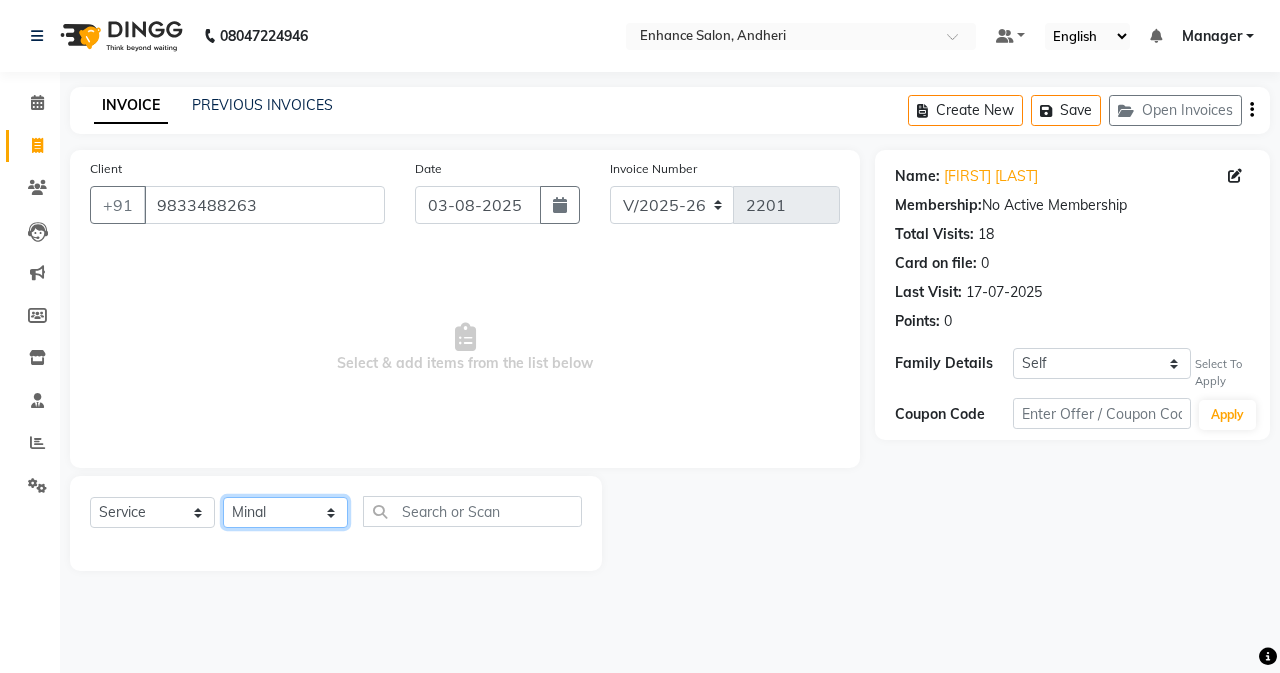 click on "Select Stylist Admin [FIRST]  [FIRST] [LAST] Manager [FIRST] [LAST] [FIRST] [LAST] [FIRST] [LAST] [FIRST] [LAST] [FIRST] [LAST] [FIRST] [LAST] [FIRST] [LAST] [FIRST] [LAST] [FIRST] [LAST] [FIRST] [LAST] [FIRST] [LAST]" 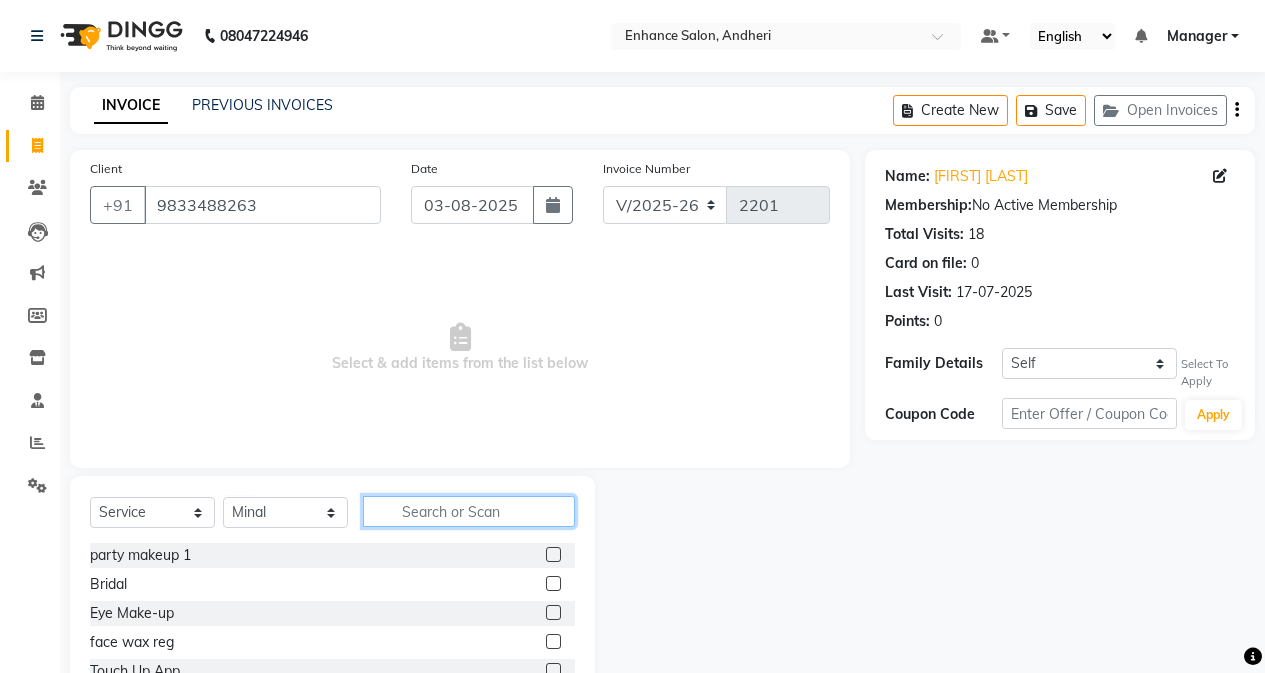click 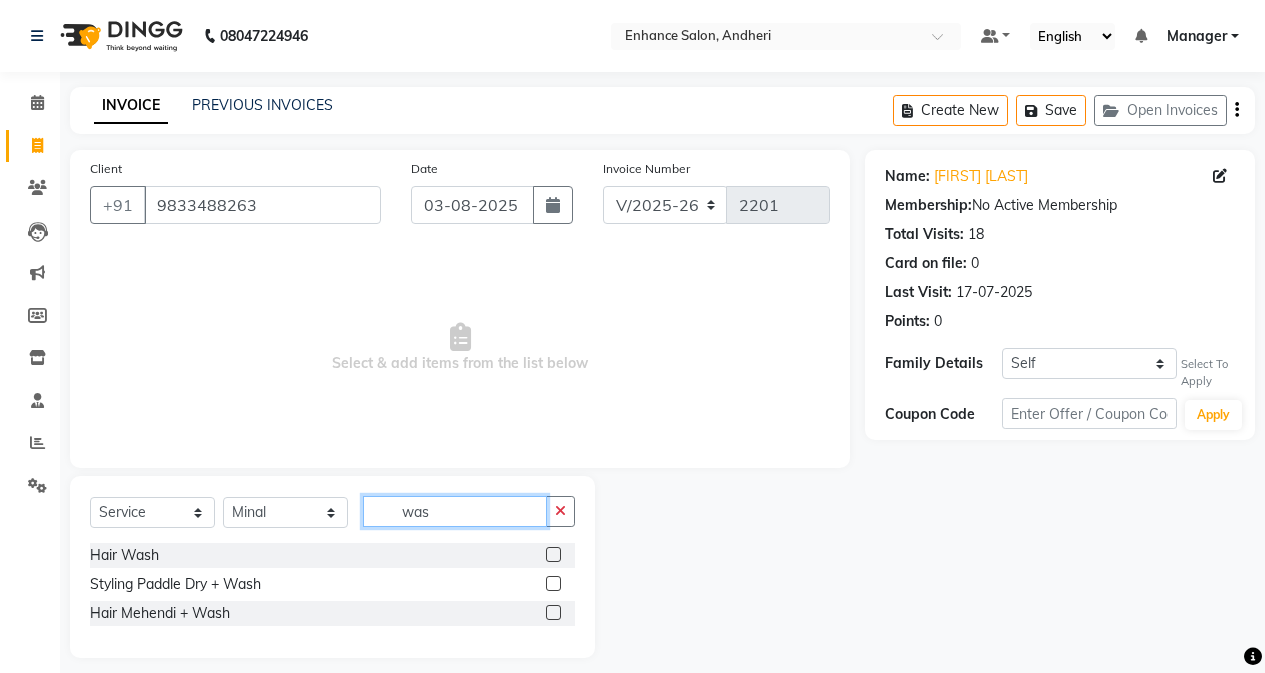 type on "was" 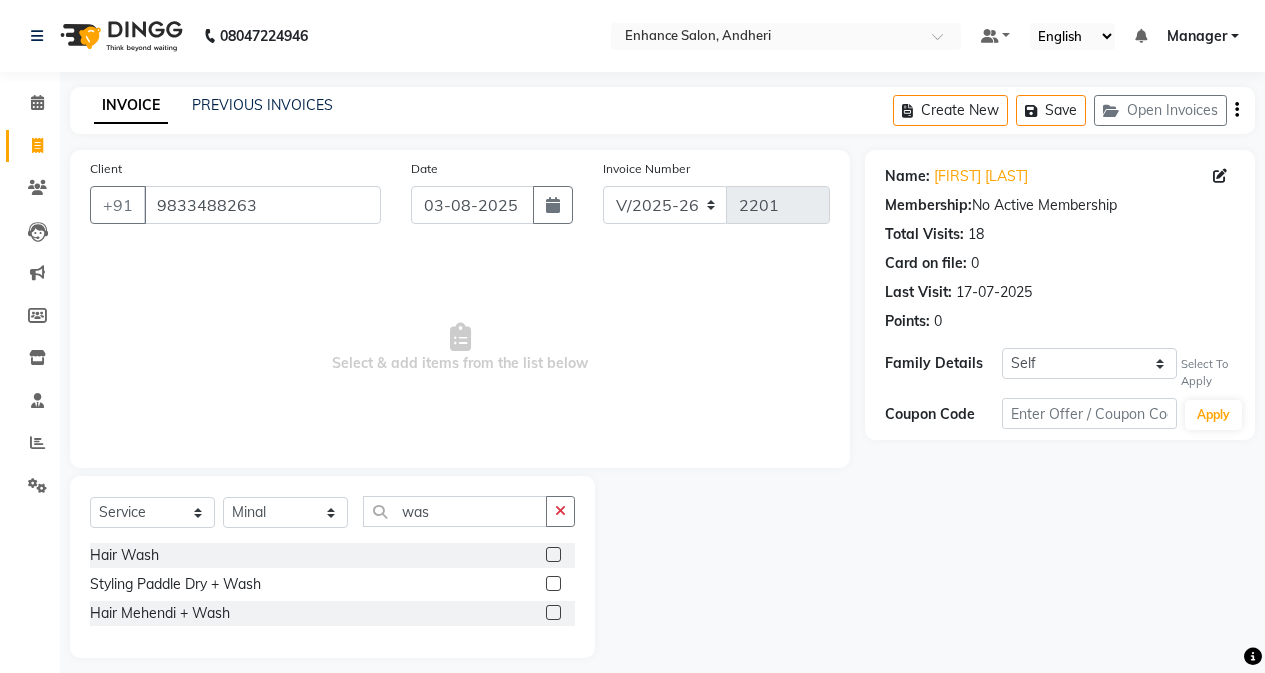 click 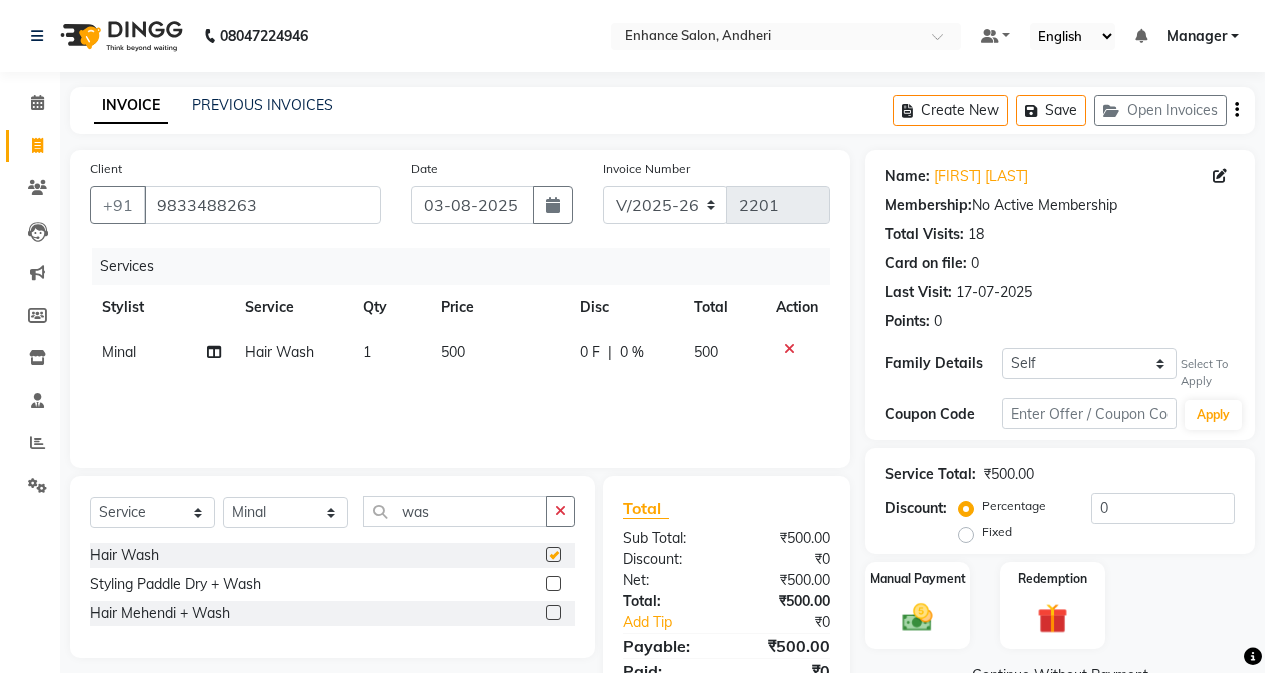 checkbox on "false" 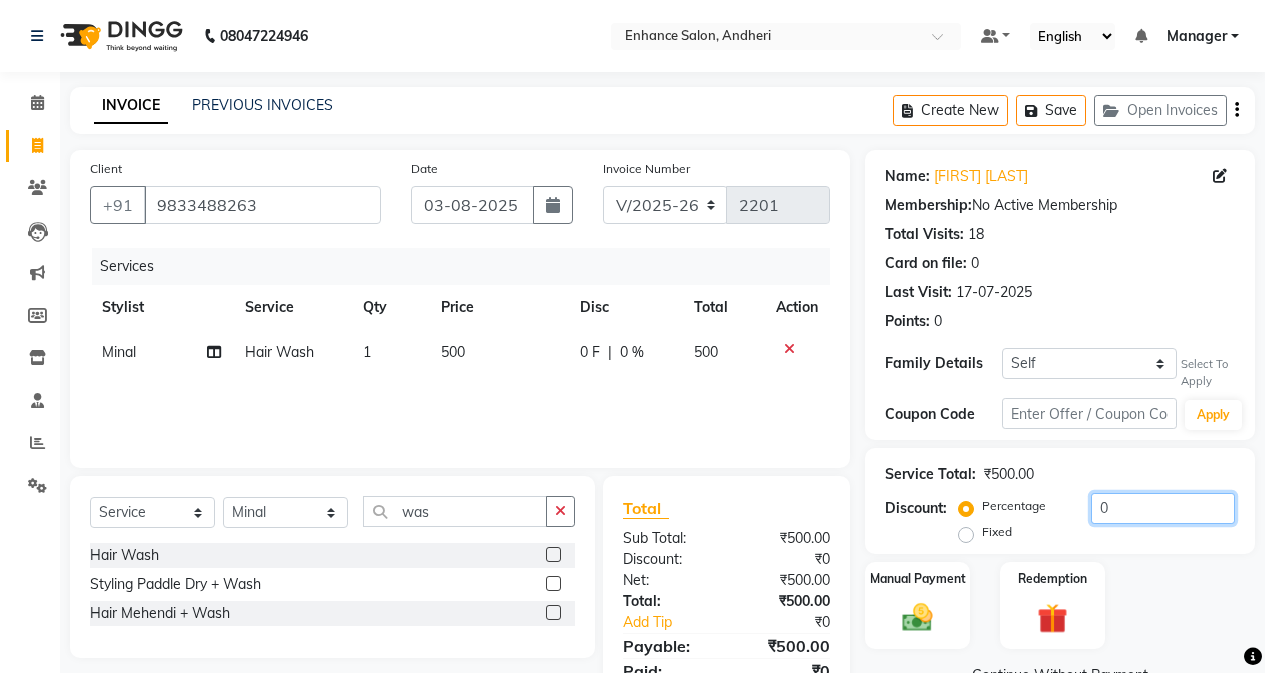 click on "0" 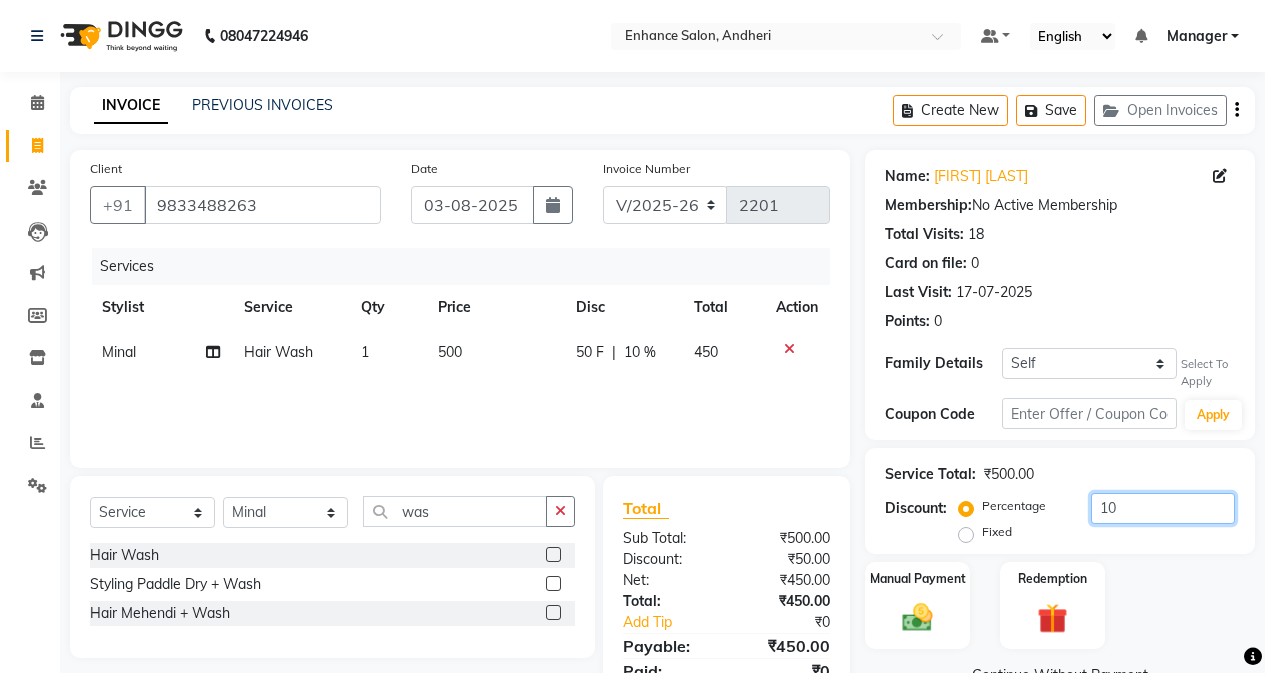 scroll, scrollTop: 85, scrollLeft: 0, axis: vertical 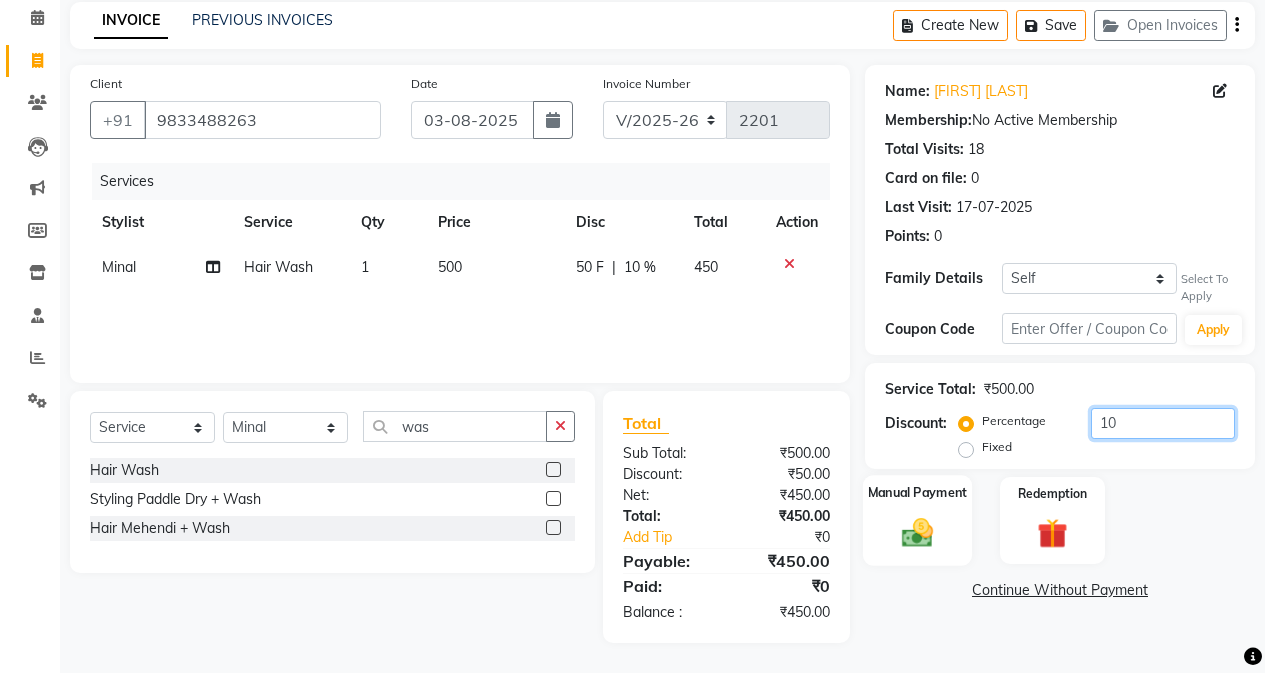 type on "10" 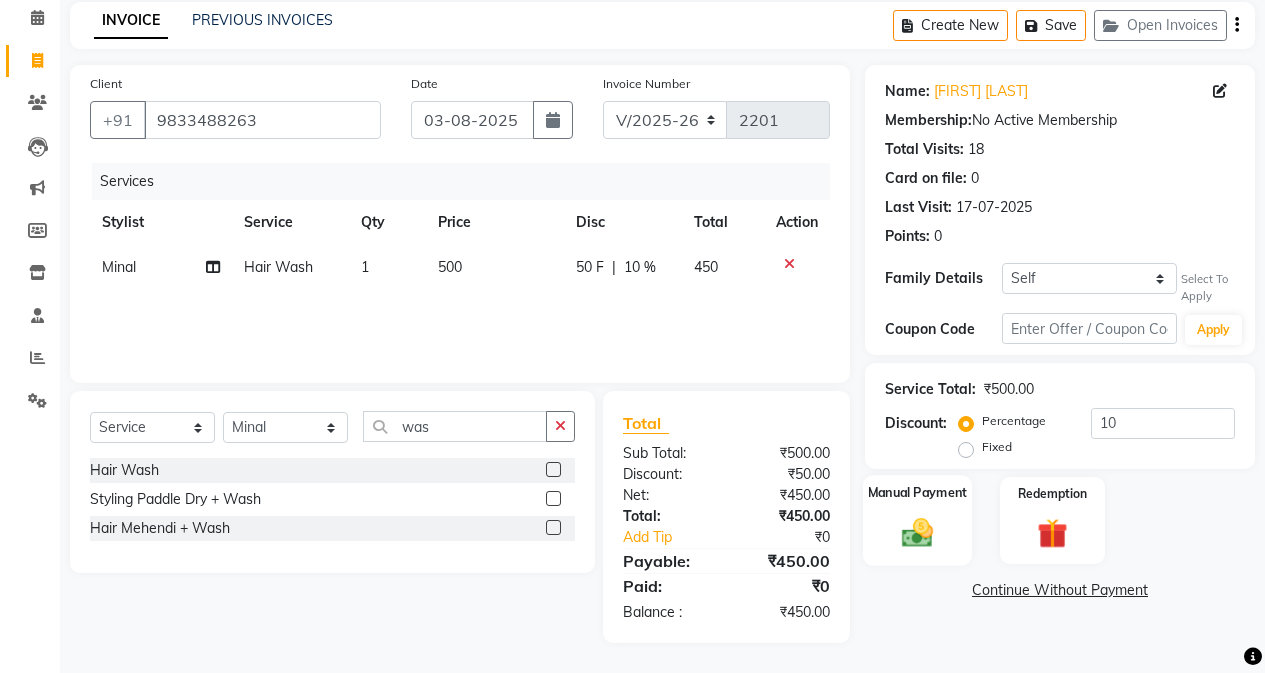 click 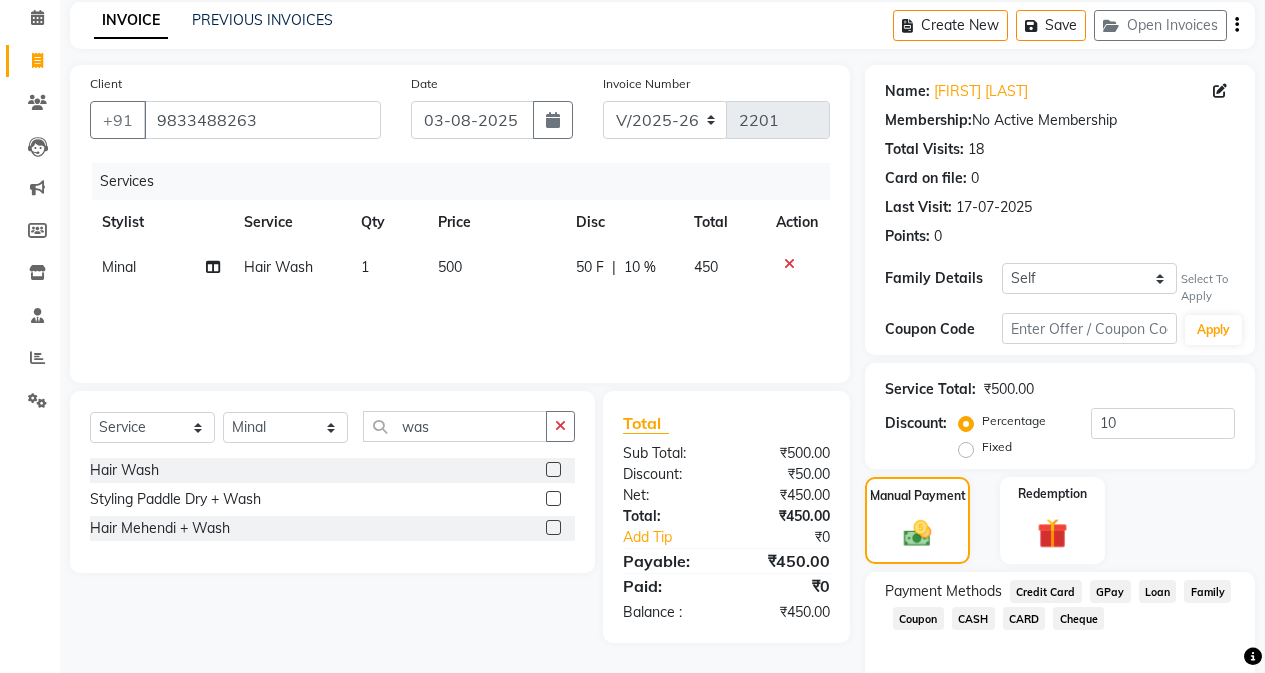 click on "CARD" 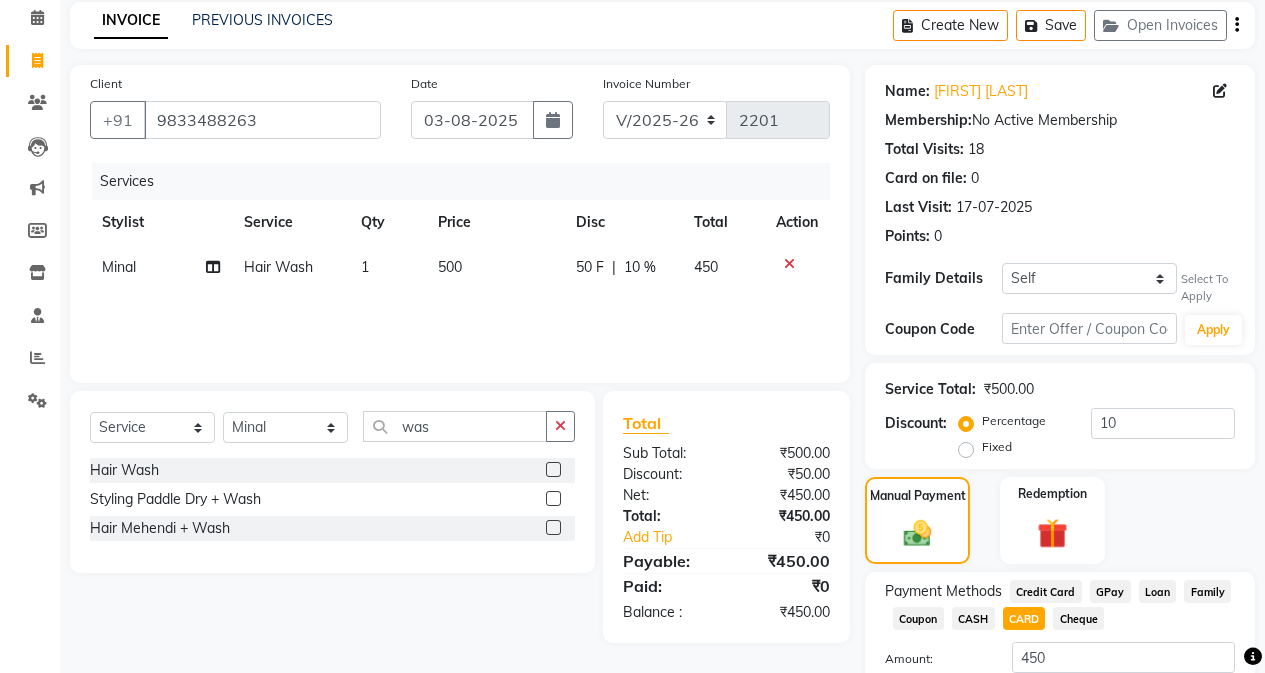 scroll, scrollTop: 231, scrollLeft: 0, axis: vertical 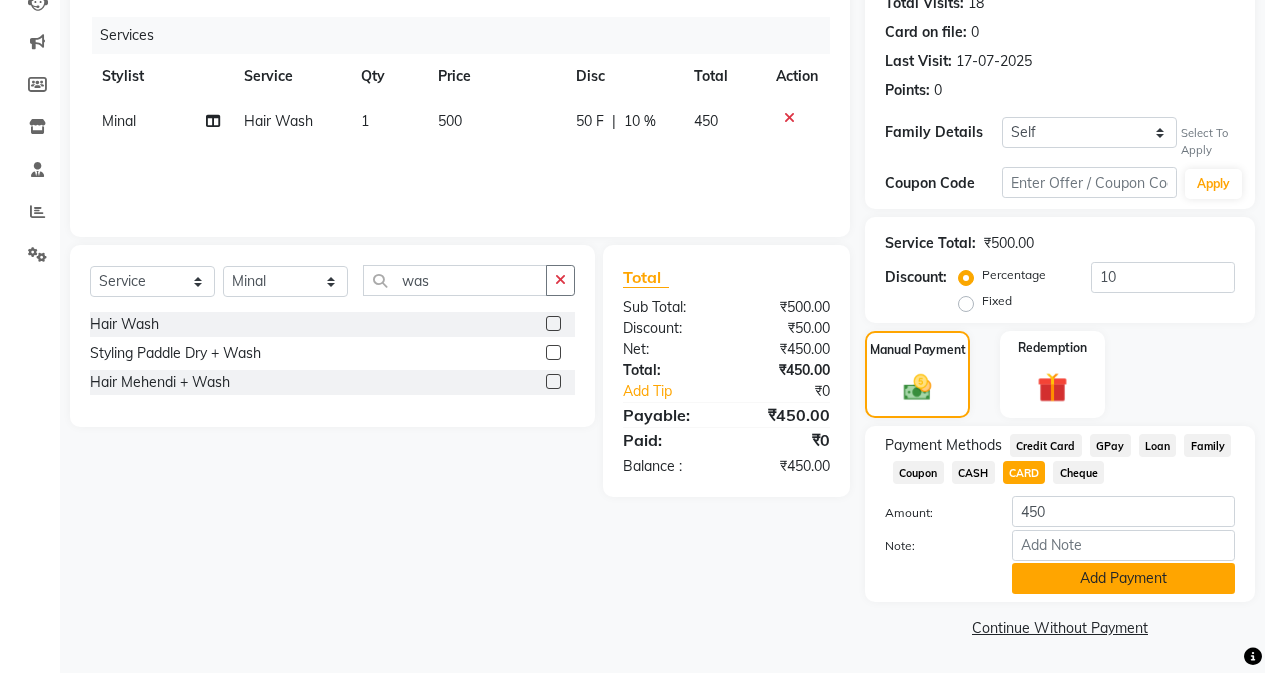 click on "Add Payment" 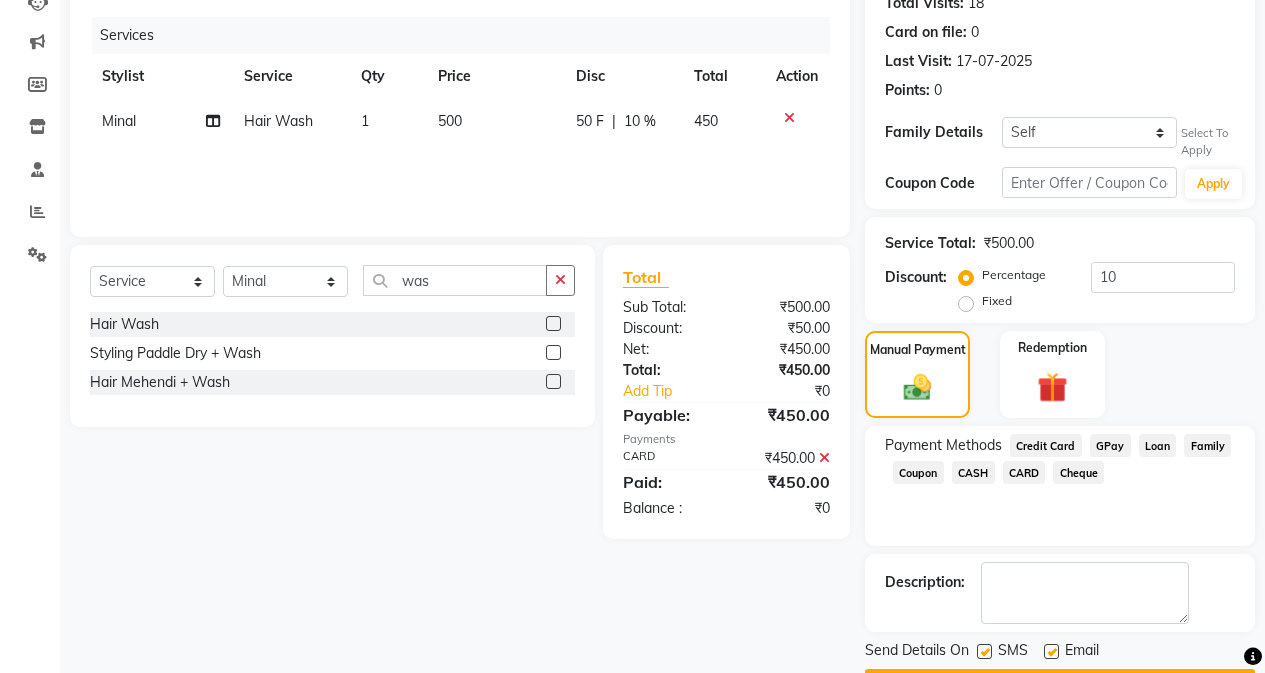 scroll, scrollTop: 288, scrollLeft: 0, axis: vertical 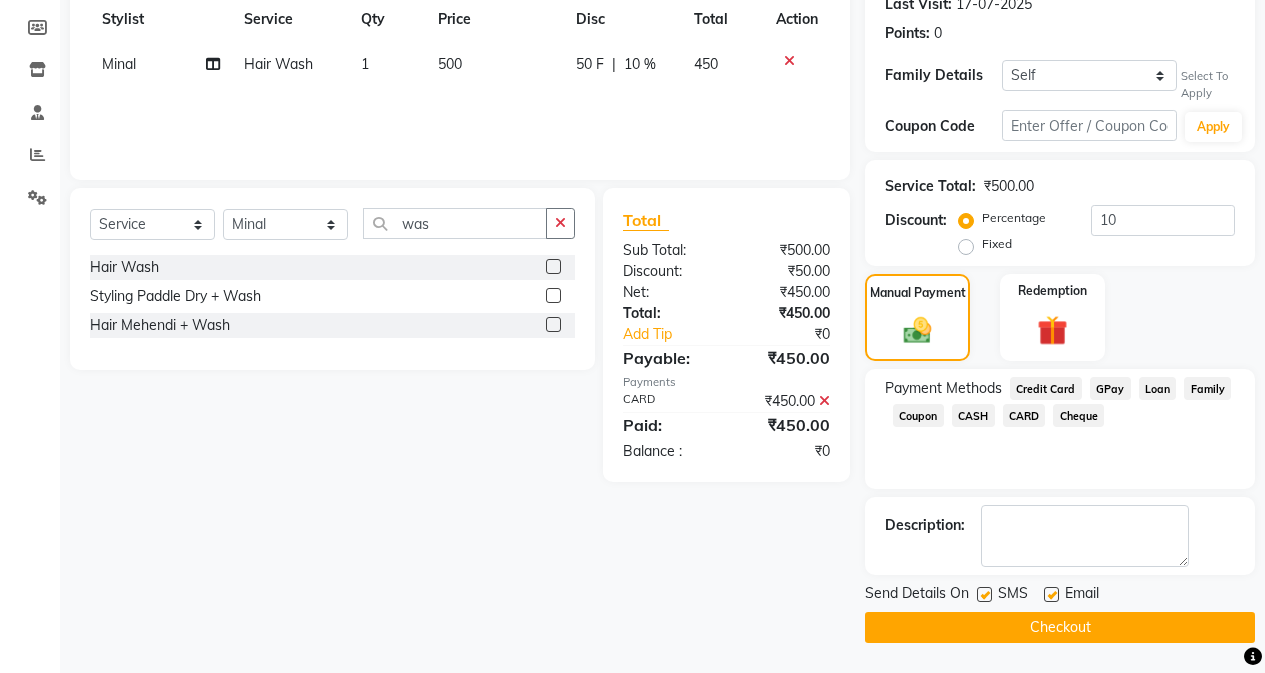 click on "Checkout" 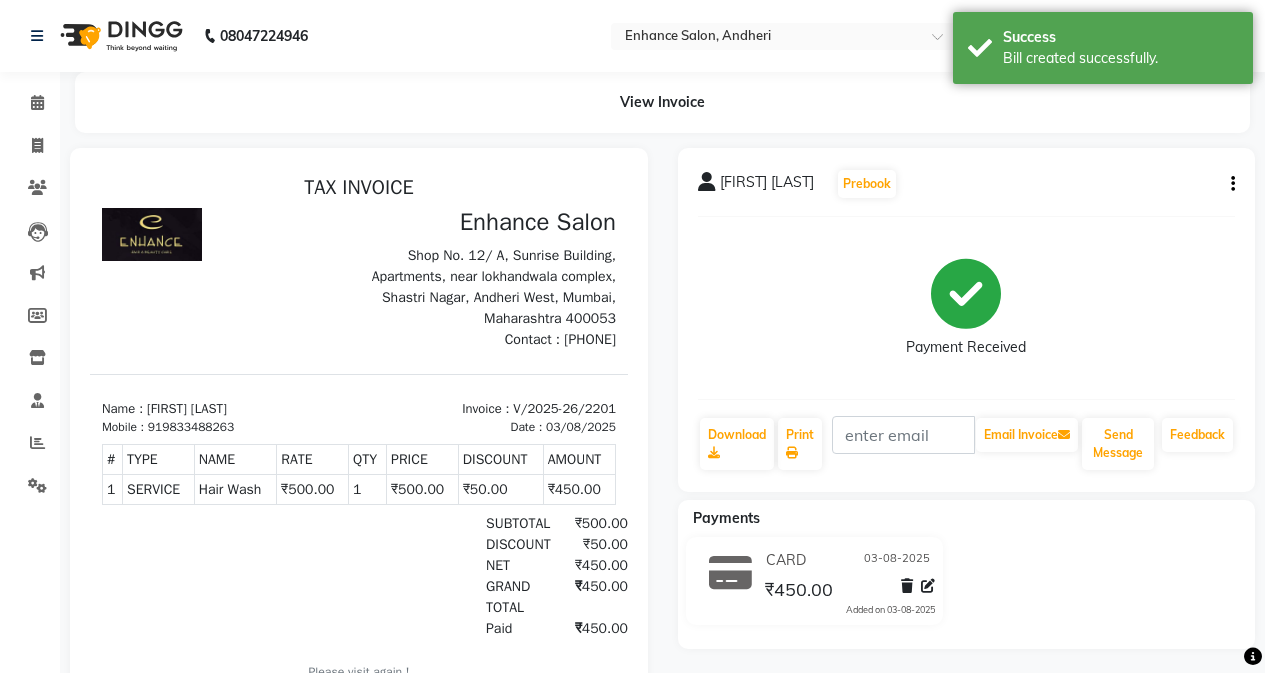 scroll, scrollTop: 0, scrollLeft: 0, axis: both 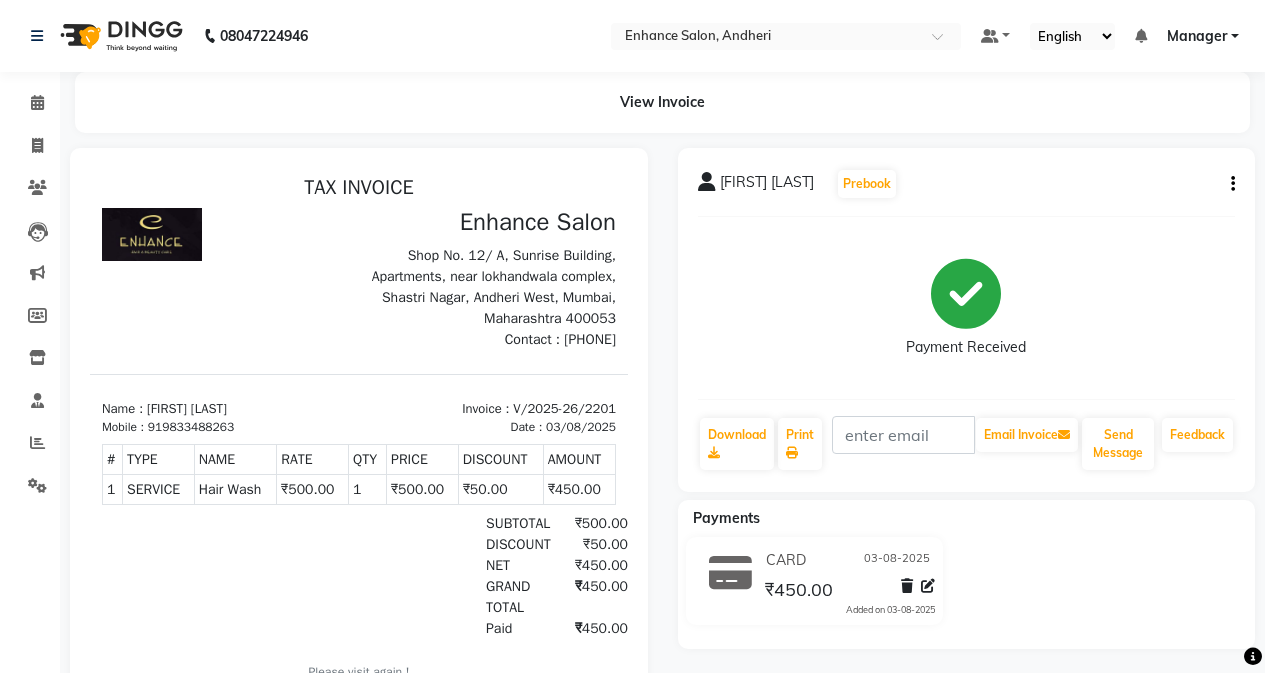 click on "CARD 03-08-2025 ₹450.00  Added on 03-08-2025" 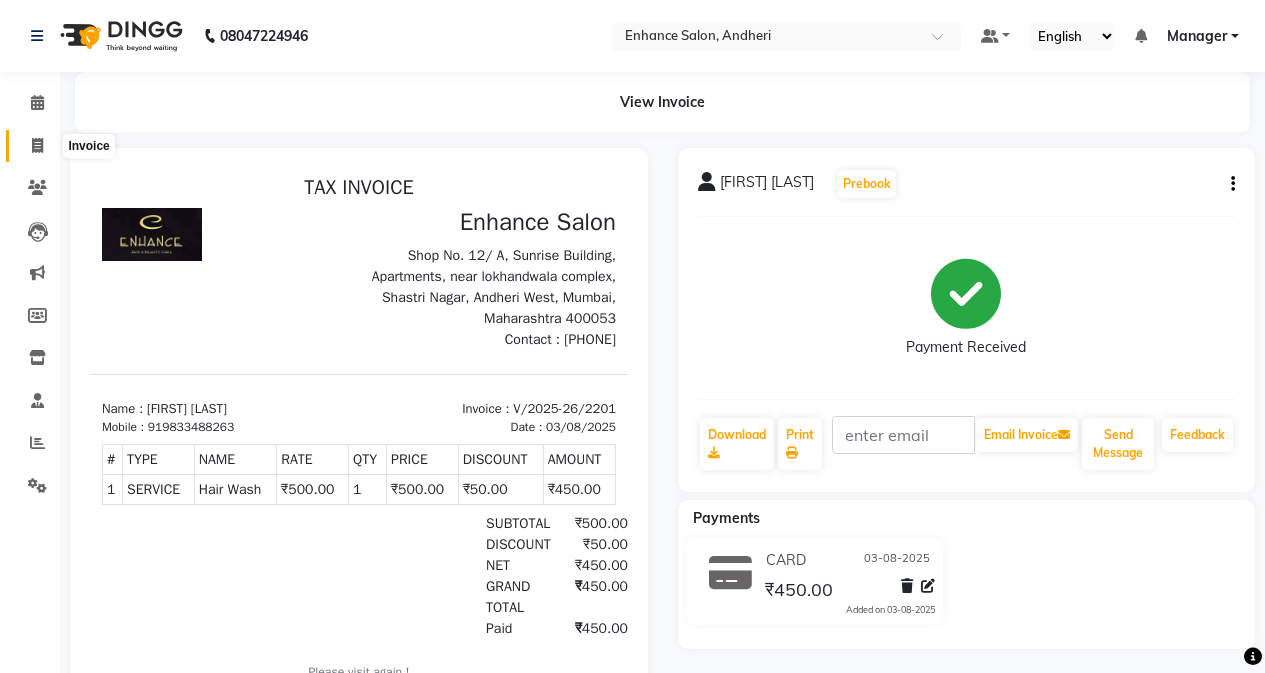 click 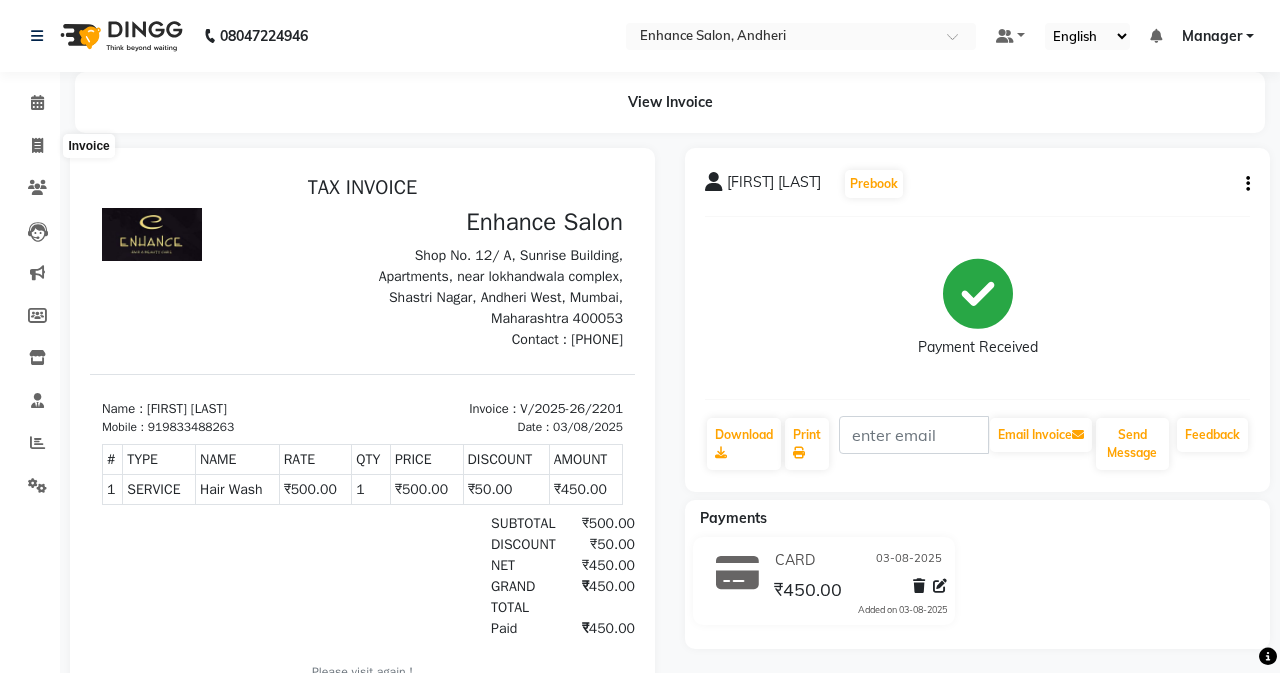 select on "service" 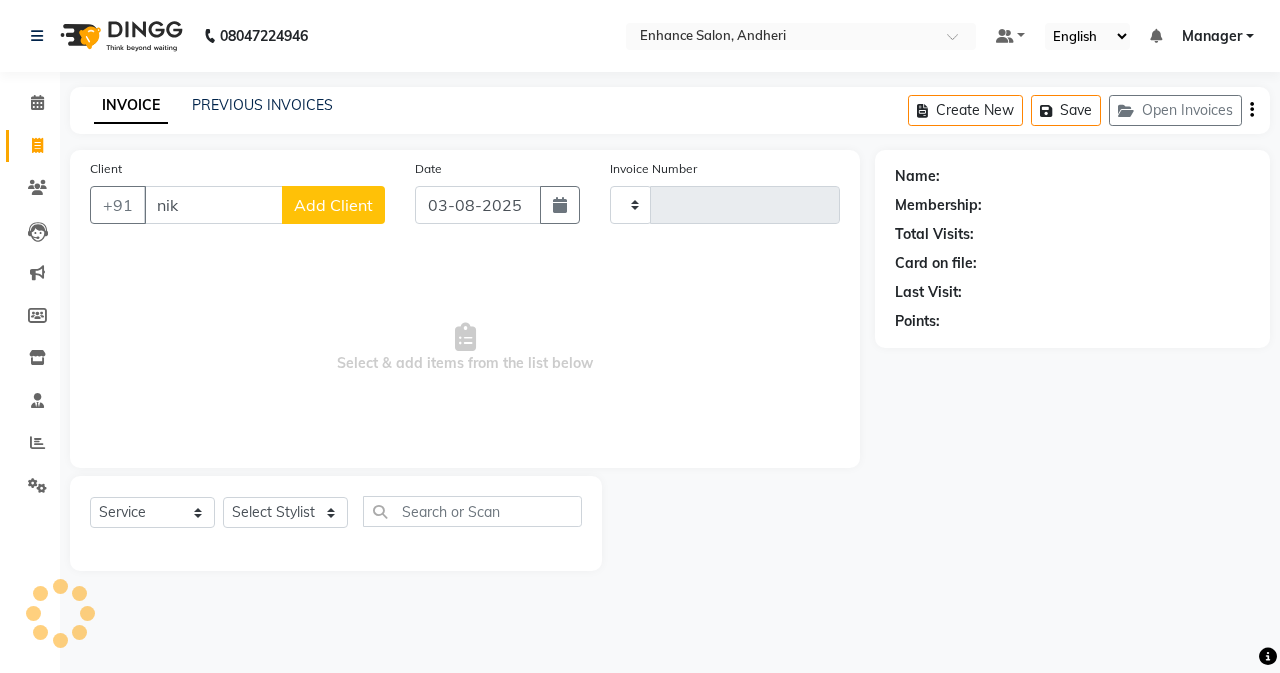 type on "niki" 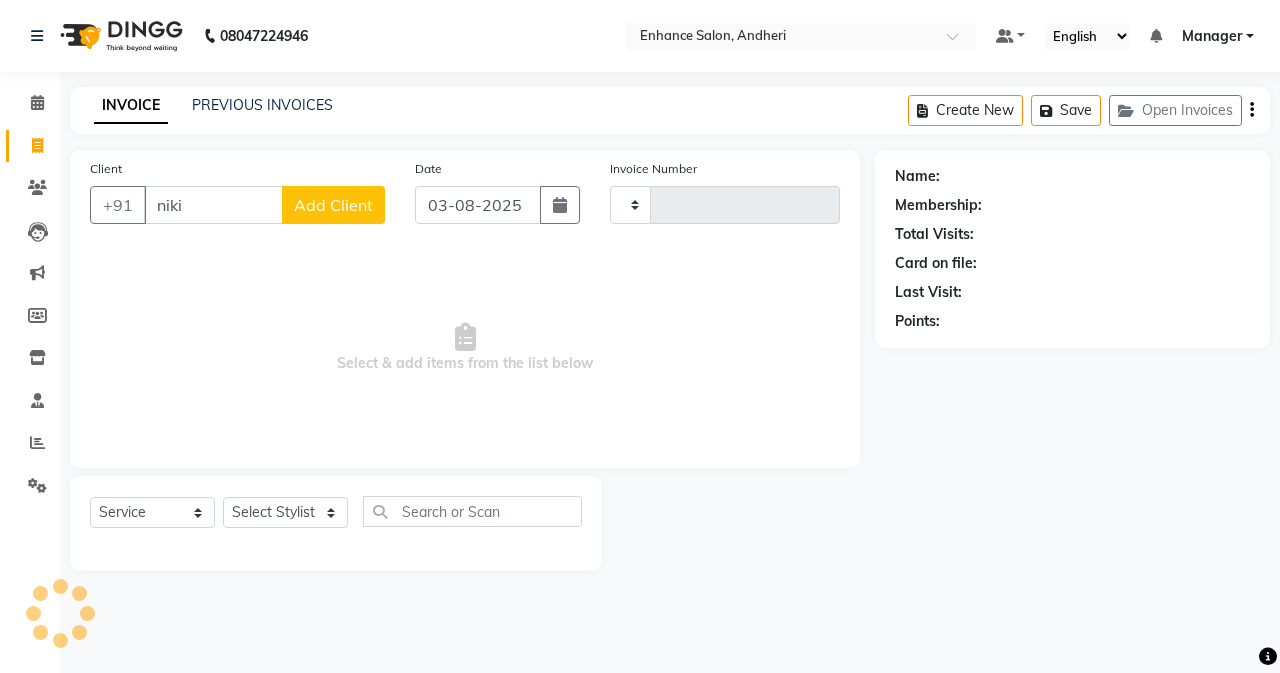 type on "2202" 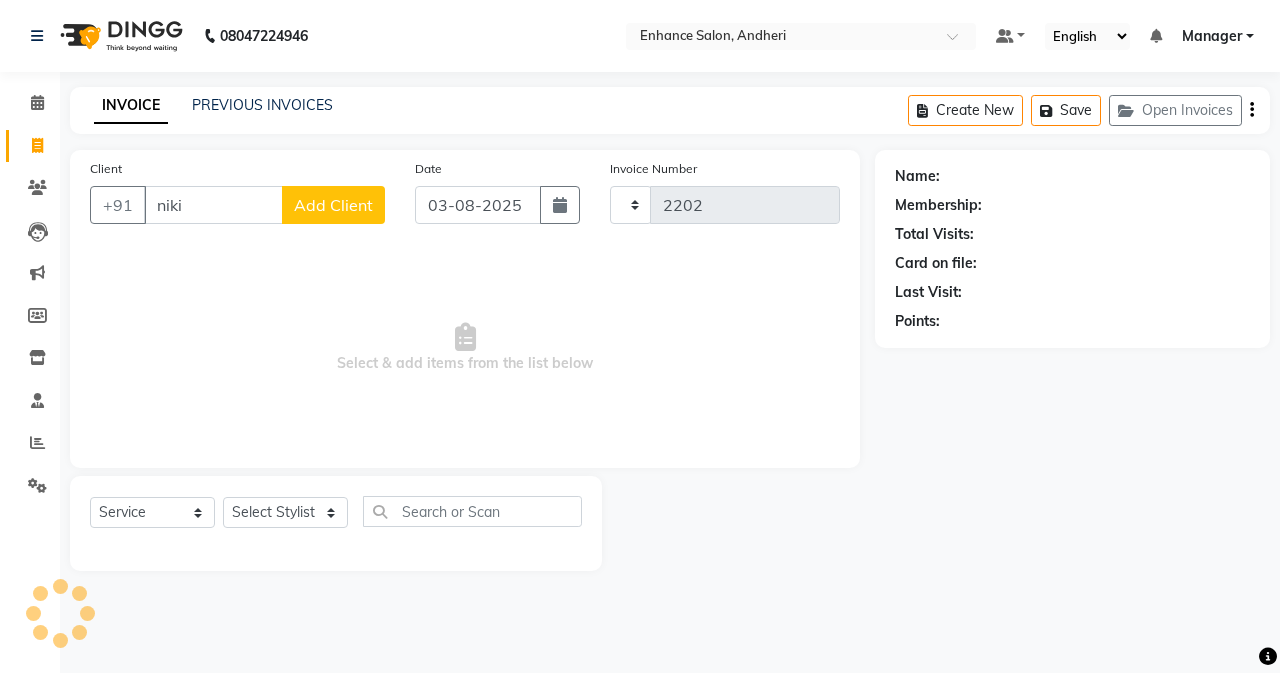 select on "7236" 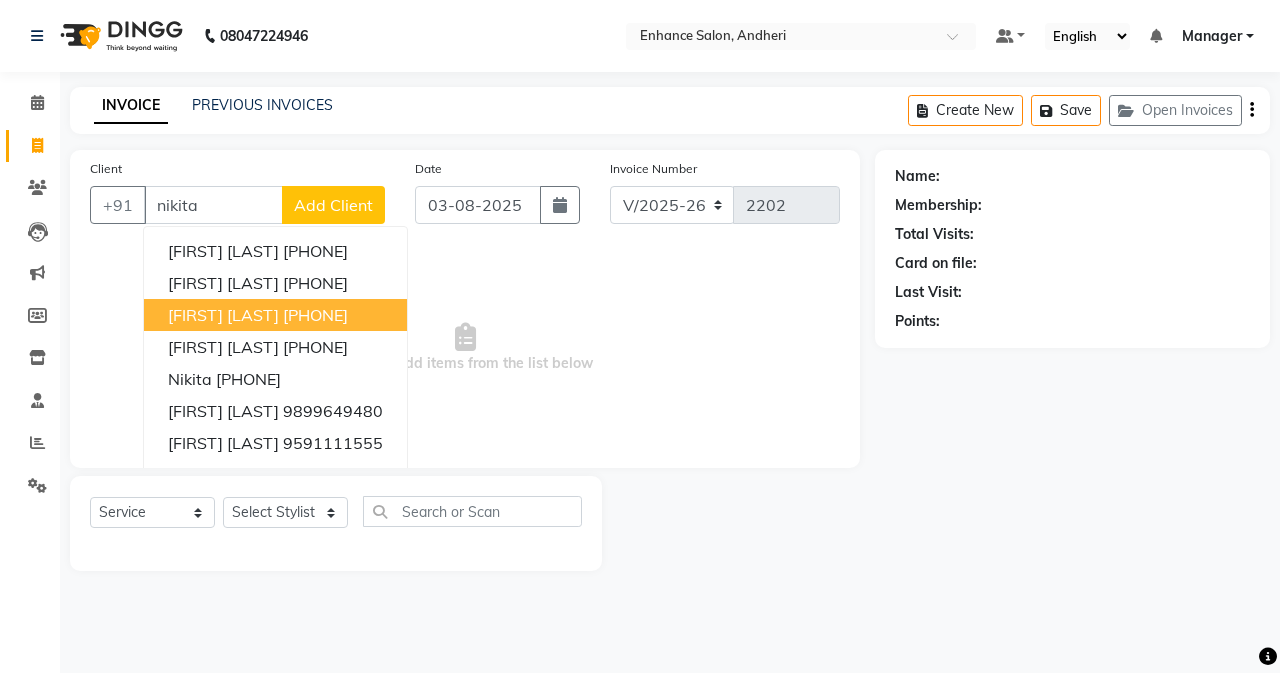 click on "[FIRST] [LAST]" at bounding box center [223, 315] 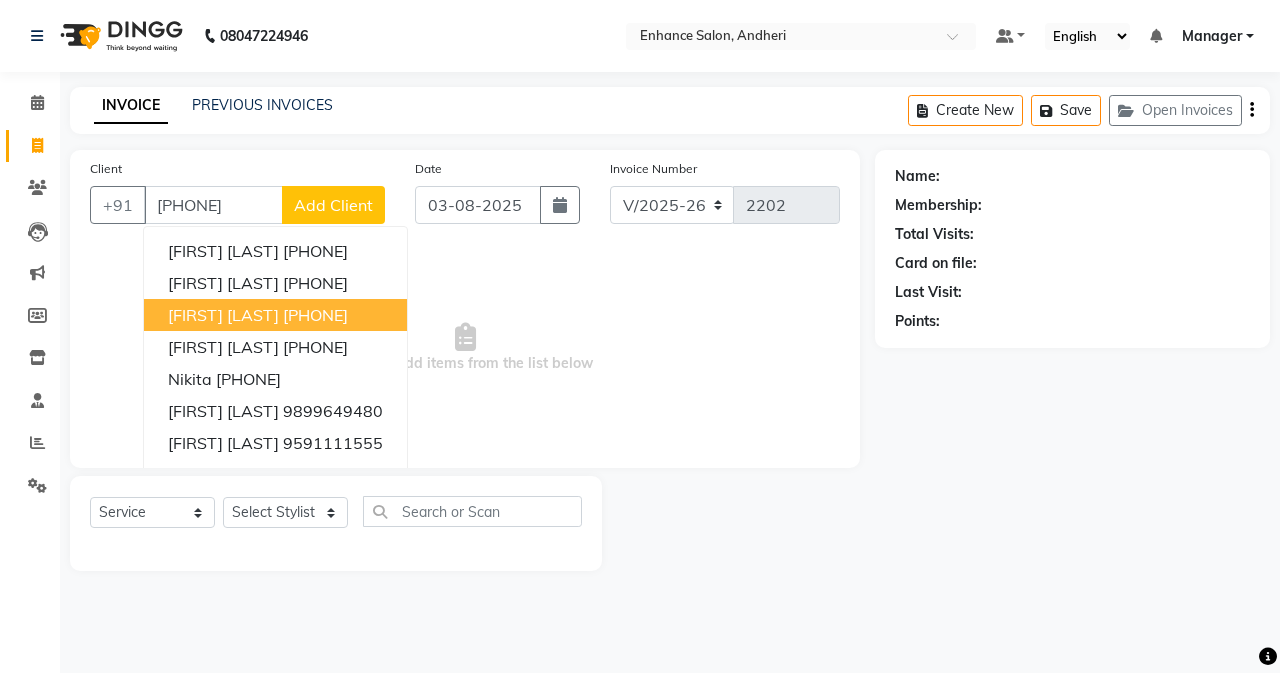 type on "[PHONE]" 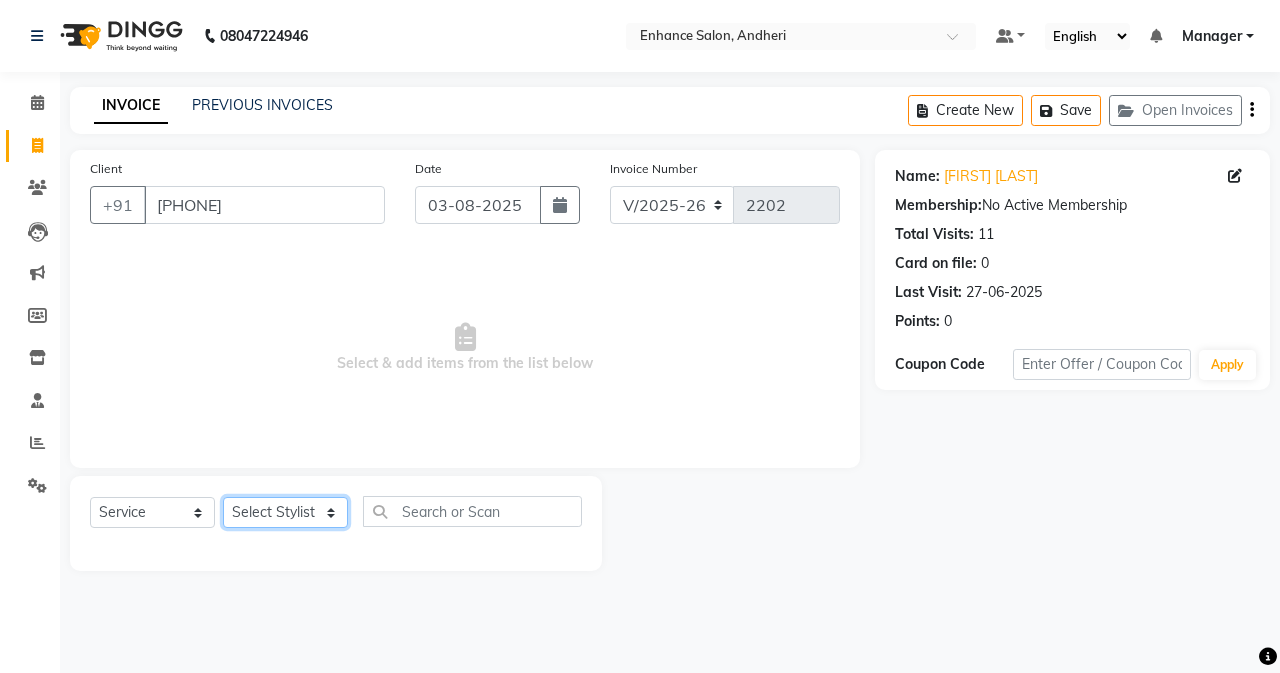 click on "Select Stylist Admin [FIRST]  [FIRST] [LAST] Manager [FIRST] [LAST] [FIRST] [LAST] [FIRST] [LAST] [FIRST] [LAST] [FIRST] [LAST] [FIRST] [LAST] [FIRST] [LAST] [FIRST] [LAST] [FIRST] [LAST] [FIRST] [LAST] [FIRST] [LAST]" 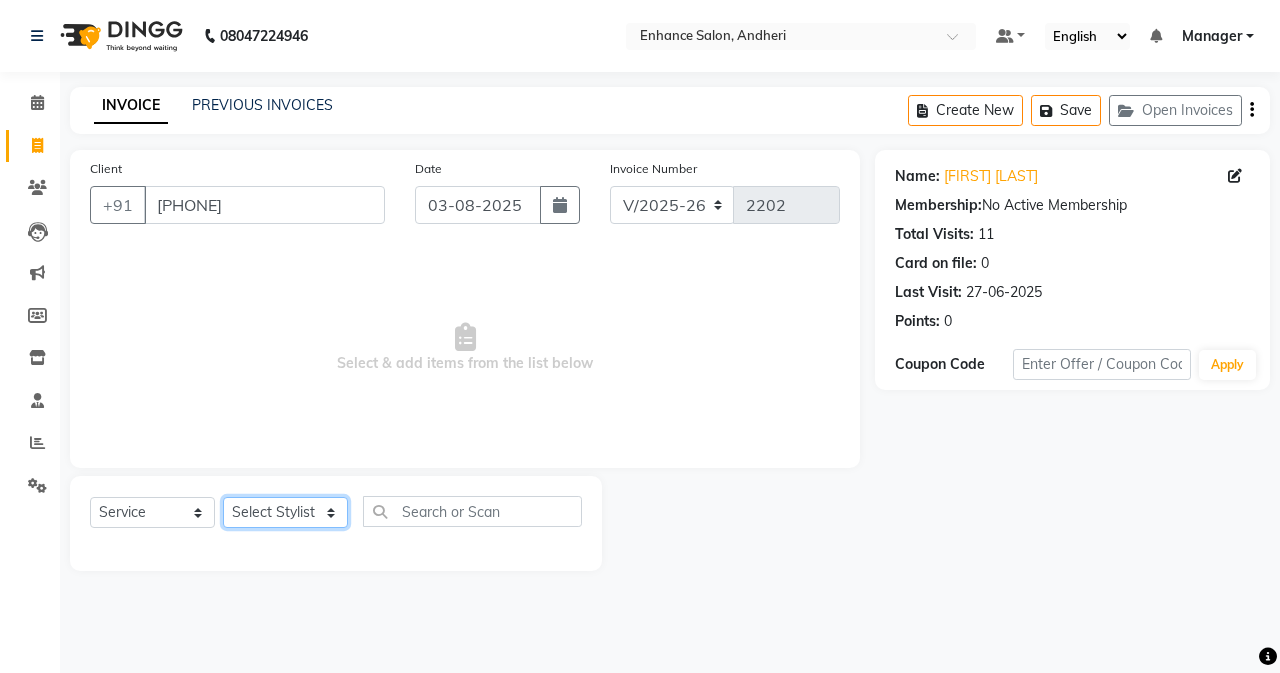 select on "61731" 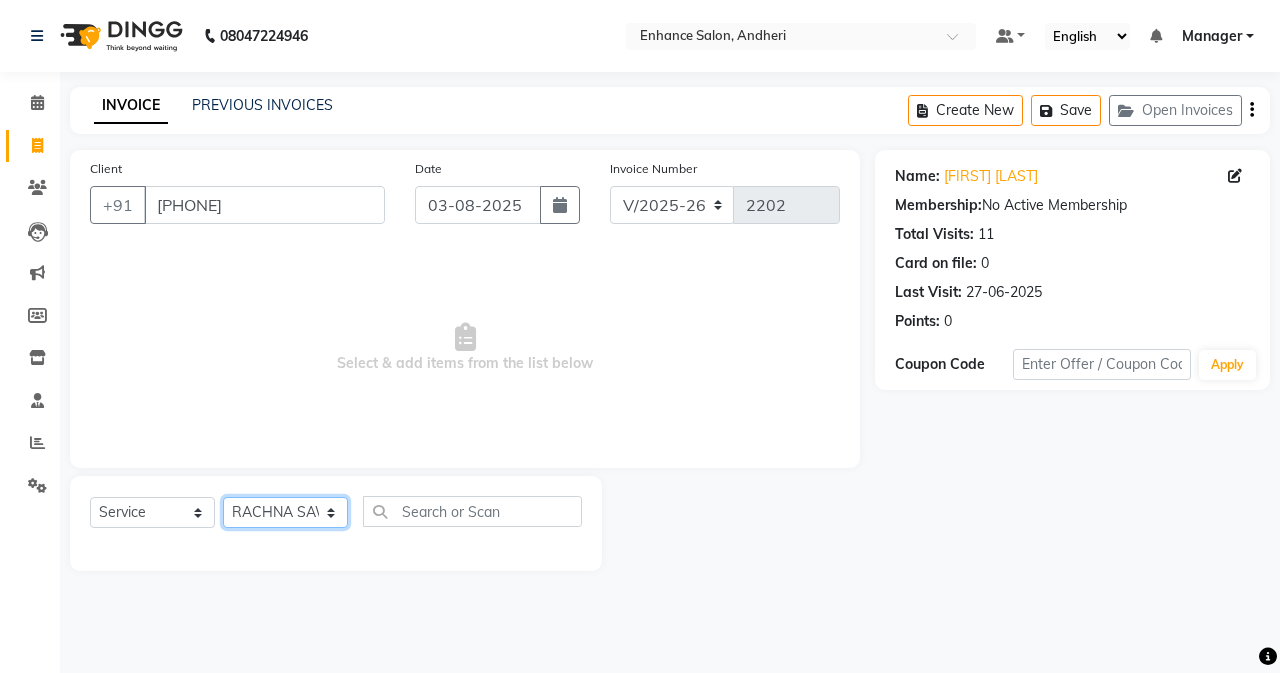click on "Select Stylist Admin [FIRST]  [FIRST] [LAST] Manager [FIRST] [LAST] [FIRST] [LAST] [FIRST] [LAST] [FIRST] [LAST] [FIRST] [LAST] [FIRST] [LAST] [FIRST] [LAST] [FIRST] [LAST] [FIRST] [LAST] [FIRST] [LAST] [FIRST] [LAST]" 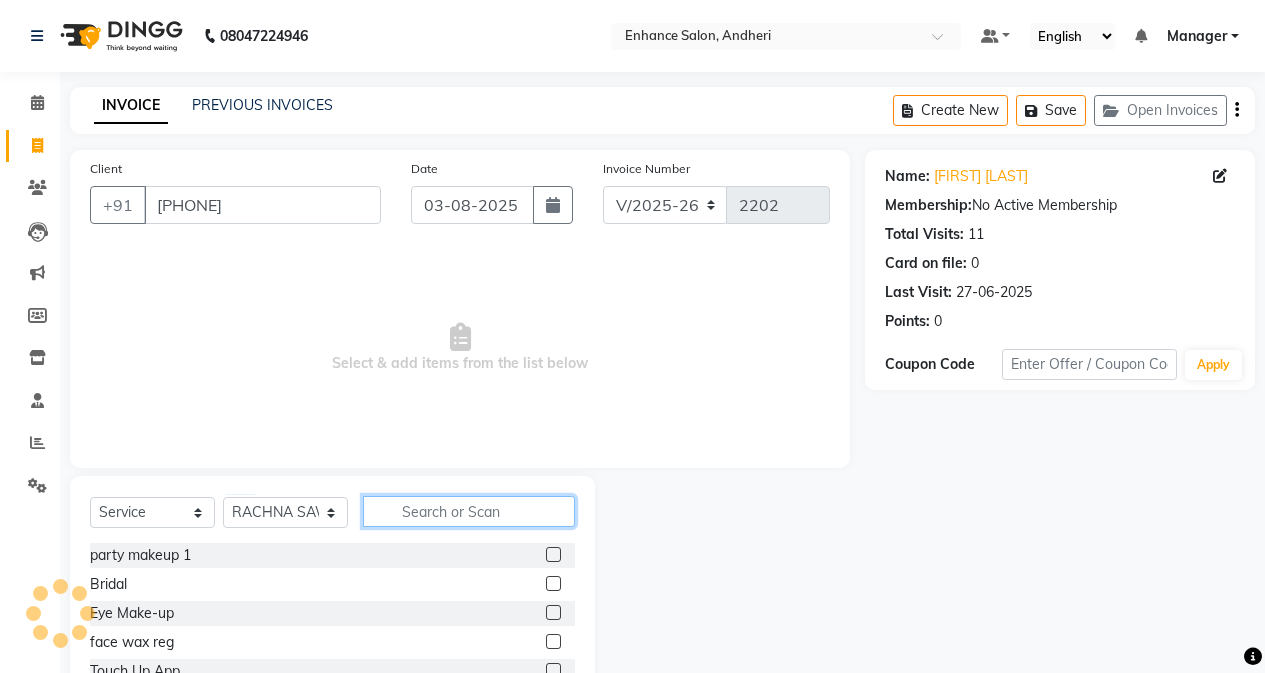 click 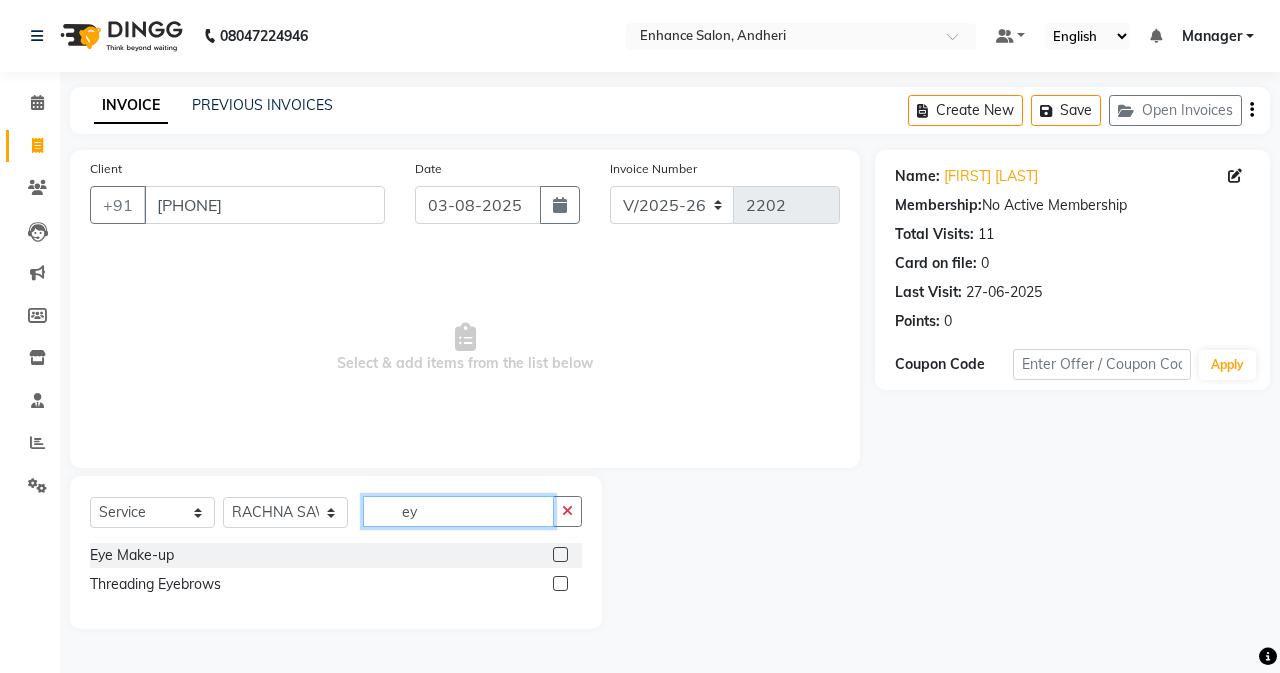 type on "ey" 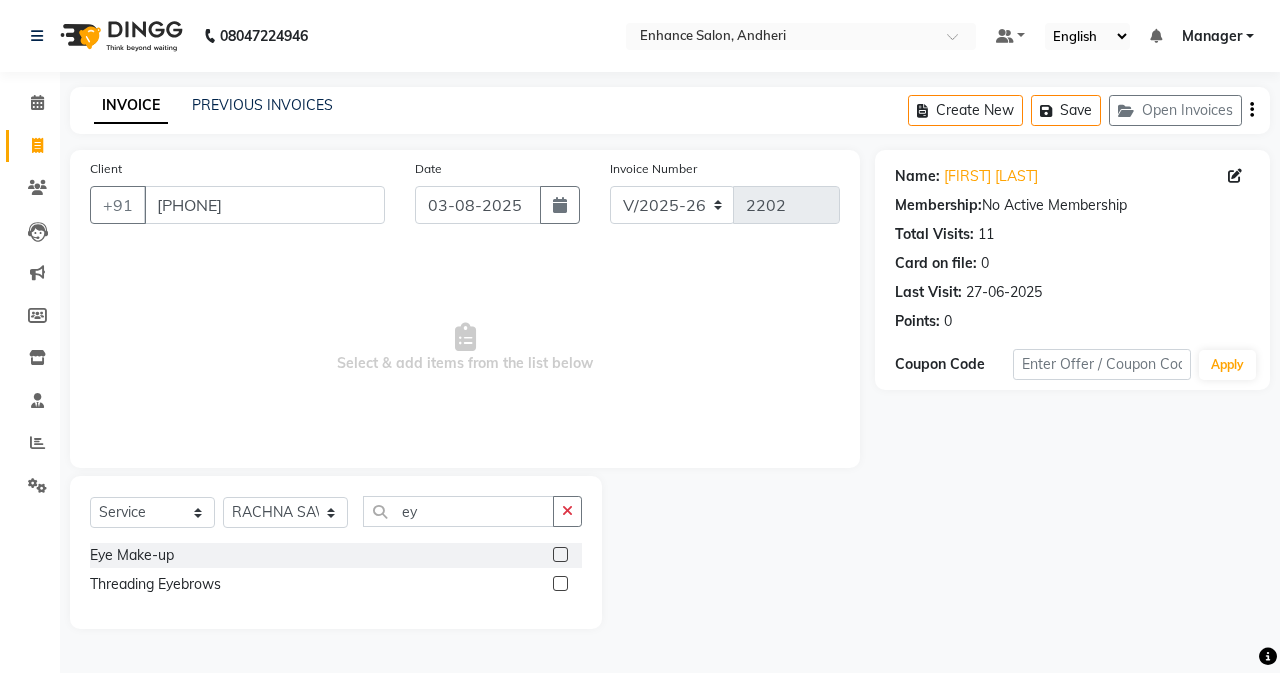 drag, startPoint x: 561, startPoint y: 582, endPoint x: 512, endPoint y: 563, distance: 52.554733 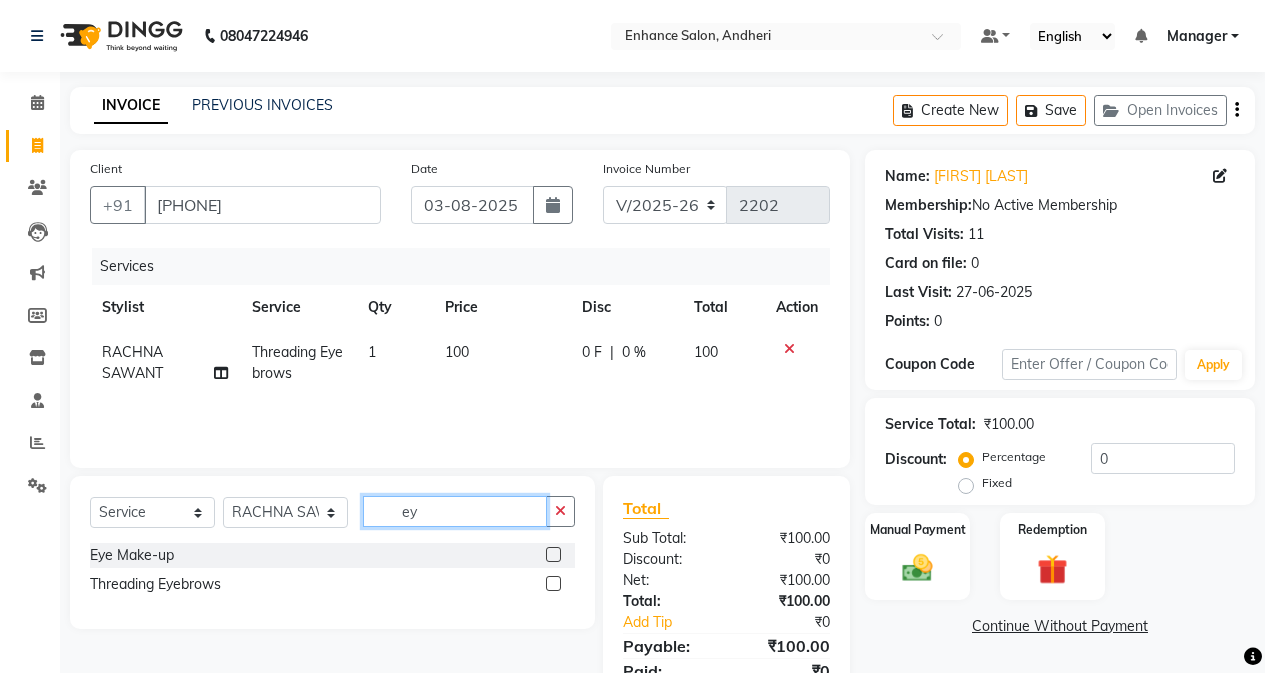 checkbox on "false" 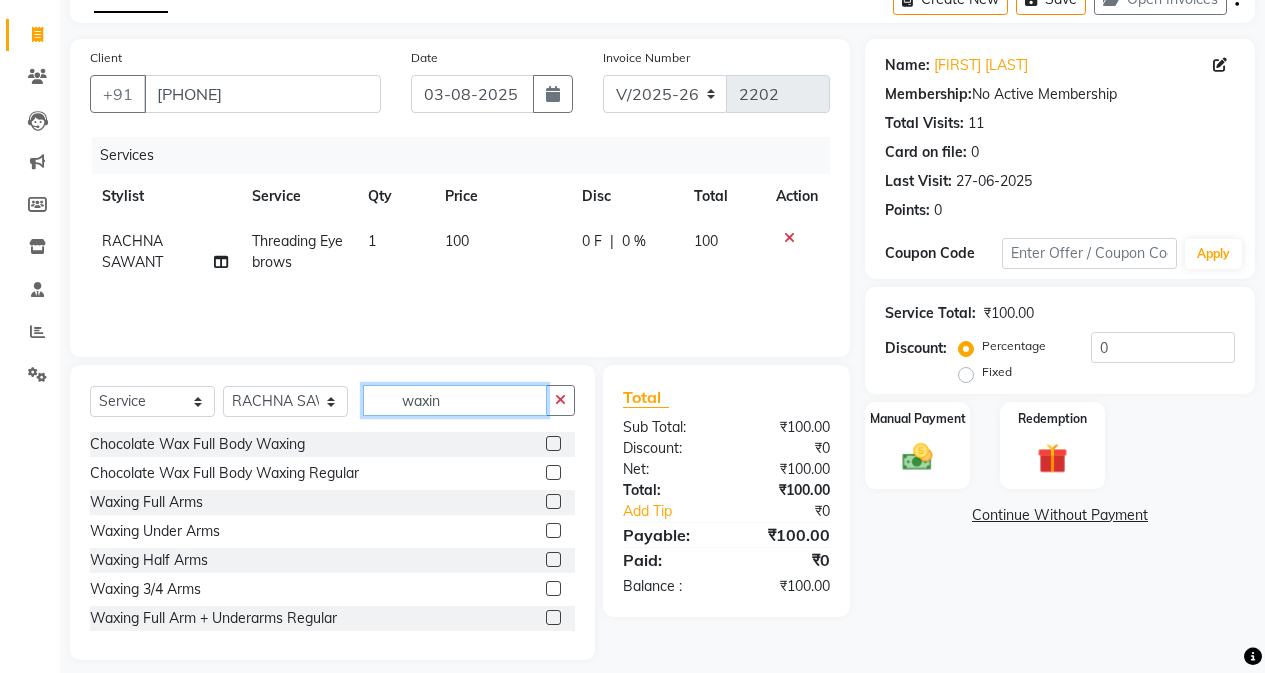 scroll, scrollTop: 128, scrollLeft: 0, axis: vertical 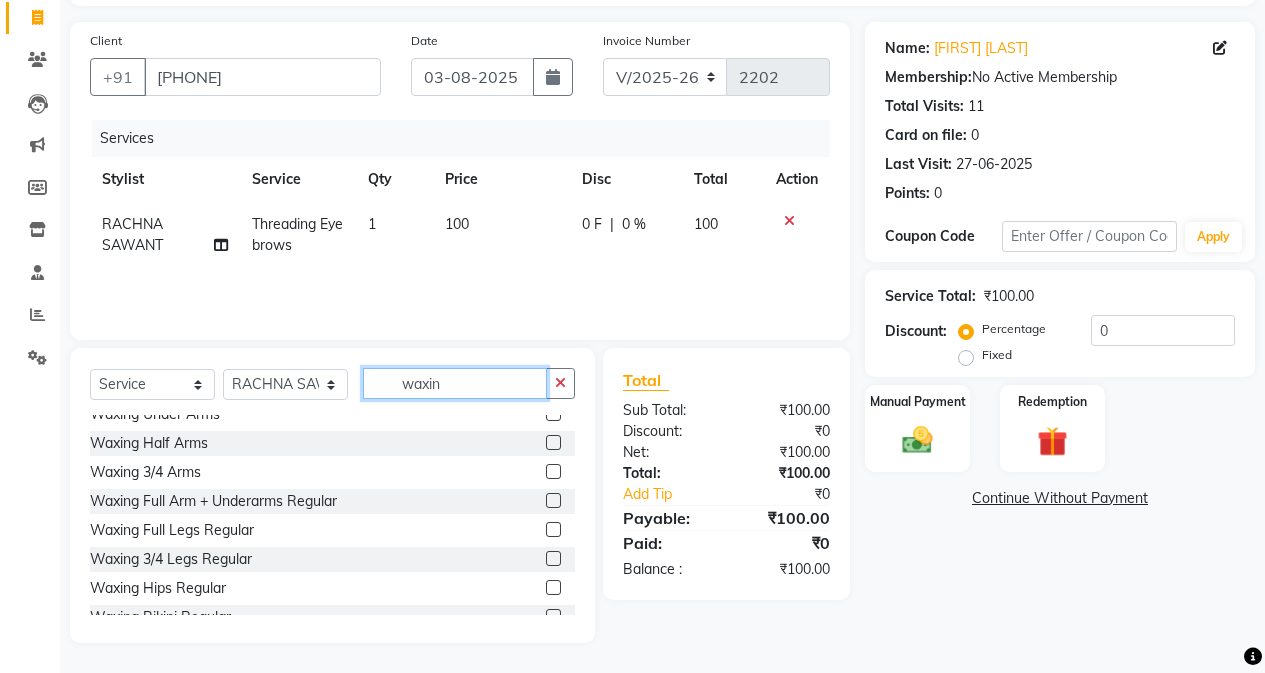 type on "waxin" 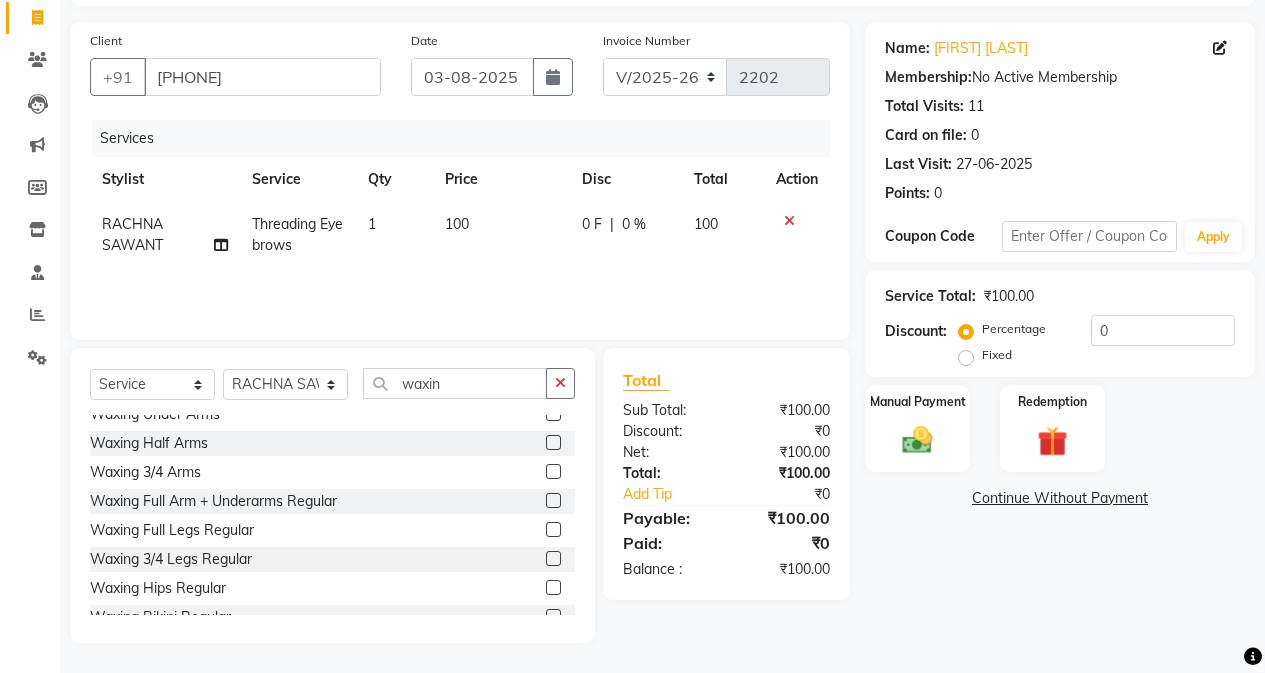 click 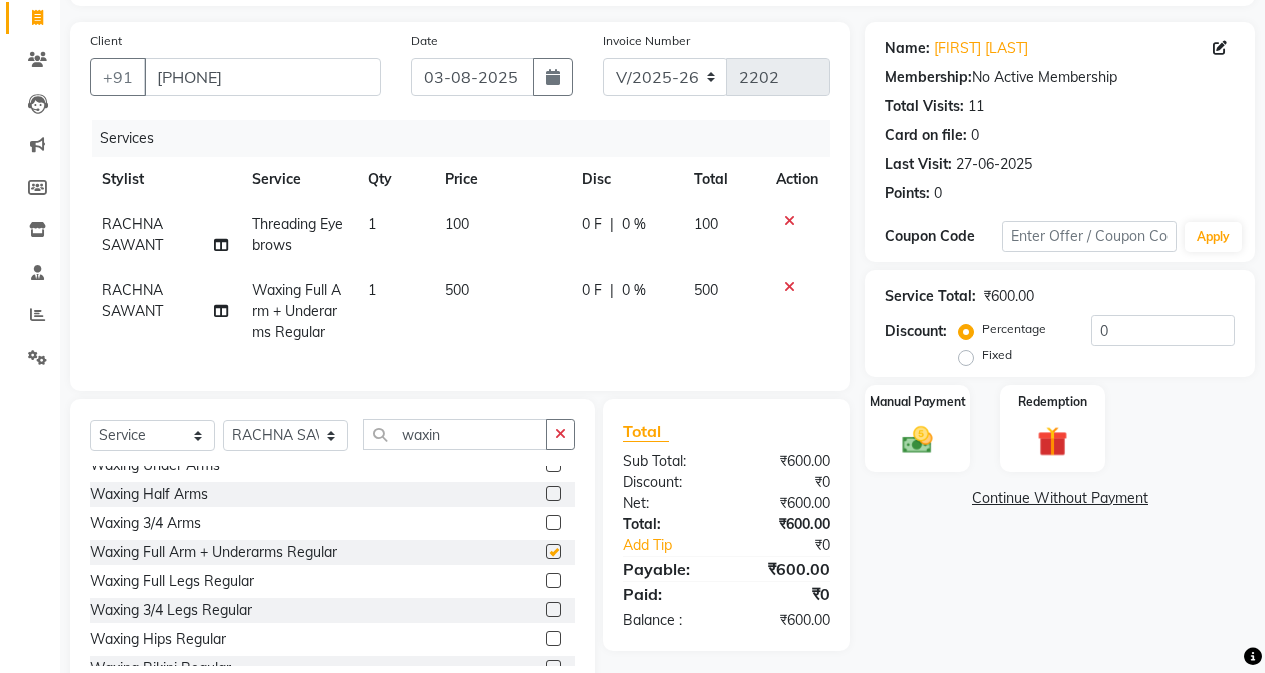 checkbox on "false" 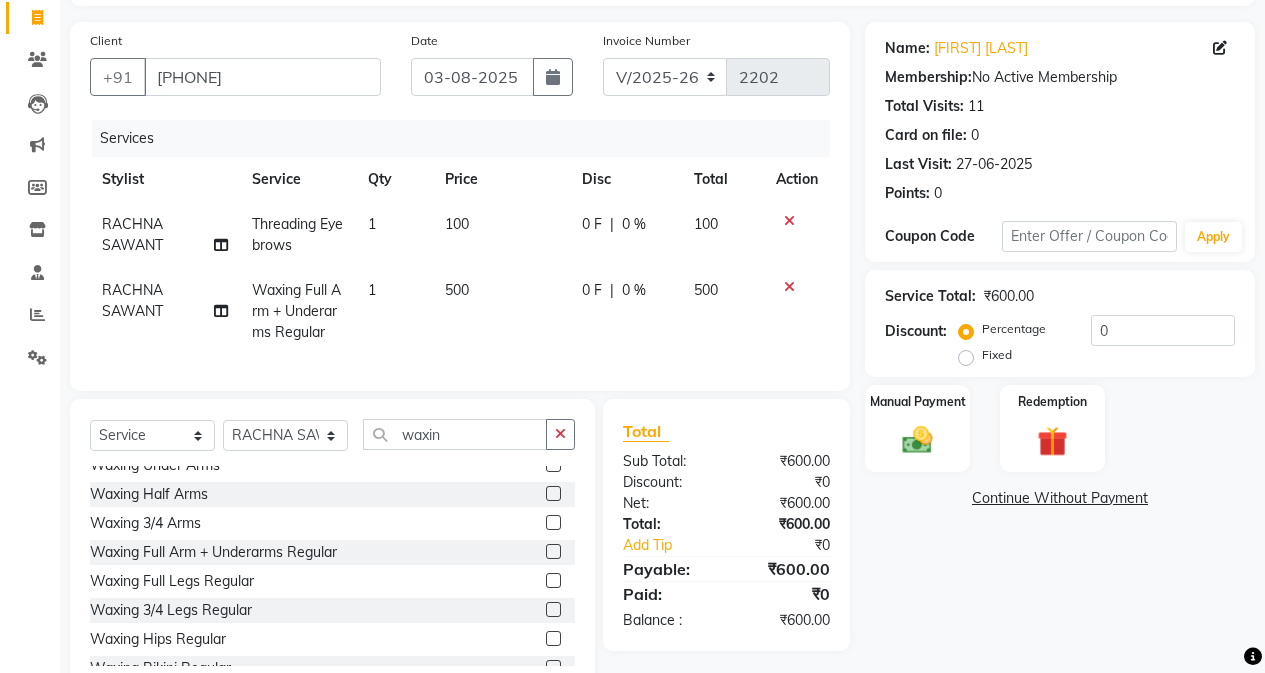drag, startPoint x: 479, startPoint y: 261, endPoint x: 503, endPoint y: 292, distance: 39.20459 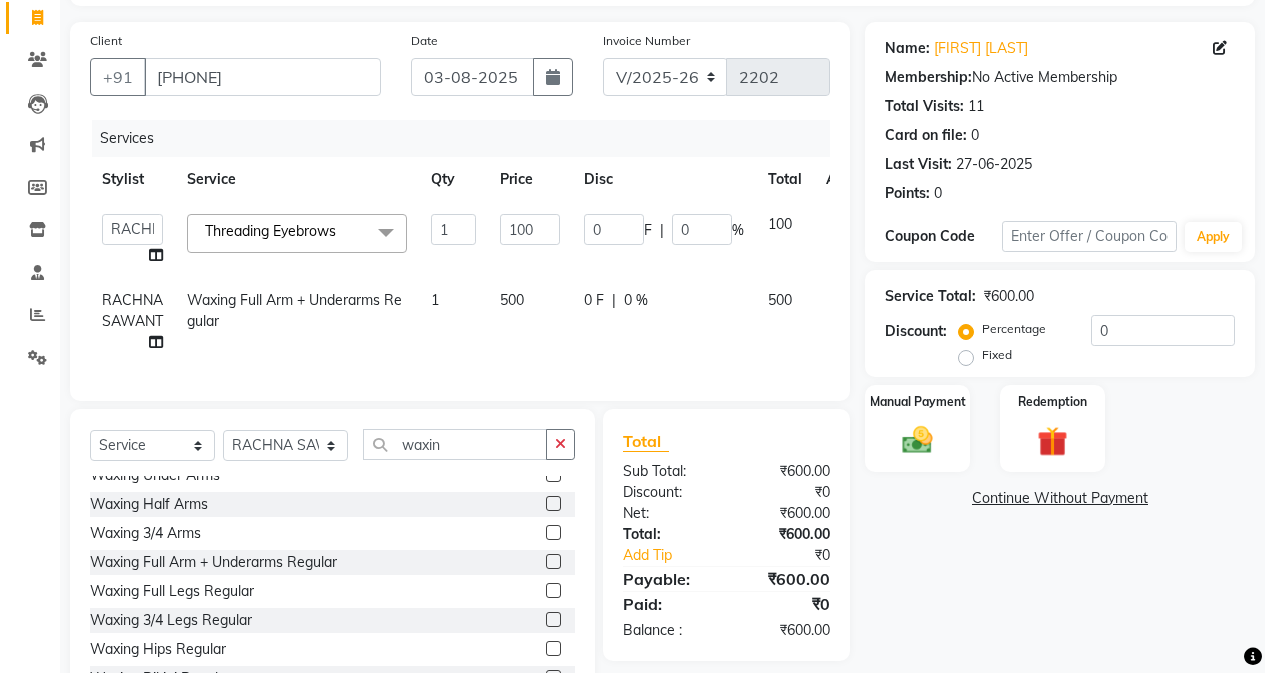 drag, startPoint x: 518, startPoint y: 292, endPoint x: 520, endPoint y: 302, distance: 10.198039 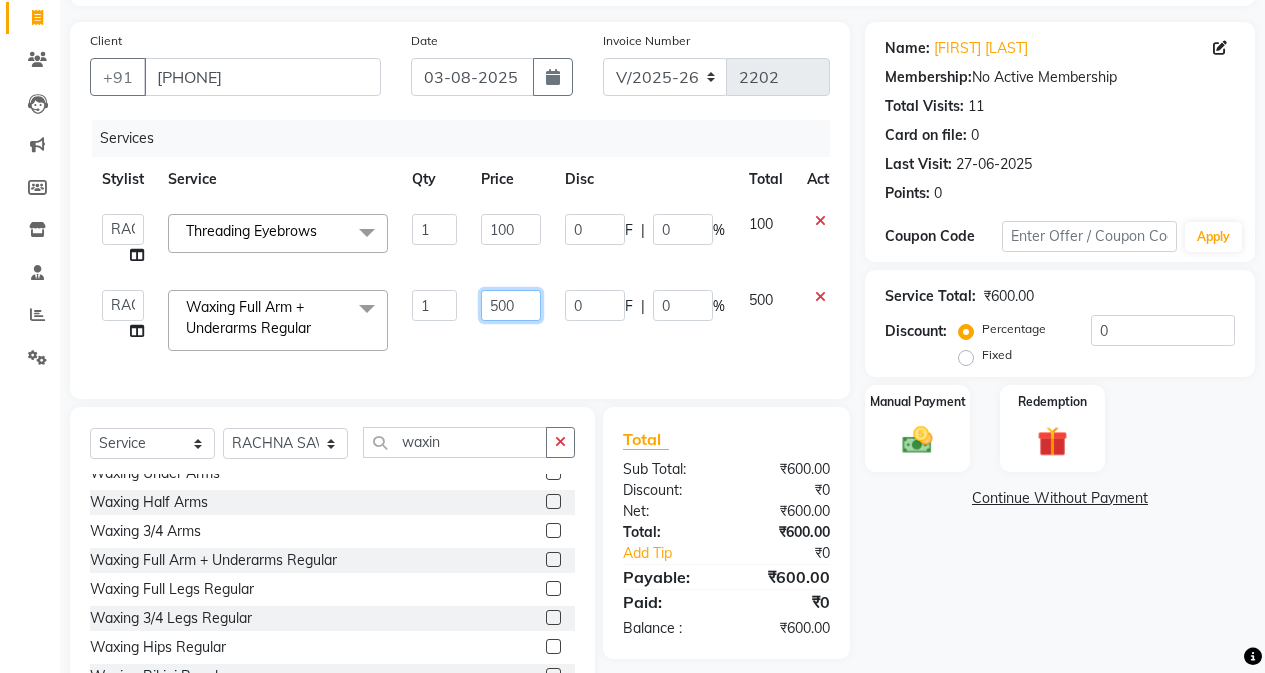 drag, startPoint x: 506, startPoint y: 303, endPoint x: 519, endPoint y: 343, distance: 42.059483 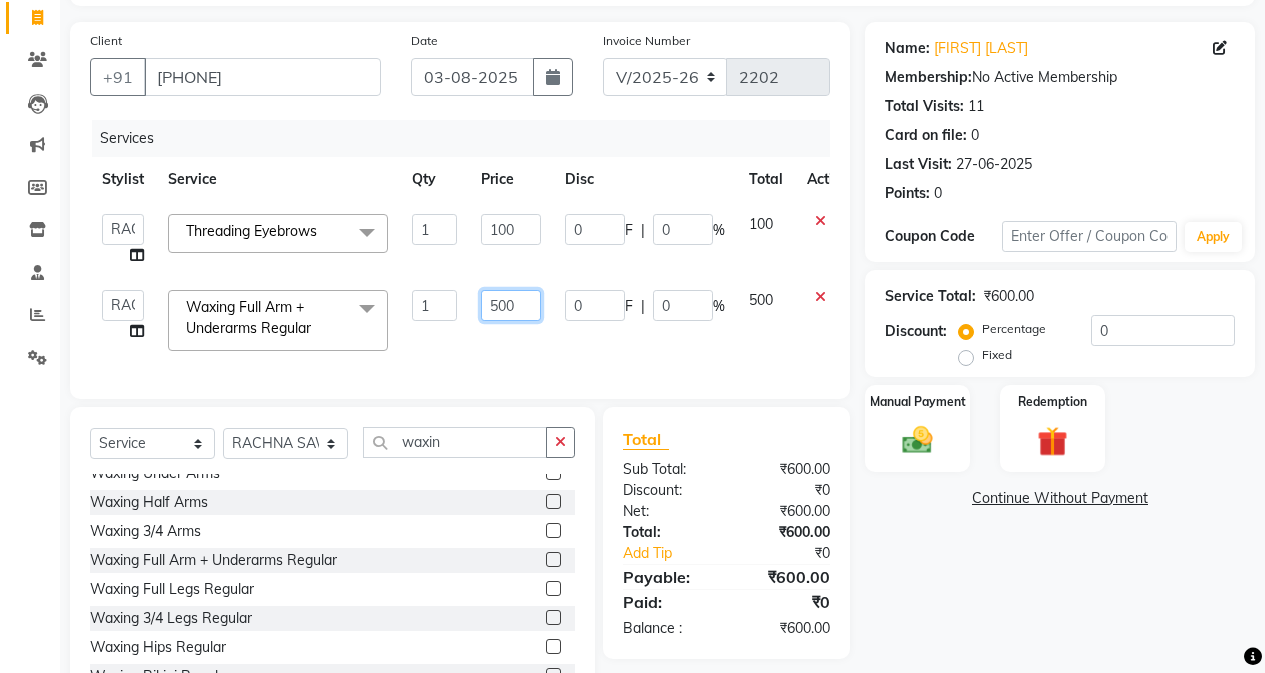 click on "500" 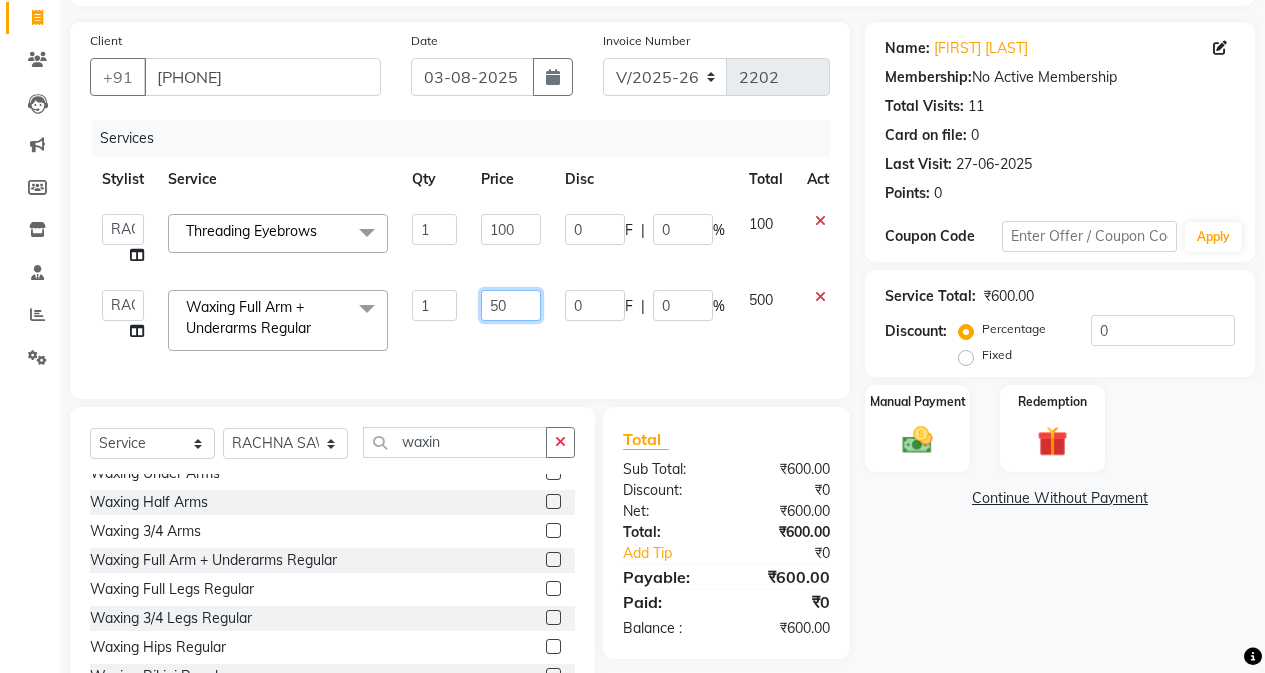 type on "550" 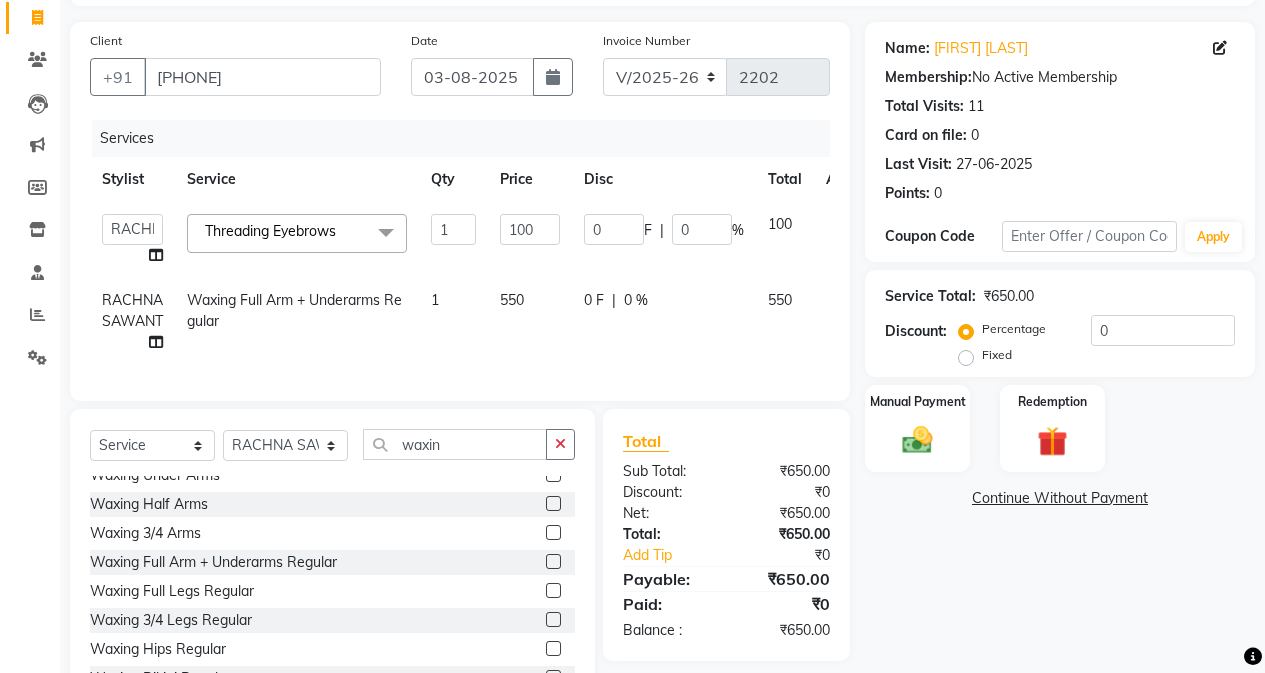 click on "Name: [FIRST] [LAST] Membership:  No Active Membership  Total Visits:  11 Card on file:  0 Last Visit:   27-06-2025 Points:   0  Coupon Code Apply Service Total:  ₹650.00  Discount:  Percentage   Fixed  0 Manual Payment Redemption  Continue Without Payment" 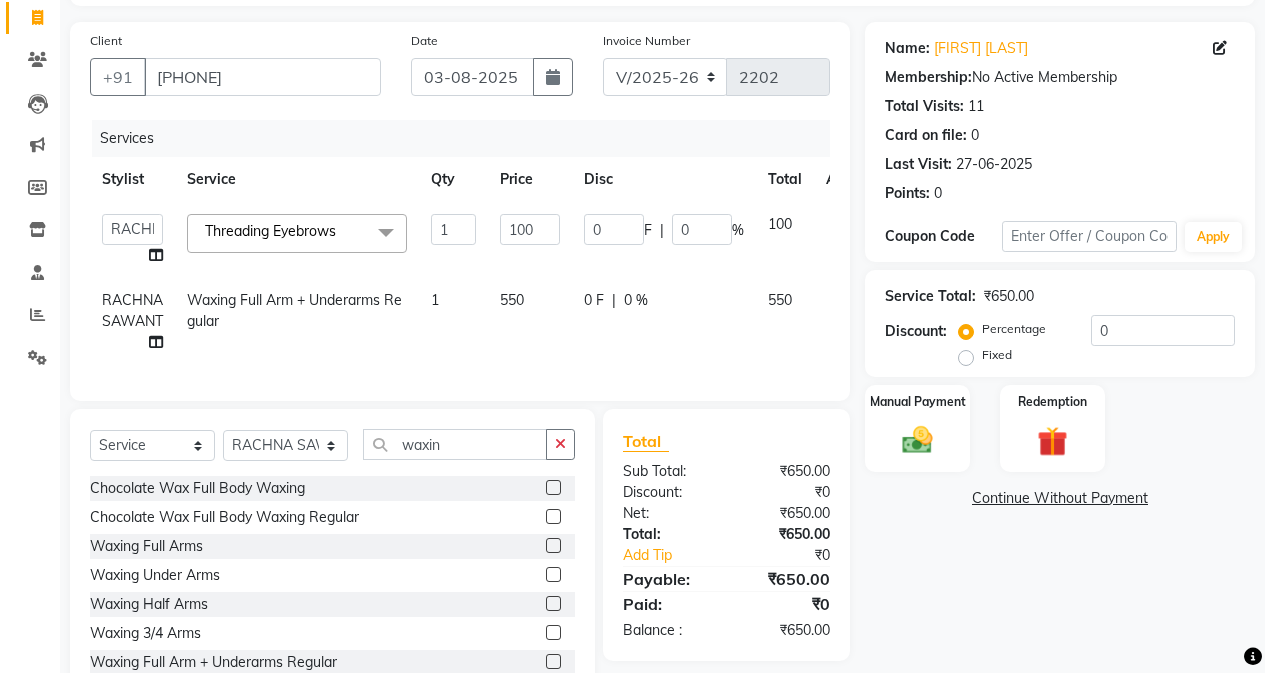scroll, scrollTop: 100, scrollLeft: 0, axis: vertical 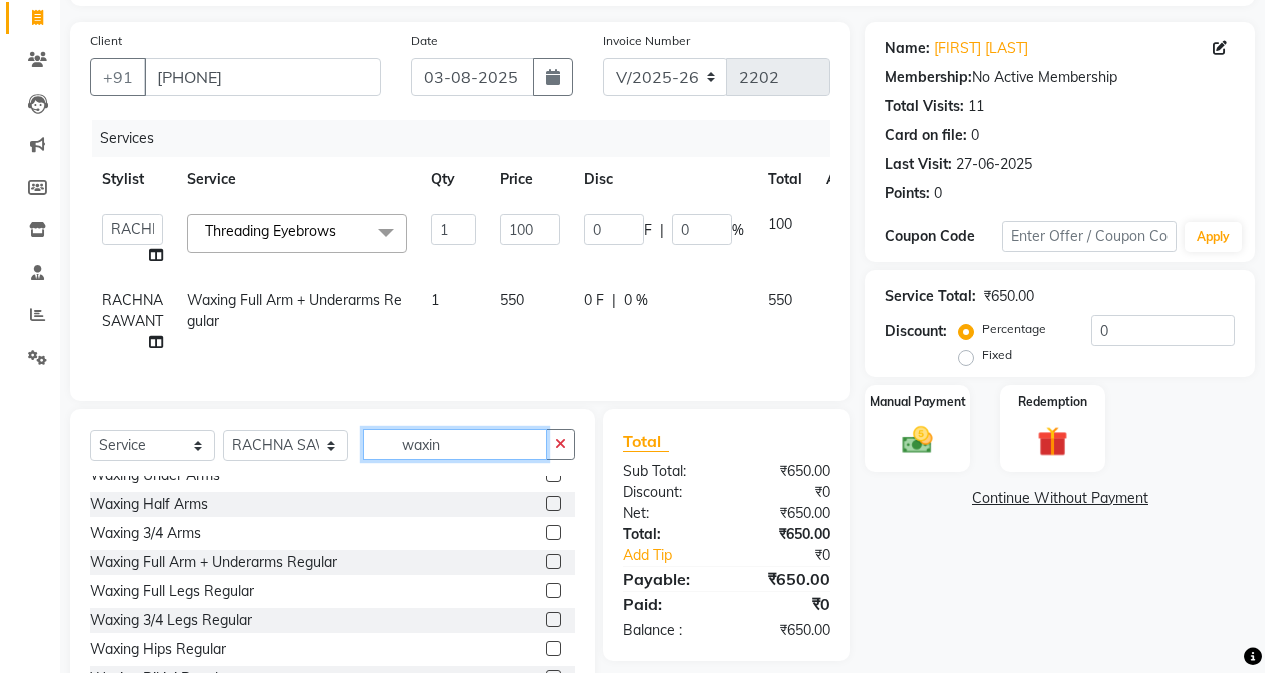 click on "waxin" 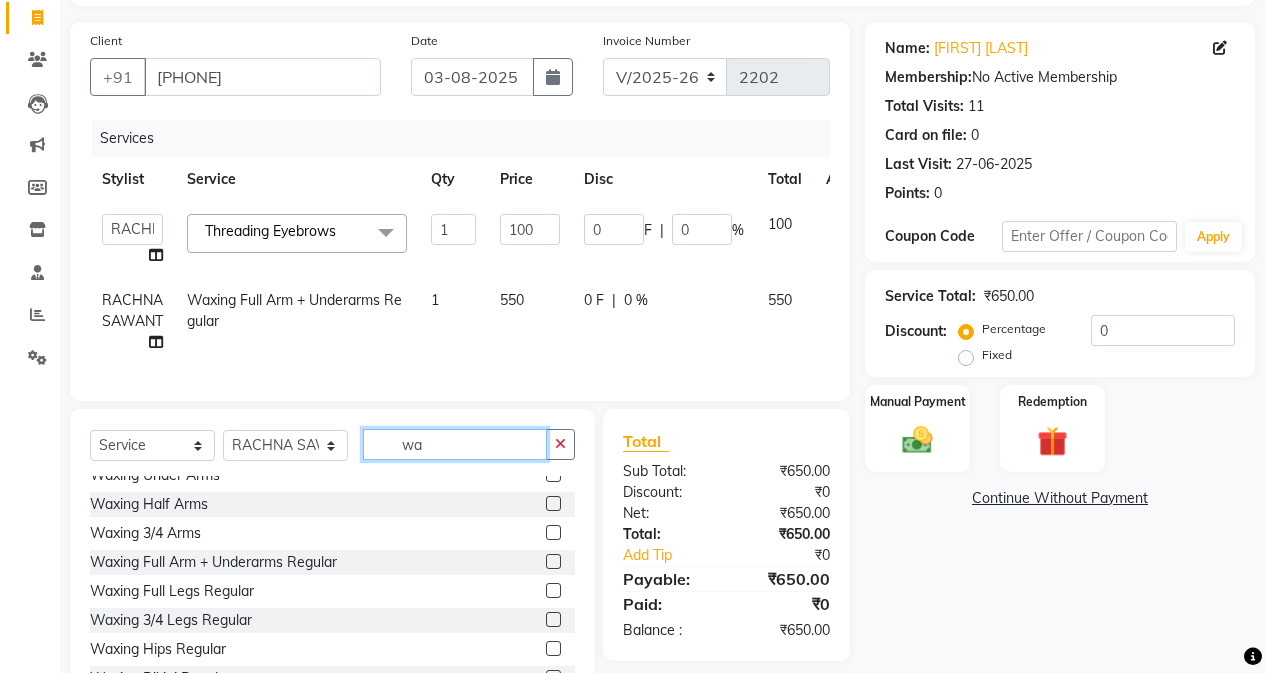 type on "w" 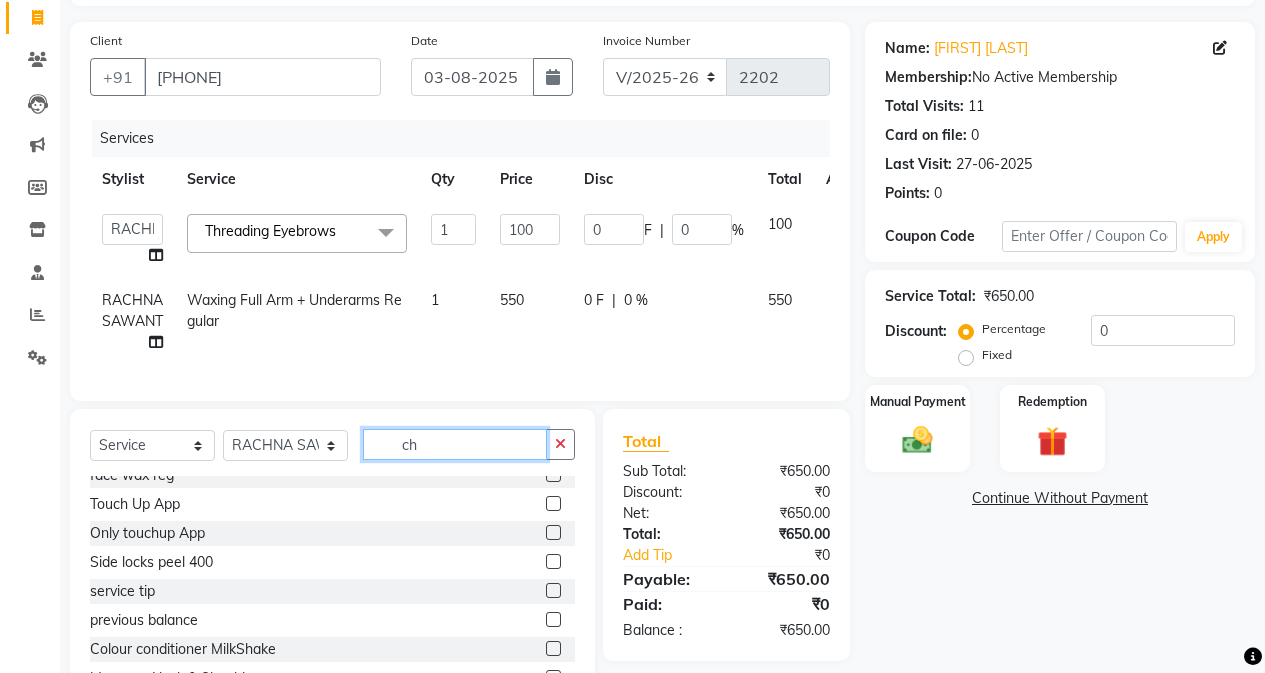 scroll, scrollTop: 0, scrollLeft: 0, axis: both 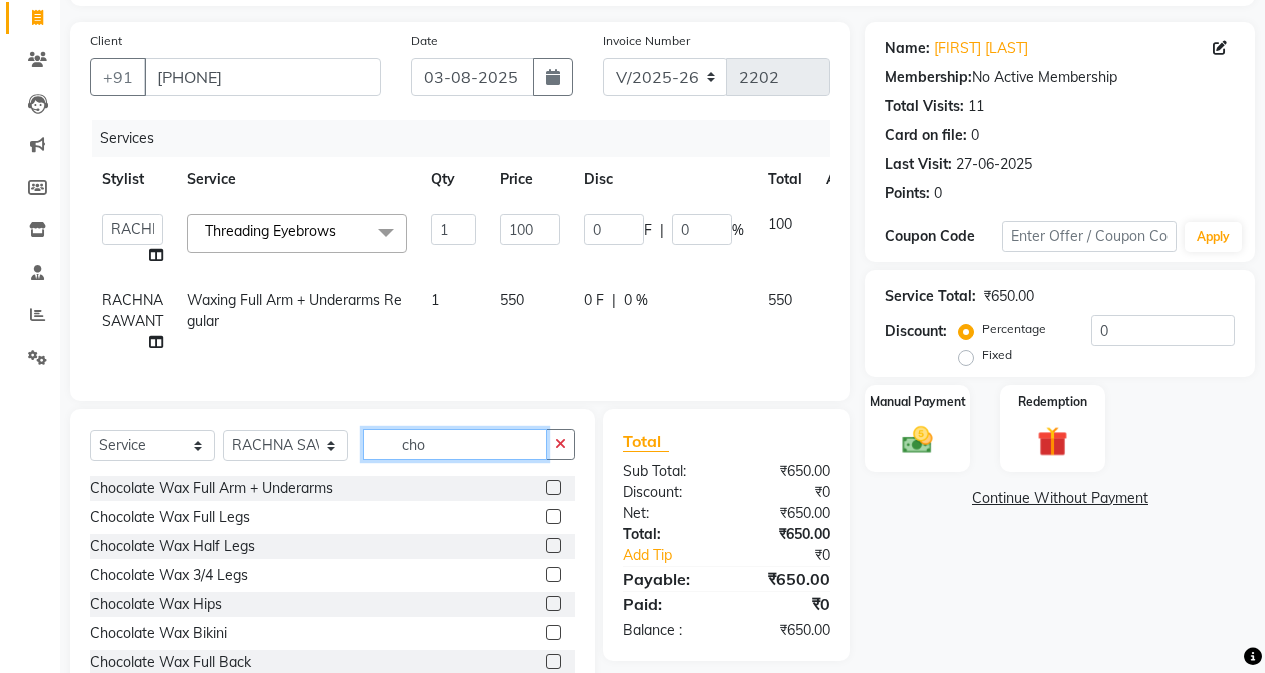 type on "cho" 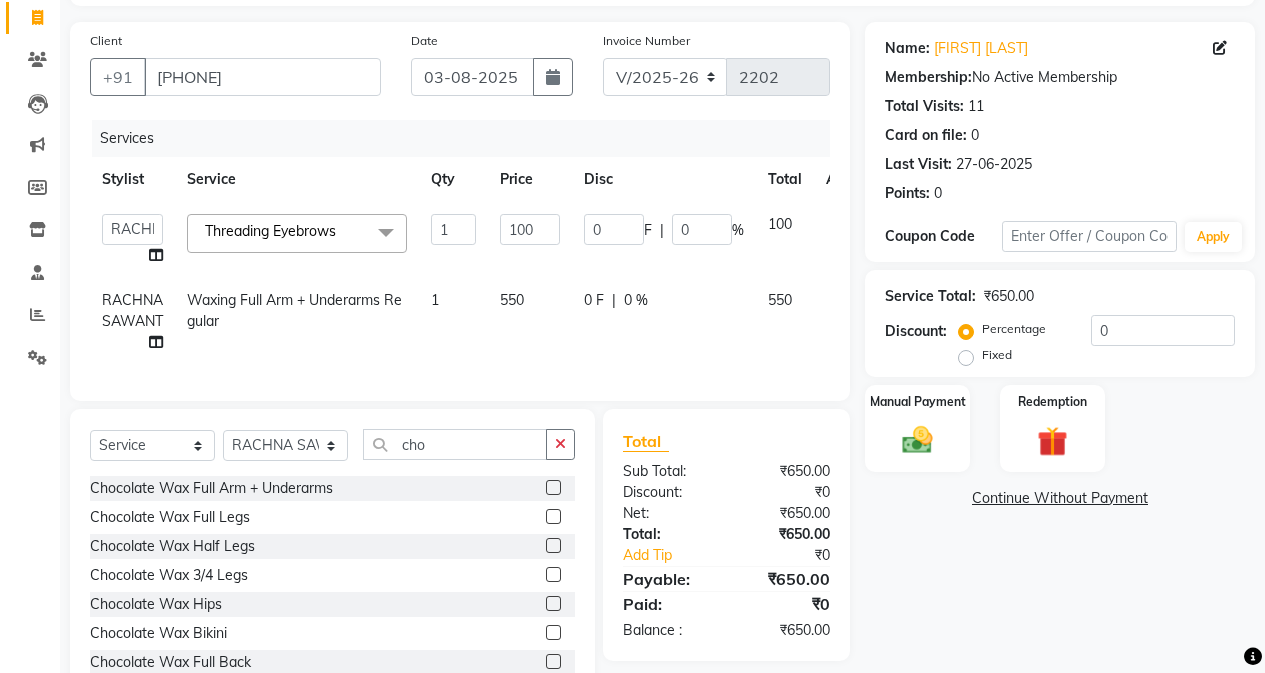 click 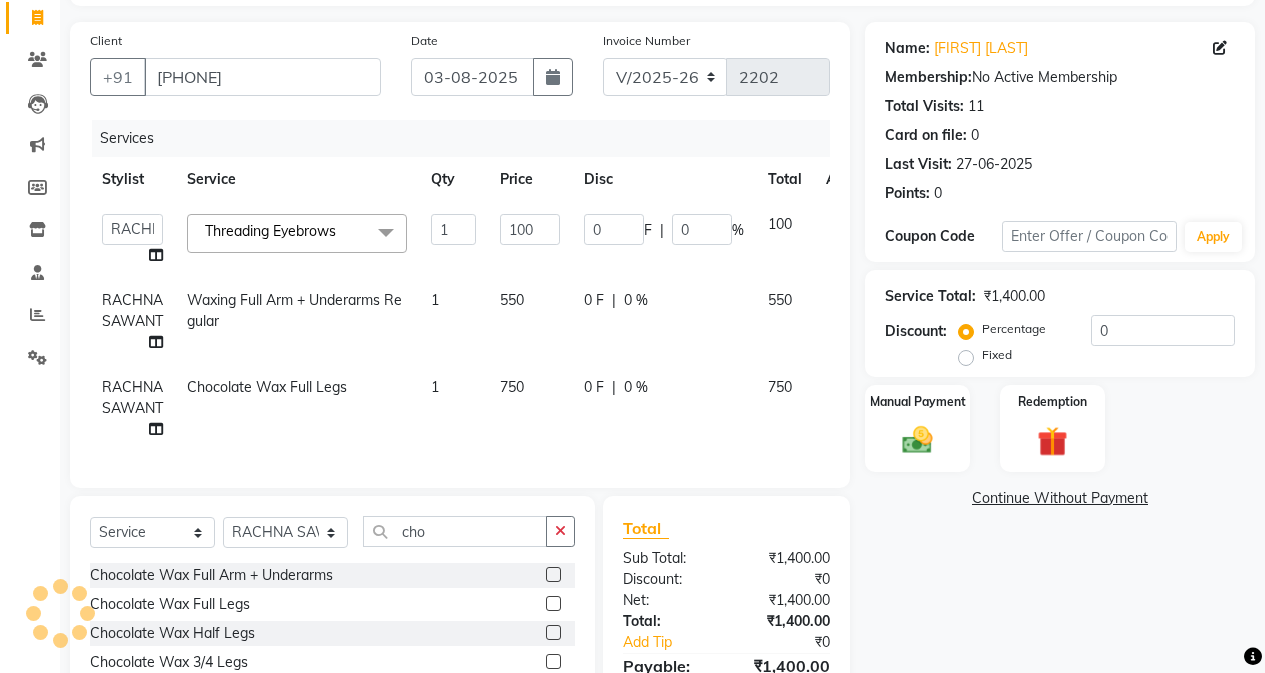 checkbox on "false" 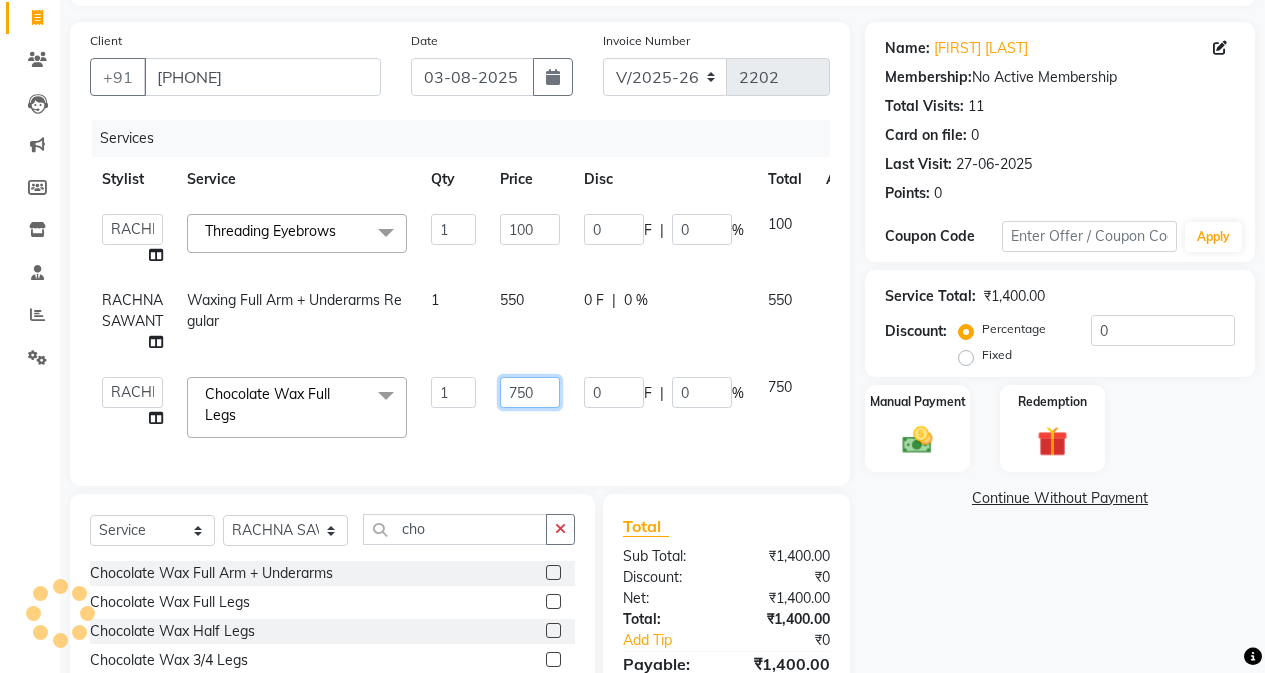 click on "750" 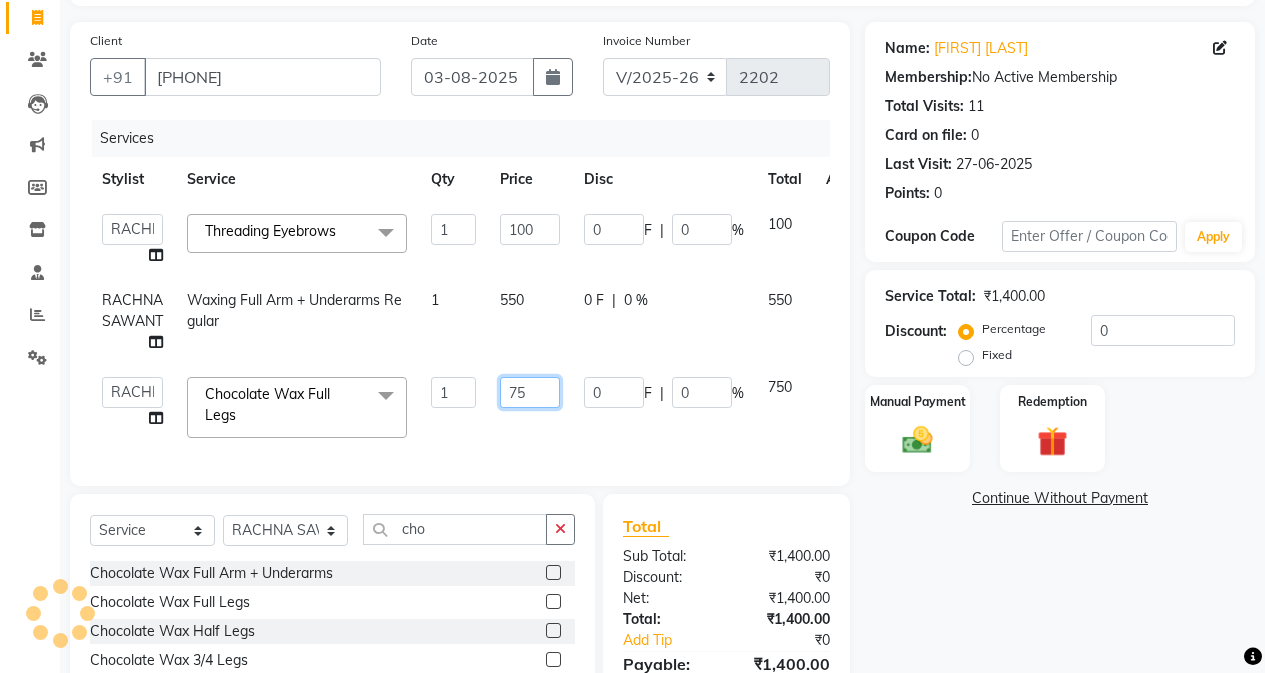 type on "7" 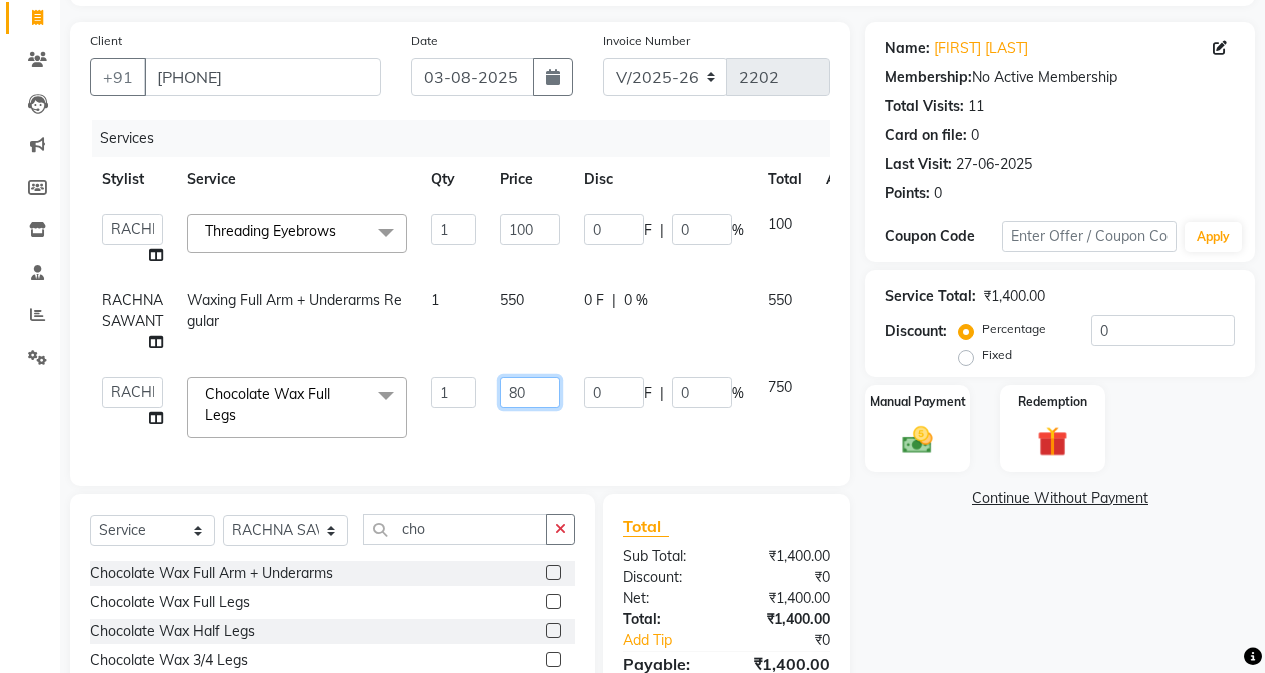 type on "800" 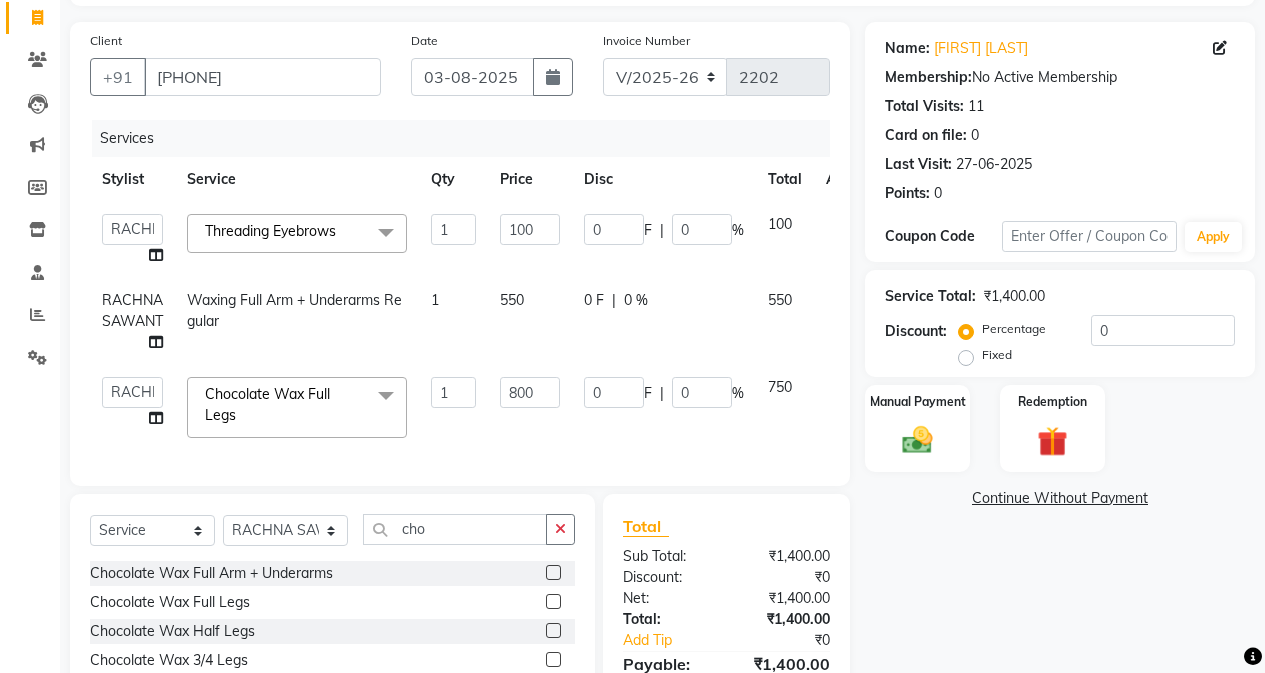 click on "Name: [FIRST] [LAST] Membership:  No Active Membership  Total Visits:  11 Card on file:  0 Last Visit:   27-06-2025 Points:   0  Coupon Code Apply Service Total:  ₹1,400.00  Discount:  Percentage   Fixed  0 Manual Payment Redemption  Continue Without Payment" 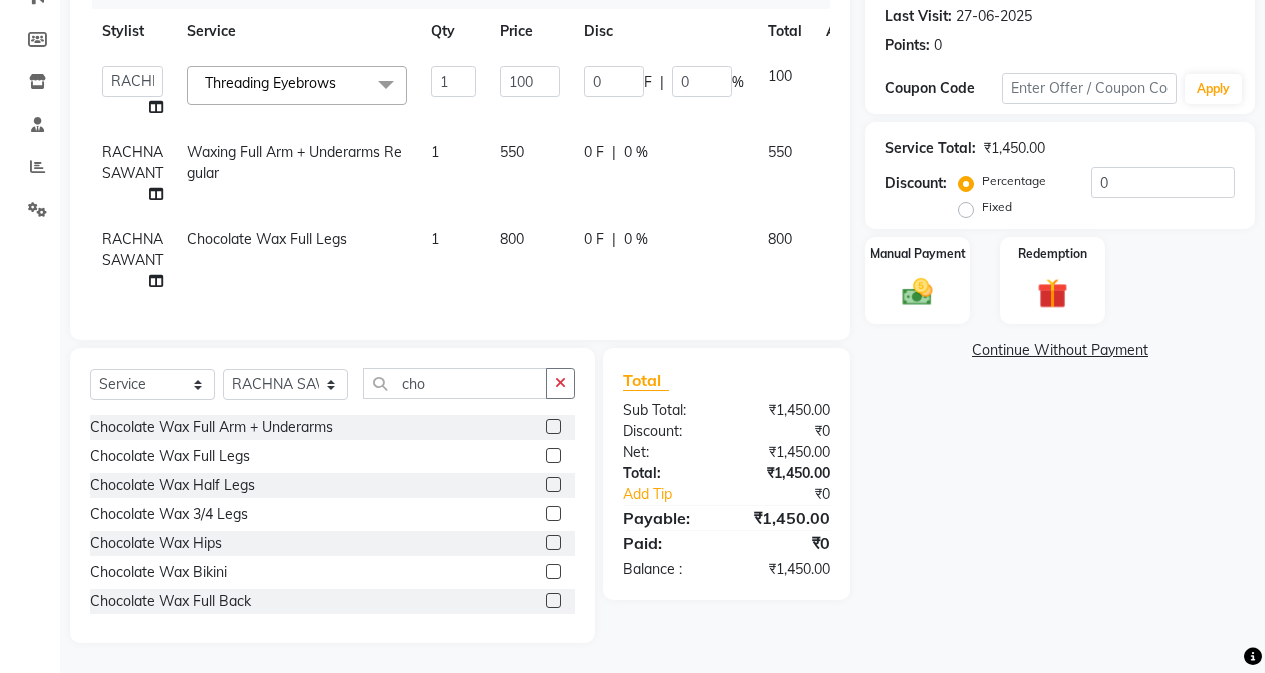 scroll, scrollTop: 291, scrollLeft: 0, axis: vertical 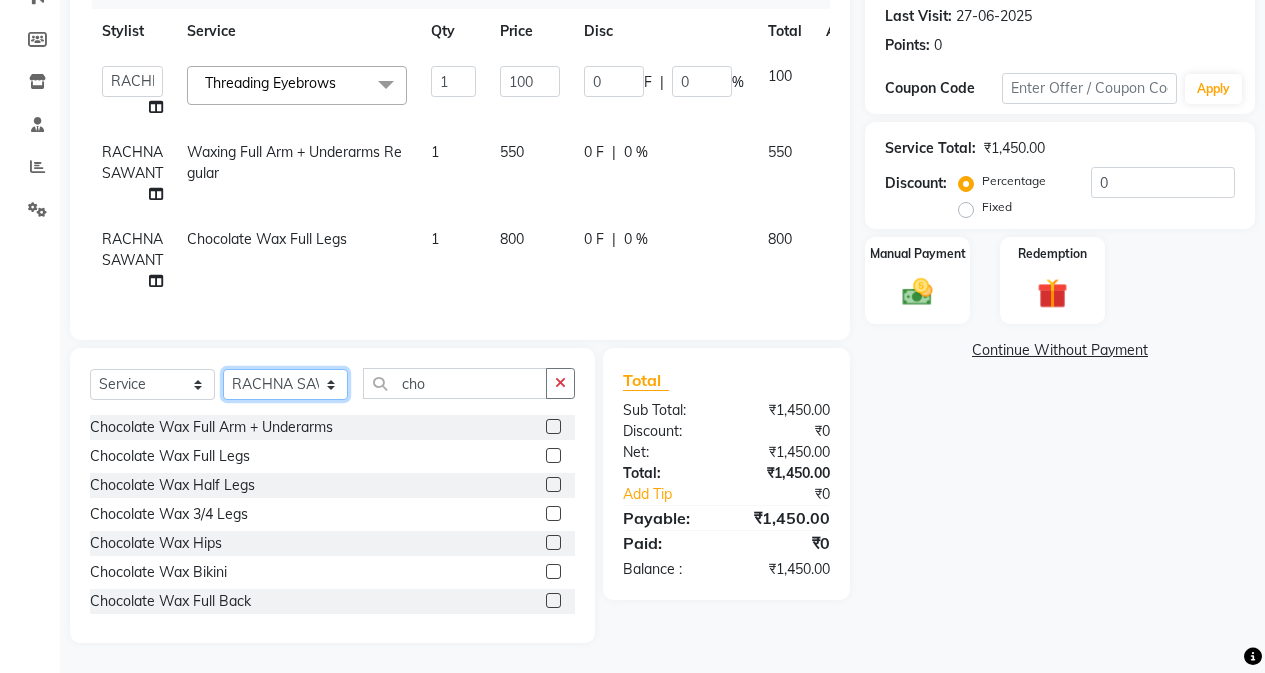 click on "Select Stylist Admin [FIRST]  [FIRST] [LAST] Manager [FIRST] [LAST] [FIRST] [LAST] [FIRST] [LAST] [FIRST] [LAST] [FIRST] [LAST] [FIRST] [LAST] [FIRST] [LAST] [FIRST] [LAST] [FIRST] [LAST] [FIRST] [LAST] [FIRST] [LAST]" 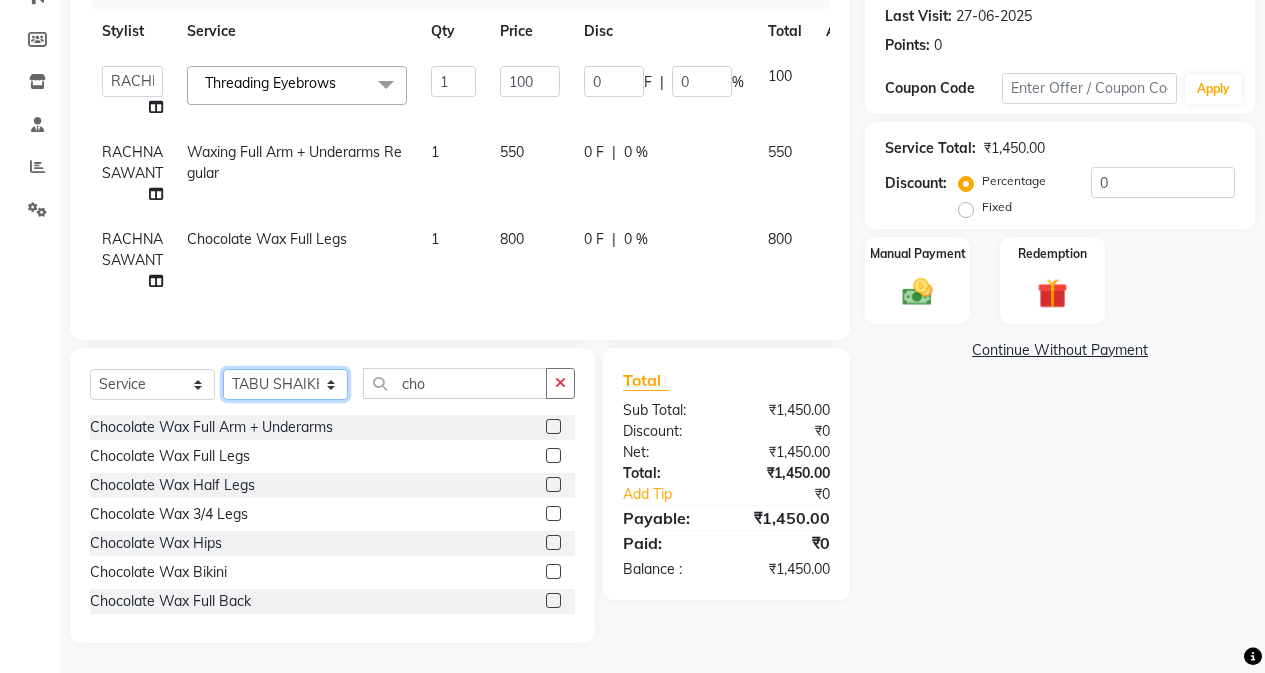 click on "Select Stylist Admin [FIRST]  [FIRST] [LAST] Manager [FIRST] [LAST] [FIRST] [LAST] [FIRST] [LAST] [FIRST] [LAST] [FIRST] [LAST] [FIRST] [LAST] [FIRST] [LAST] [FIRST] [LAST] [FIRST] [LAST] [FIRST] [LAST] [FIRST] [LAST]" 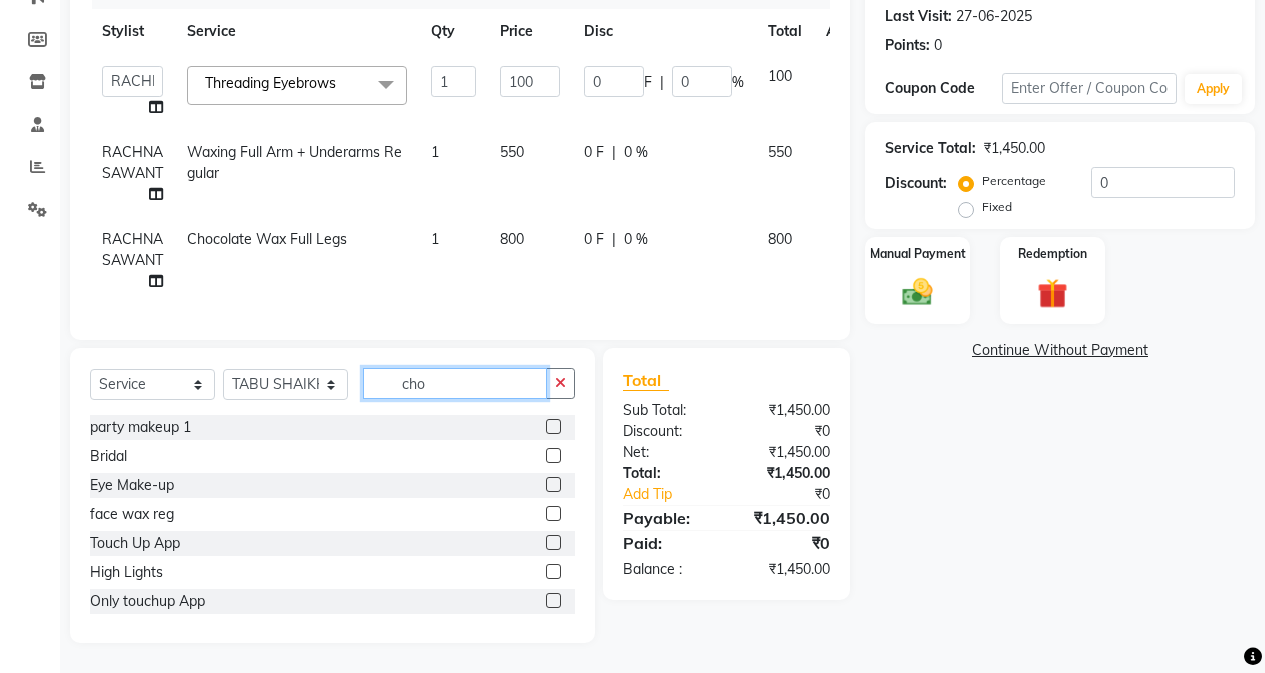 click on "cho" 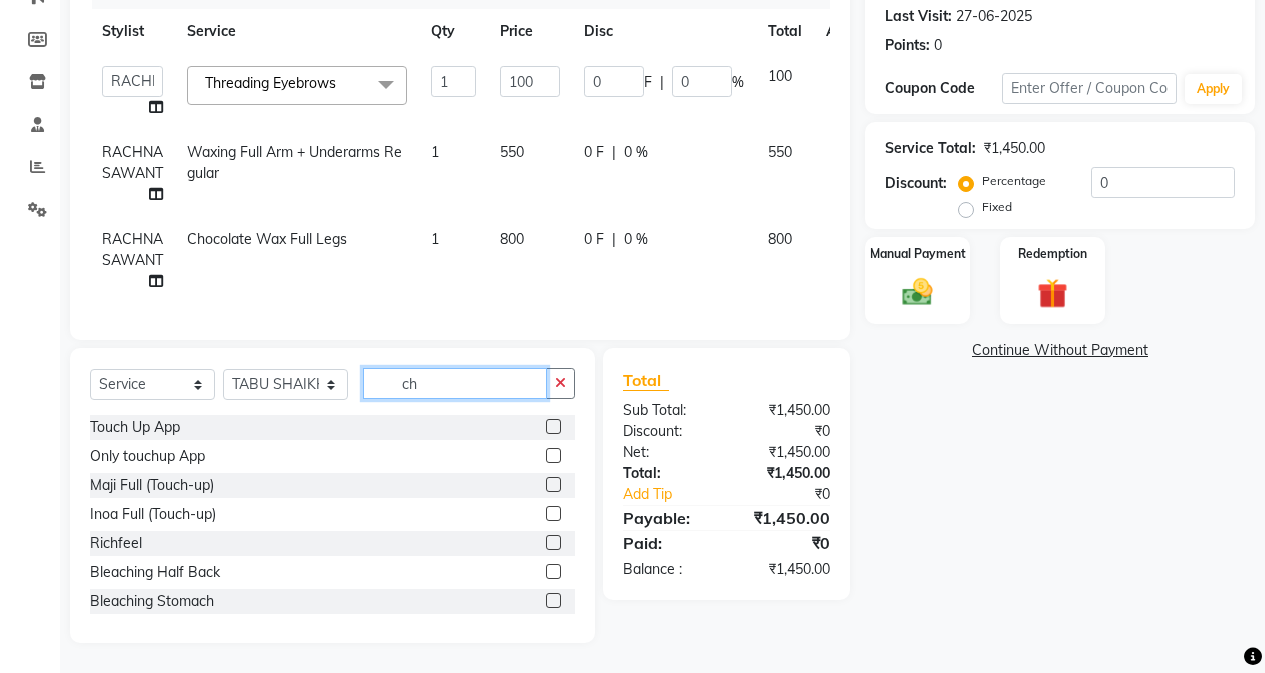 type on "c" 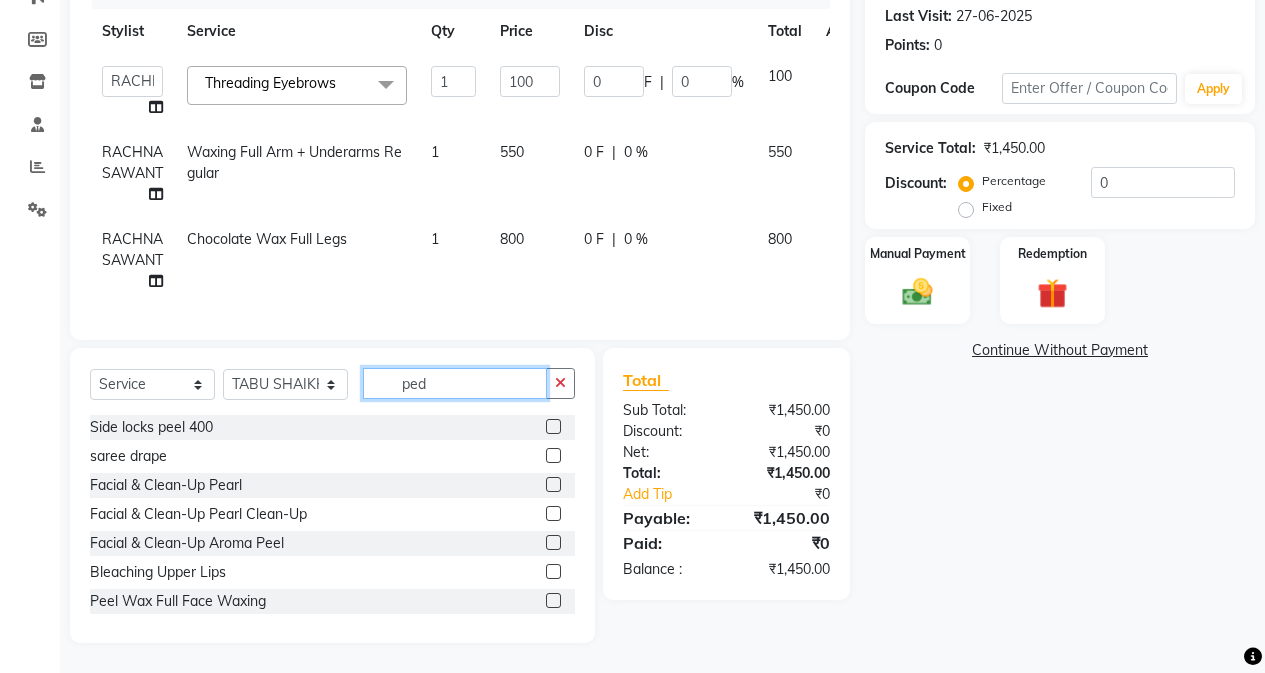 scroll, scrollTop: 265, scrollLeft: 0, axis: vertical 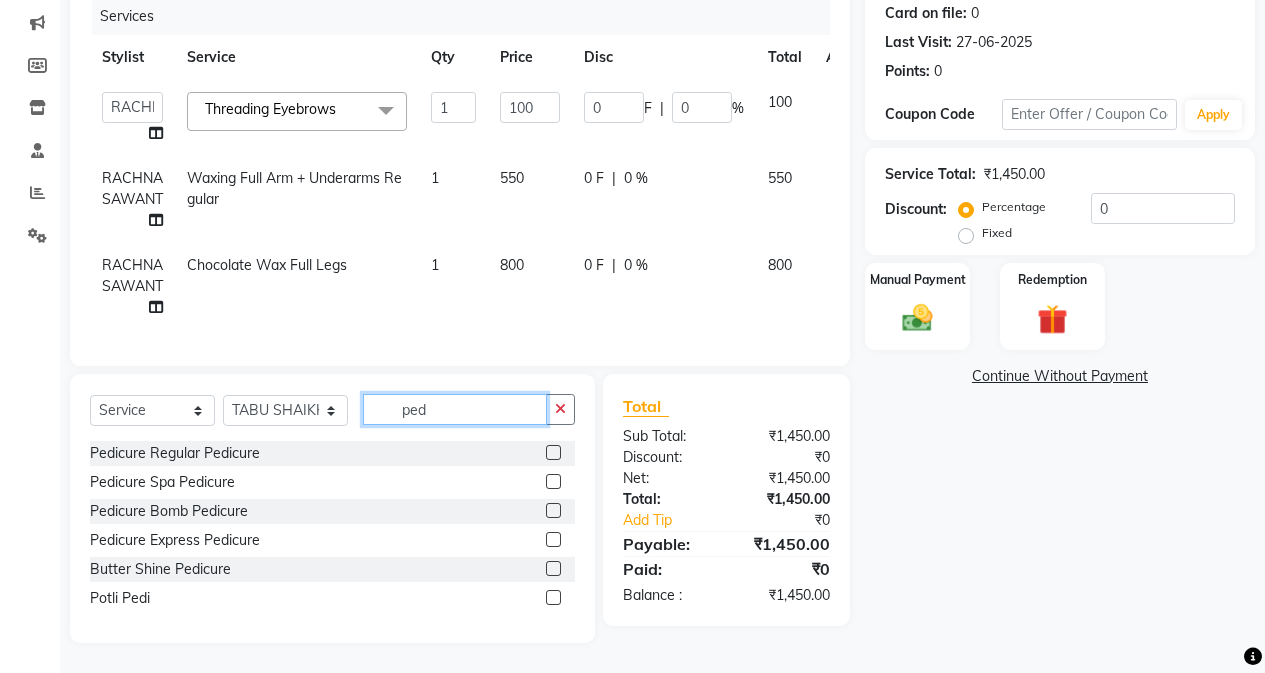 type on "ped" 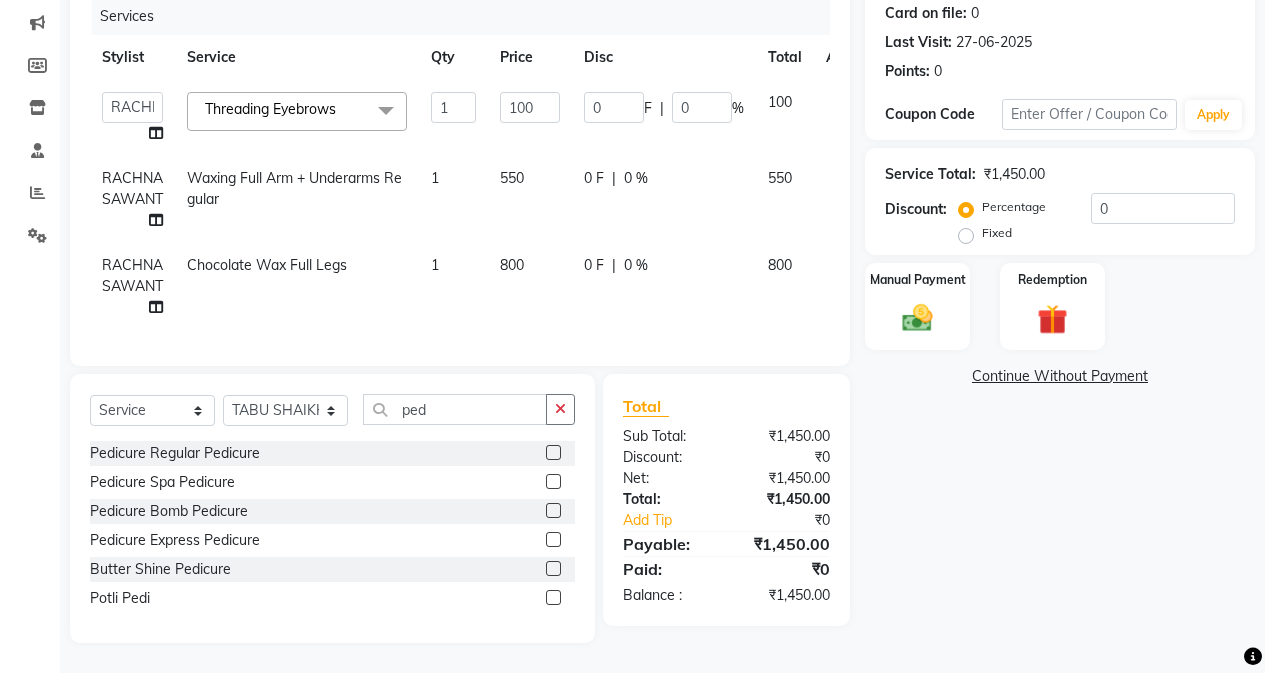 click on "Pedicure Regular Pedicure" 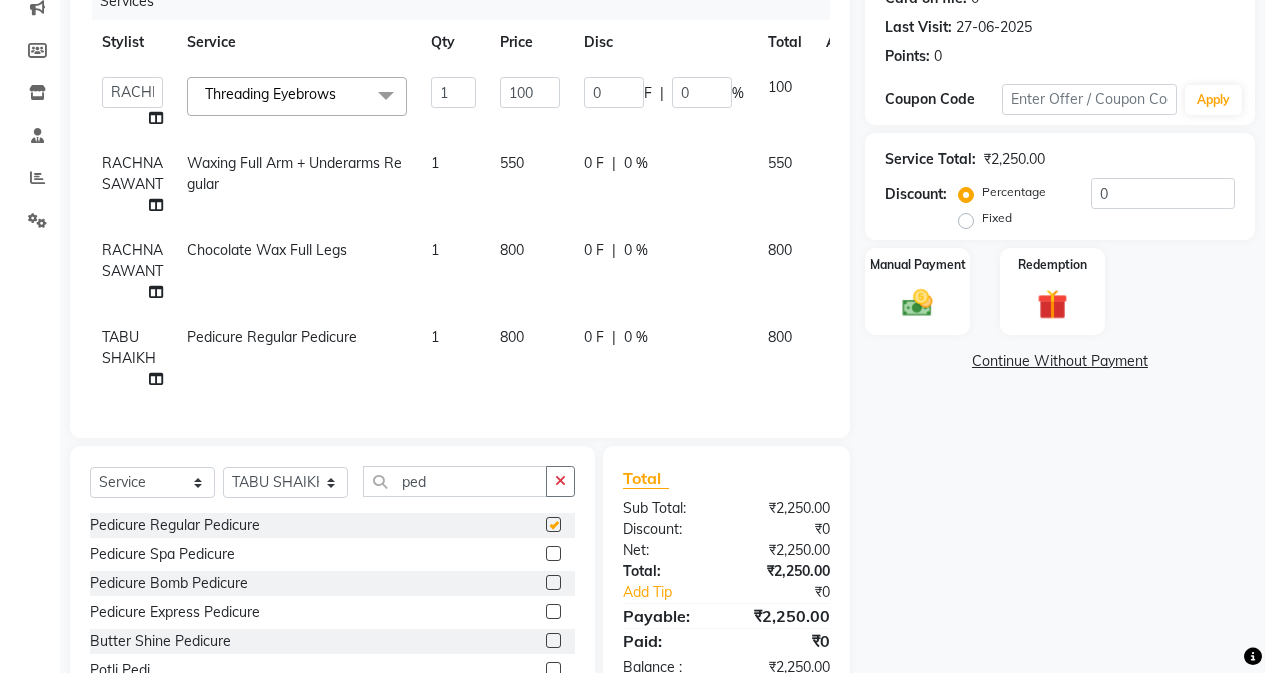 checkbox on "false" 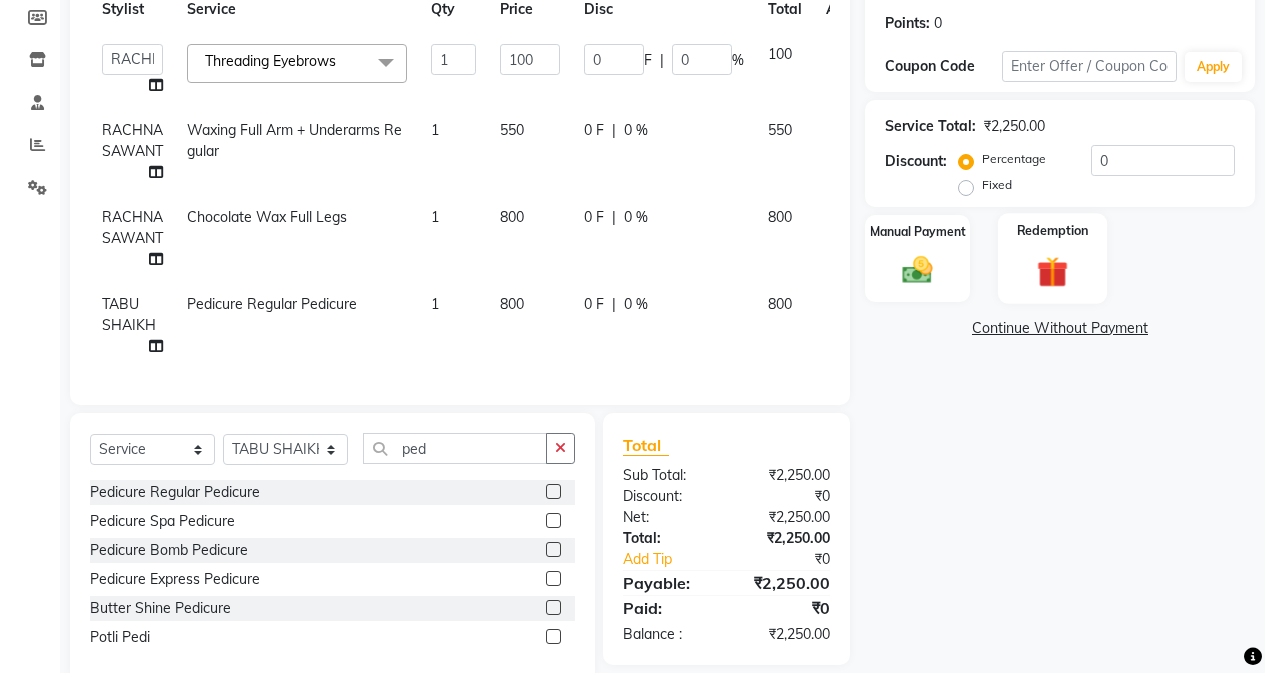 scroll, scrollTop: 352, scrollLeft: 0, axis: vertical 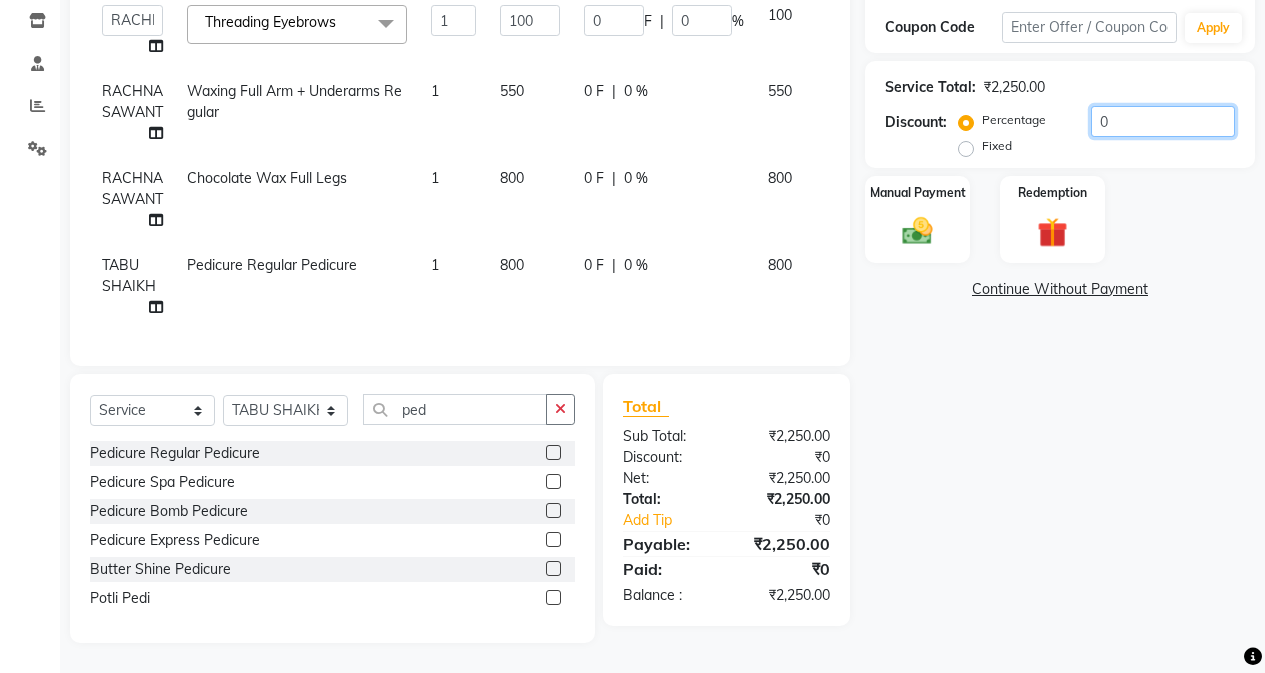 click on "0" 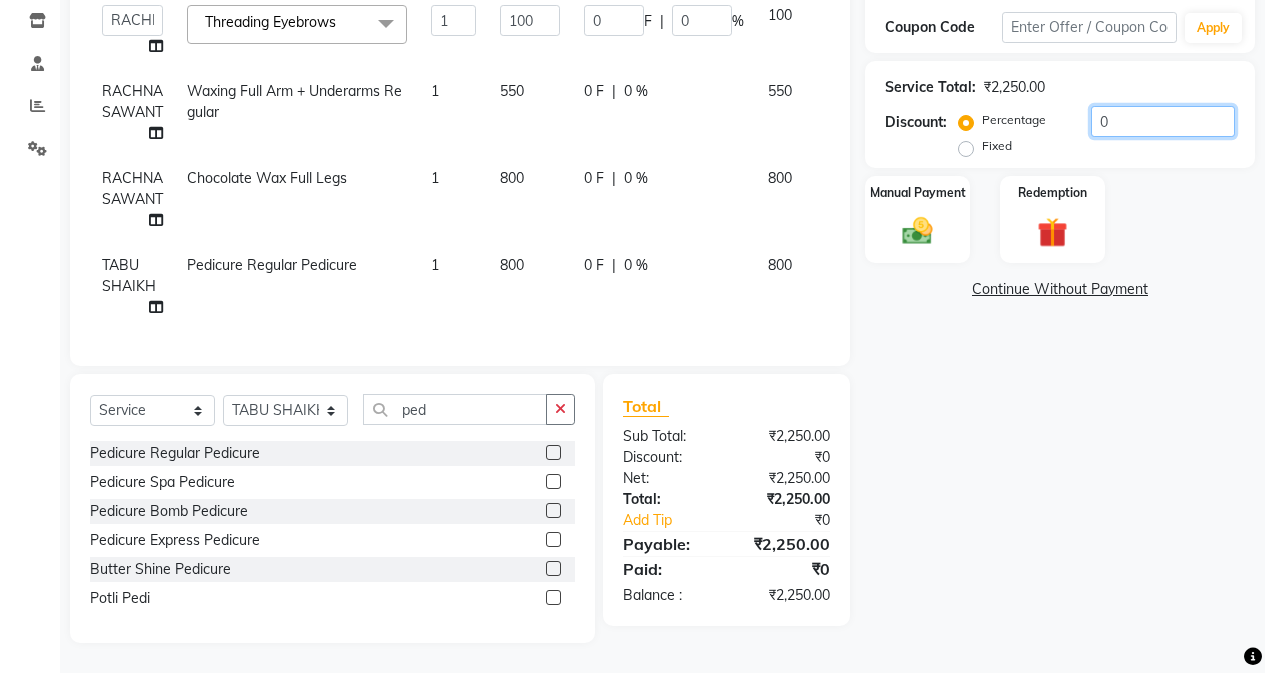 type on "10" 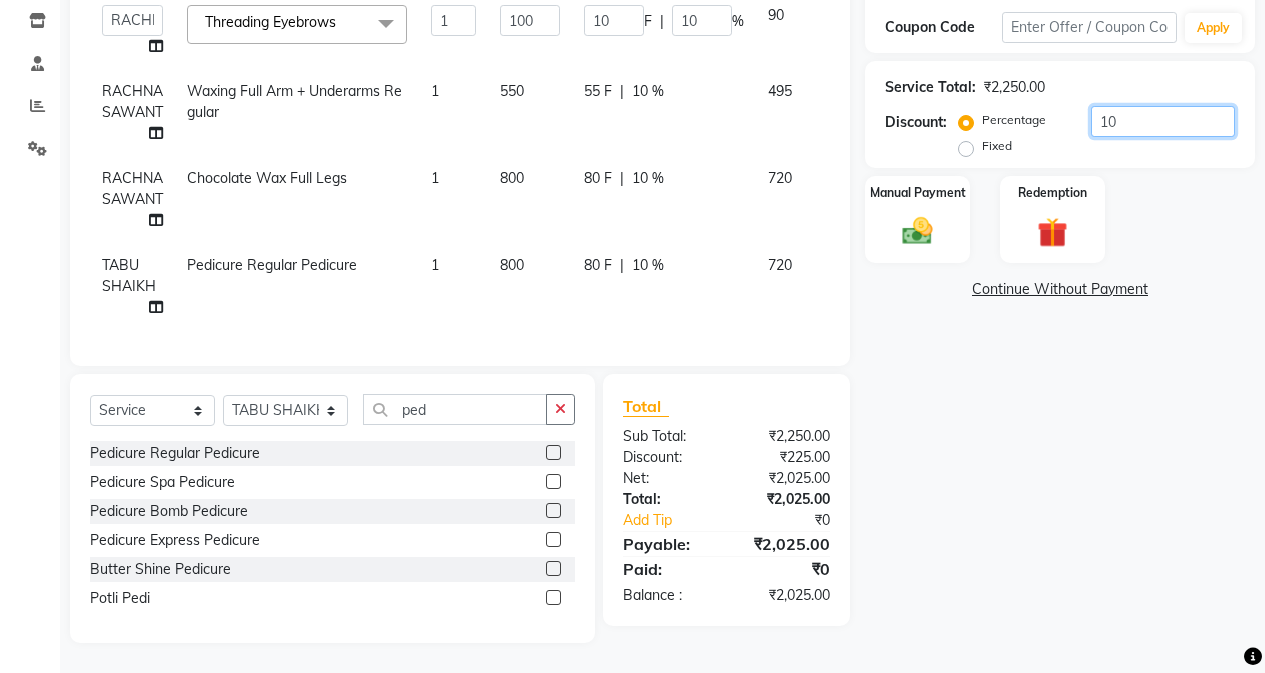 type on "10" 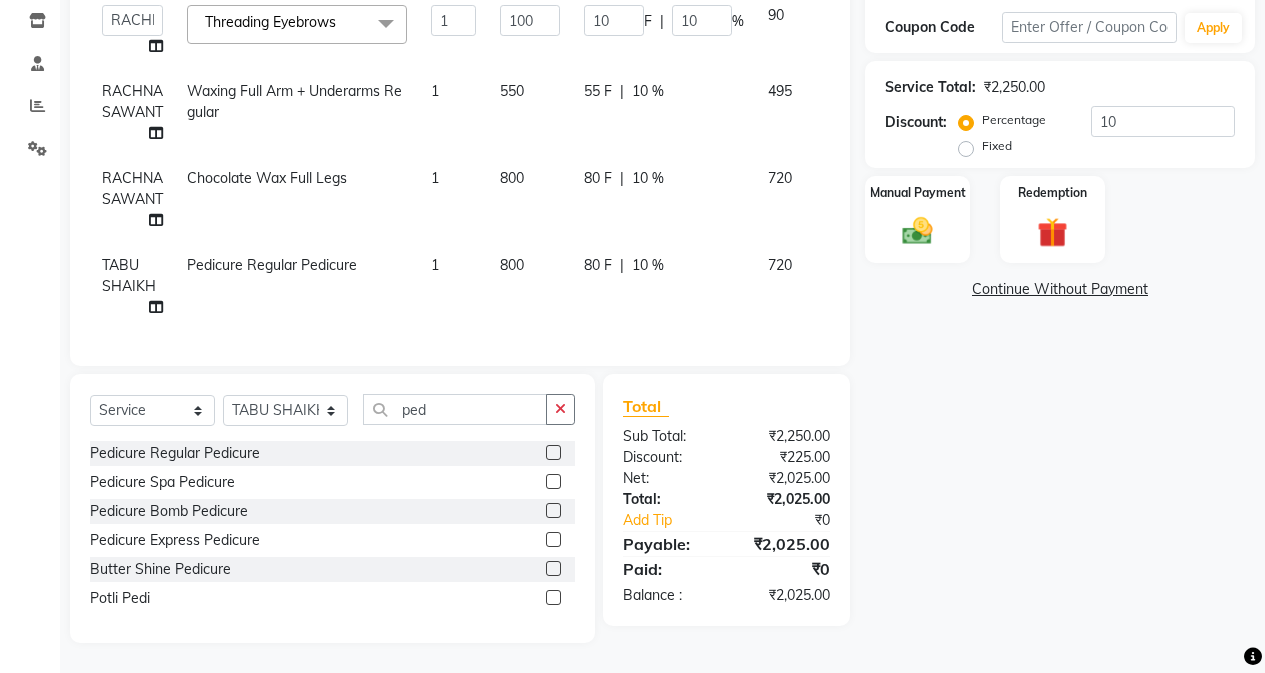 click on "Name: [FIRST] [LAST] Membership:  No Active Membership  Total Visits:  11 Card on file:  0 Last Visit:   27-06-2025 Points:   0  Coupon Code Apply Service Total:  ₹2,250.00  Discount:  Percentage   Fixed  10 Manual Payment Redemption  Continue Without Payment" 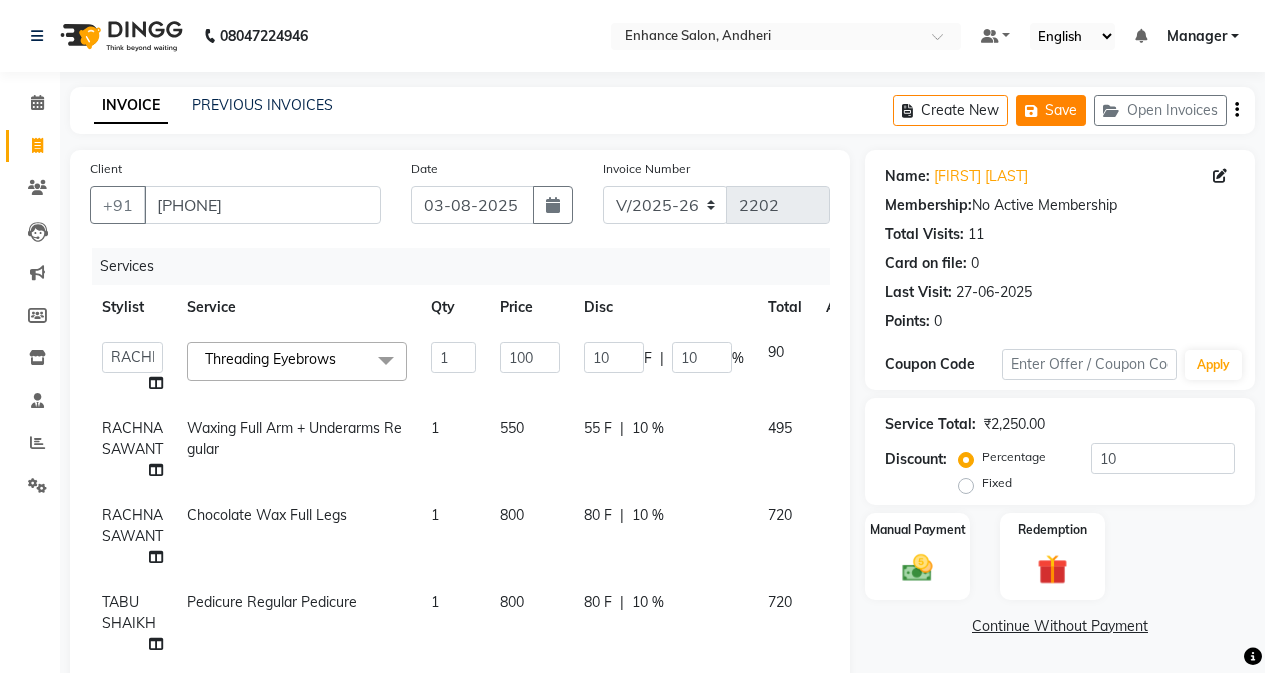 click on "Save" 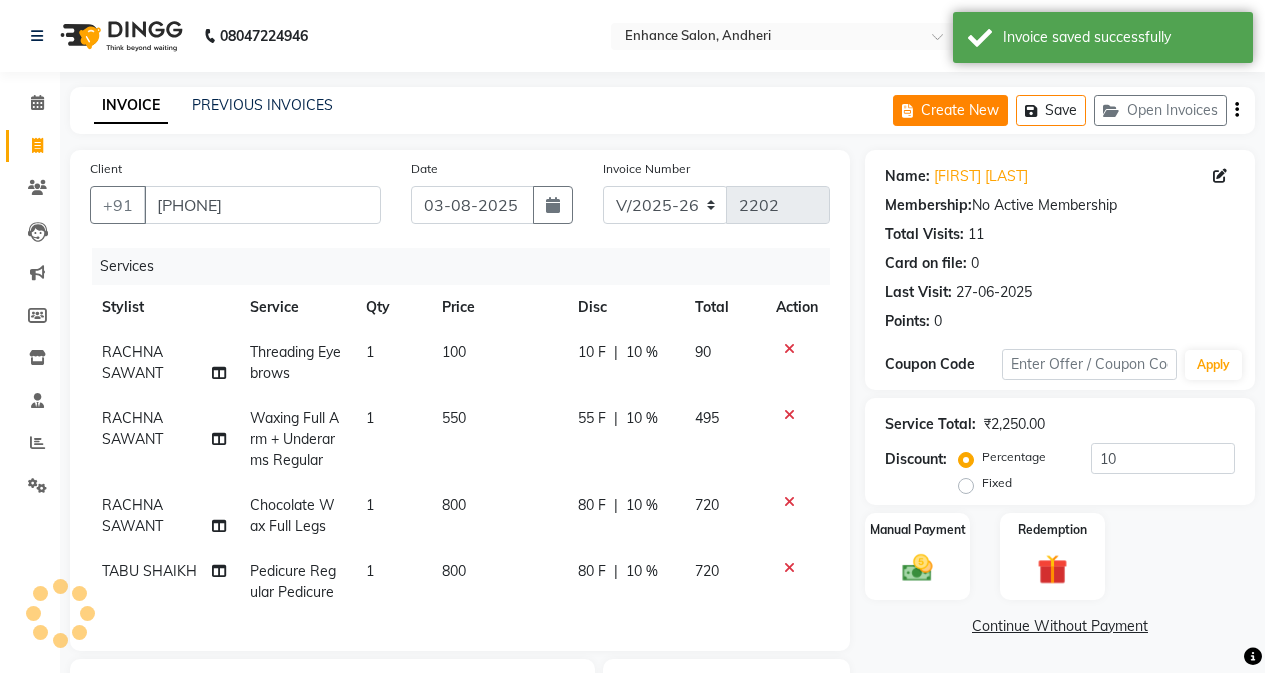 click on "Create New" 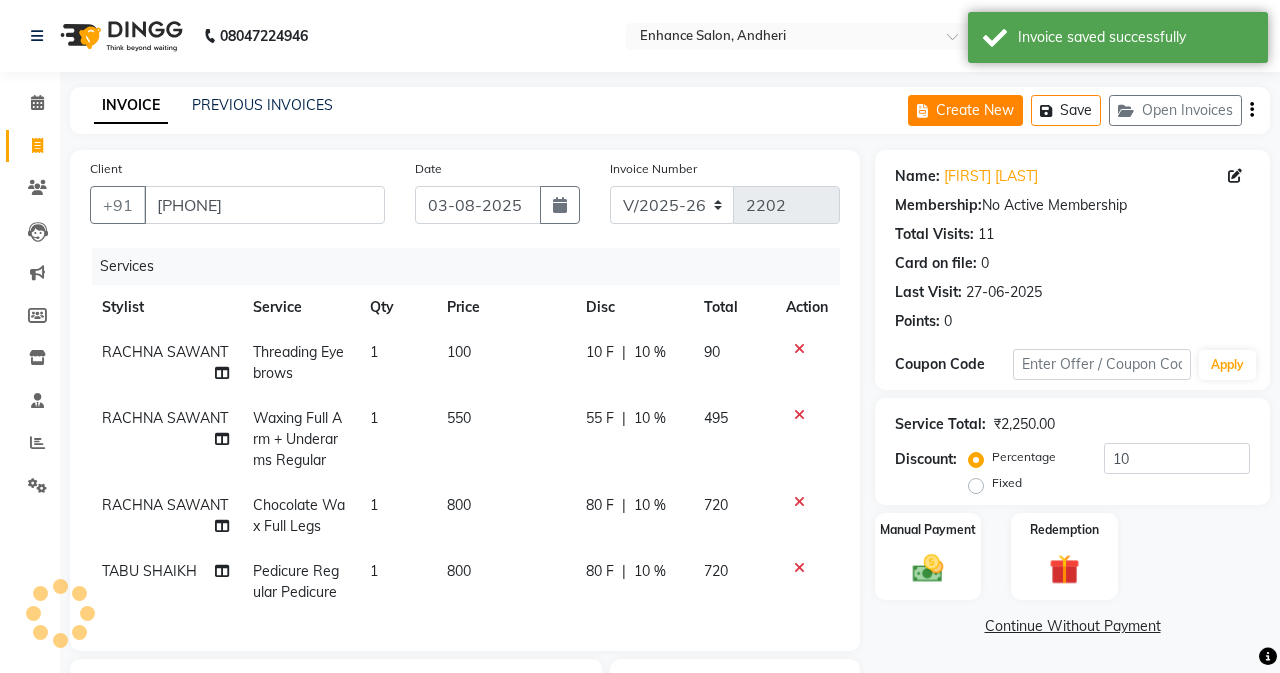 select on "service" 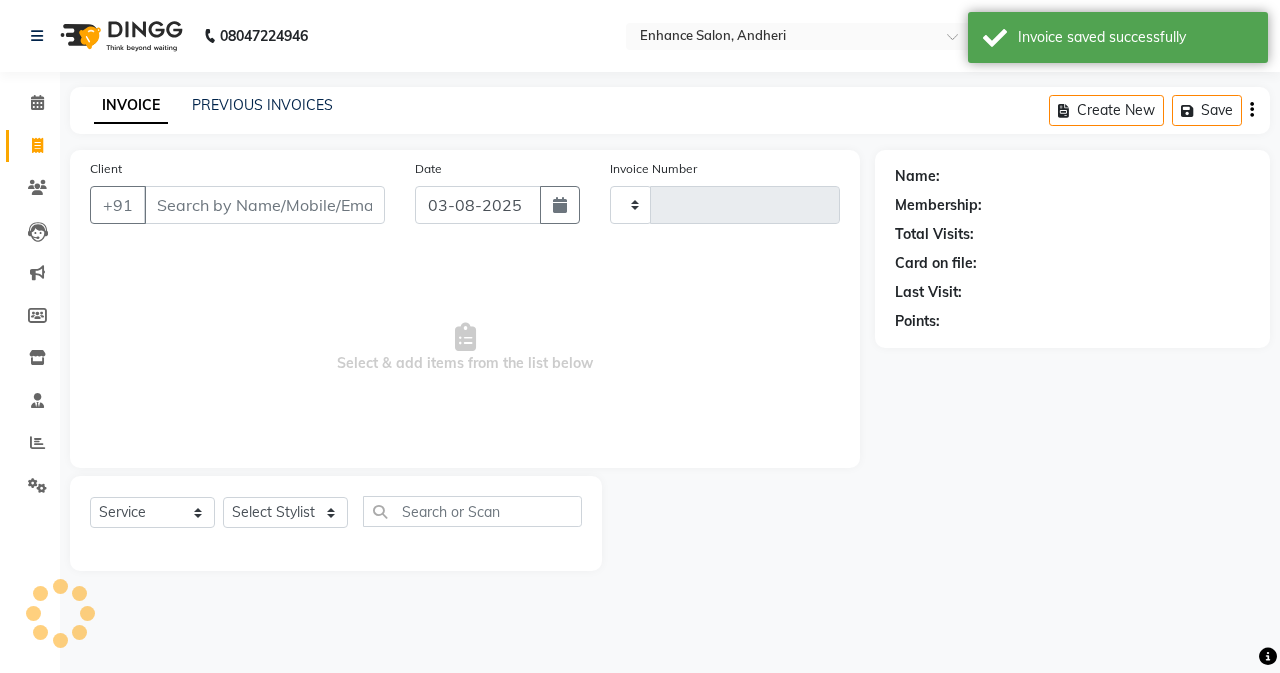 type on "2202" 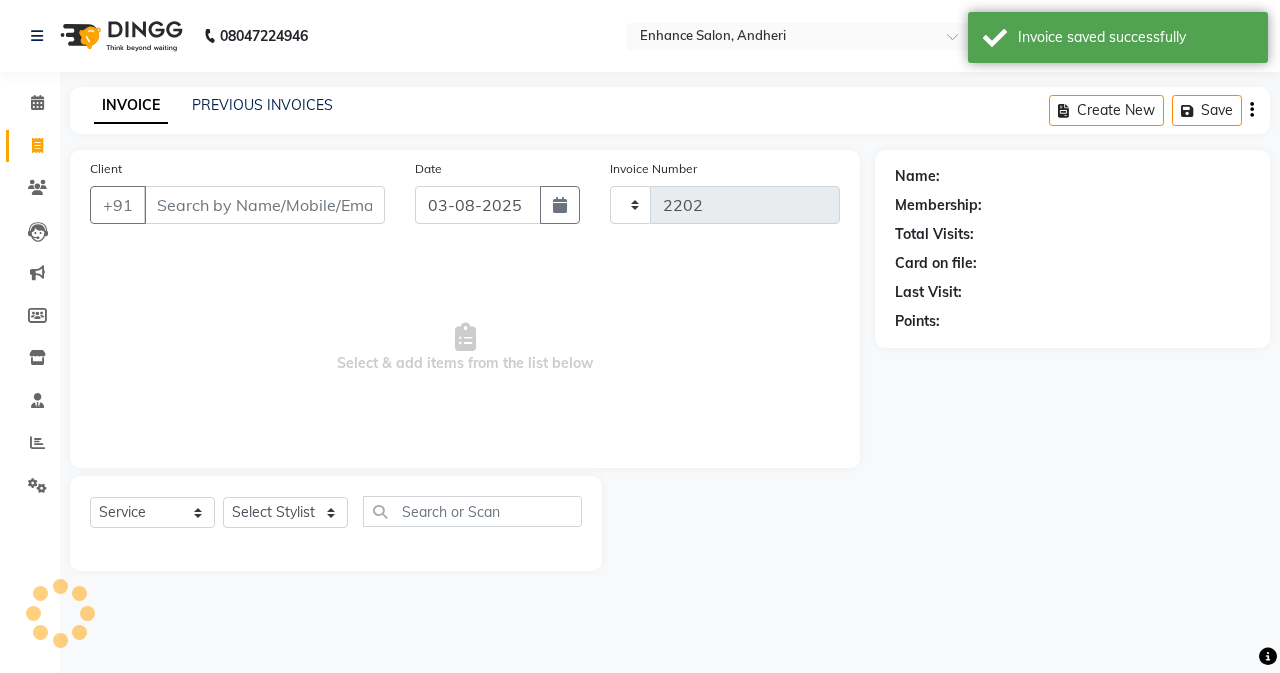 select on "7236" 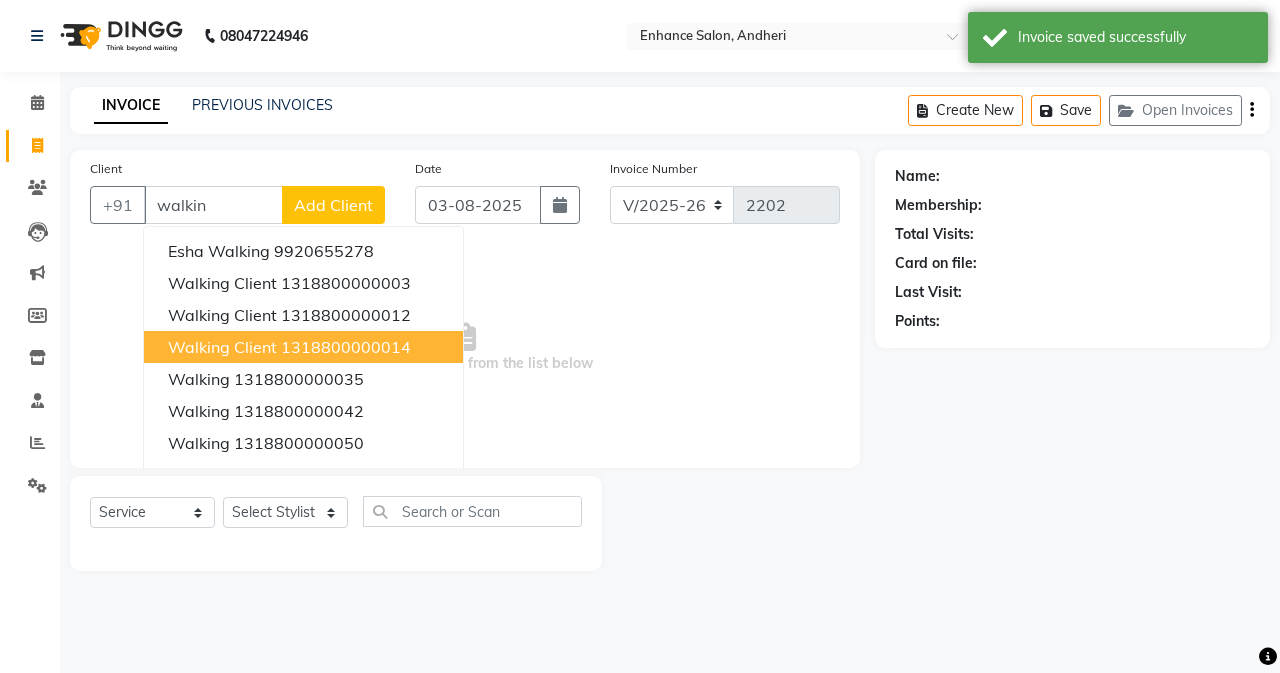 click on "walking client" at bounding box center (222, 347) 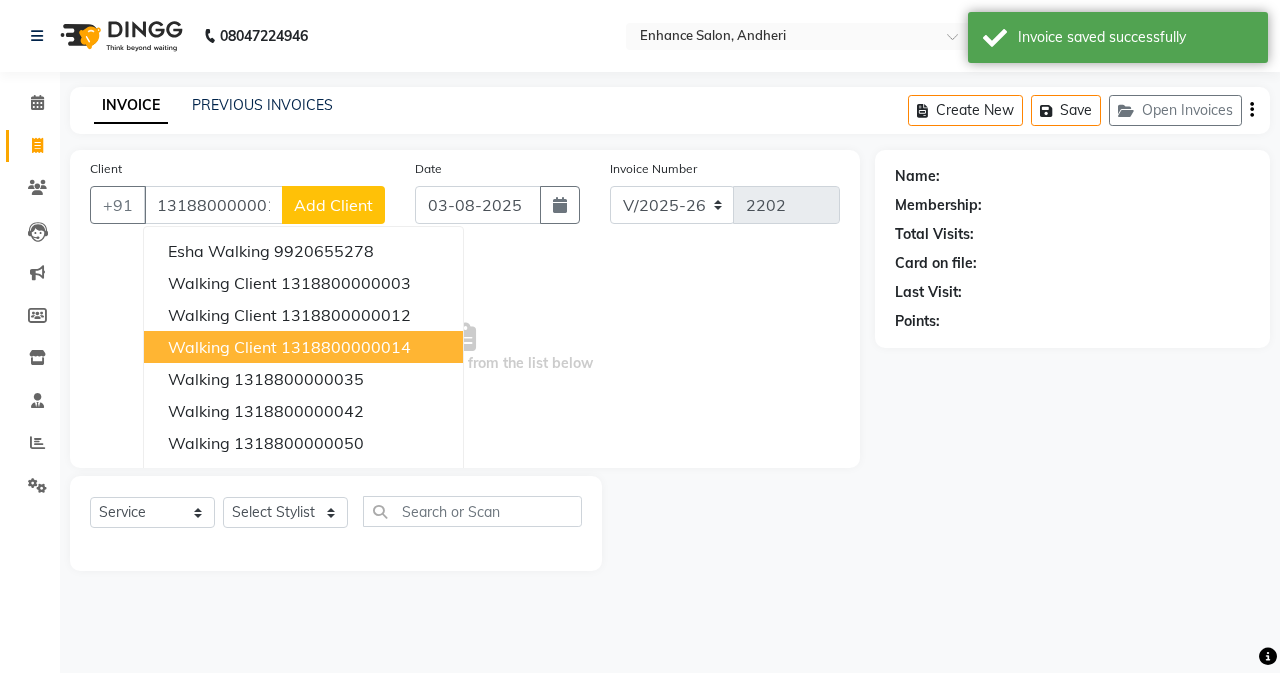 type on "1318800000014" 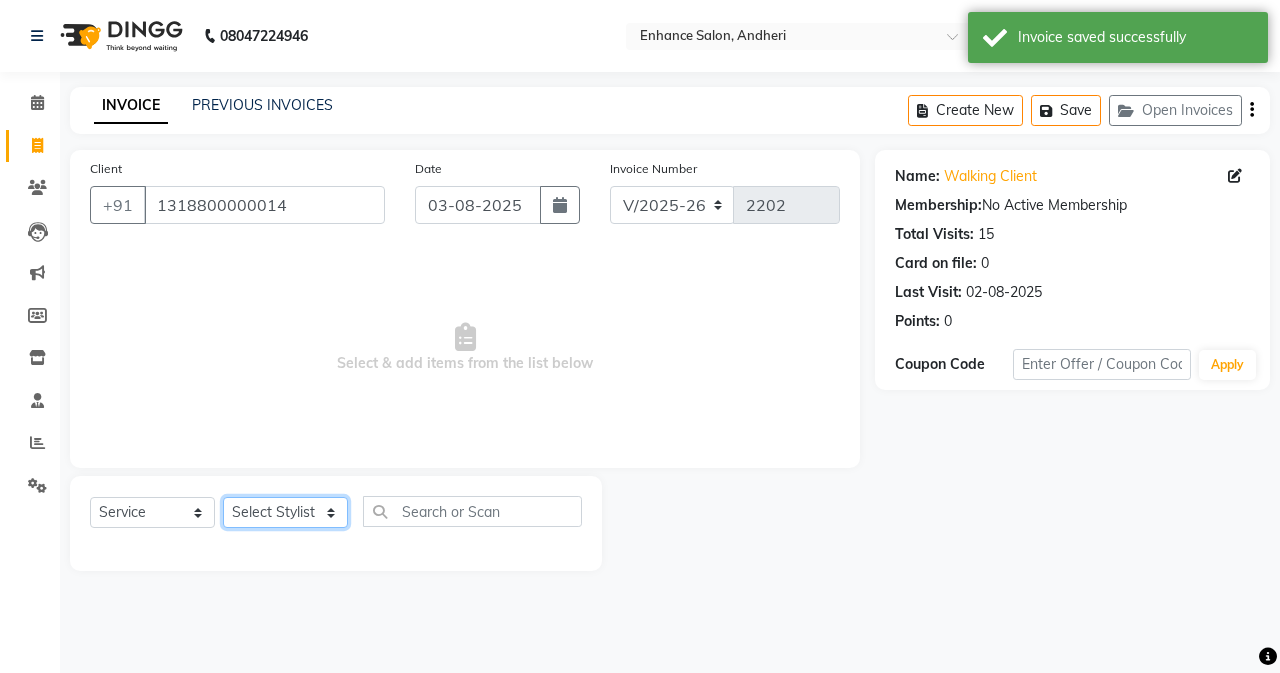 click on "Select Stylist Admin [FIRST]  [FIRST] [LAST] Manager [FIRST] [LAST] [FIRST] [LAST] [FIRST] [LAST] [FIRST] [LAST] [FIRST] [LAST] [FIRST] [LAST] [FIRST] [LAST] [FIRST] [LAST] [FIRST] [LAST] [FIRST] [LAST] [FIRST] [LAST]" 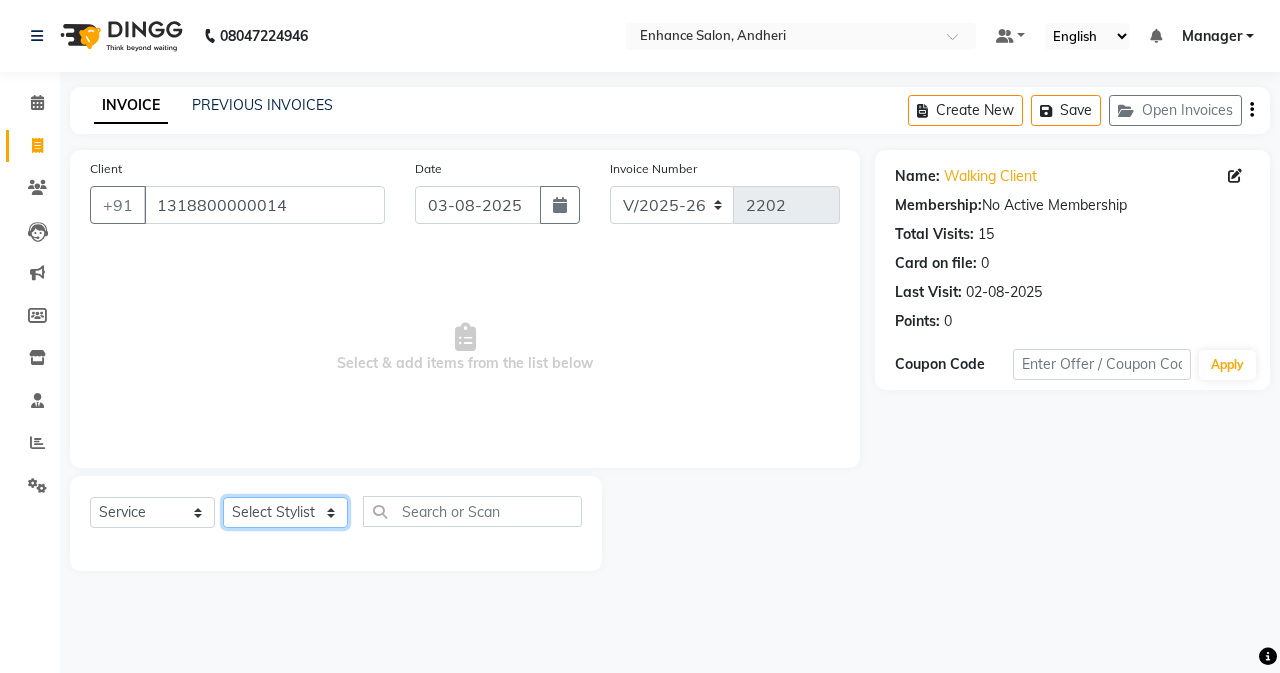 select on "61732" 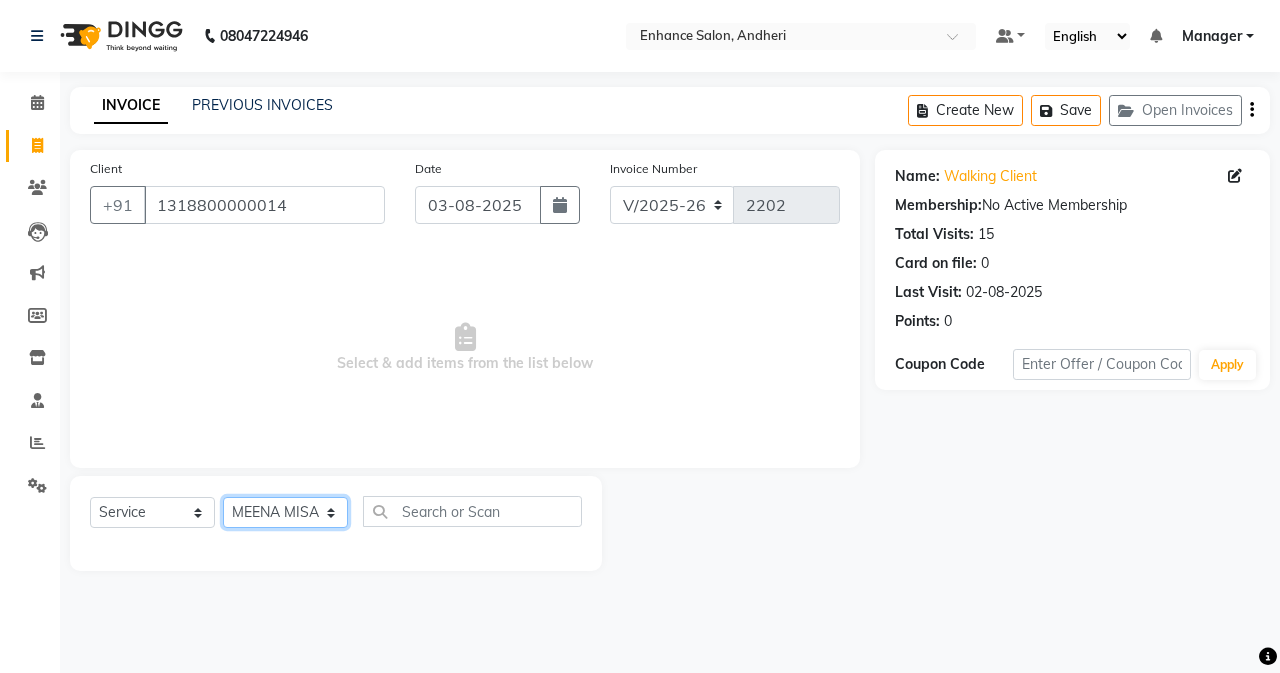 click on "Select Stylist Admin [FIRST]  [FIRST] [LAST] Manager [FIRST] [LAST] [FIRST] [LAST] [FIRST] [LAST] [FIRST] [LAST] [FIRST] [LAST] [FIRST] [LAST] [FIRST] [LAST] [FIRST] [LAST] [FIRST] [LAST] [FIRST] [LAST] [FIRST] [LAST]" 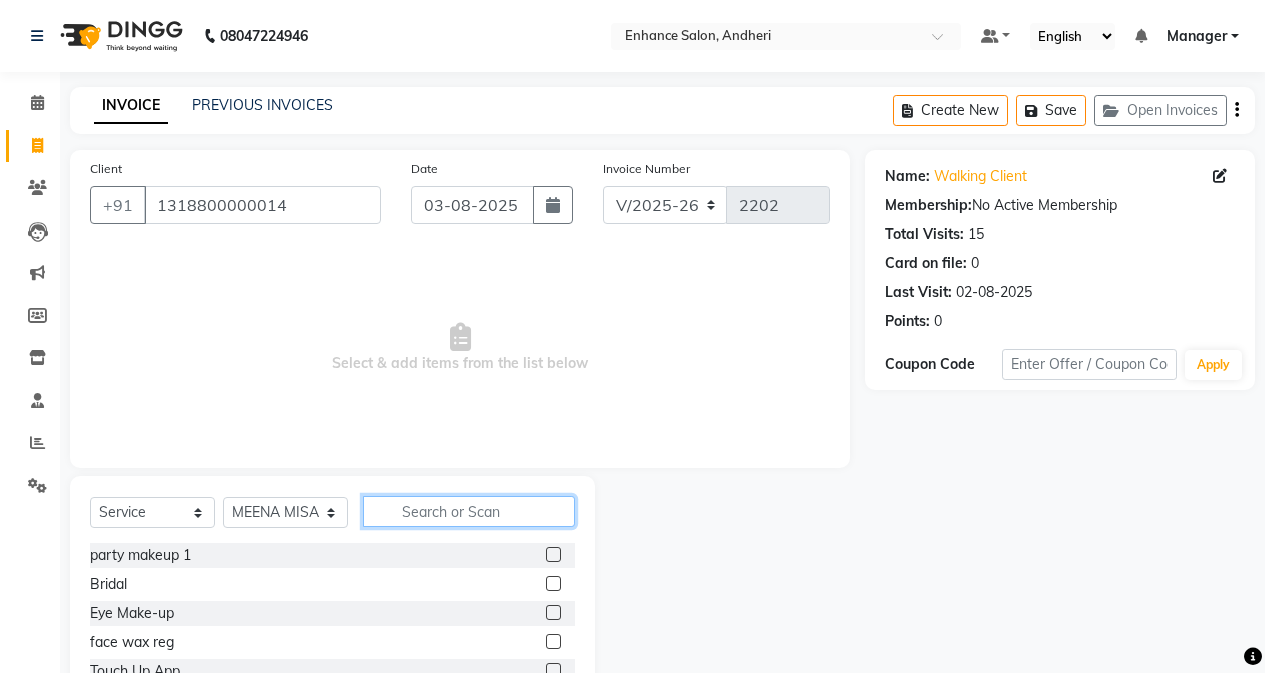 click 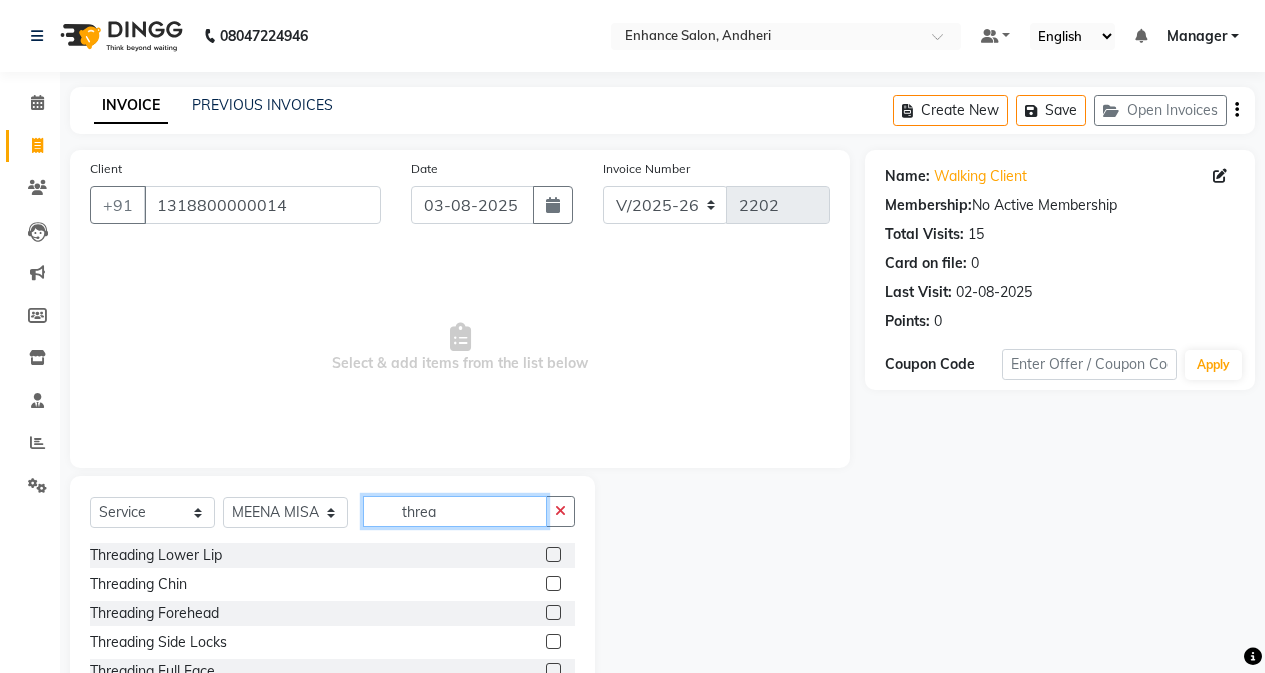 scroll, scrollTop: 3, scrollLeft: 0, axis: vertical 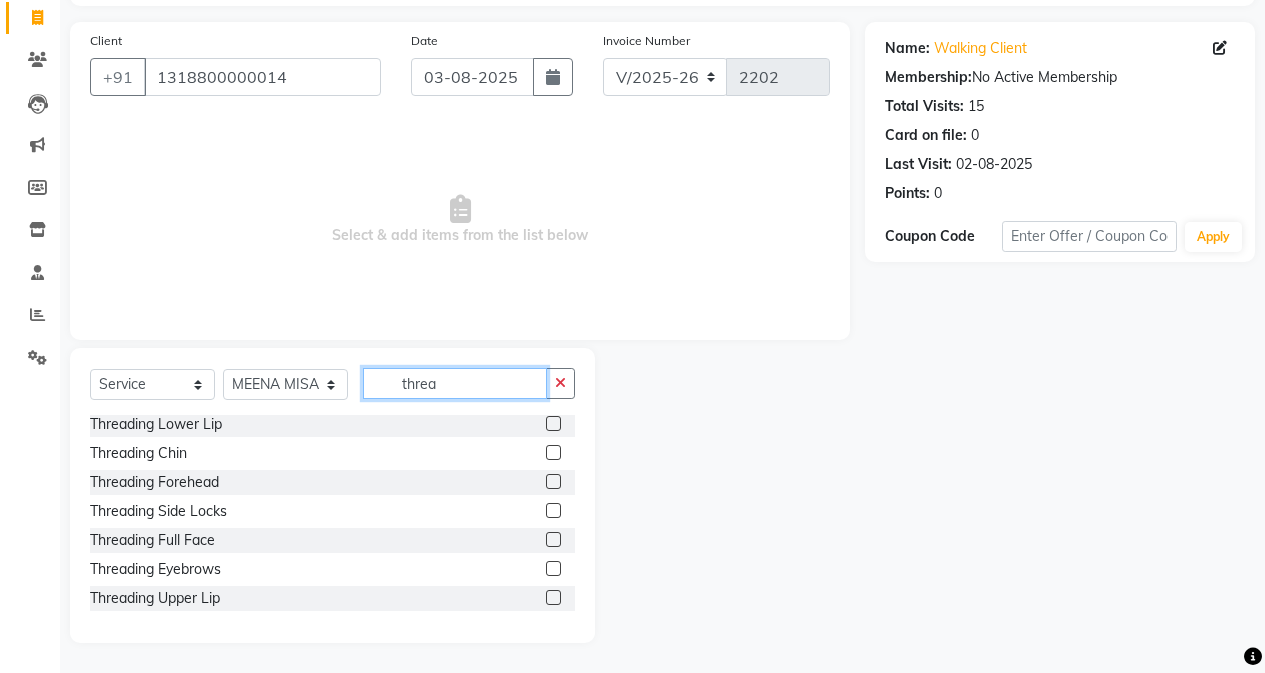 type on "threa" 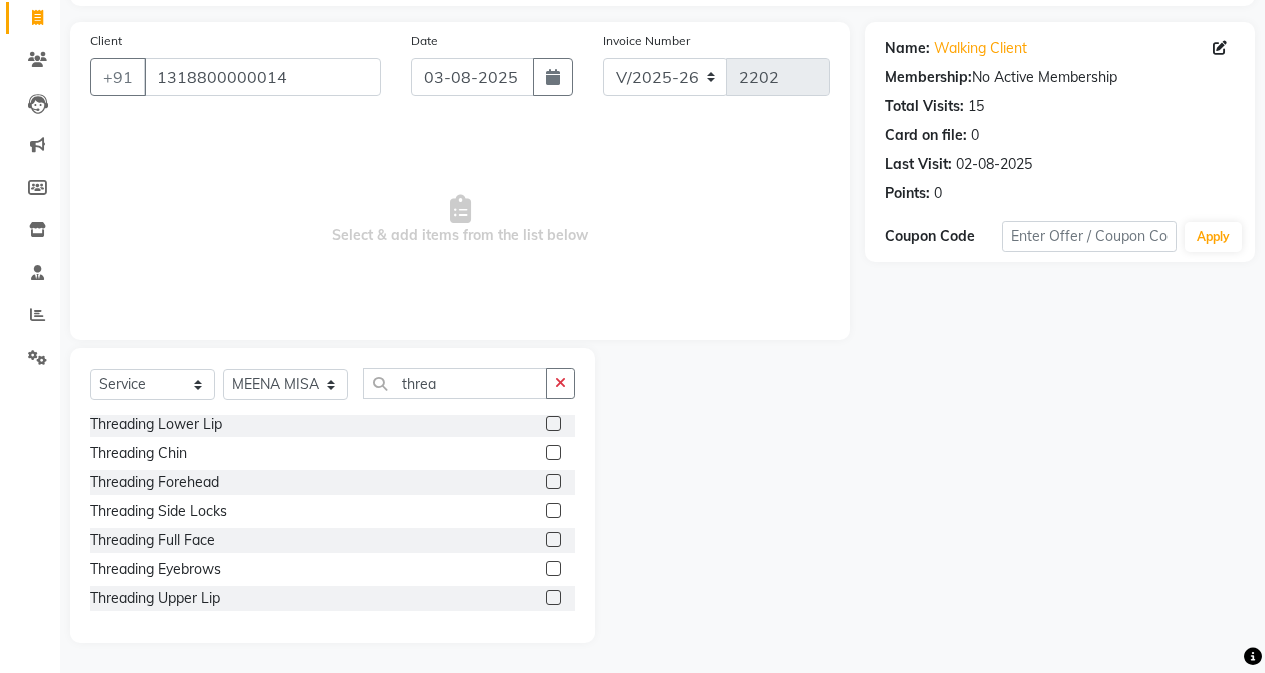 click 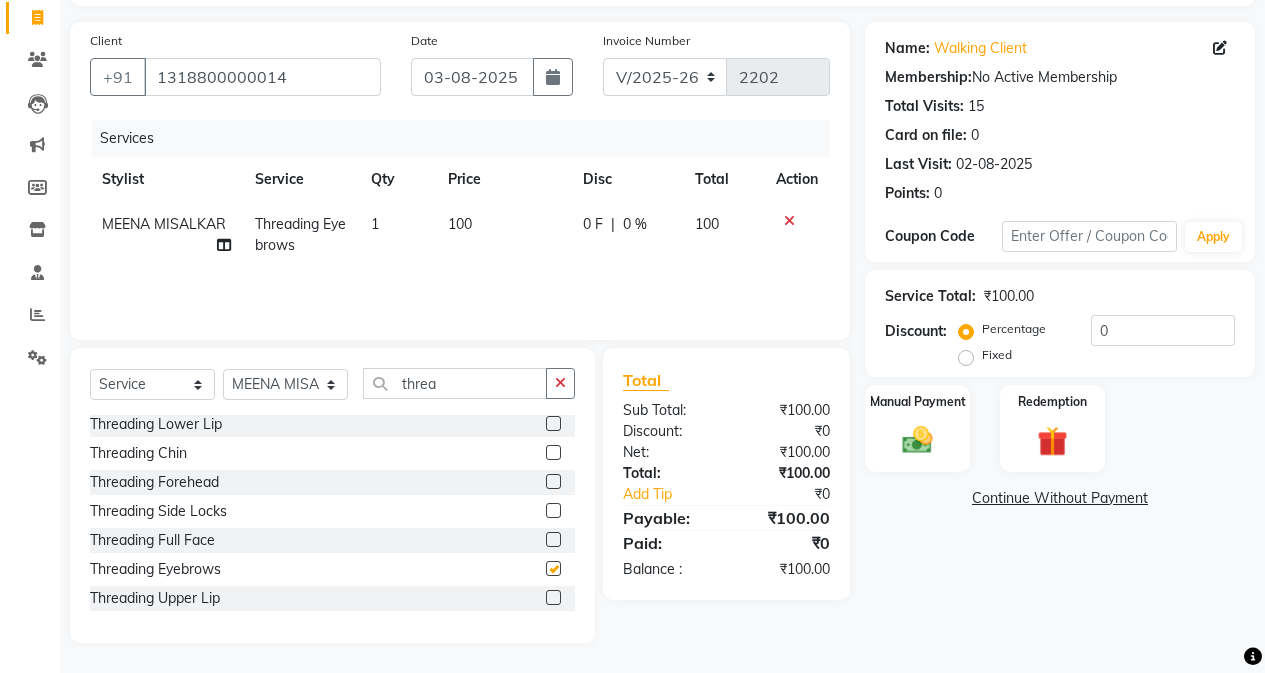 checkbox on "false" 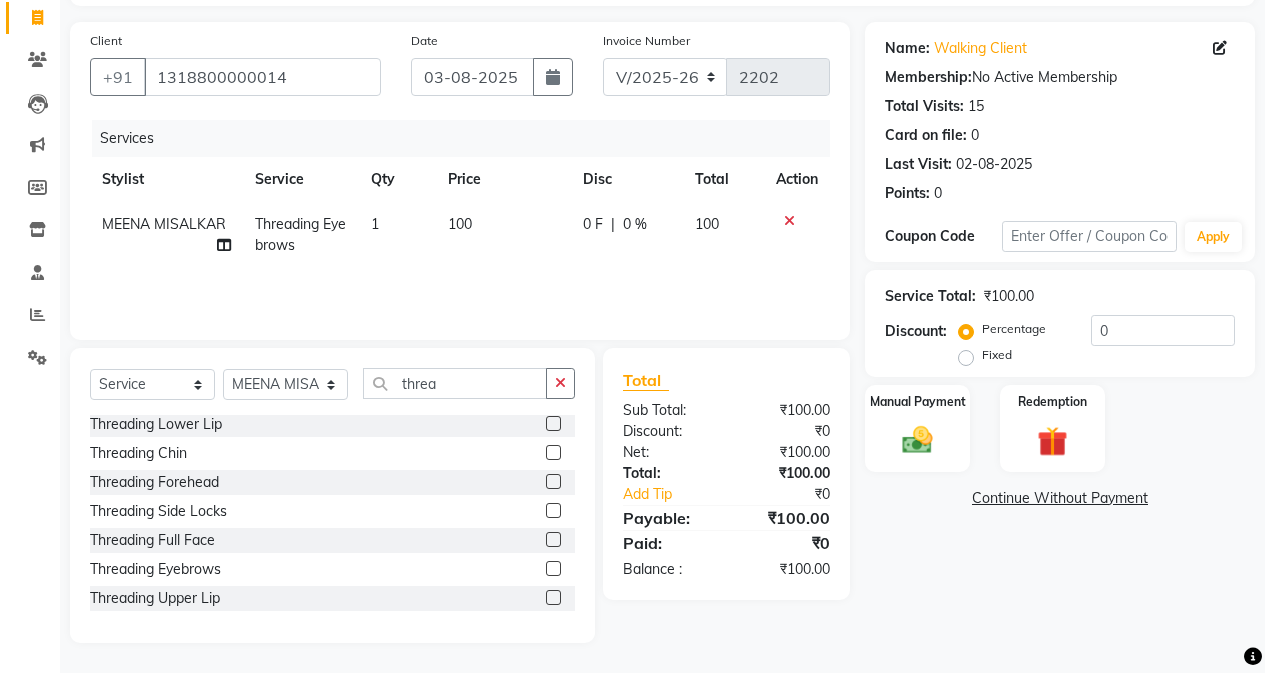 click 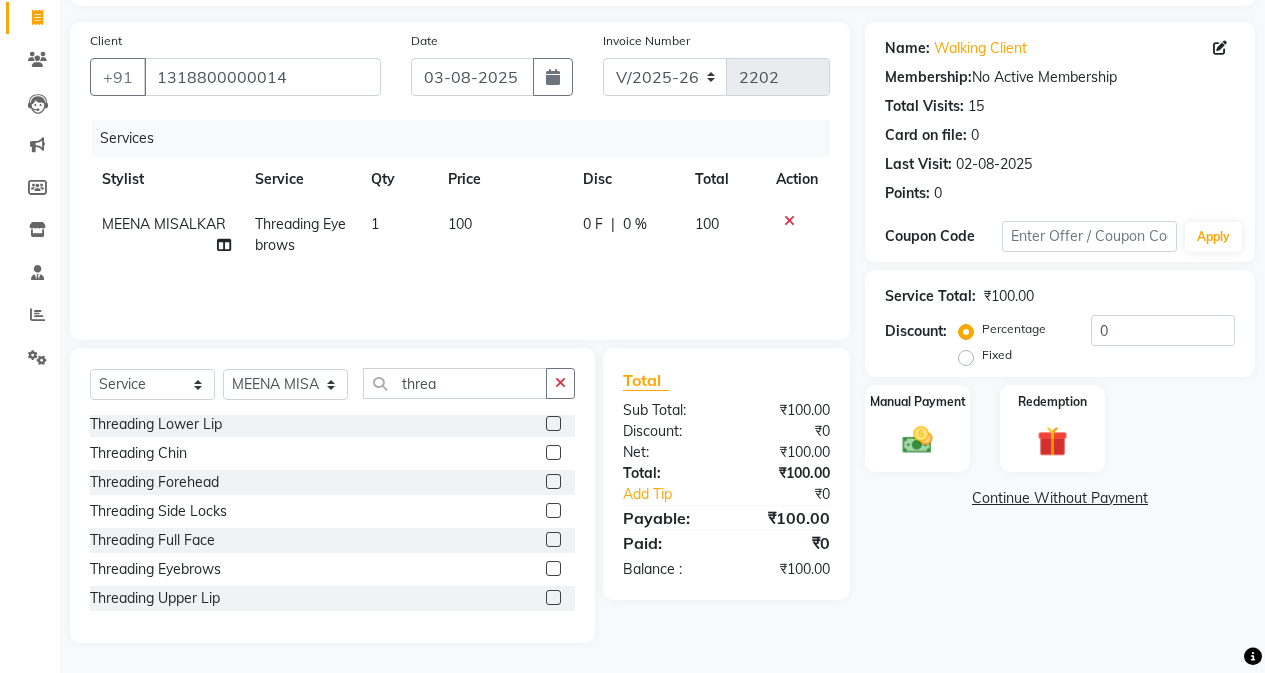 click at bounding box center [552, 598] 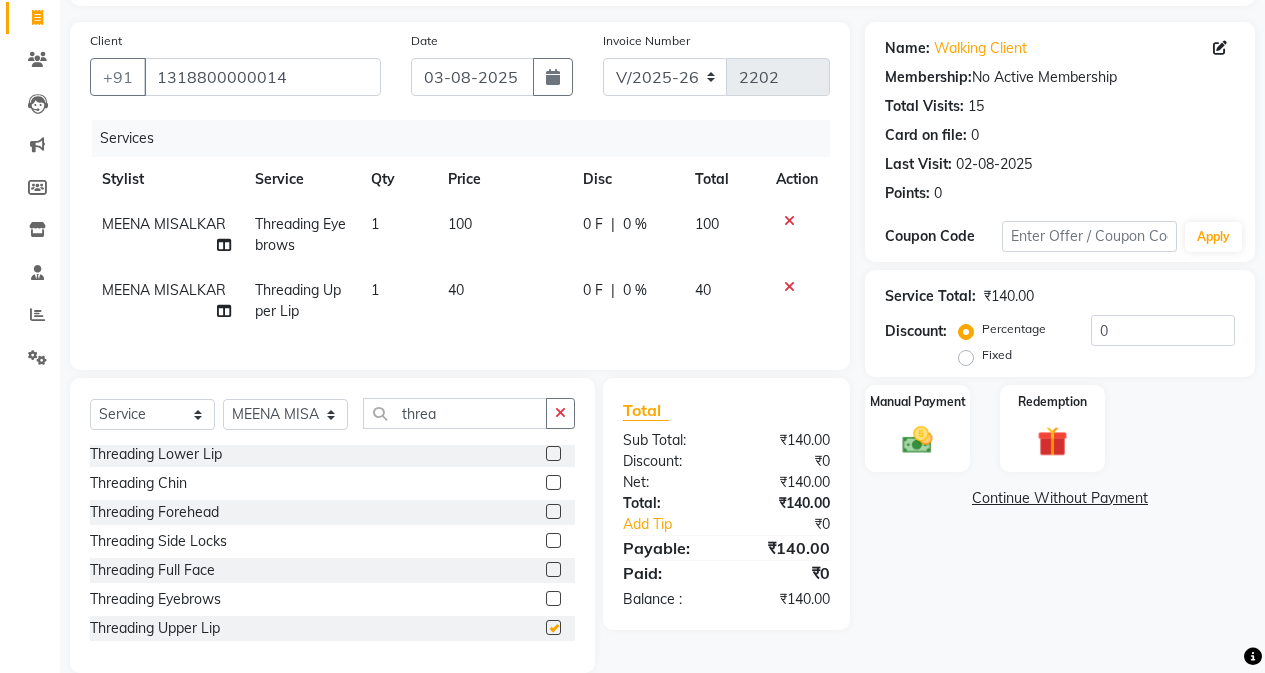checkbox on "false" 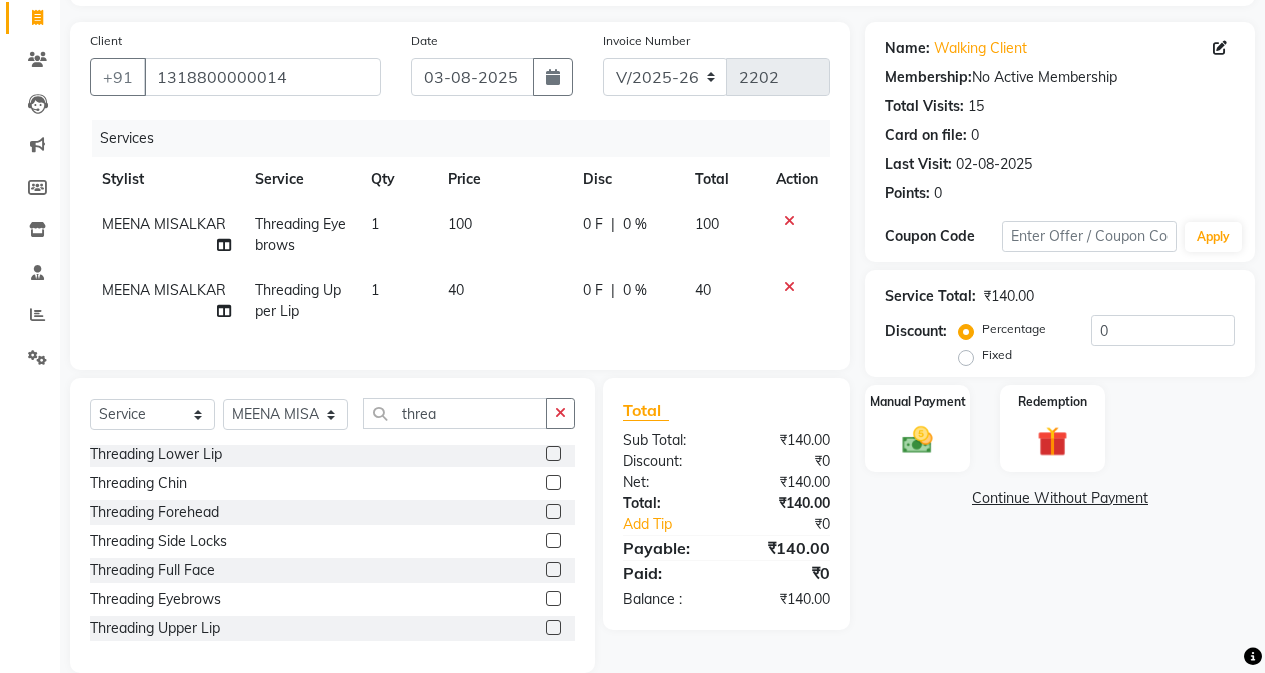 click 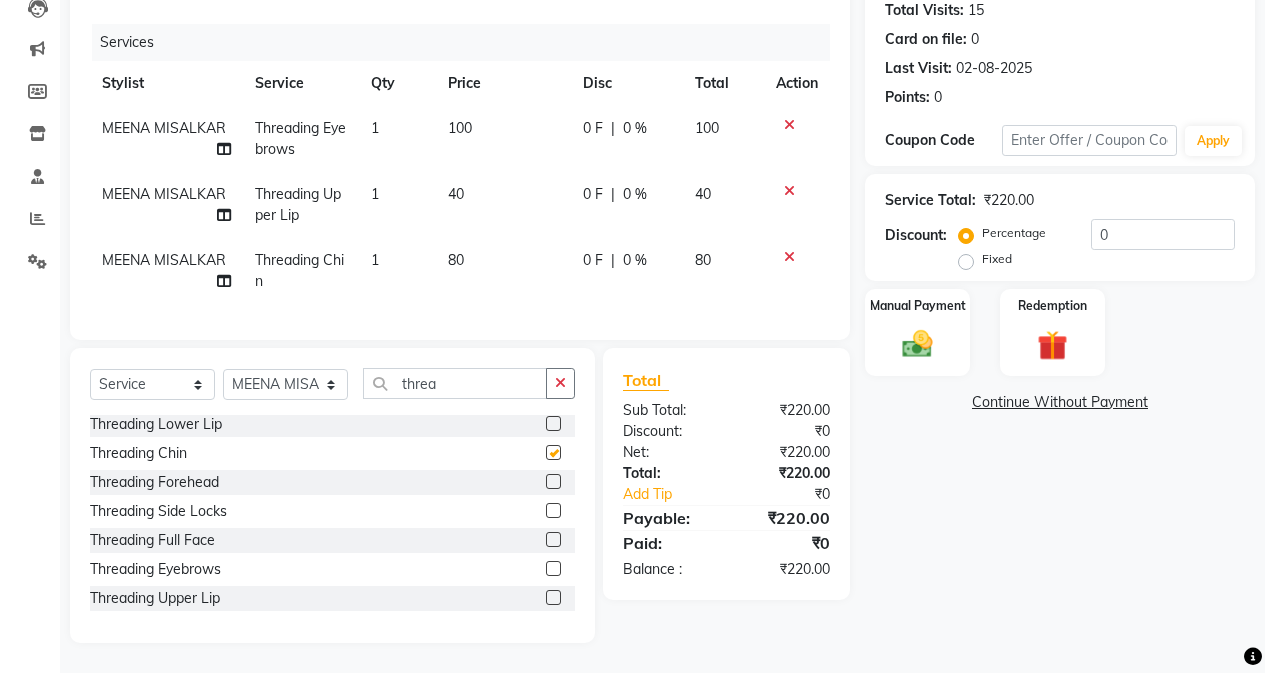 scroll, scrollTop: 239, scrollLeft: 0, axis: vertical 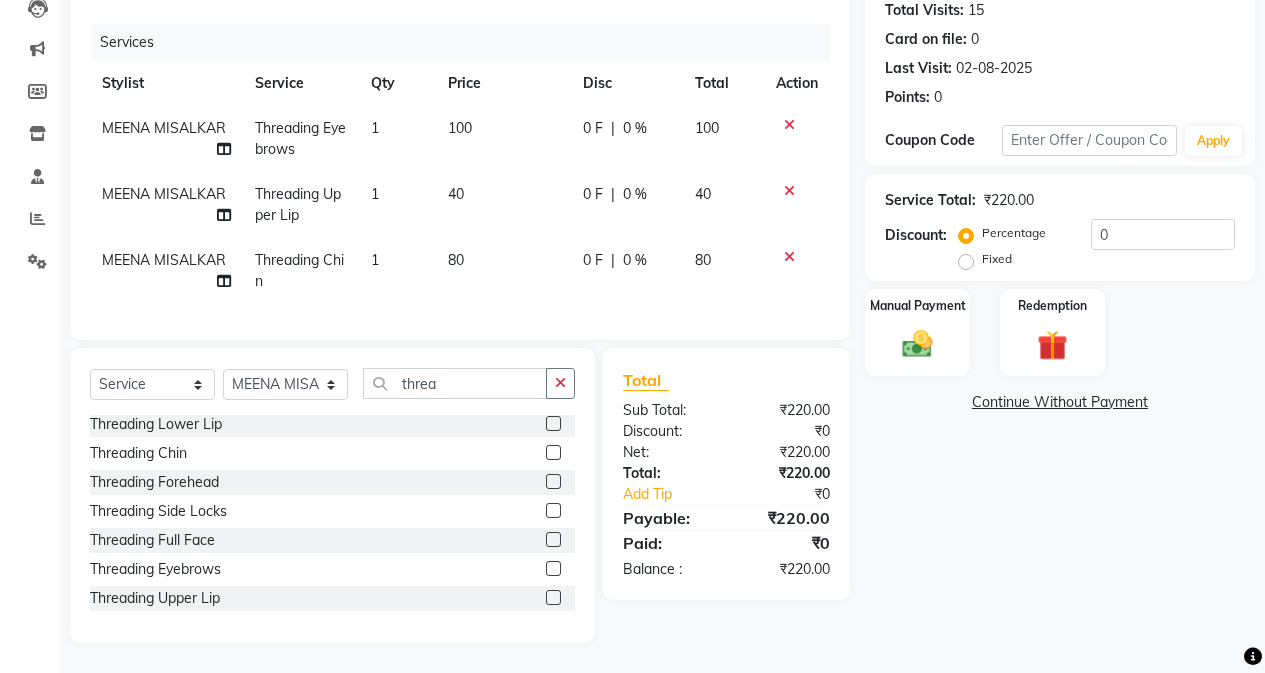 checkbox on "false" 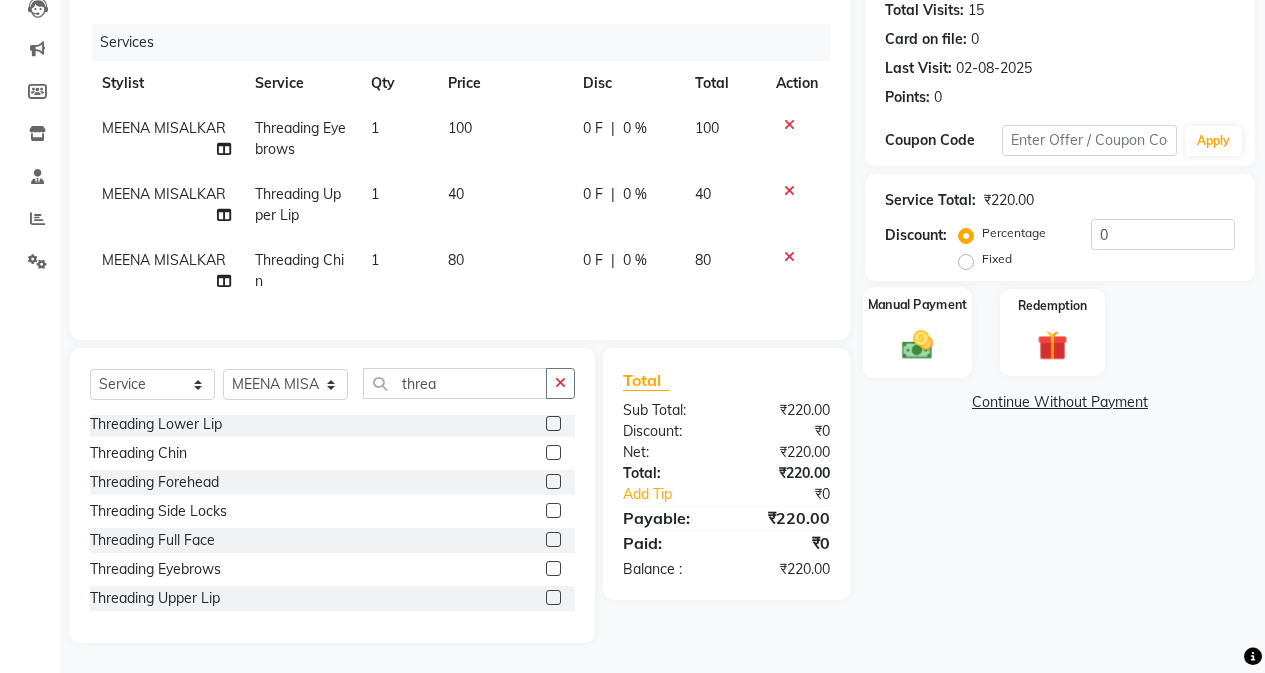 click 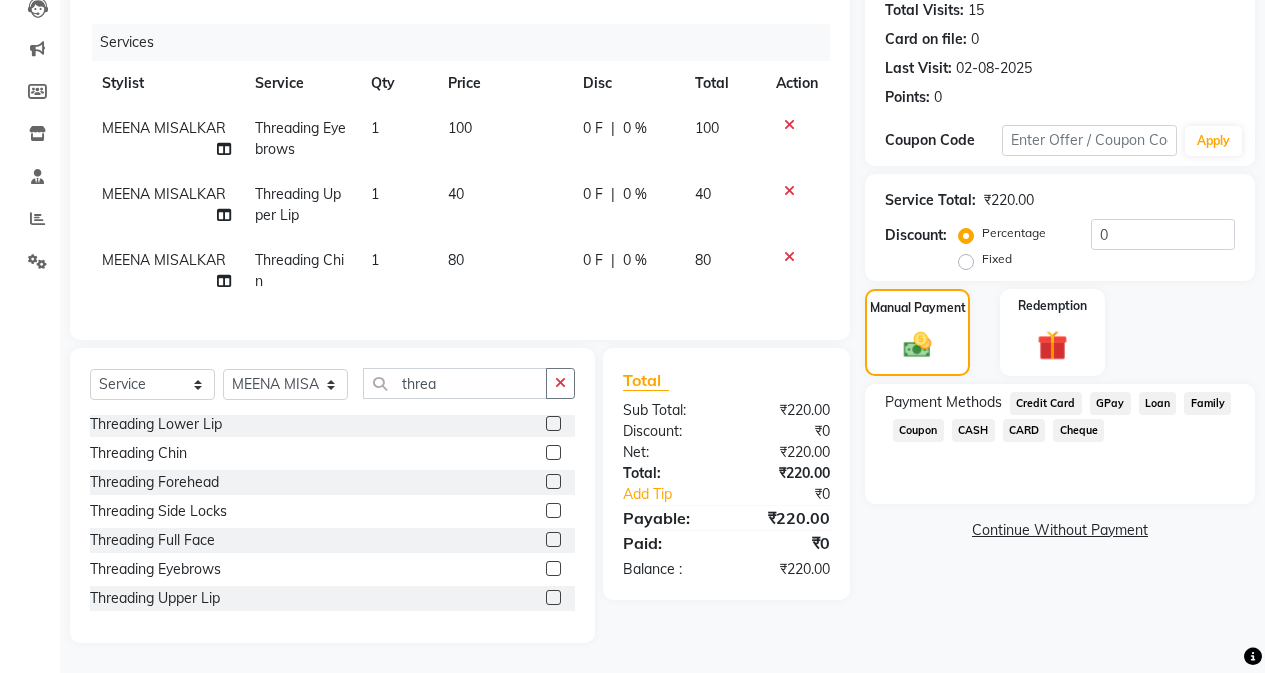 click on "GPay" 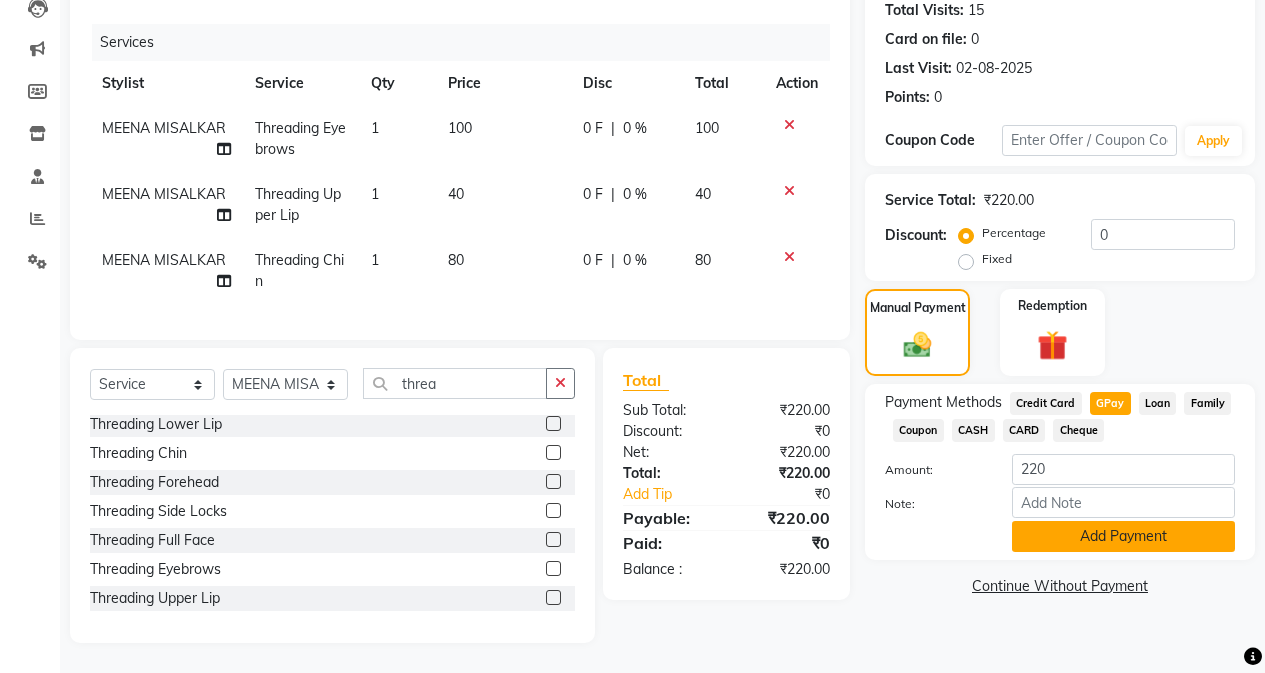 click on "Add Payment" 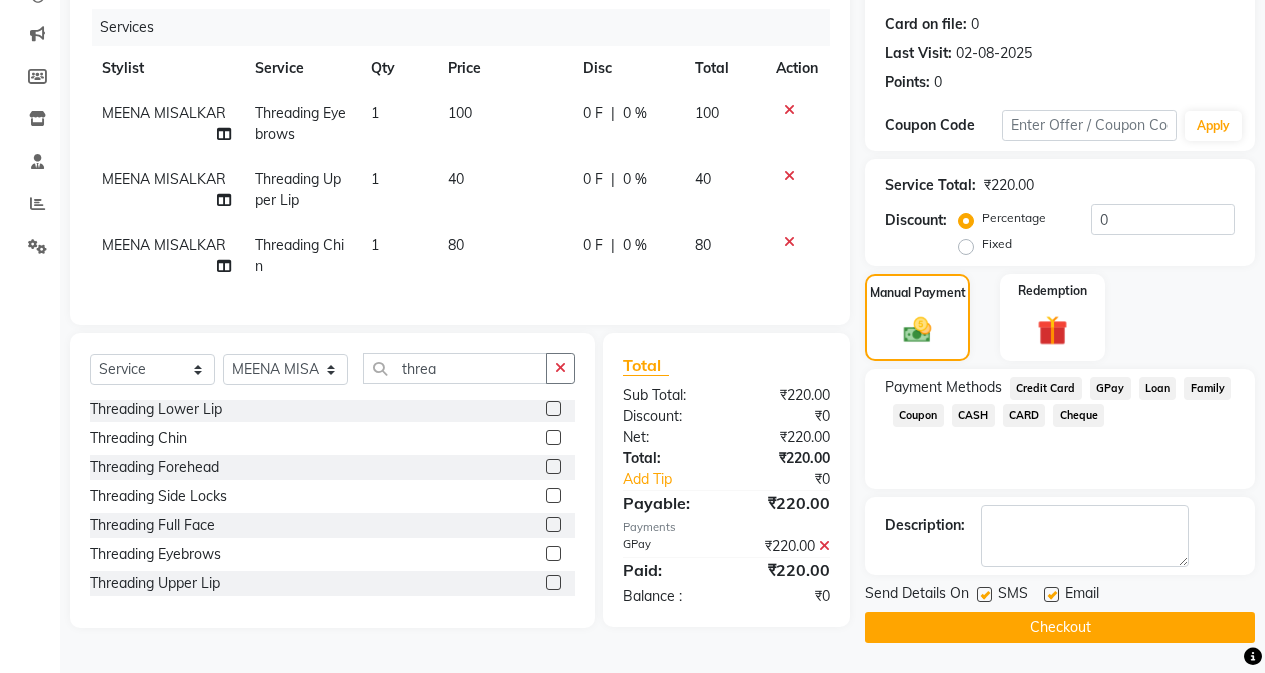 click on "Checkout" 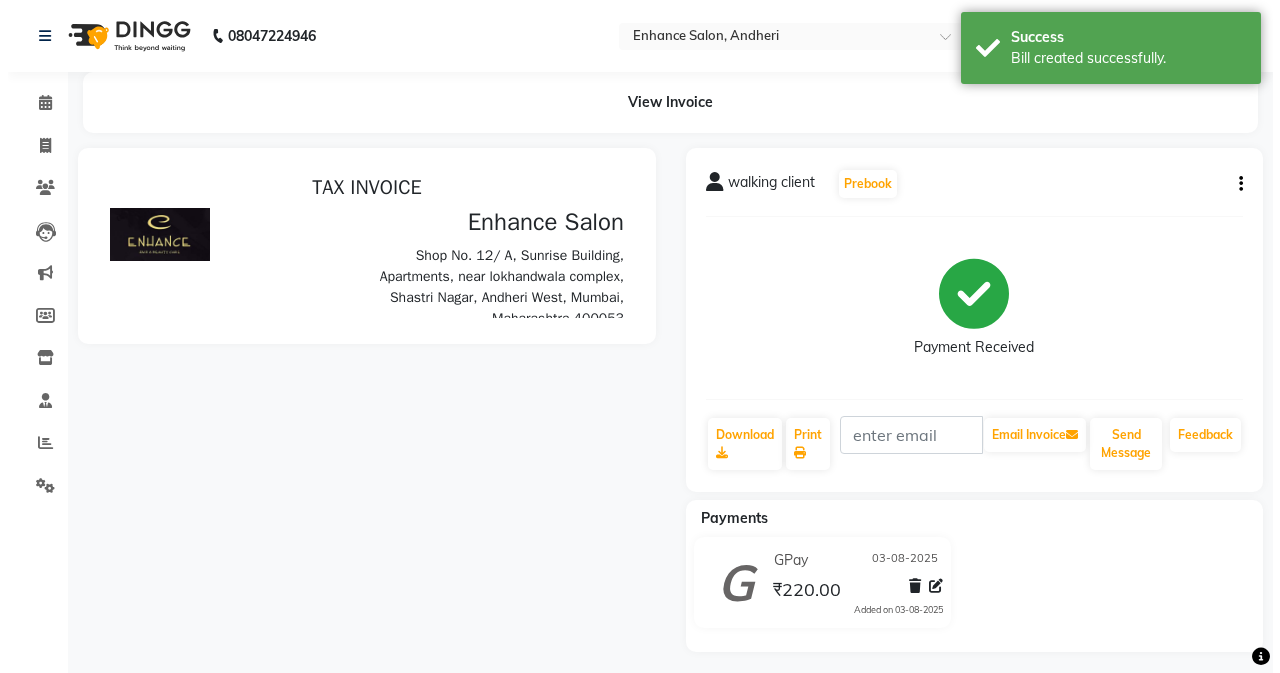 scroll, scrollTop: 0, scrollLeft: 0, axis: both 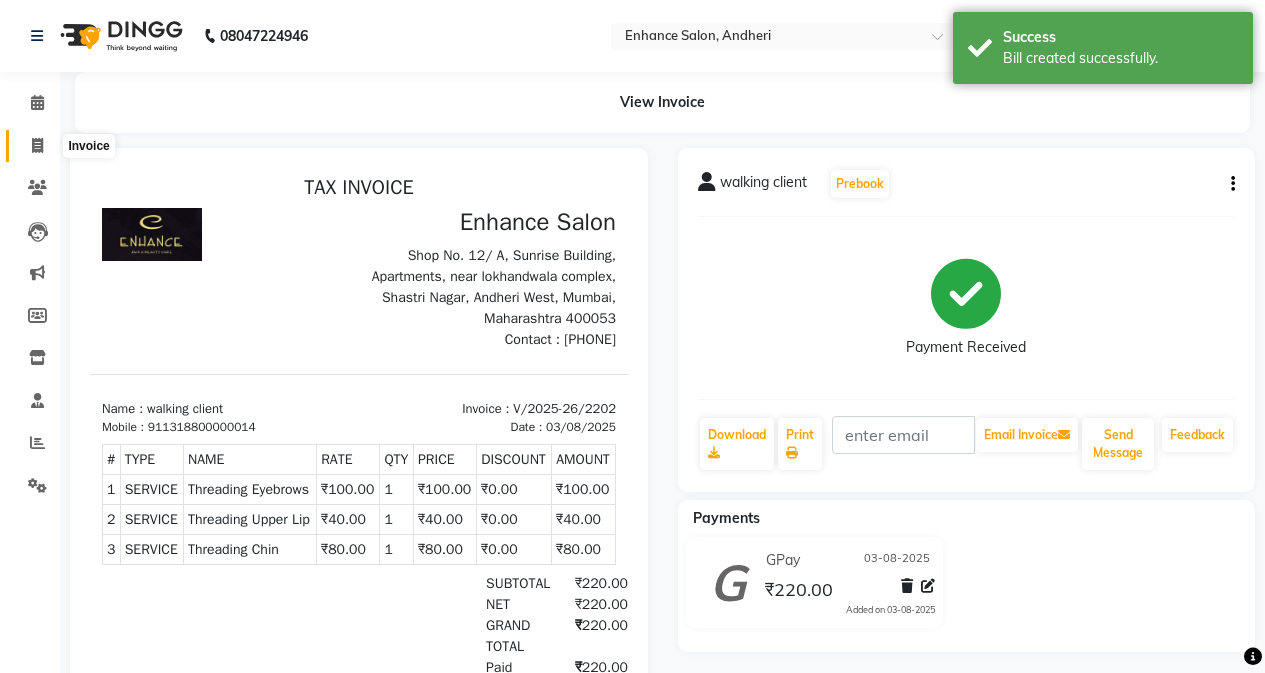click 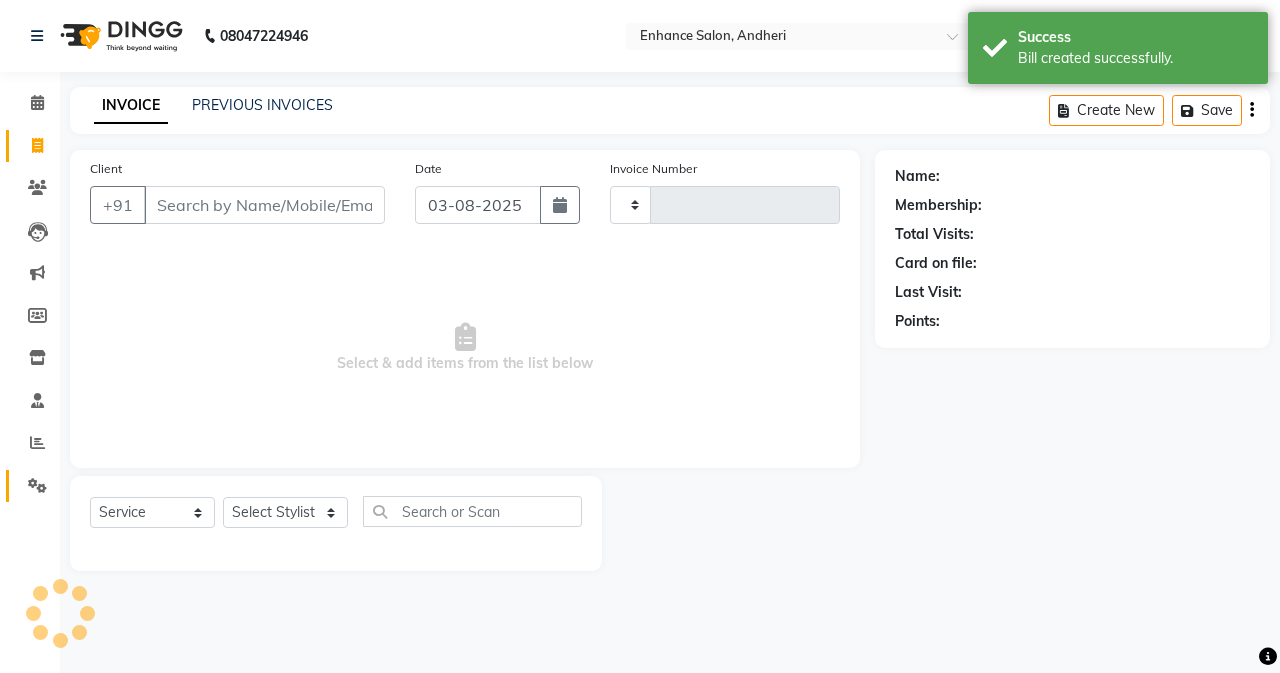 type on "2203" 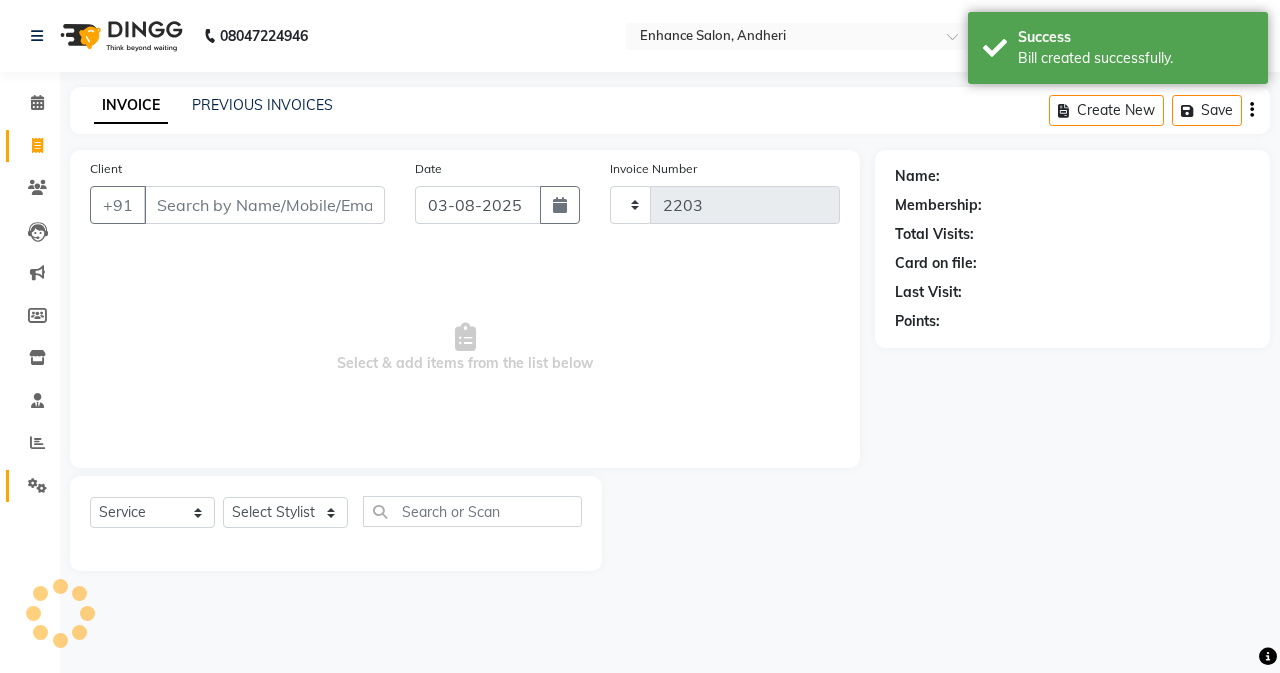 select on "7236" 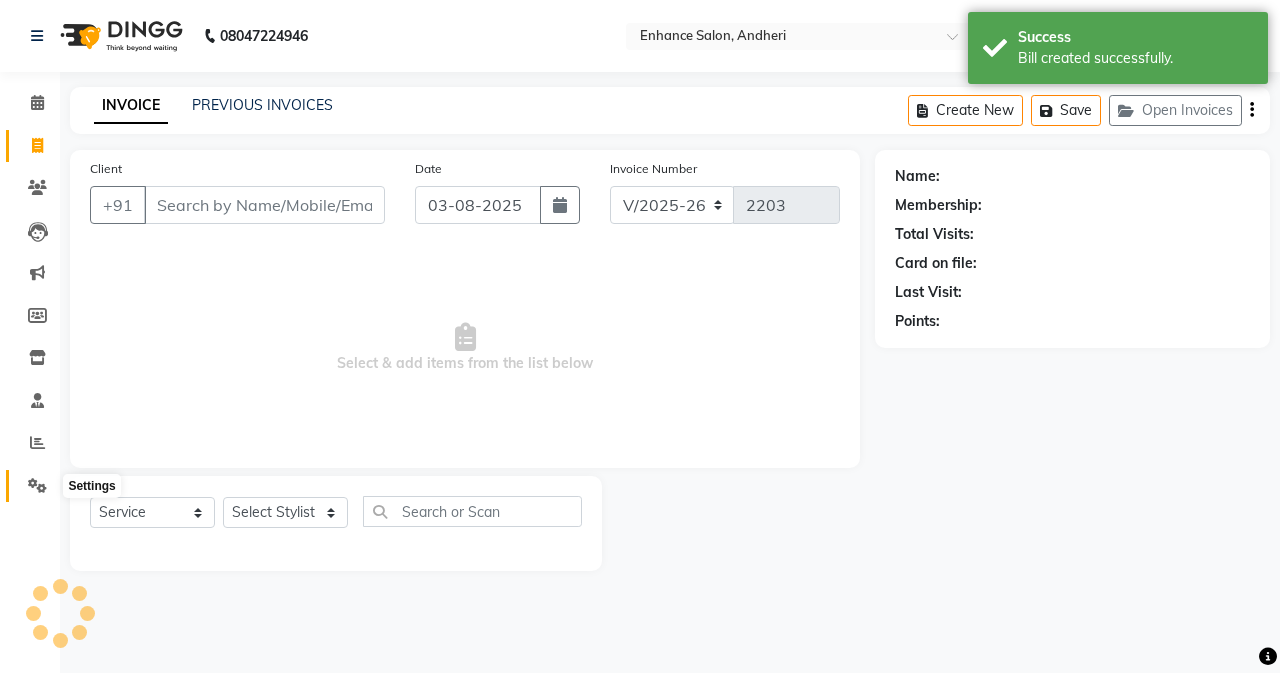 click 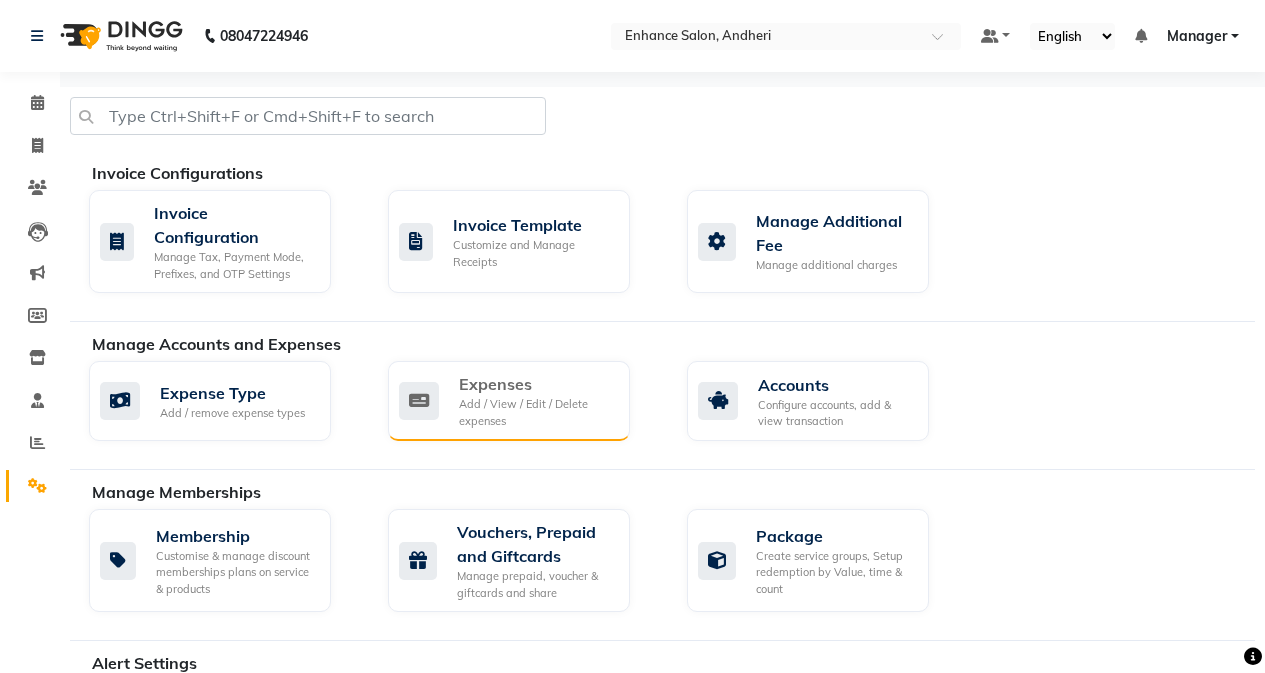 click on "Add / View / Edit / Delete expenses" 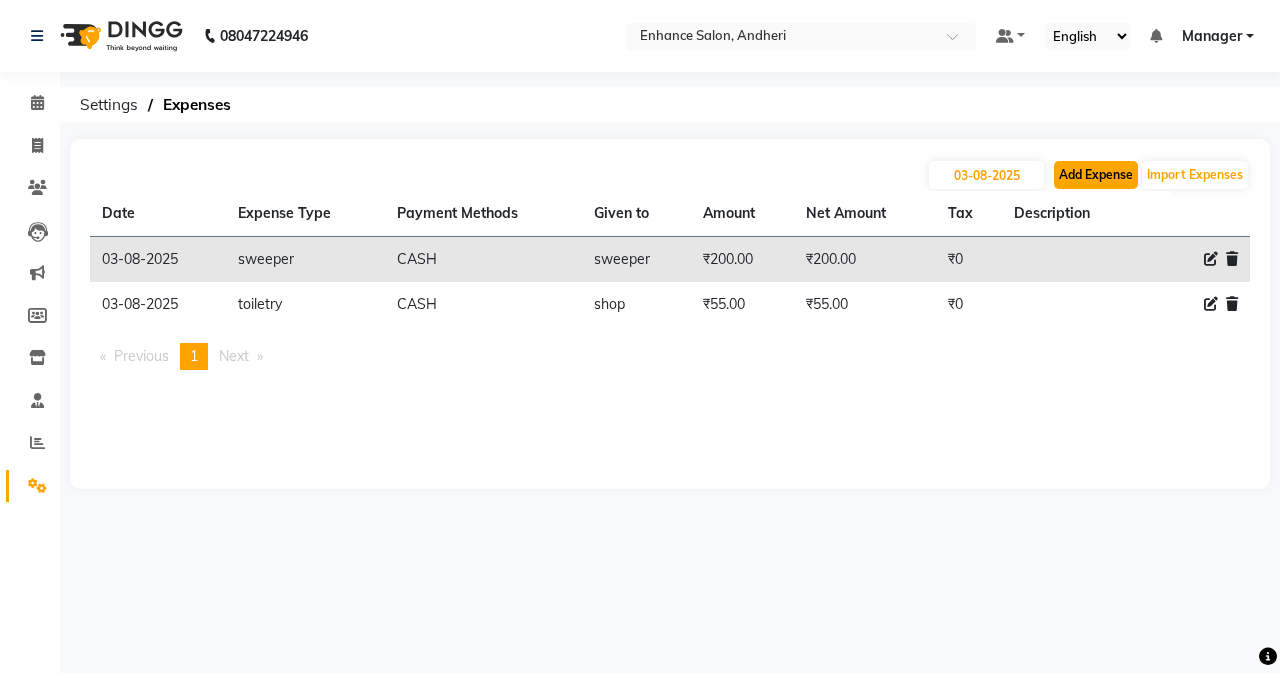 click on "Add Expense" 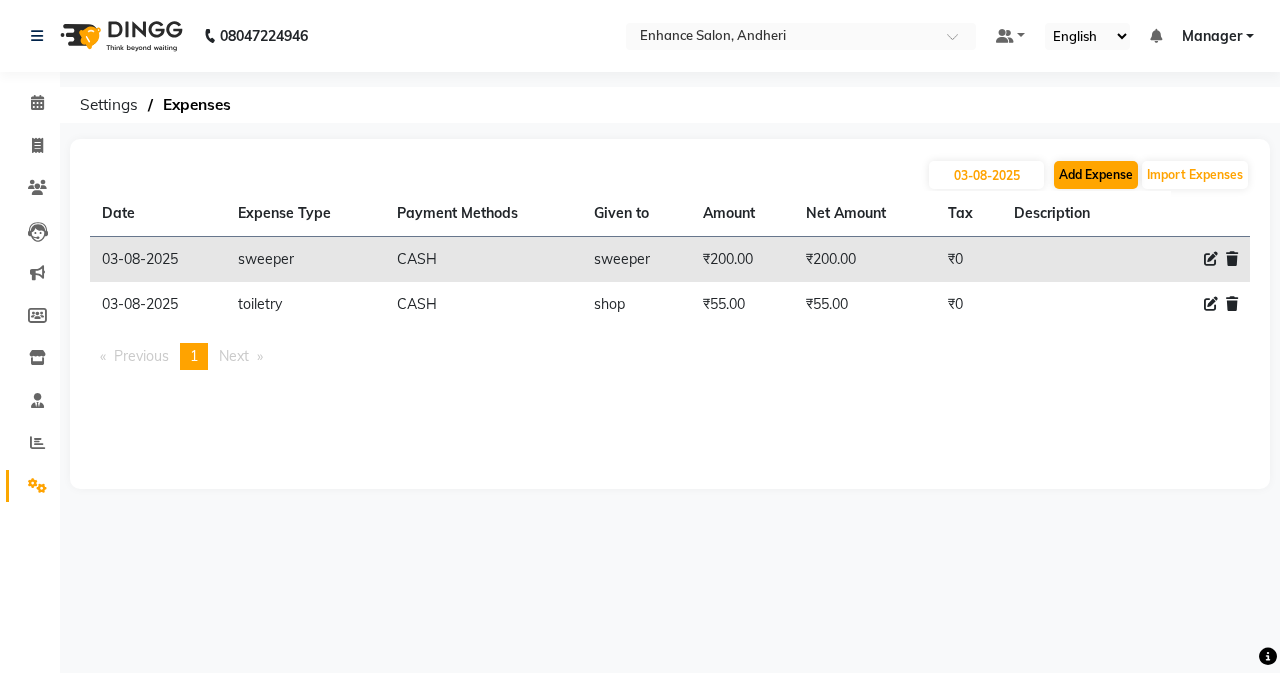select on "1" 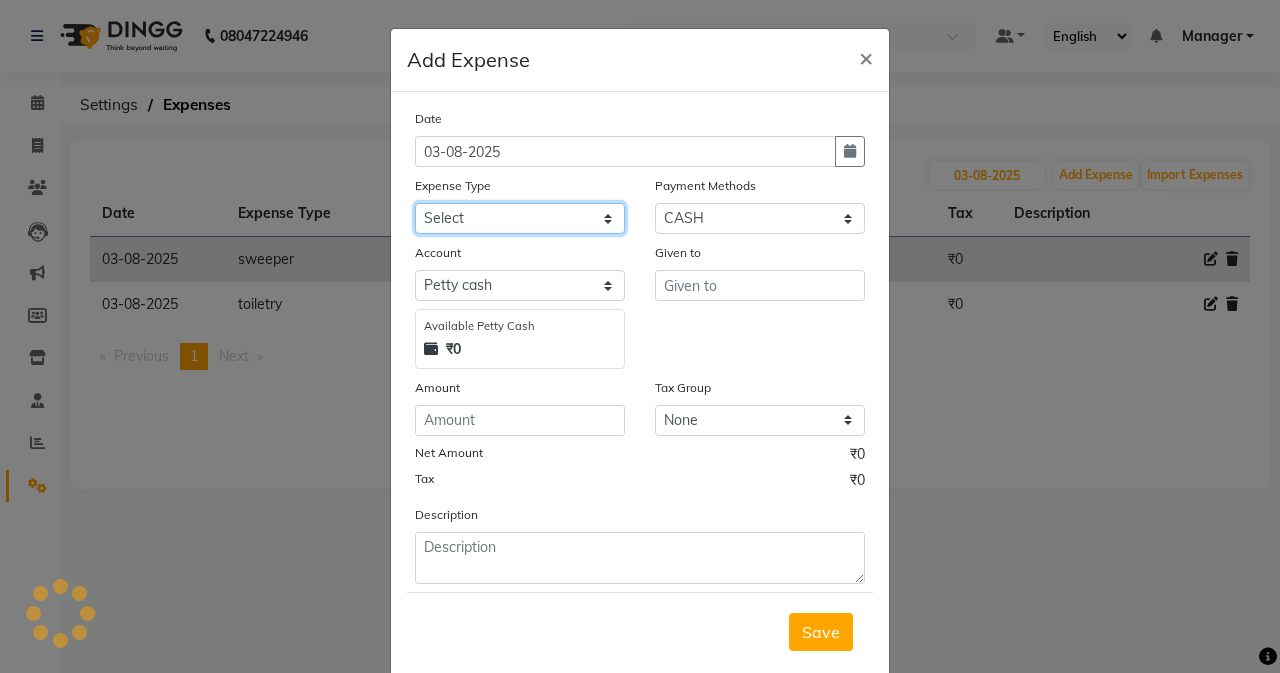 click on "Select Advance Salary Air Condition Rouf Aroma auto money Beauty Bazaar Beauty Palace Beauty Zone Blue sky bombino Botox cell phone Client Snack dejado nails deja returned Dhobi Dione Dmart electrician Electricity Equipment Eyelash Floractive Fragnace general store getwell medical GST Laundry Loreal Maintenance Mali Mayur Milk Shake Miscellaneous Other overtime Pantry Product Ranu Nails Raza computer Rent restaurant Return money Salary Satnique serenite shefali shivshankar Soaked Social Media Staff Snacks stationary sweeper Tata power Tax Tea Manoj Tea & Refreshment Tip toiletry Utilities Water Bill wax we fast" 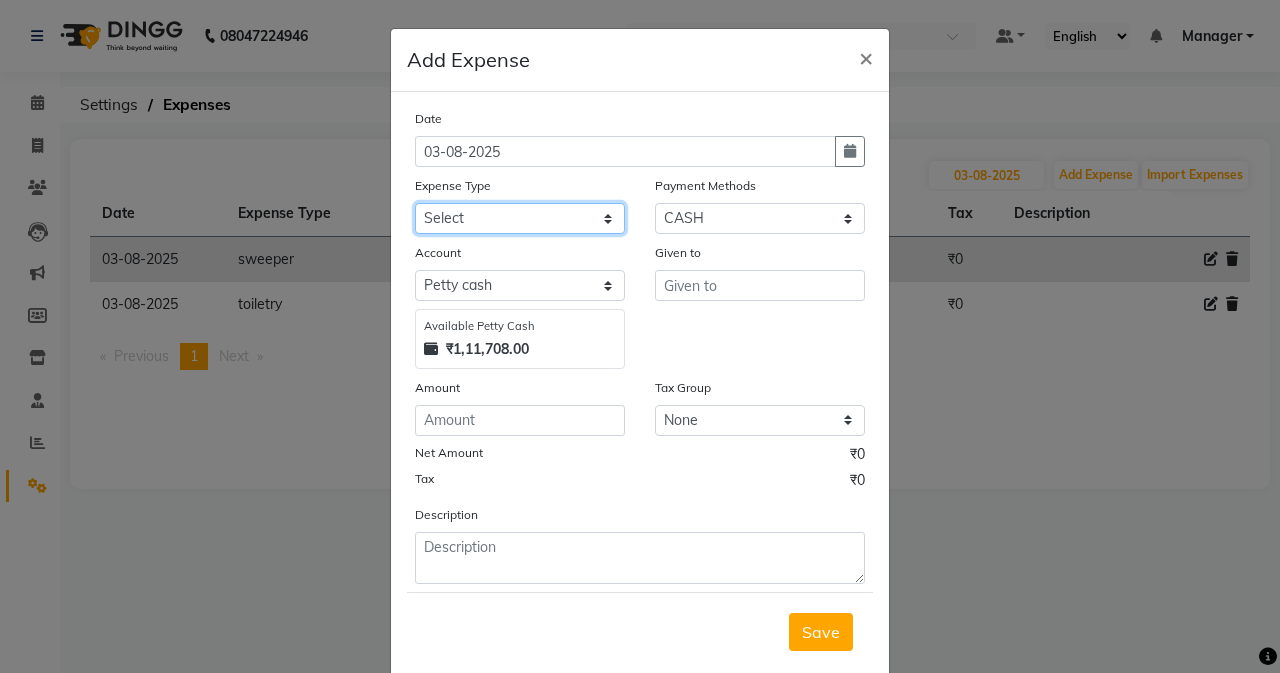 select on "18714" 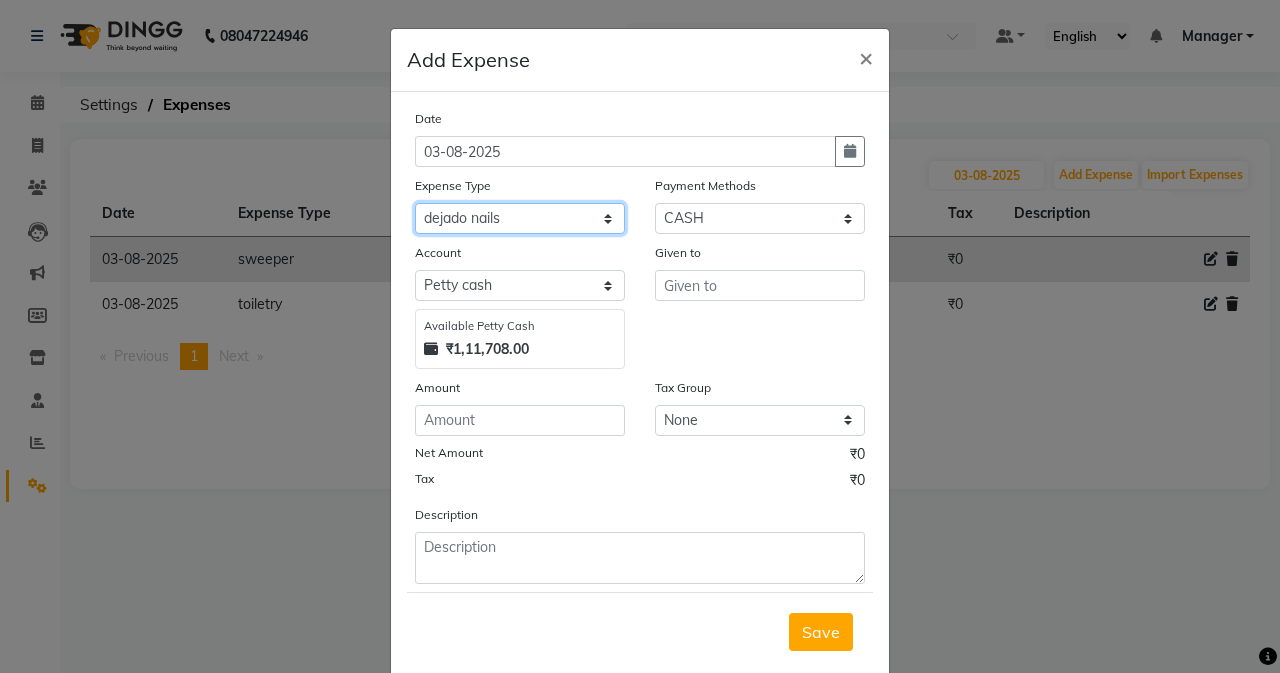 click on "Select Advance Salary Air Condition Rouf Aroma auto money Beauty Bazaar Beauty Palace Beauty Zone Blue sky bombino Botox cell phone Client Snack dejado nails deja returned Dhobi Dione Dmart electrician Electricity Equipment Eyelash Floractive Fragnace general store getwell medical GST Laundry Loreal Maintenance Mali Mayur Milk Shake Miscellaneous Other overtime Pantry Product Ranu Nails Raza computer Rent restaurant Return money Salary Satnique serenite shefali shivshankar Soaked Social Media Staff Snacks stationary sweeper Tata power Tax Tea Manoj Tea & Refreshment Tip toiletry Utilities Water Bill wax we fast" 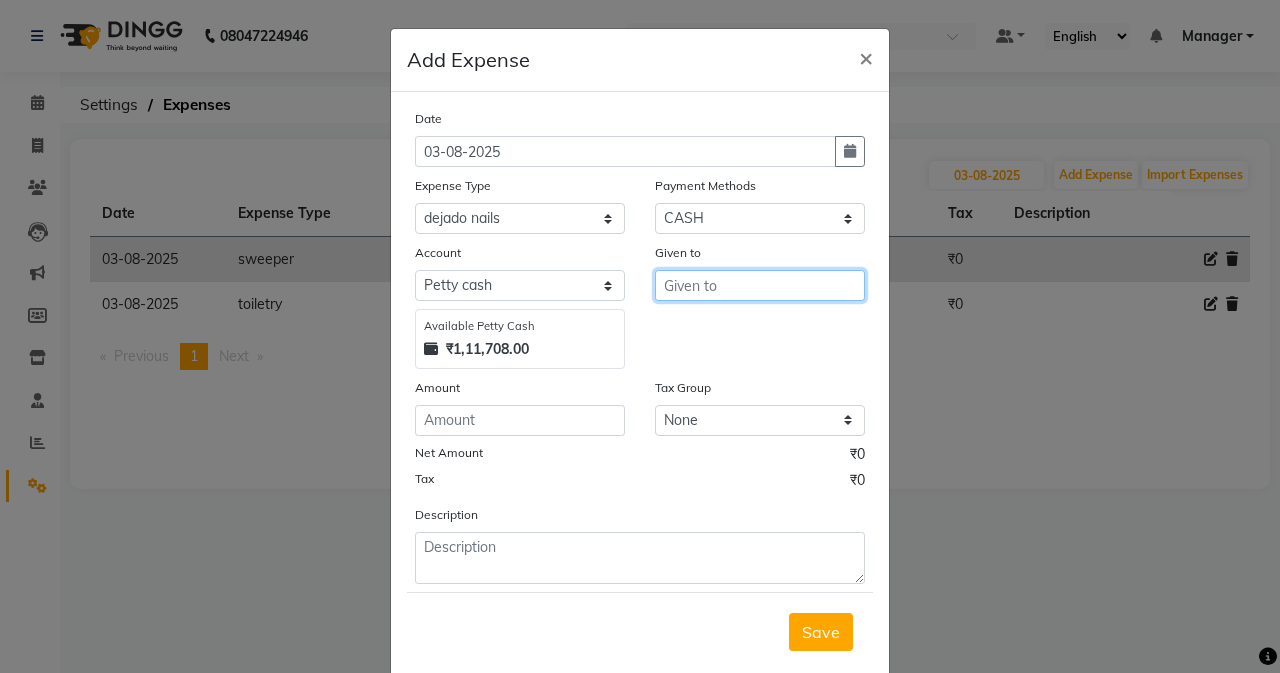 click at bounding box center (760, 285) 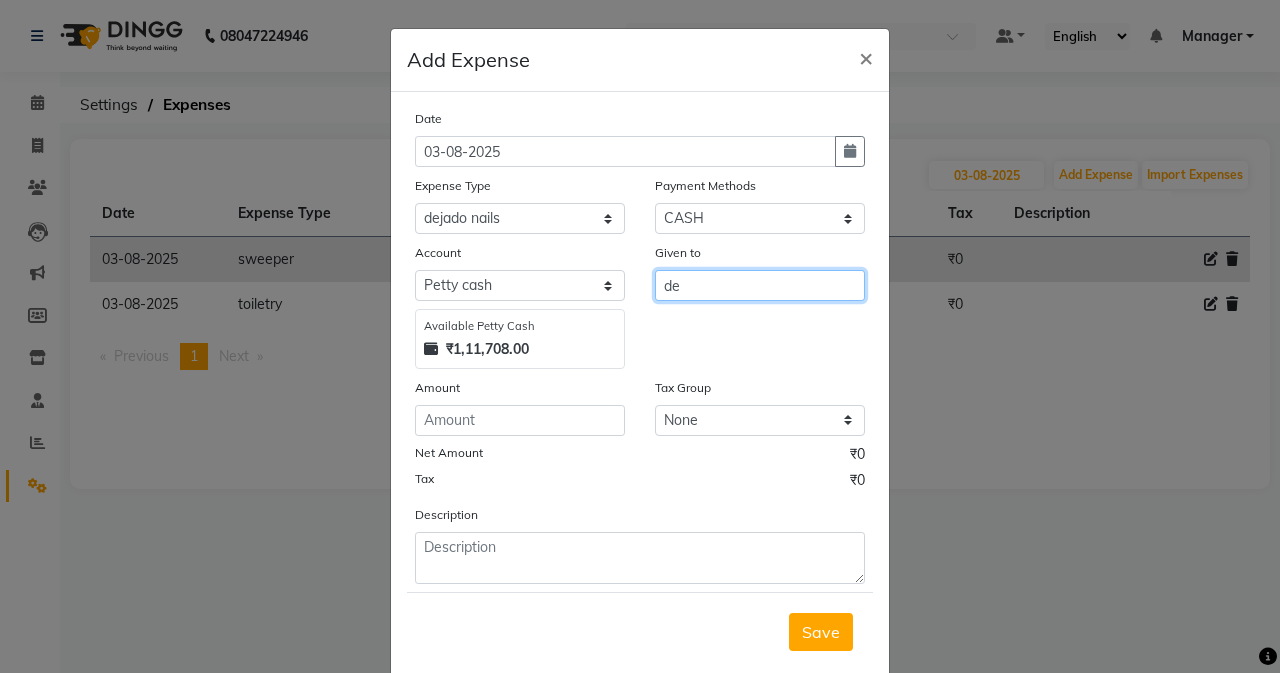 type on "d" 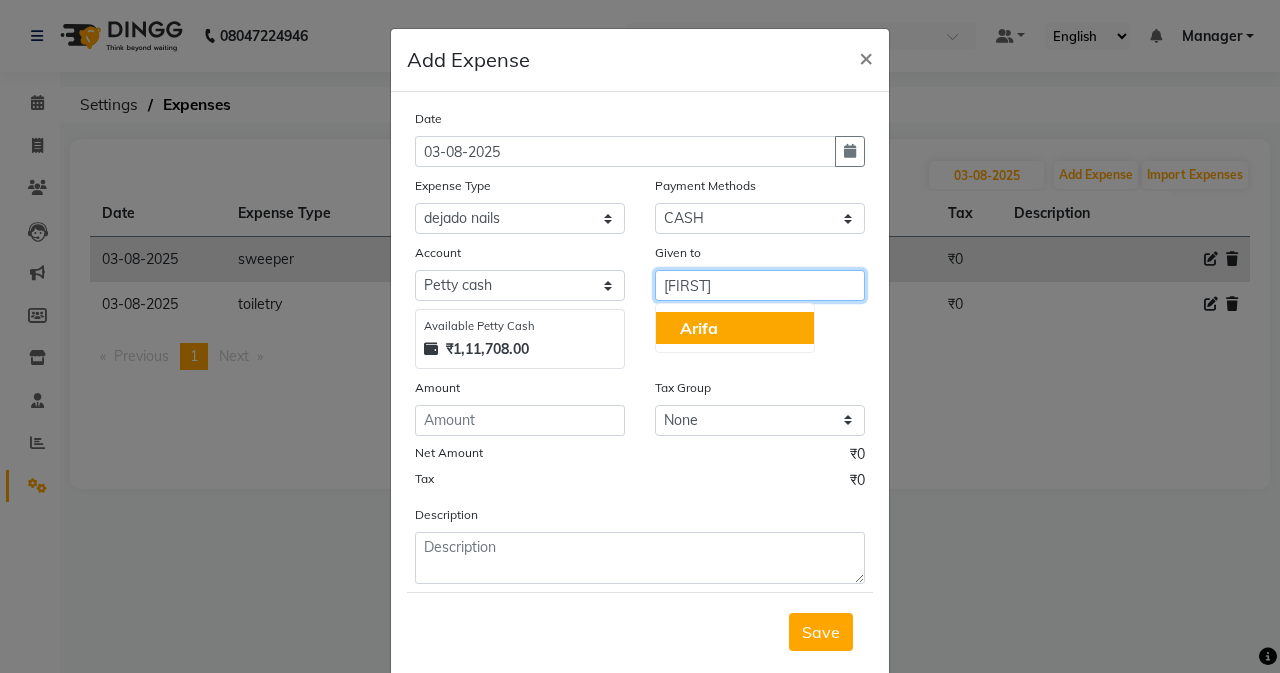 click on "Arifa" at bounding box center [735, 328] 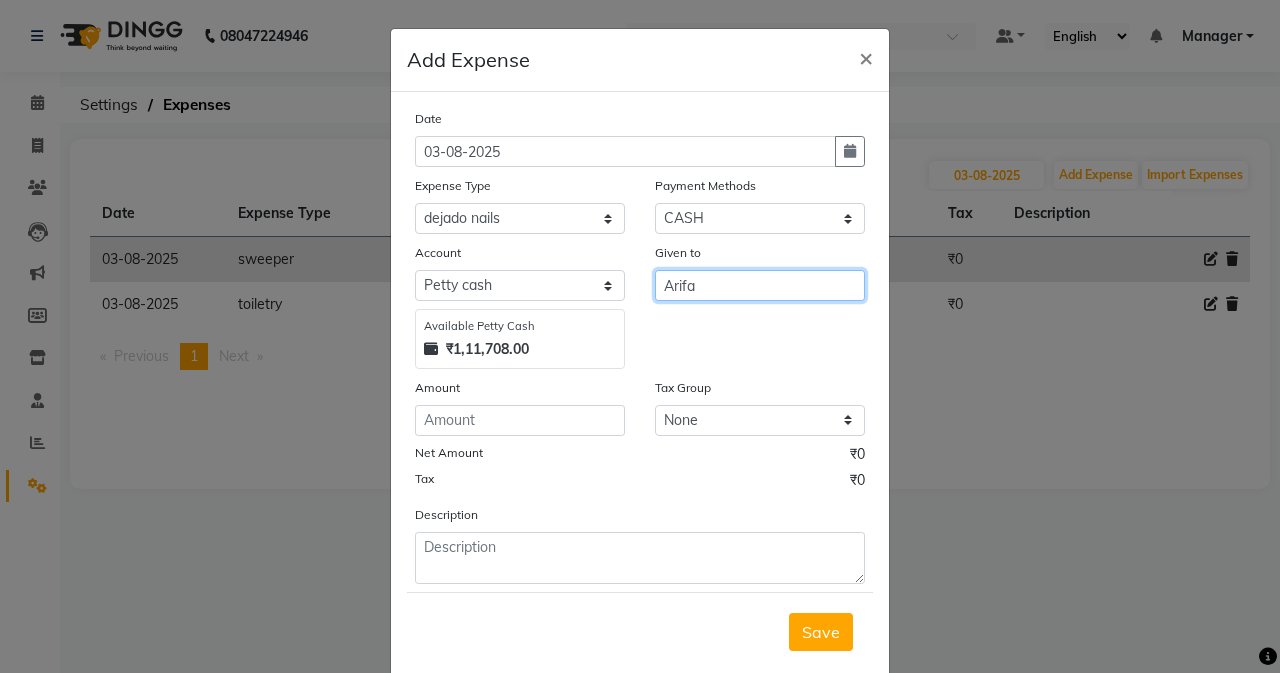 type on "Arifa" 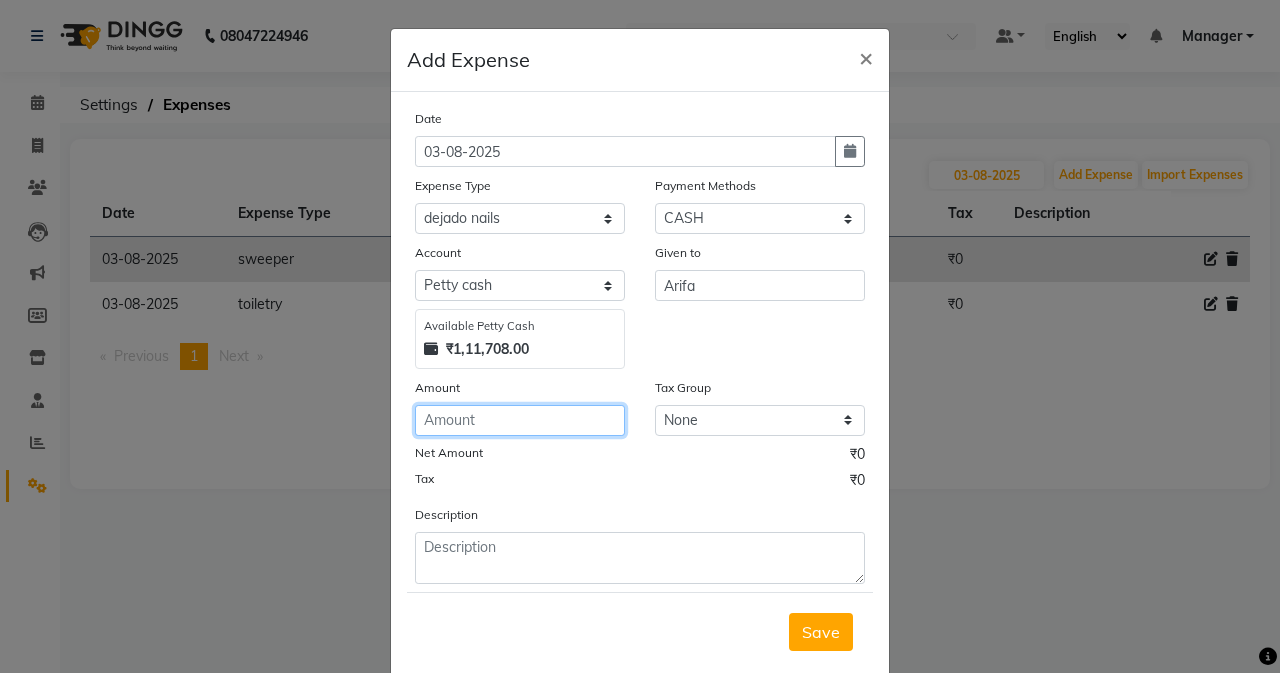 click 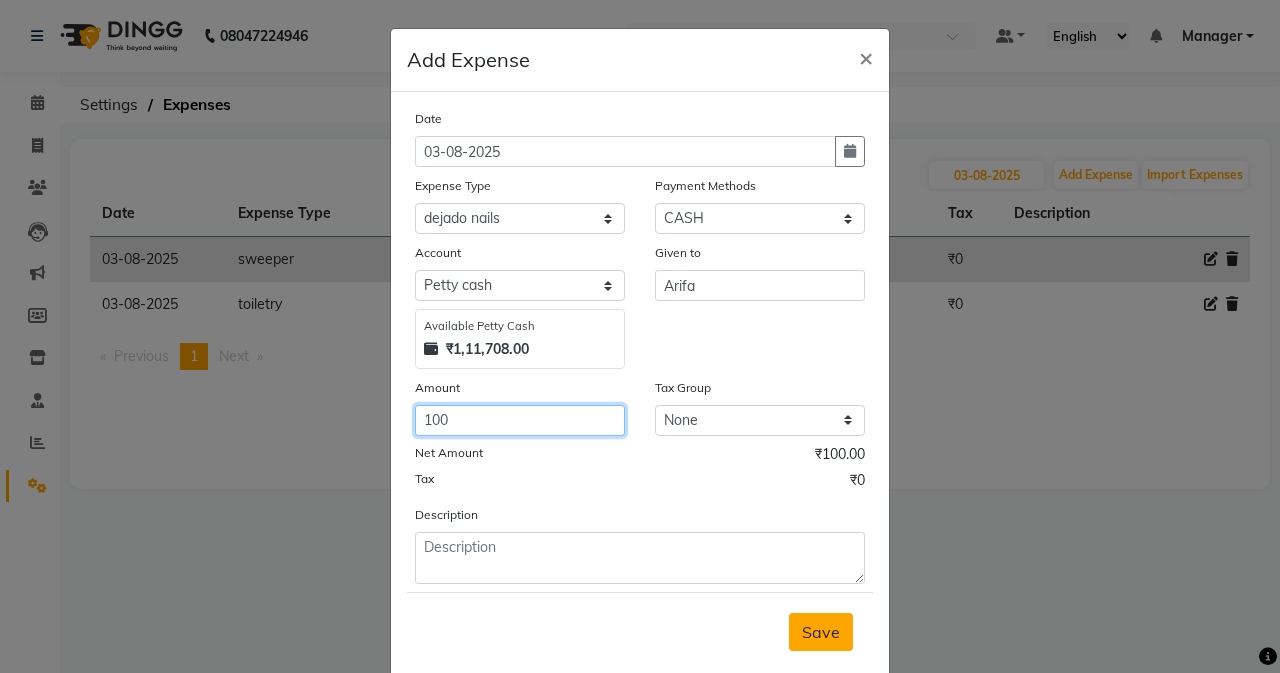 type on "100" 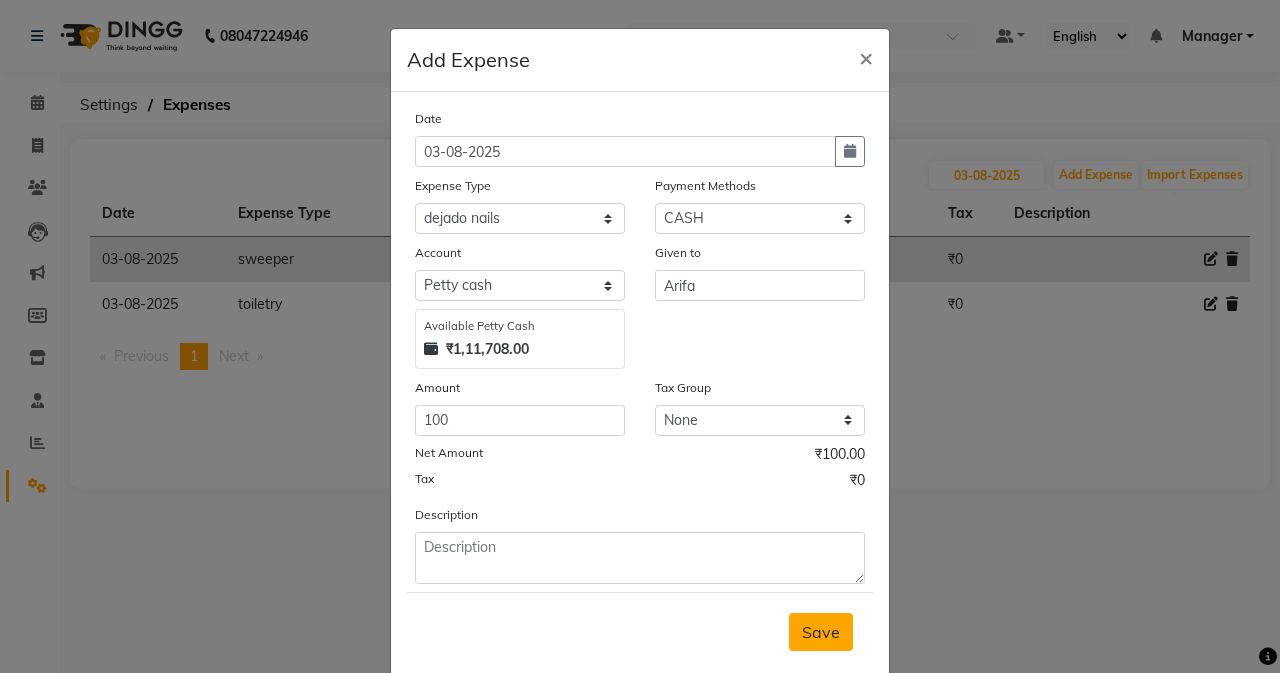 click on "Save" at bounding box center [821, 632] 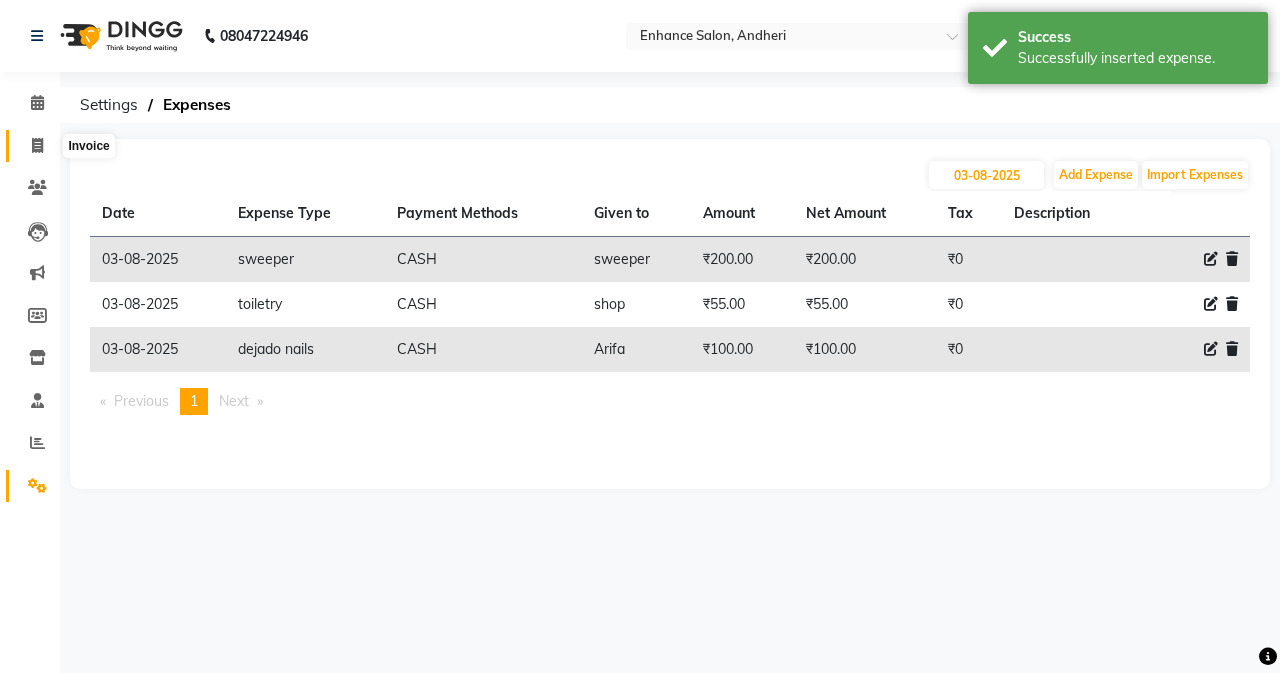 click 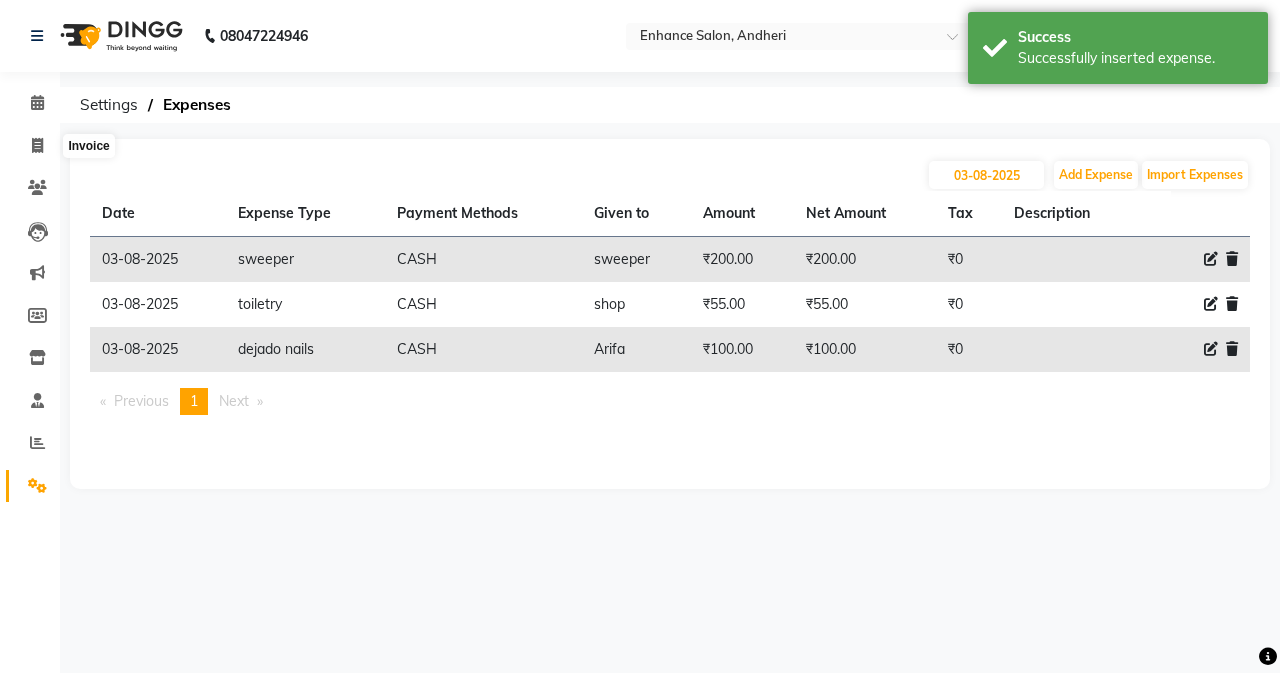 select on "service" 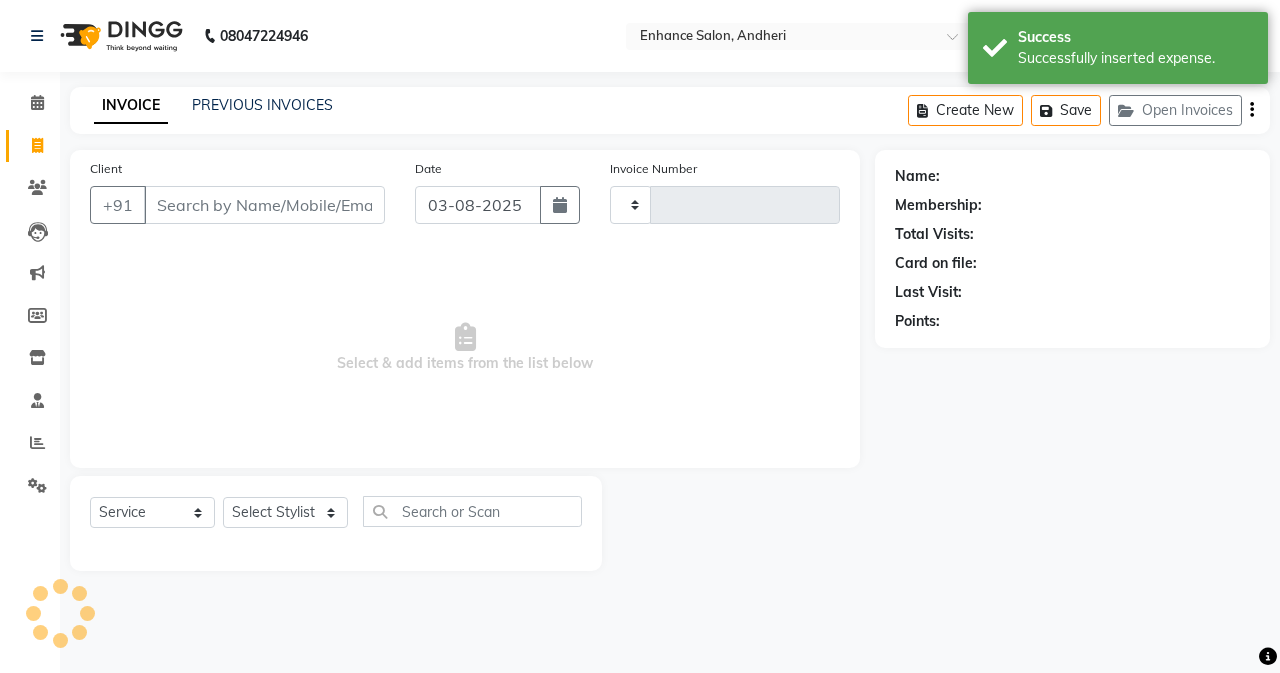 type on "2203" 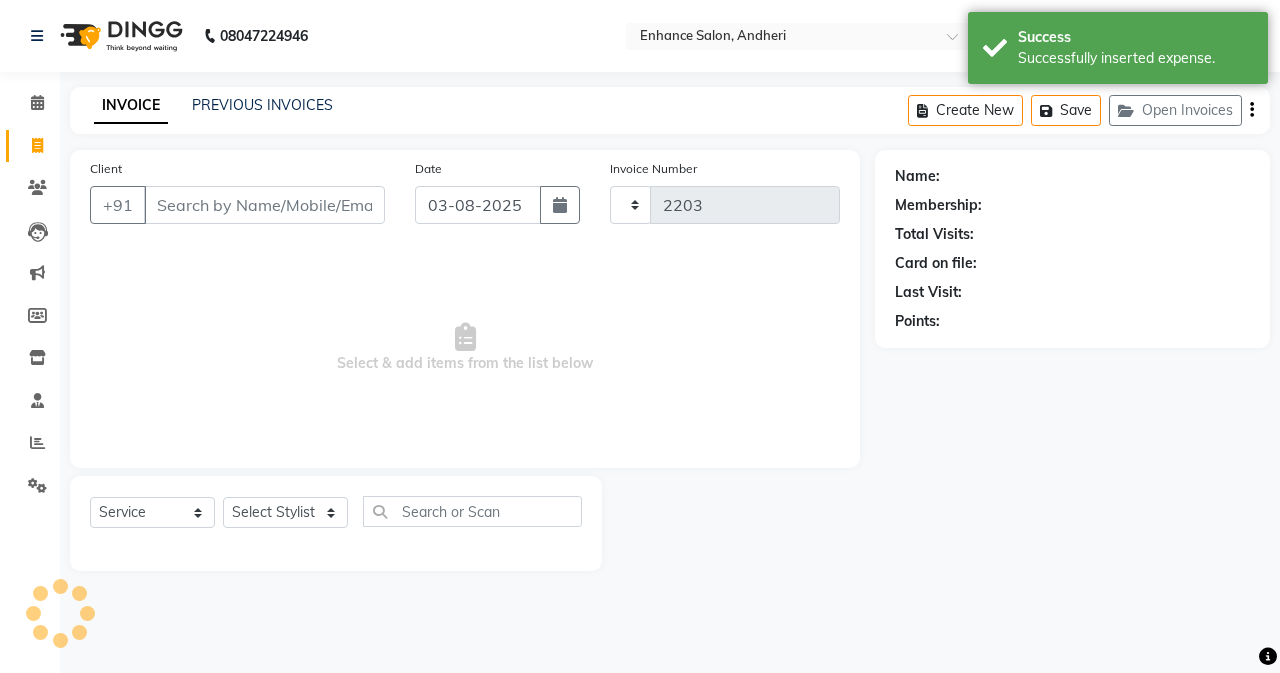 select on "7236" 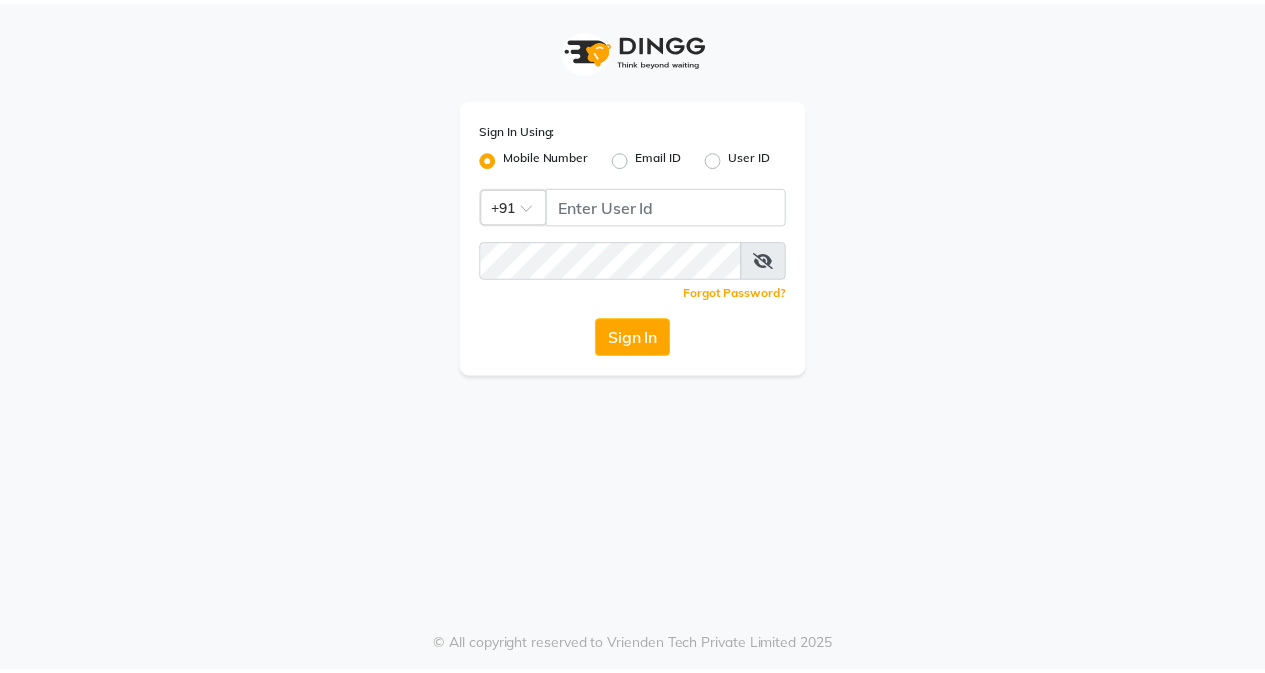 scroll, scrollTop: 0, scrollLeft: 0, axis: both 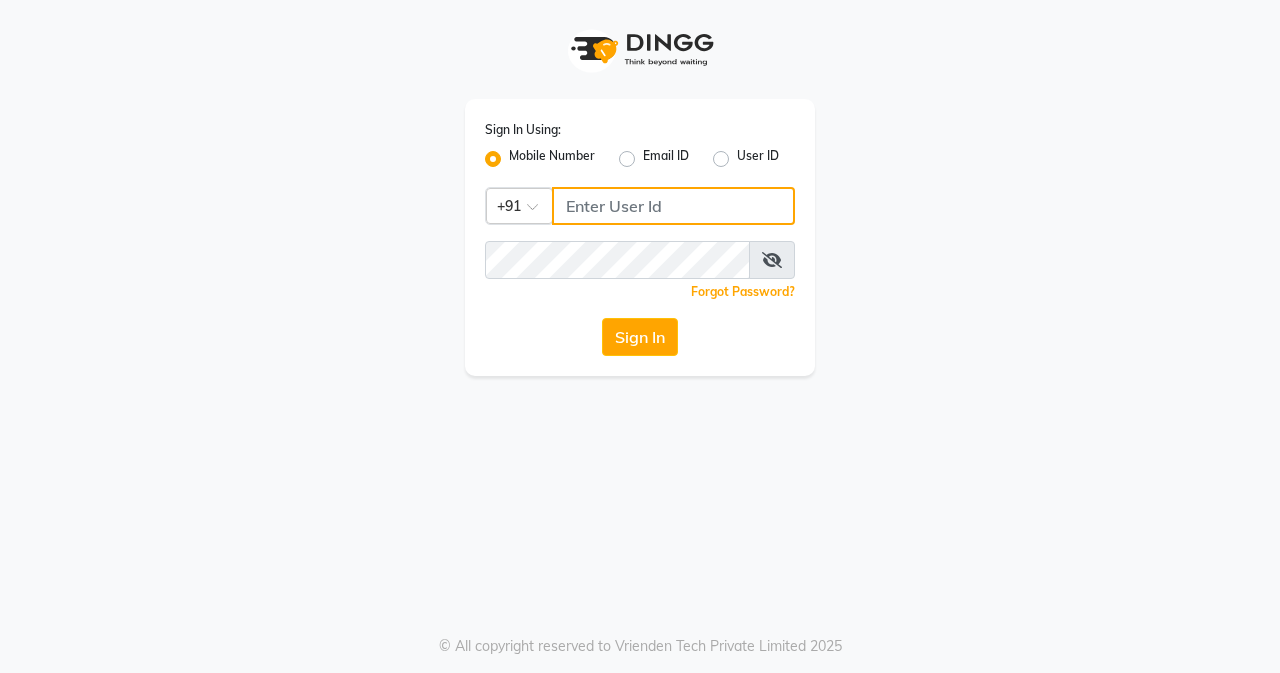 click 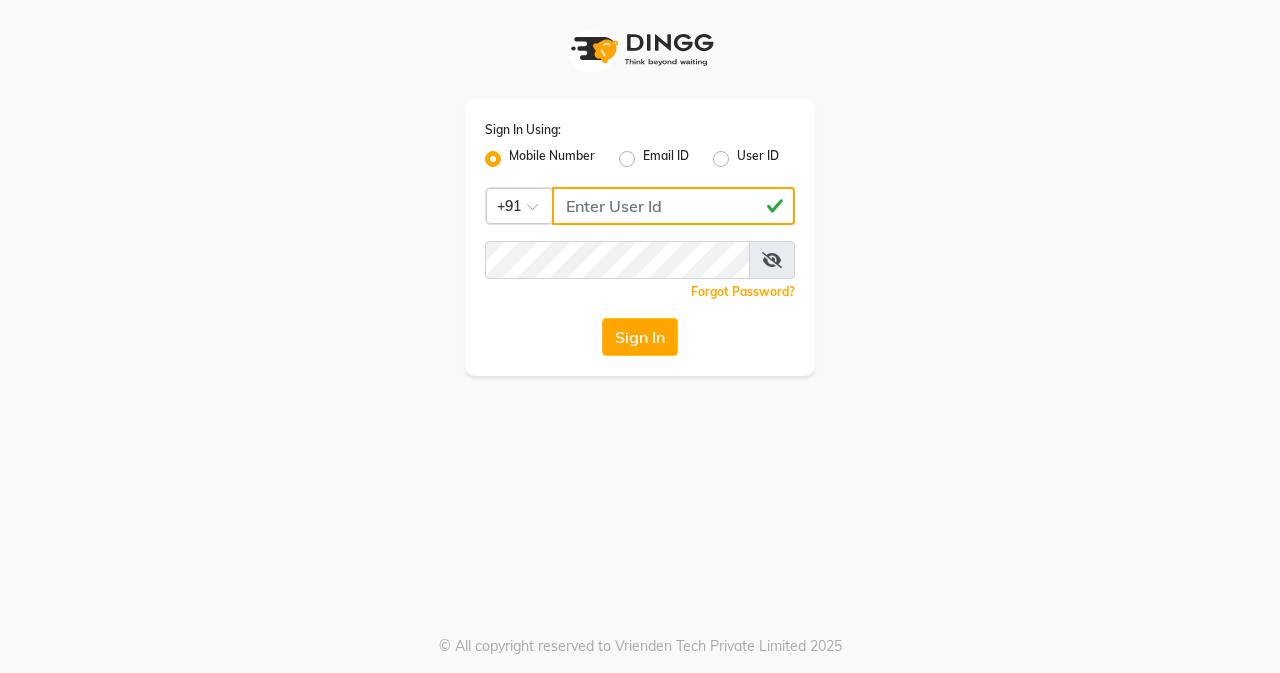 type on "7045700805" 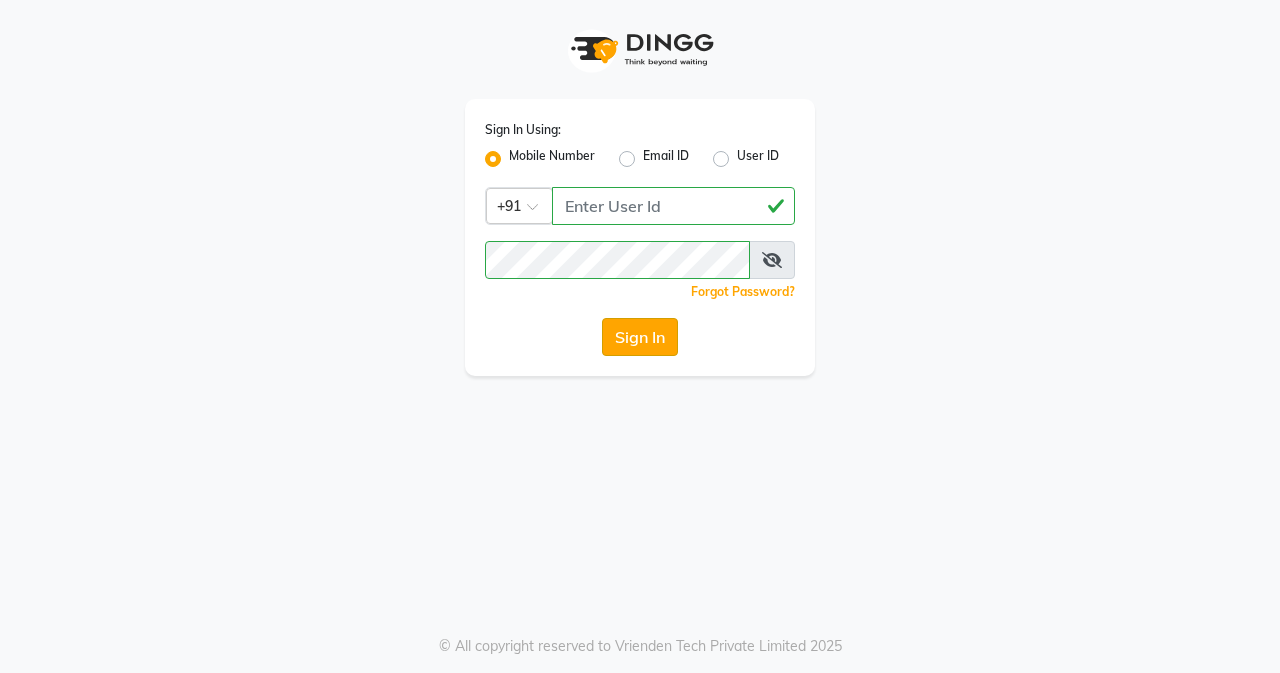 click on "Sign In" 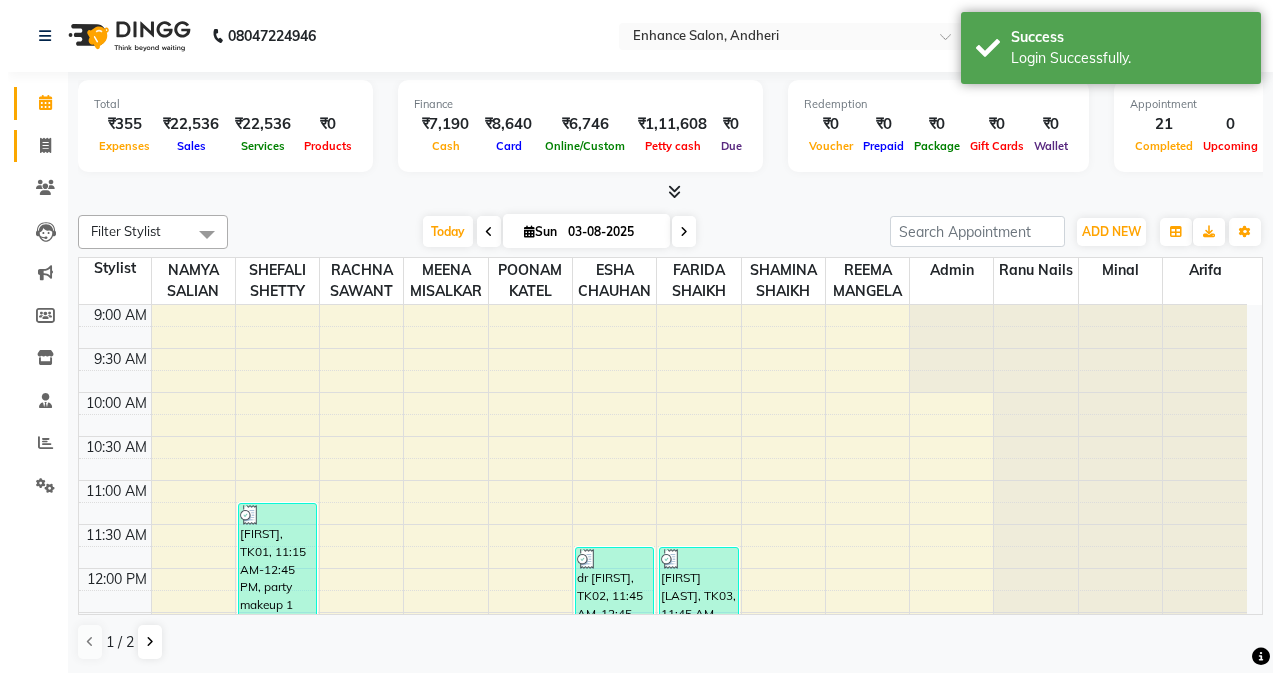 scroll, scrollTop: 0, scrollLeft: 0, axis: both 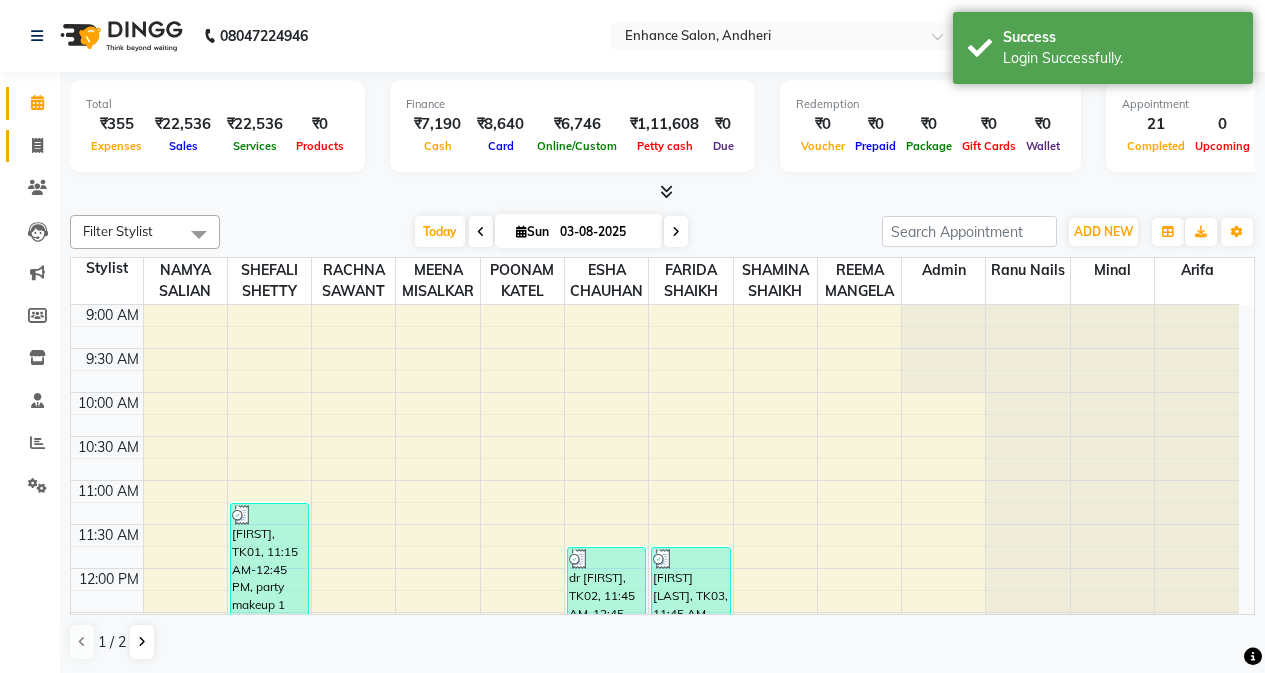 click 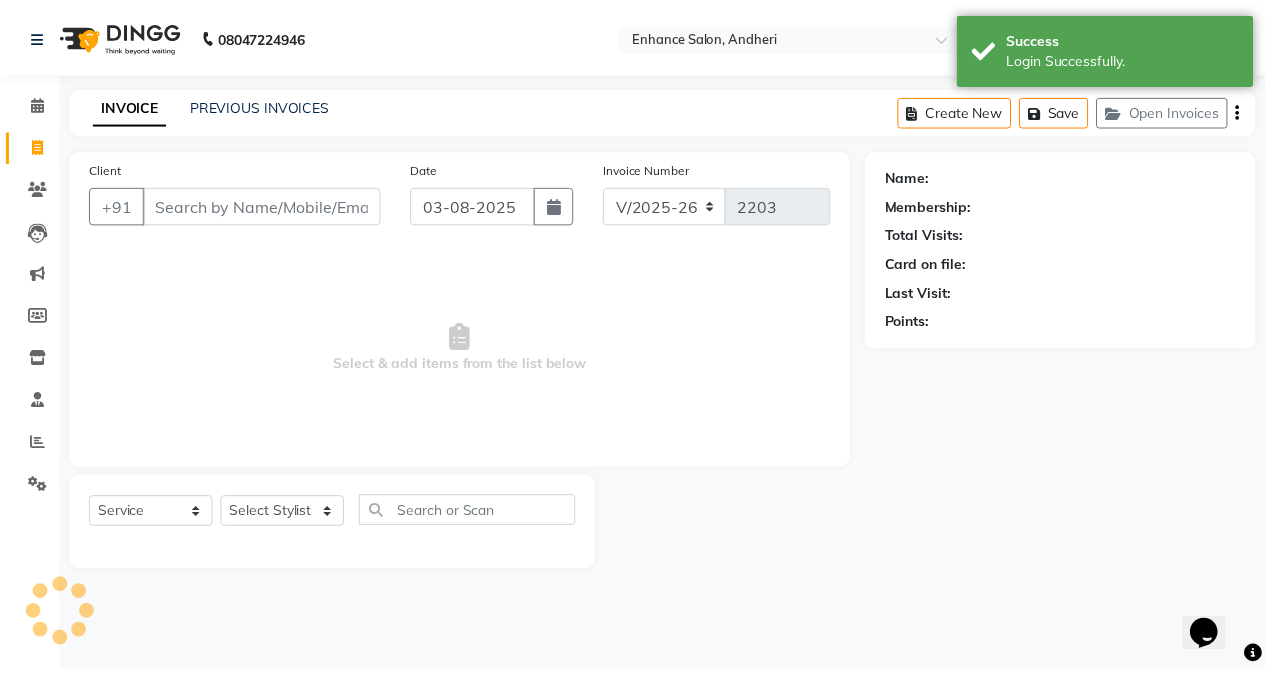 scroll, scrollTop: 0, scrollLeft: 0, axis: both 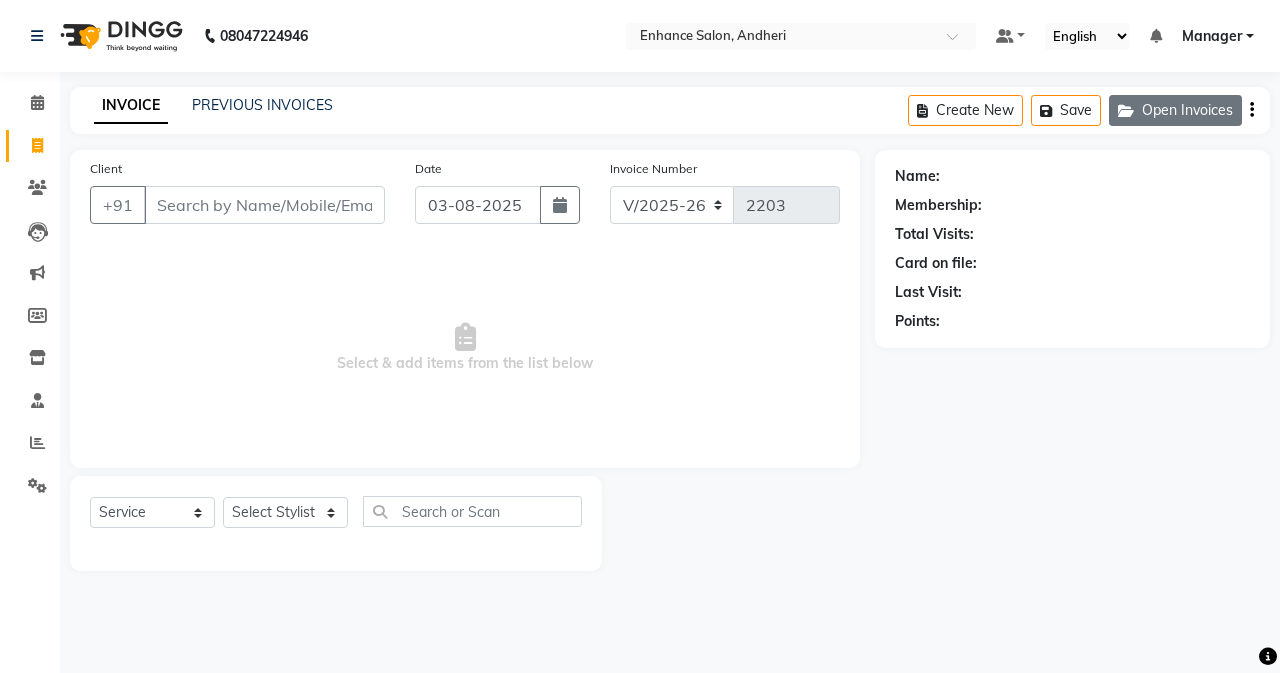click on "Open Invoices" 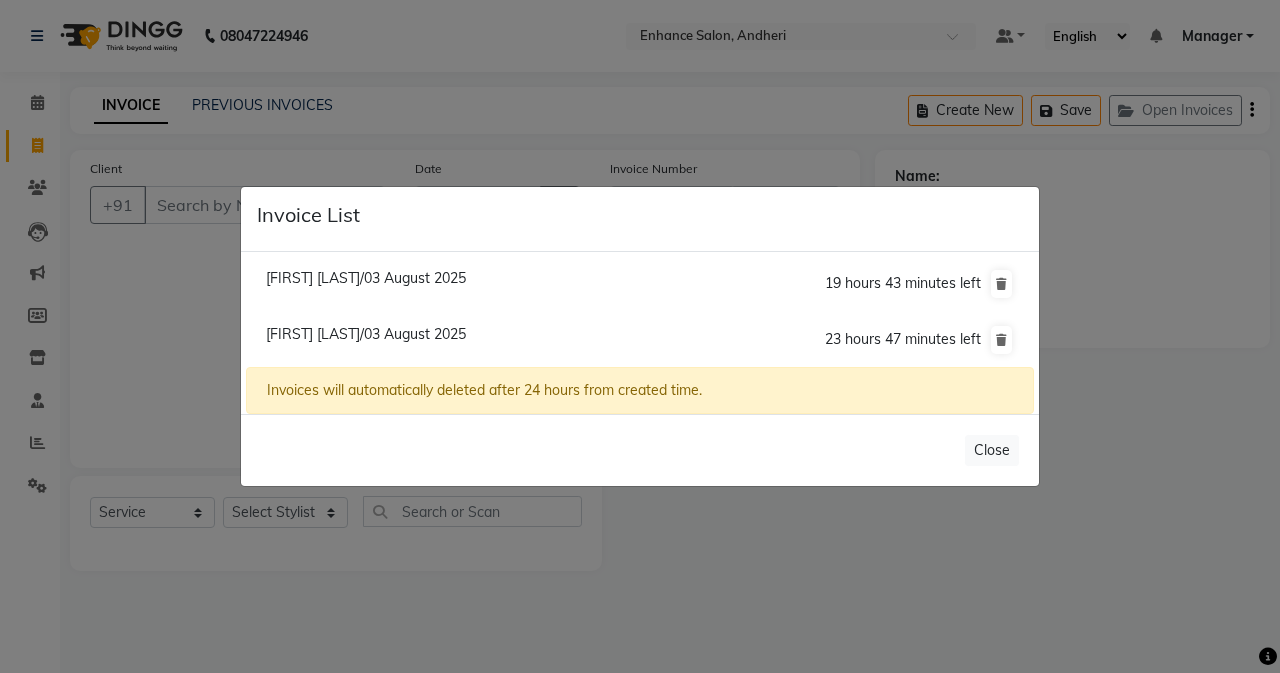 click on "Nikita Kumar/03 August 2025" 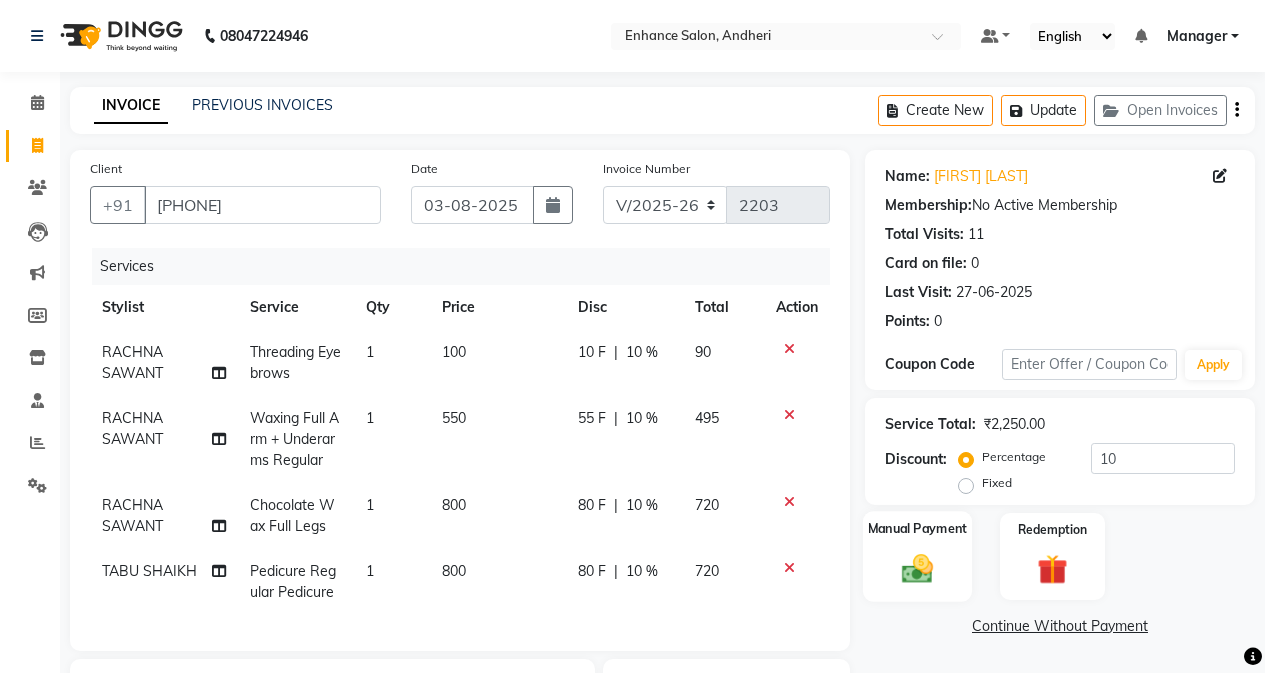 click 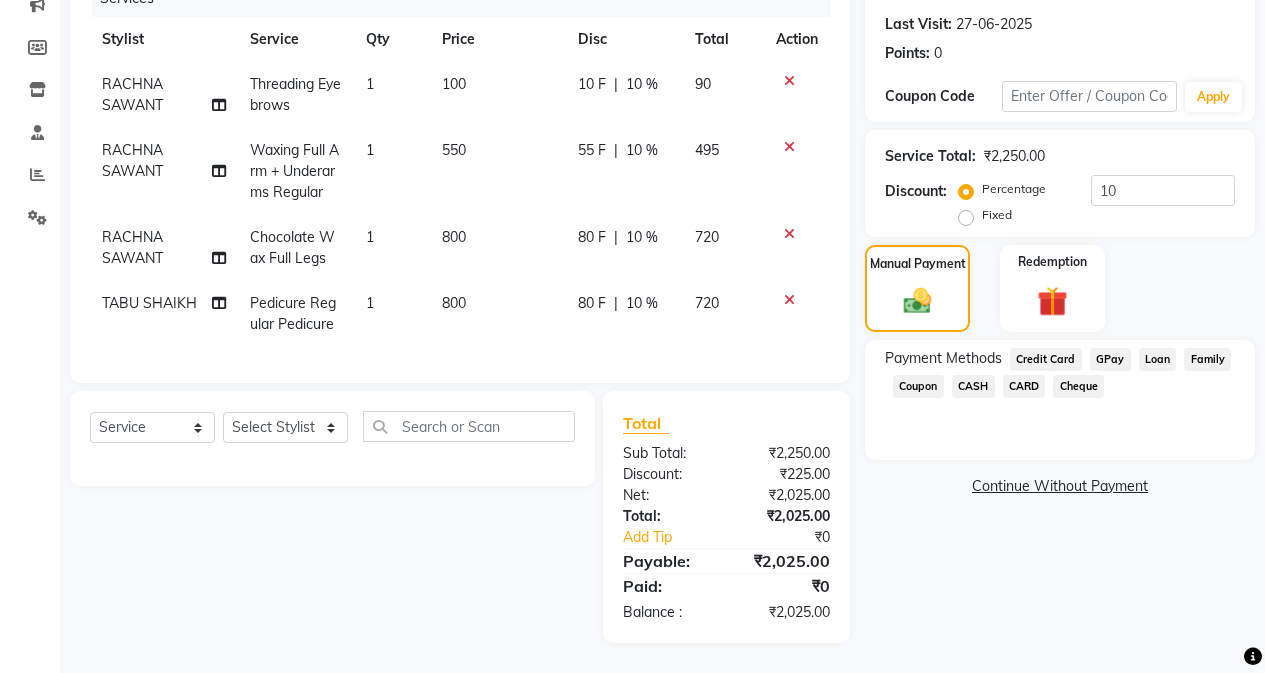 scroll, scrollTop: 283, scrollLeft: 0, axis: vertical 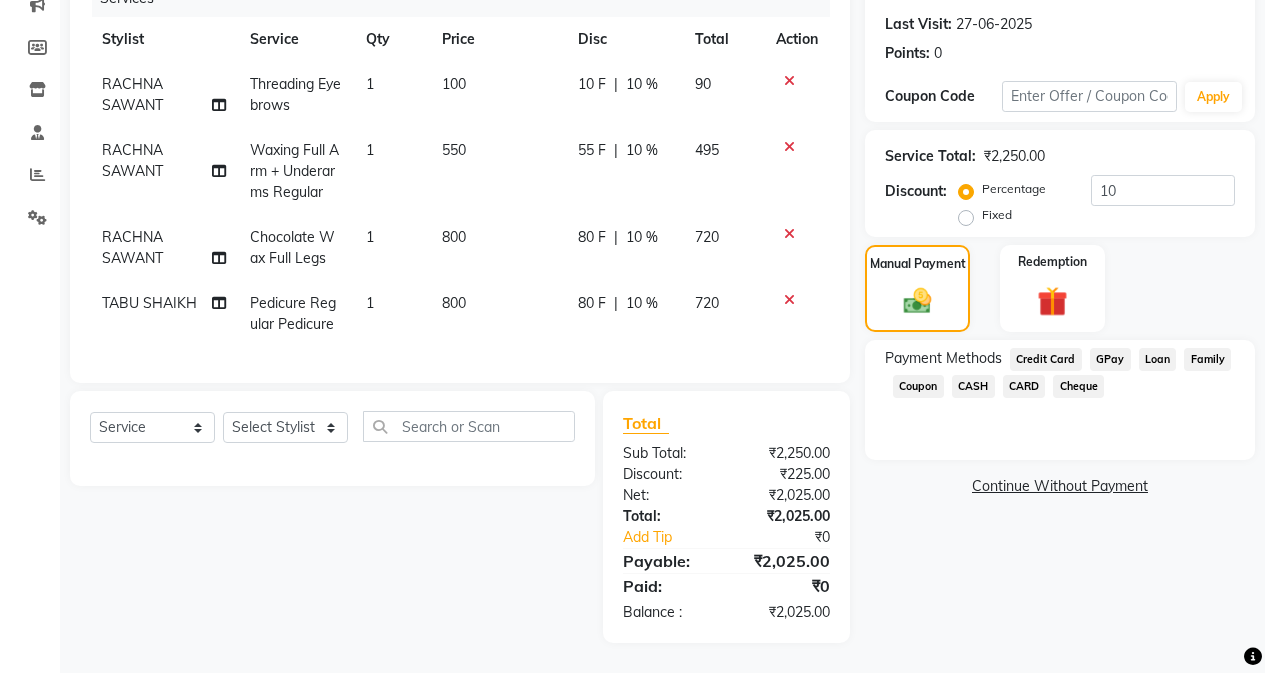 click on "GPay" 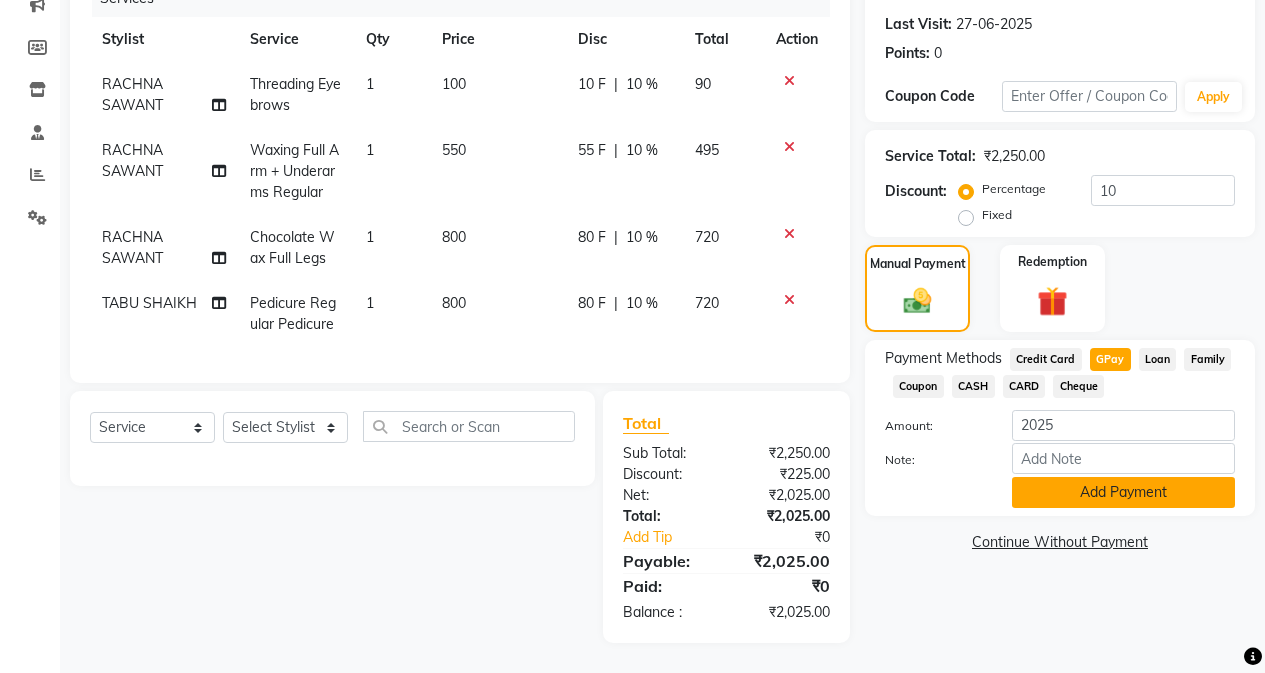click on "Add Payment" 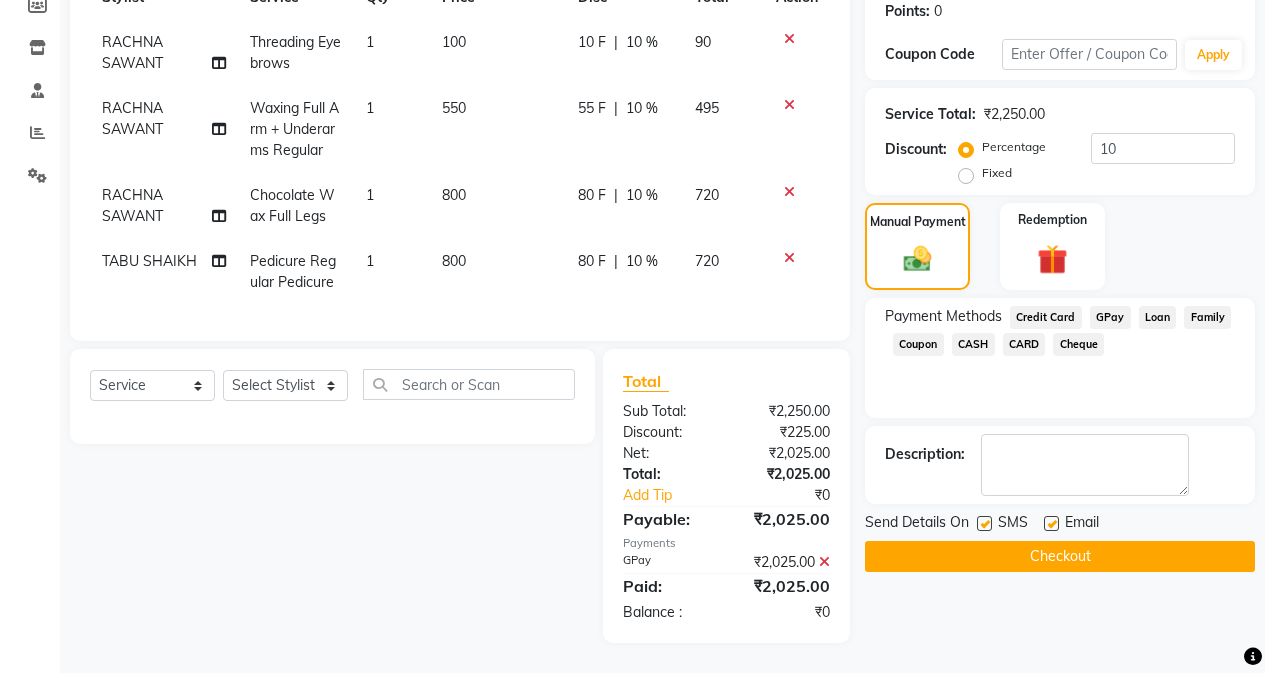 scroll, scrollTop: 325, scrollLeft: 0, axis: vertical 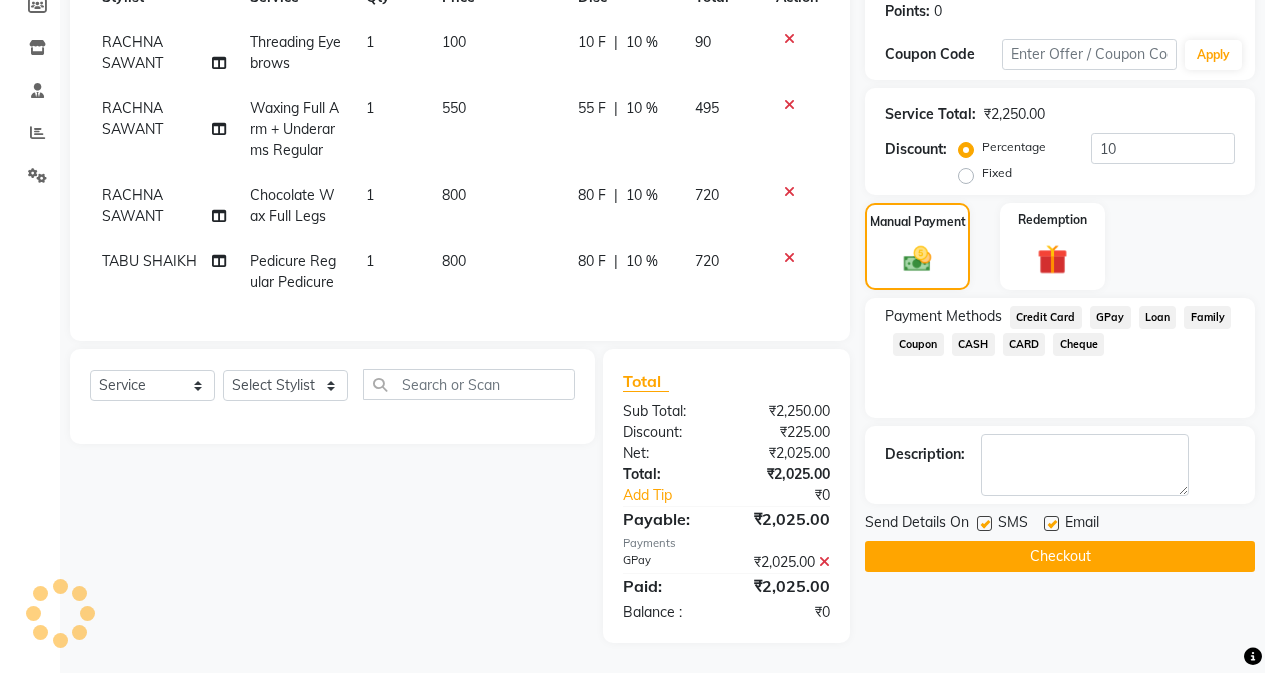 click on "Checkout" 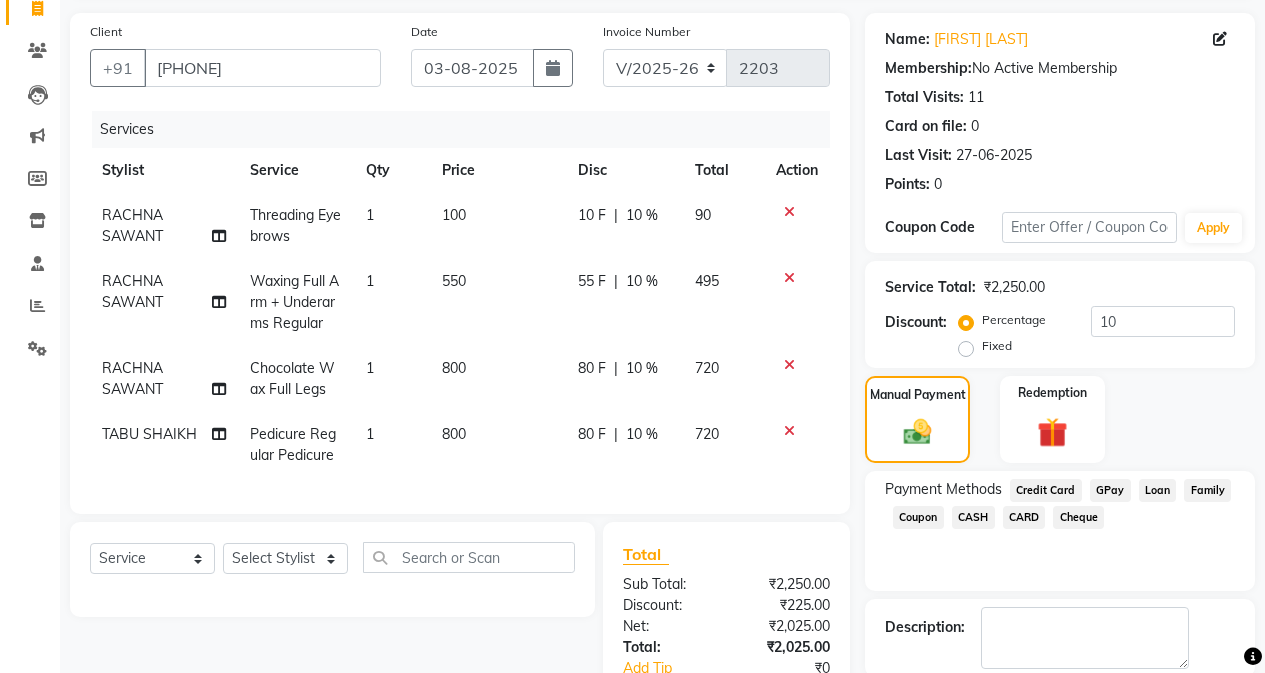 scroll, scrollTop: 125, scrollLeft: 0, axis: vertical 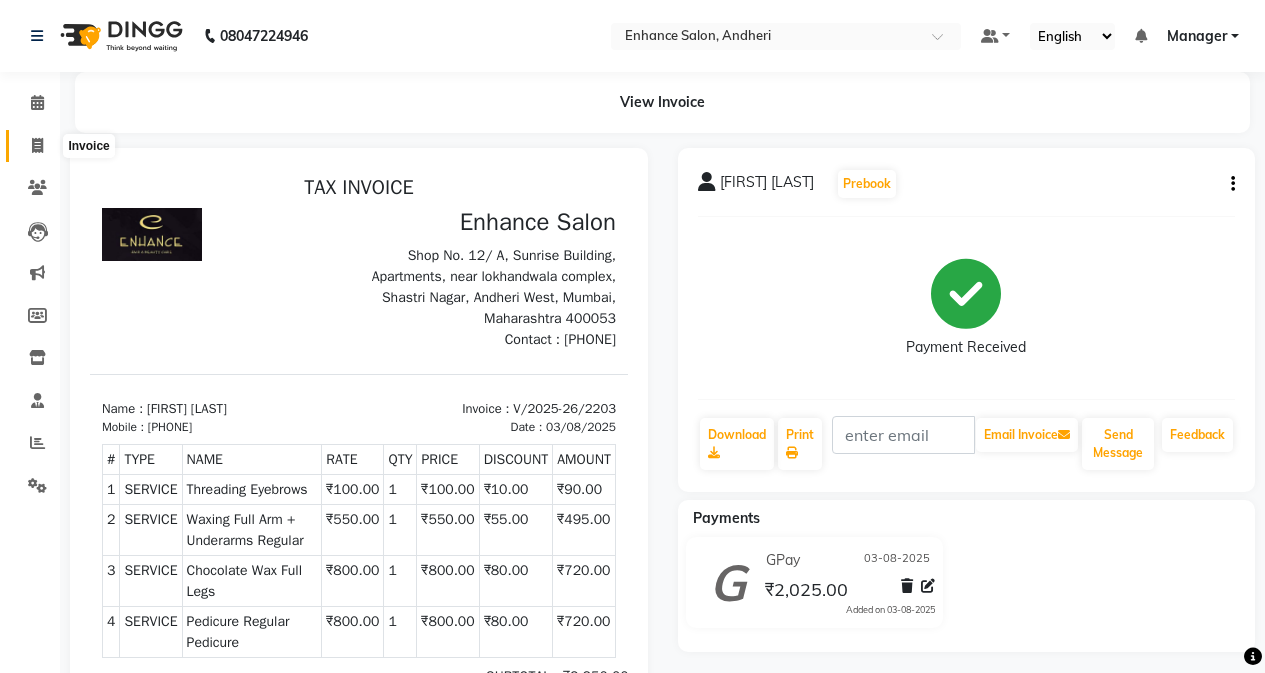 click 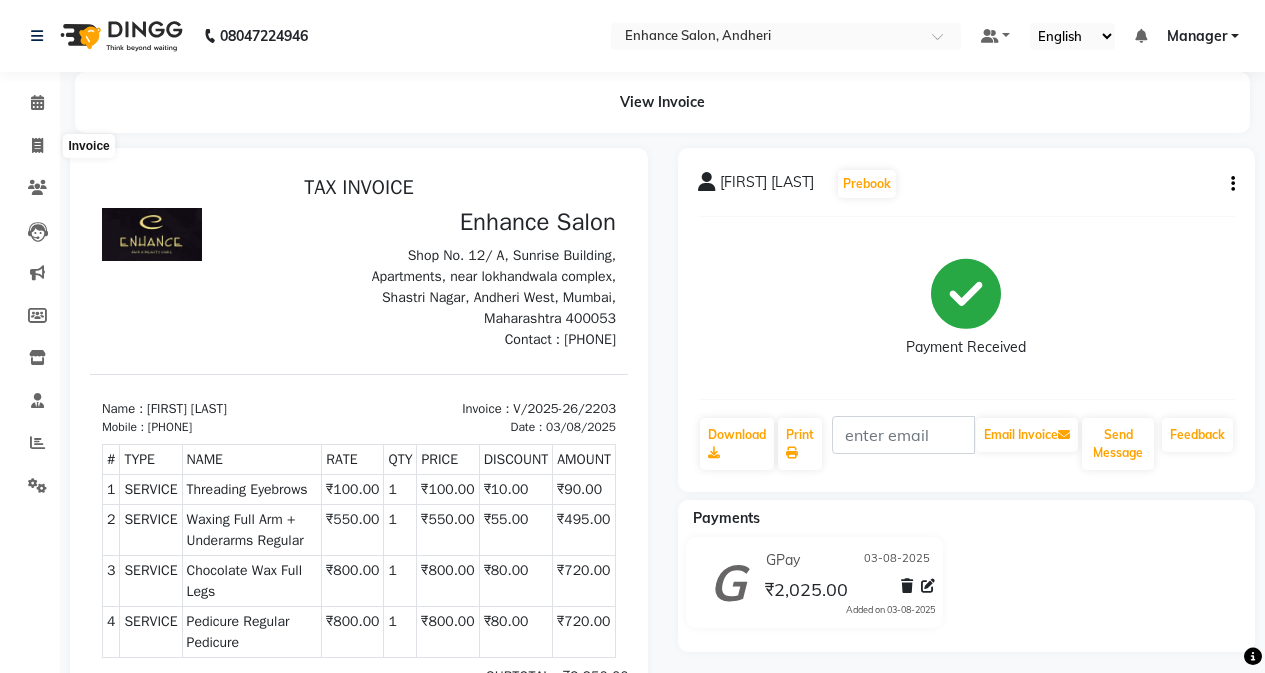 select on "service" 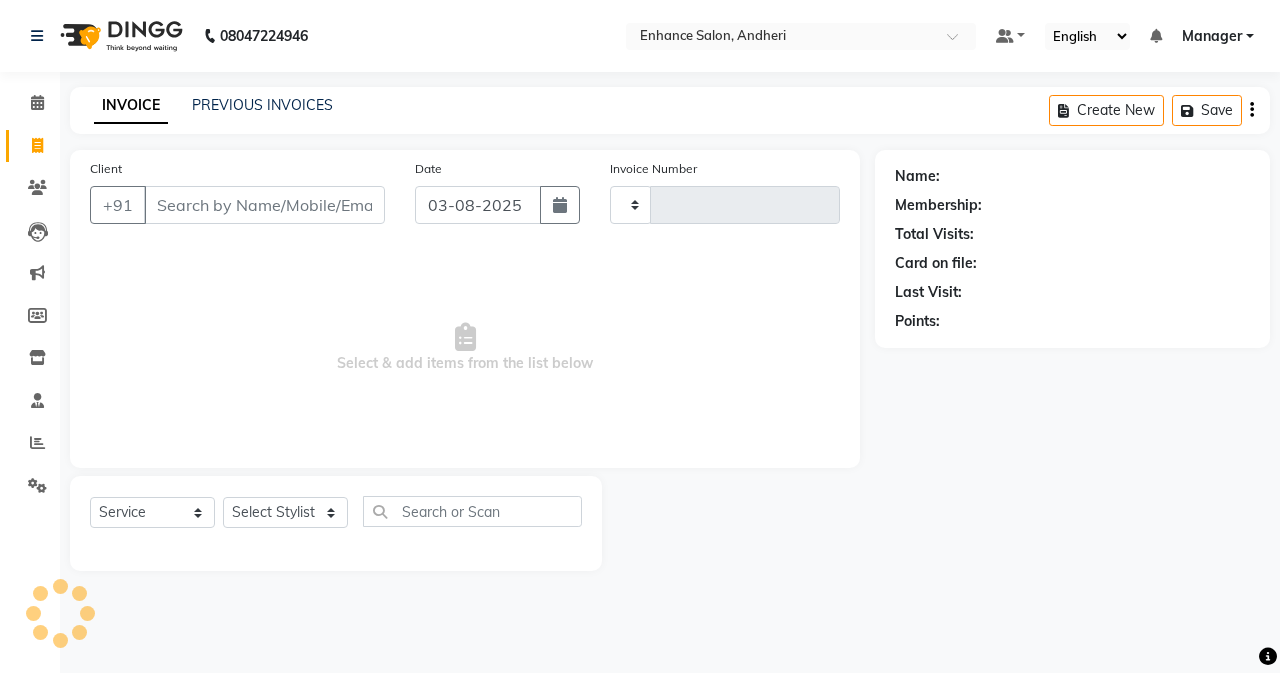 type on "2204" 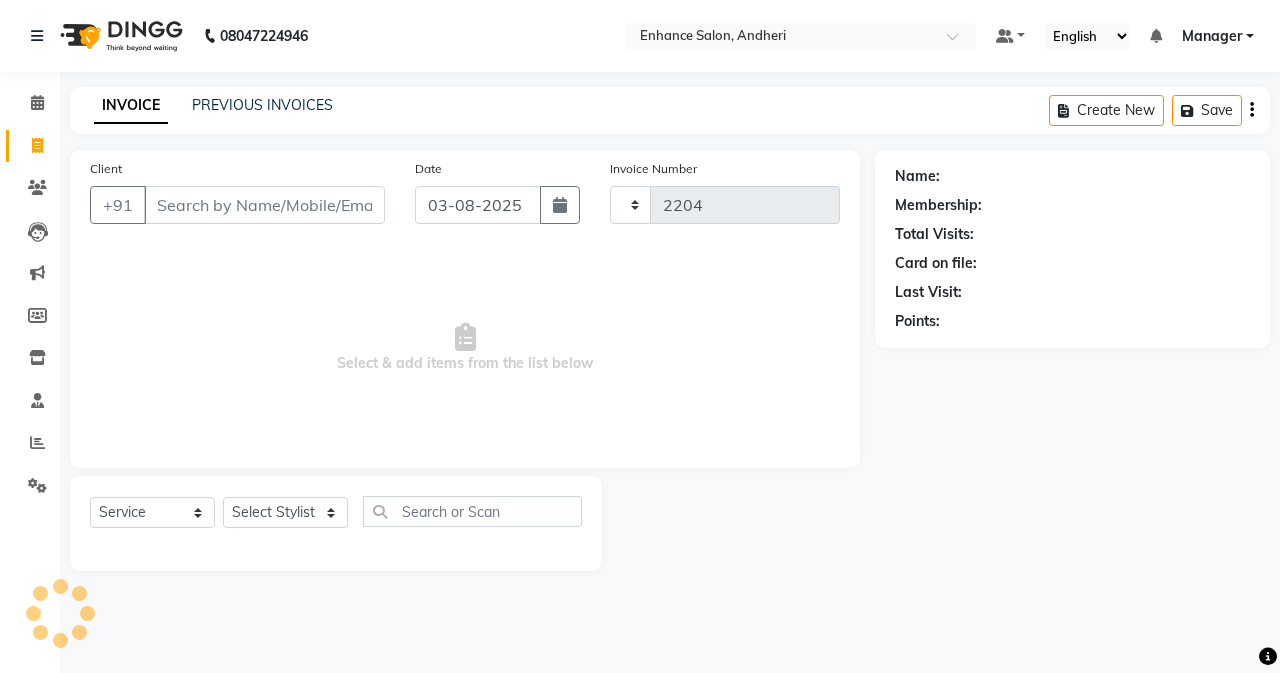 select on "7236" 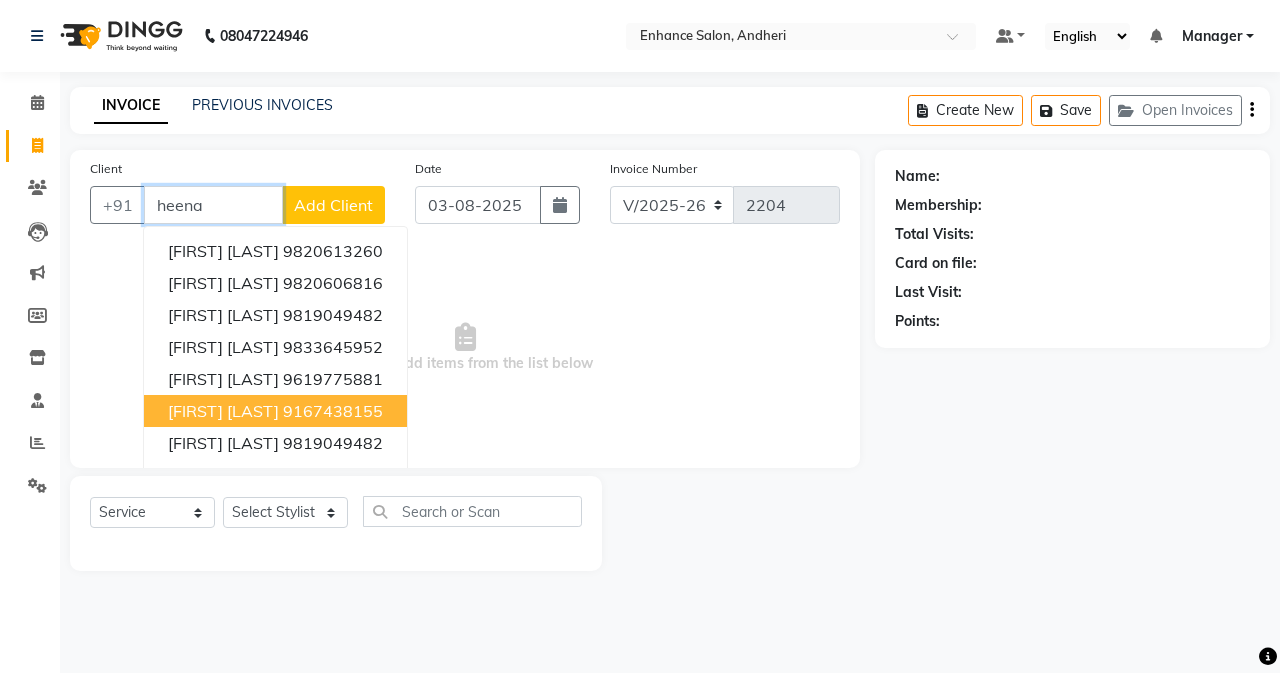 click on "9167438155" at bounding box center [333, 411] 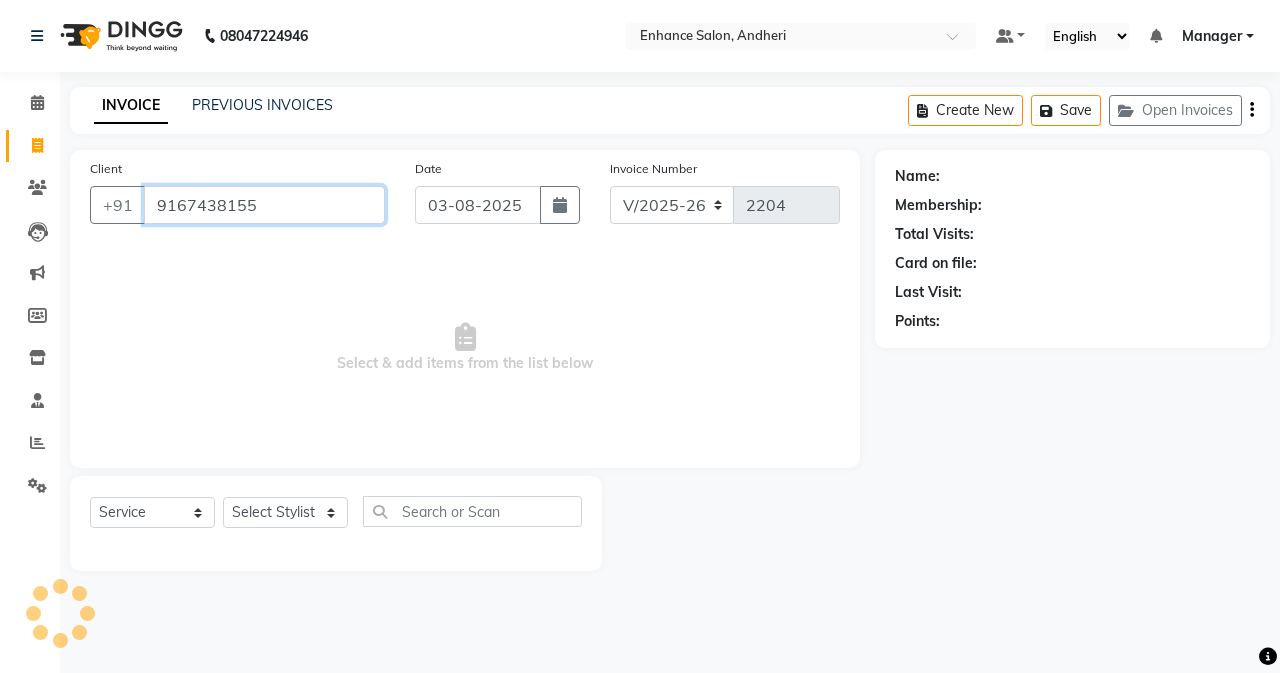 type on "9167438155" 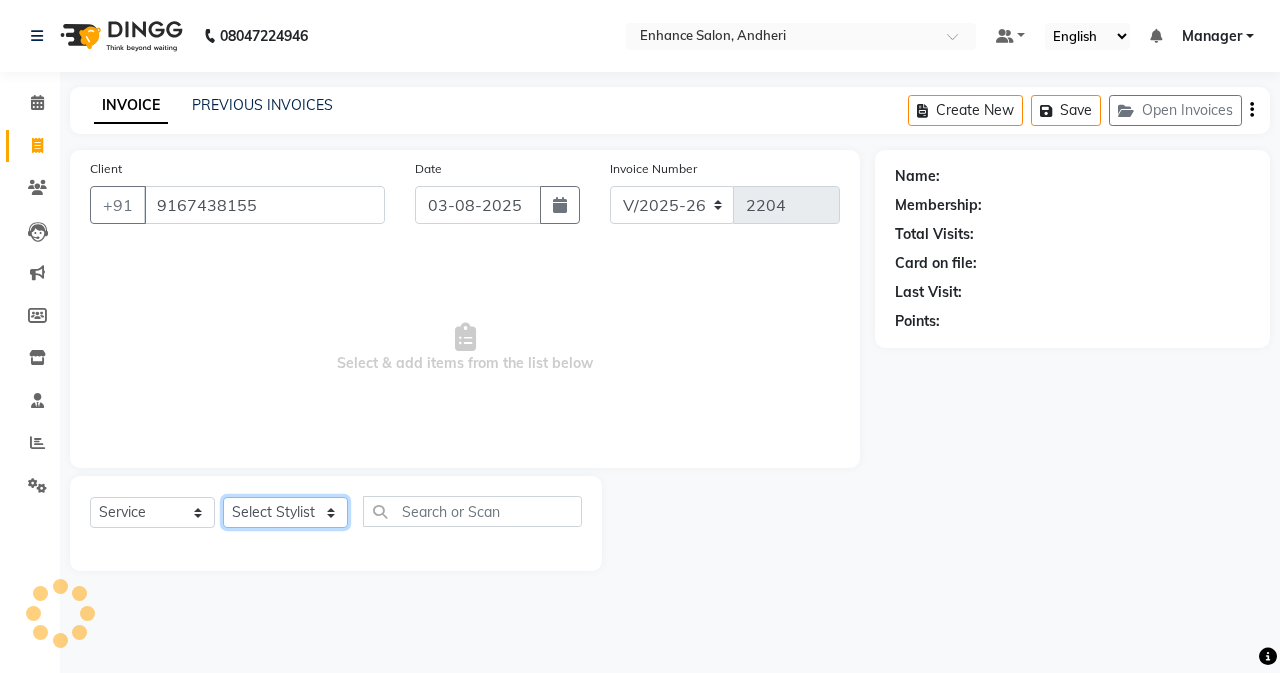 click on "Select Stylist Admin [FIRST]  [FIRST] [LAST] Manager [FIRST] [LAST] [FIRST] [LAST] [FIRST] [LAST] [FIRST] [LAST] [FIRST] [LAST] [FIRST] [LAST] [FIRST] [LAST] [FIRST] [LAST] [FIRST] [LAST] [FIRST] [LAST] [FIRST] [LAST]" 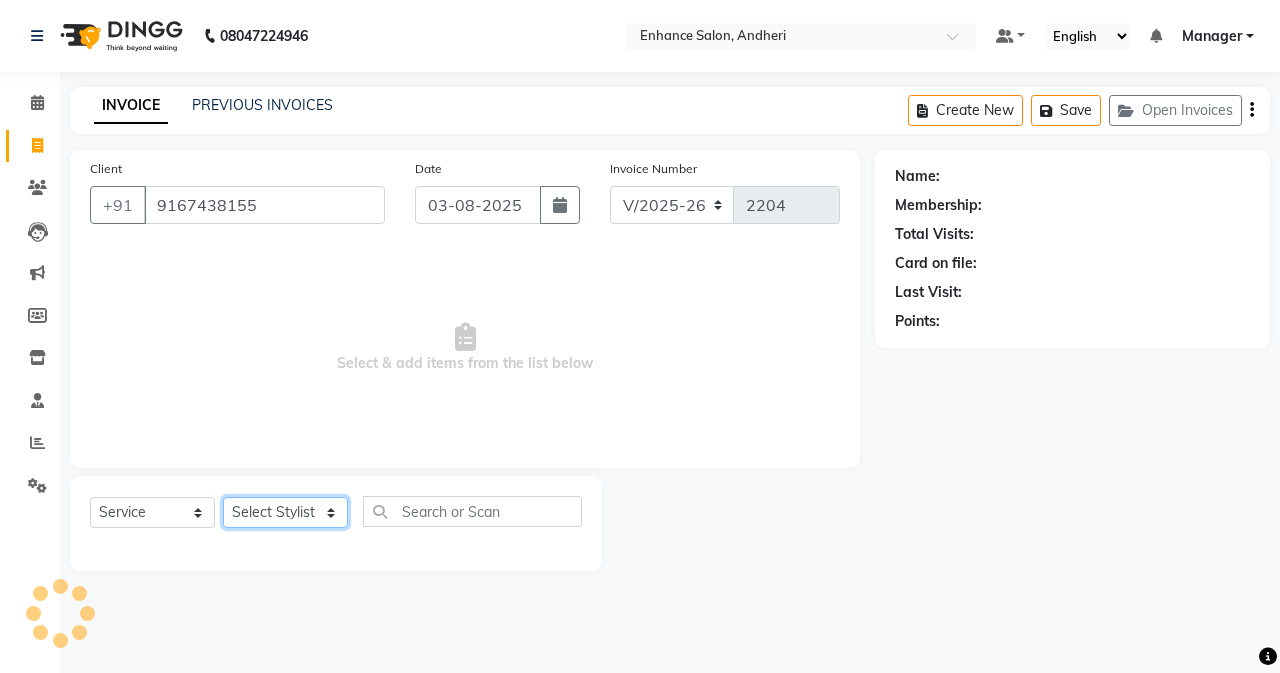 select on "1: Object" 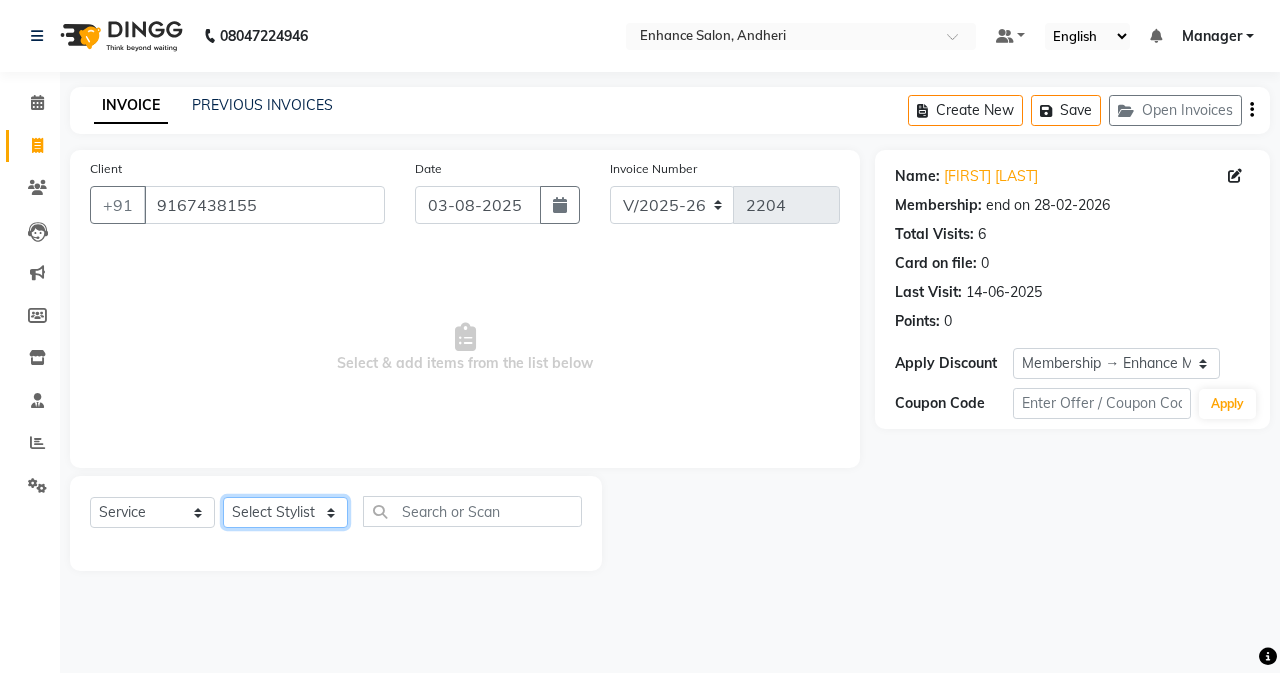 select on "79056" 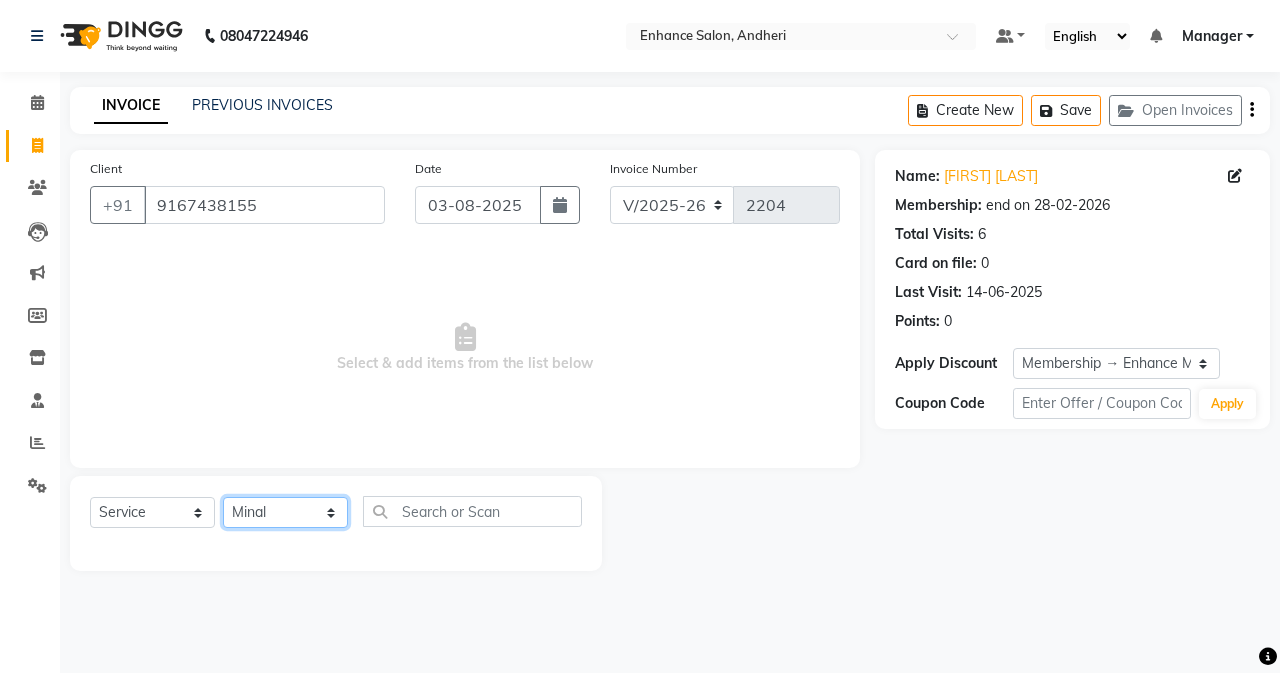 click on "Select Stylist Admin [FIRST]  [FIRST] [LAST] Manager [FIRST] [LAST] [FIRST] [LAST] [FIRST] [LAST] [FIRST] [LAST] [FIRST] [LAST] [FIRST] [LAST] [FIRST] [LAST] [FIRST] [LAST] [FIRST] [LAST] [FIRST] [LAST] [FIRST] [LAST]" 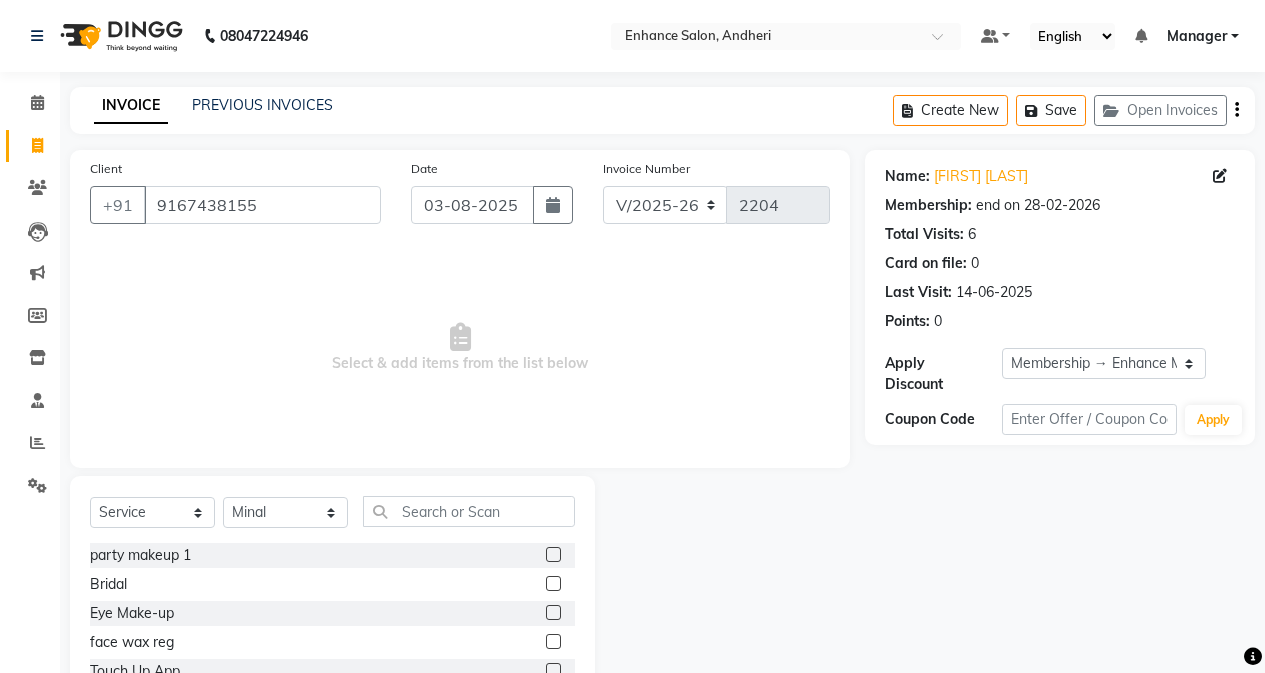 drag, startPoint x: 408, startPoint y: 487, endPoint x: 407, endPoint y: 511, distance: 24.020824 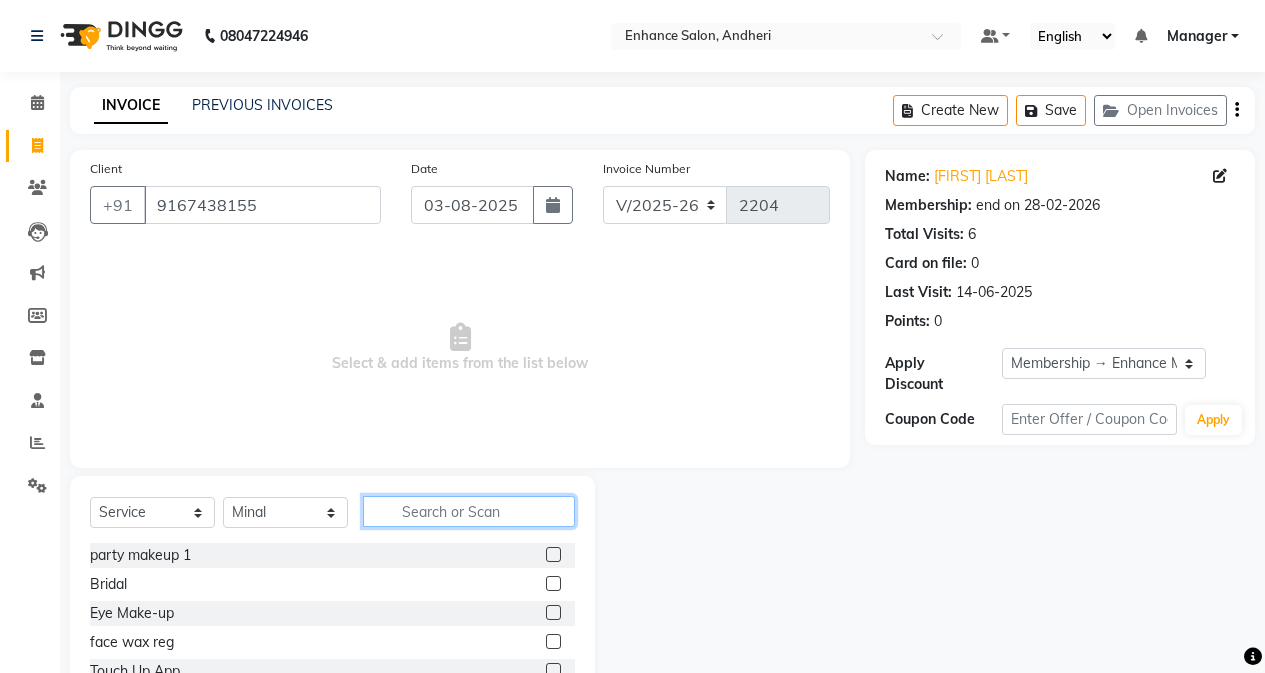 click 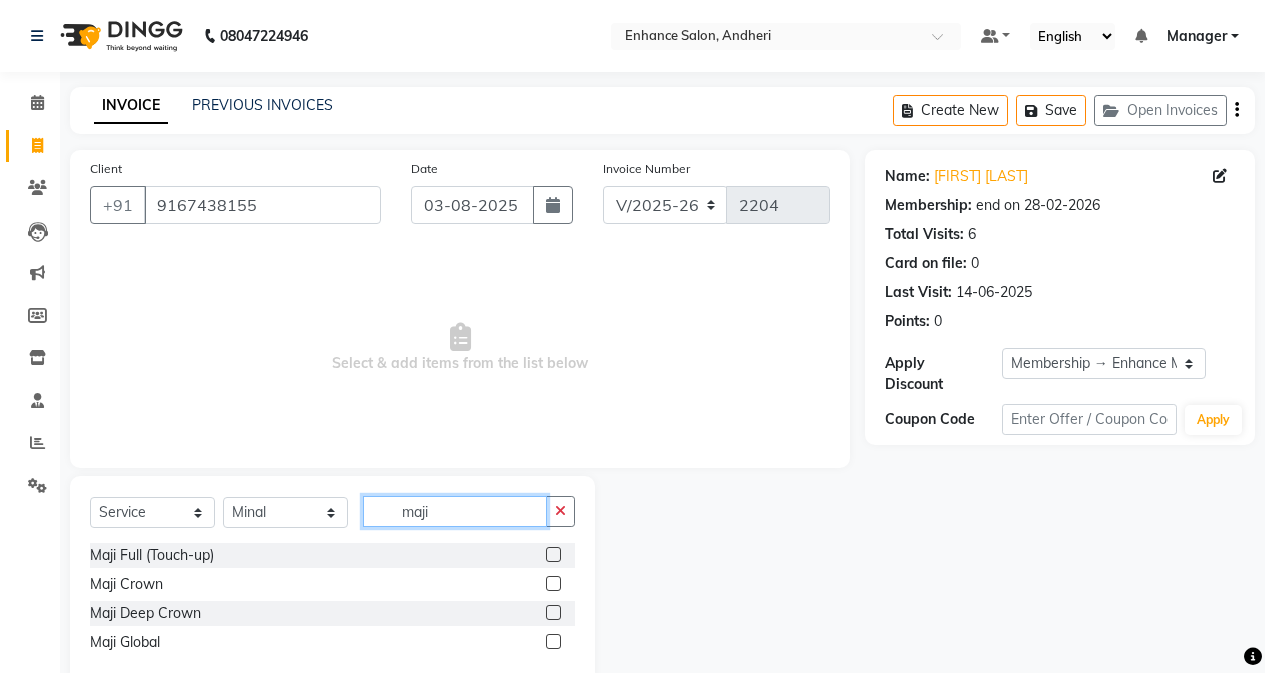 type on "maji" 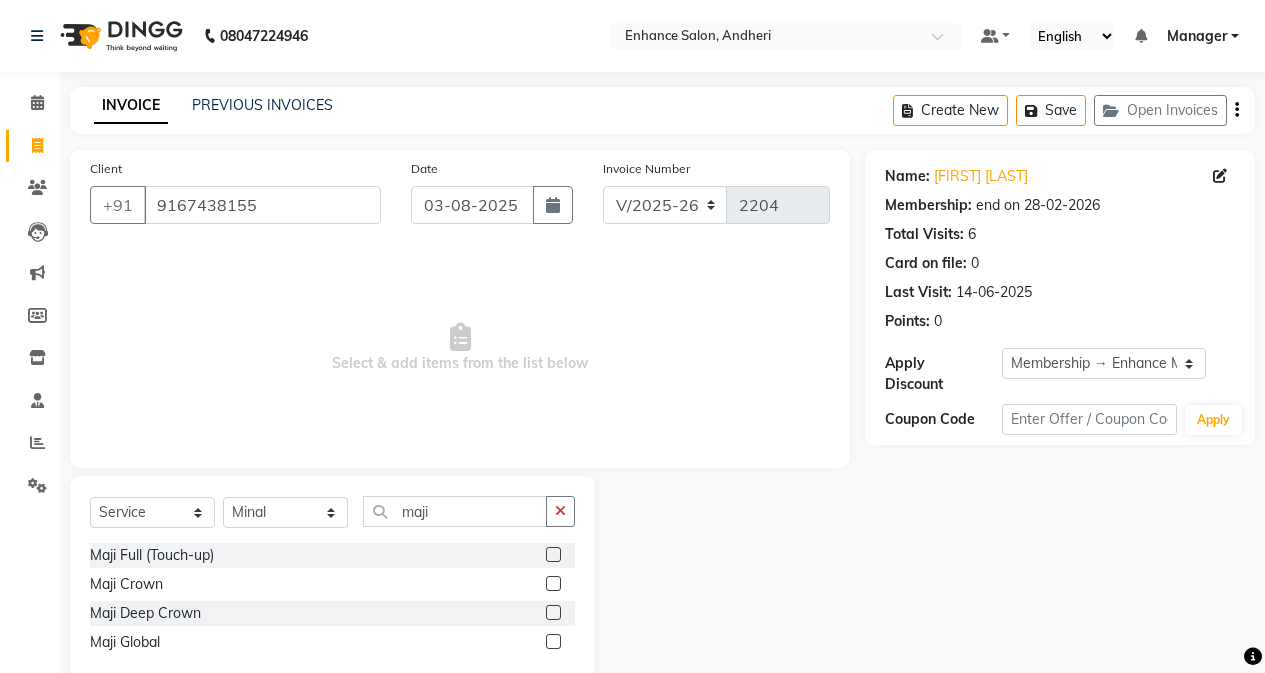 click 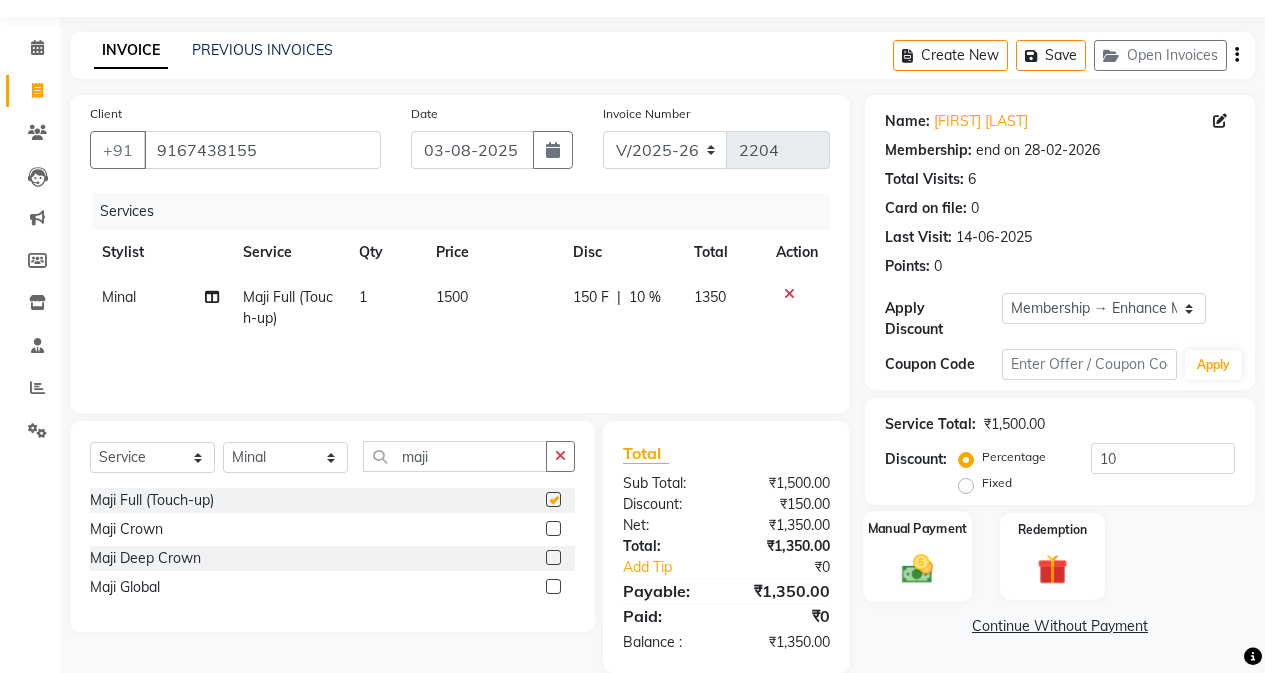 scroll, scrollTop: 85, scrollLeft: 0, axis: vertical 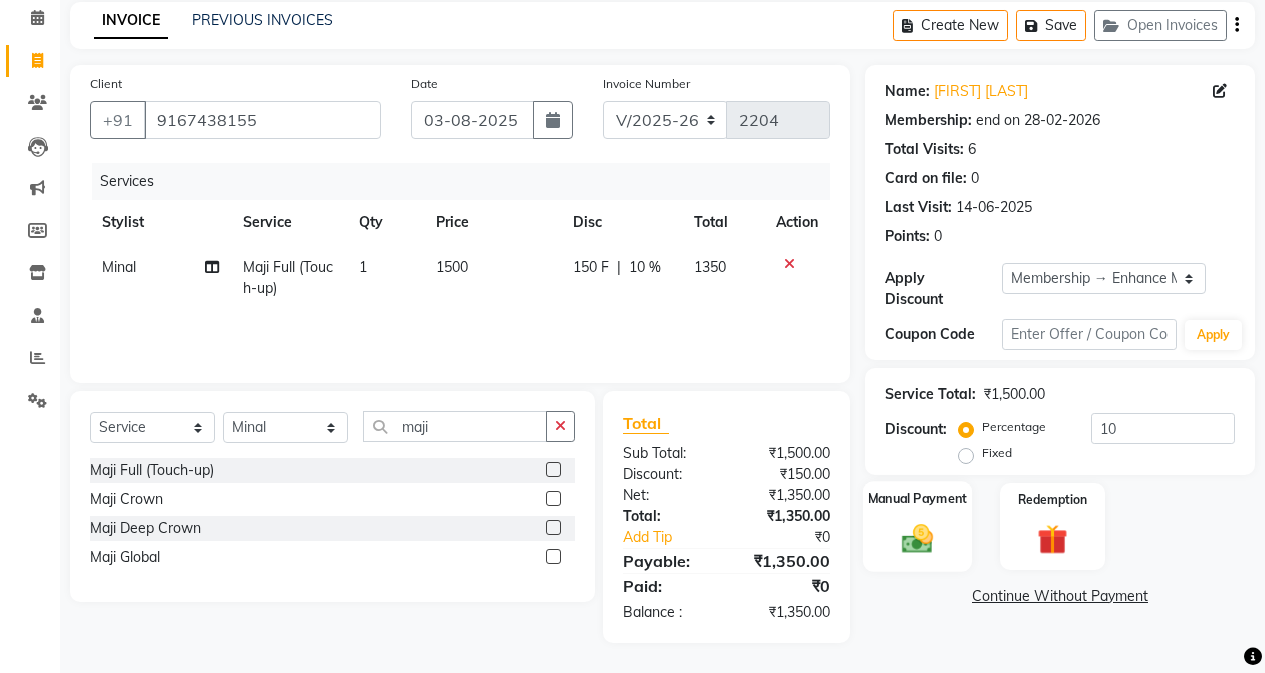 checkbox on "false" 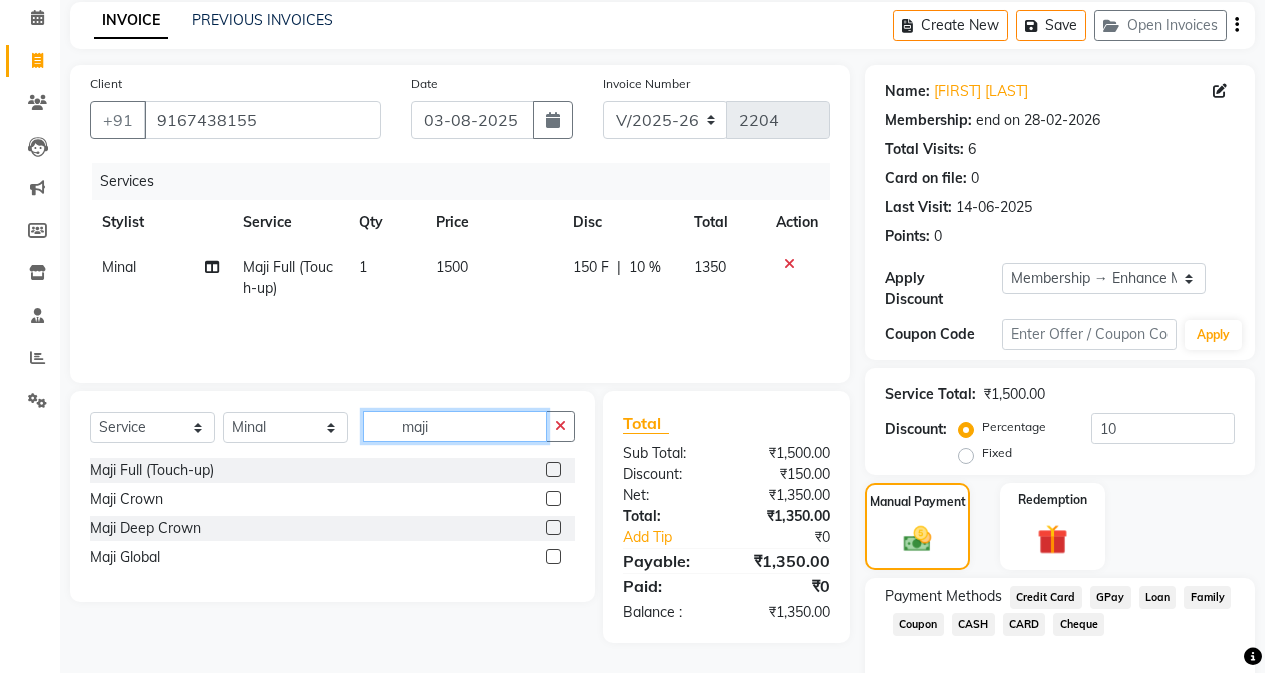 click on "maji" 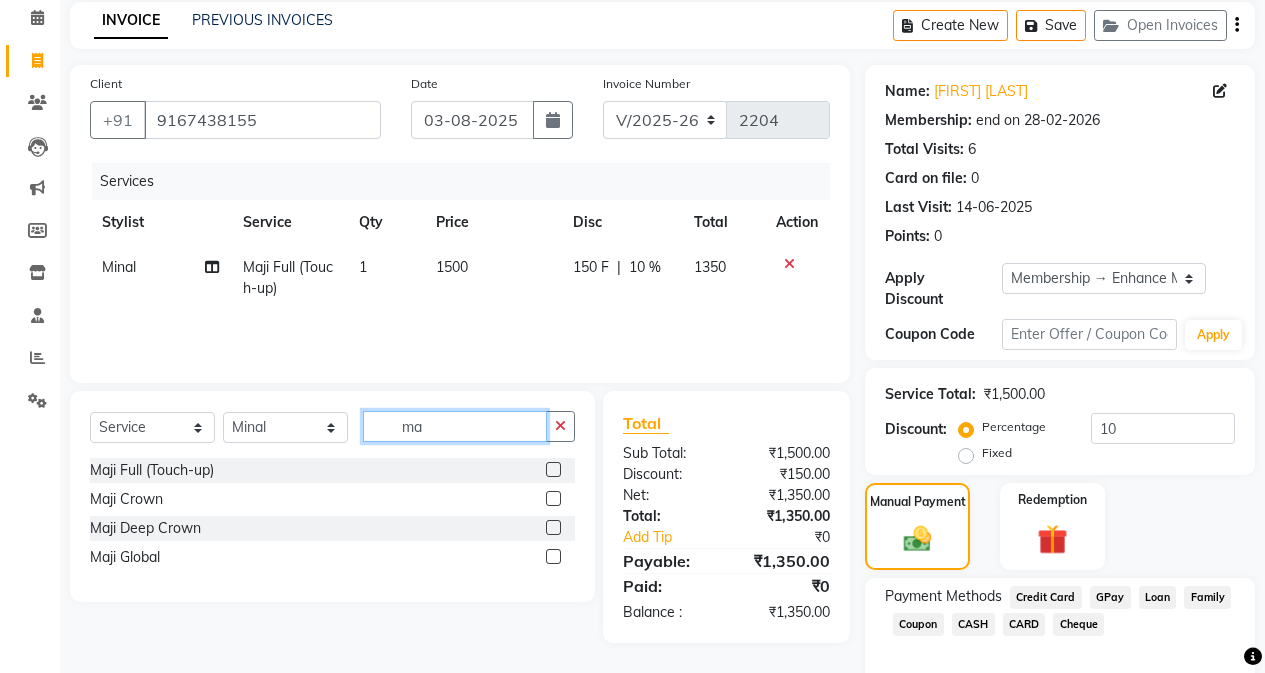 type on "m" 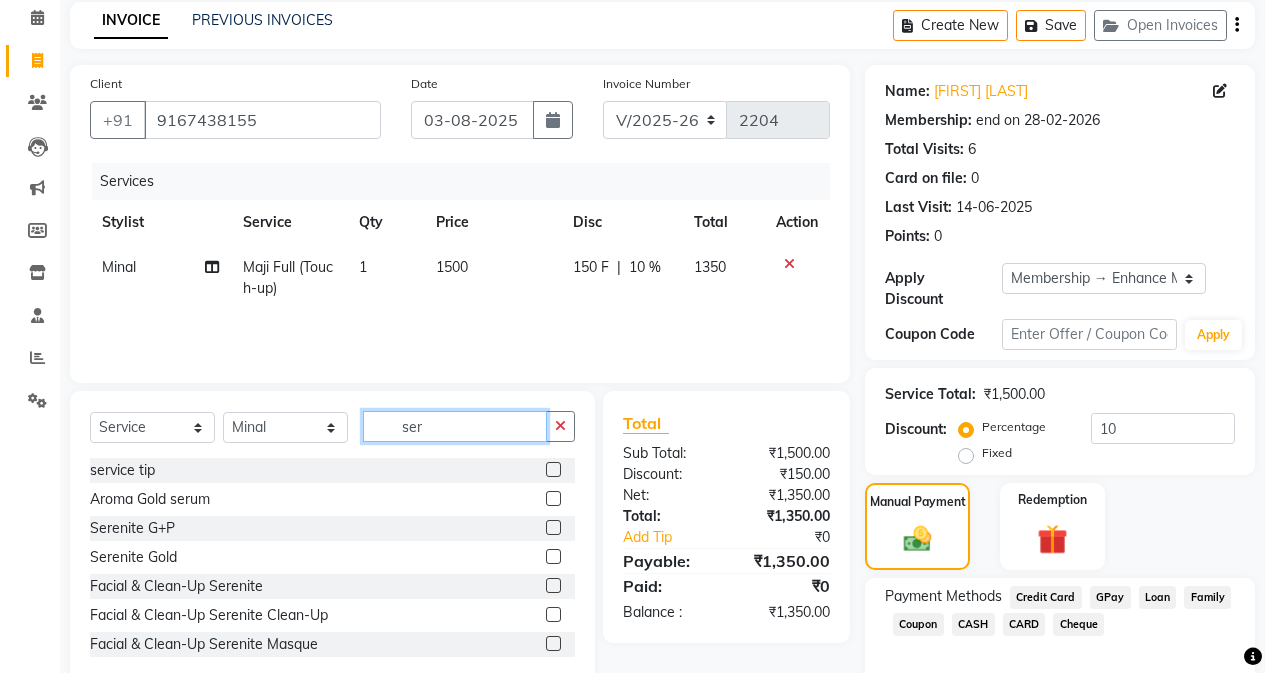 type on "ser" 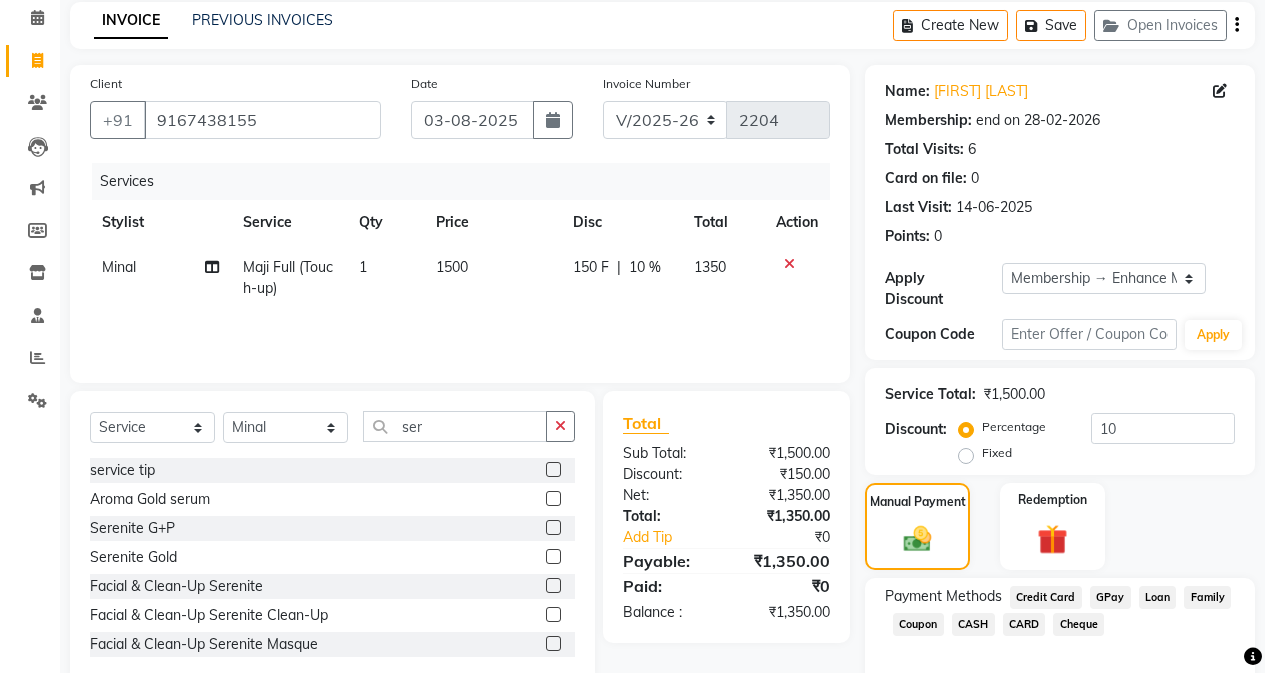click 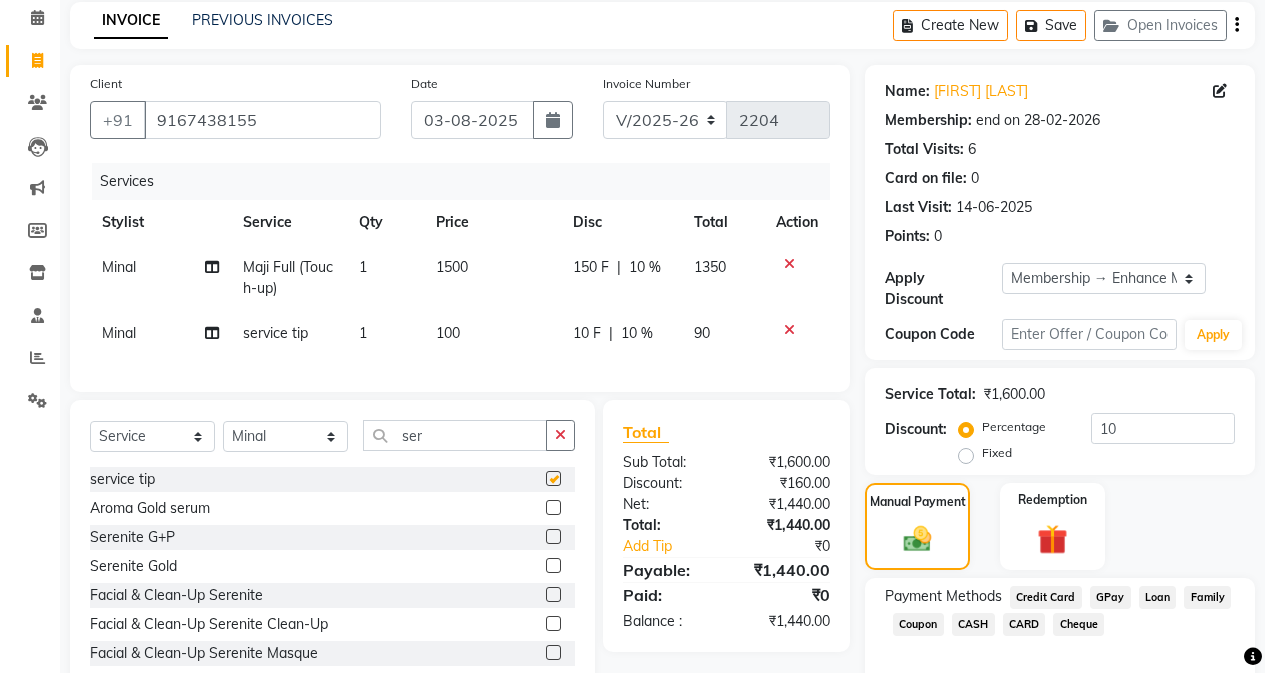 checkbox on "false" 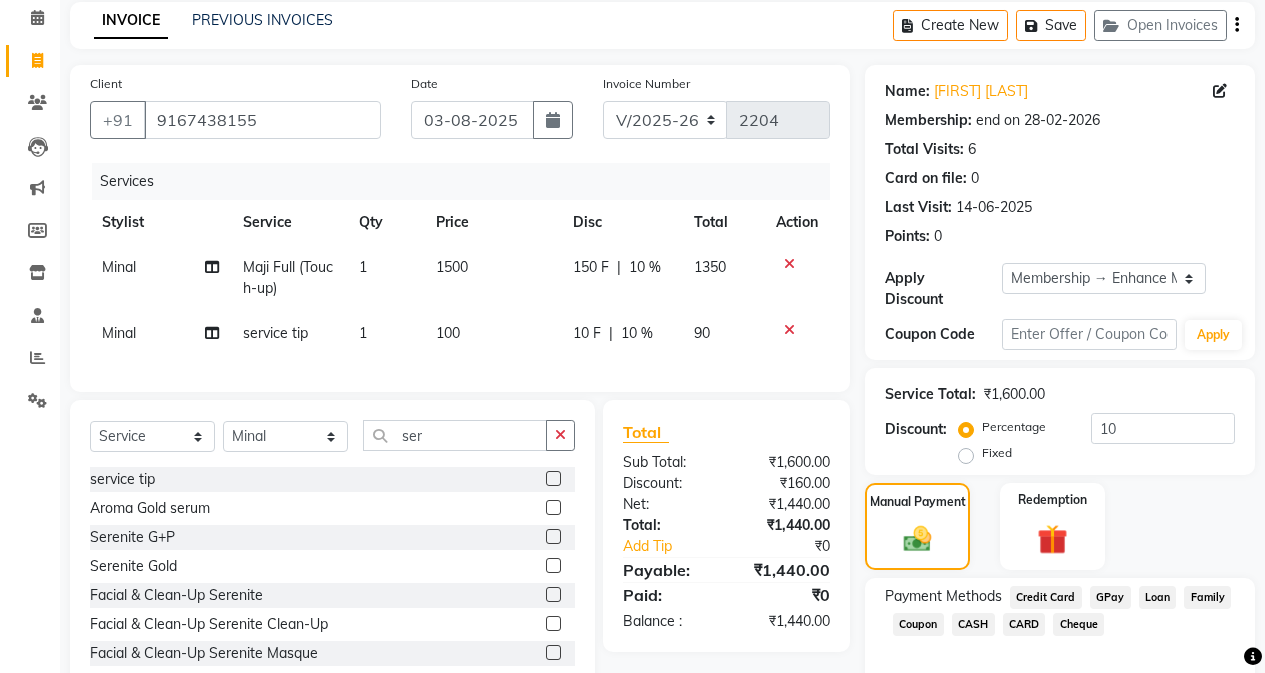 click on "10 F | 10 %" 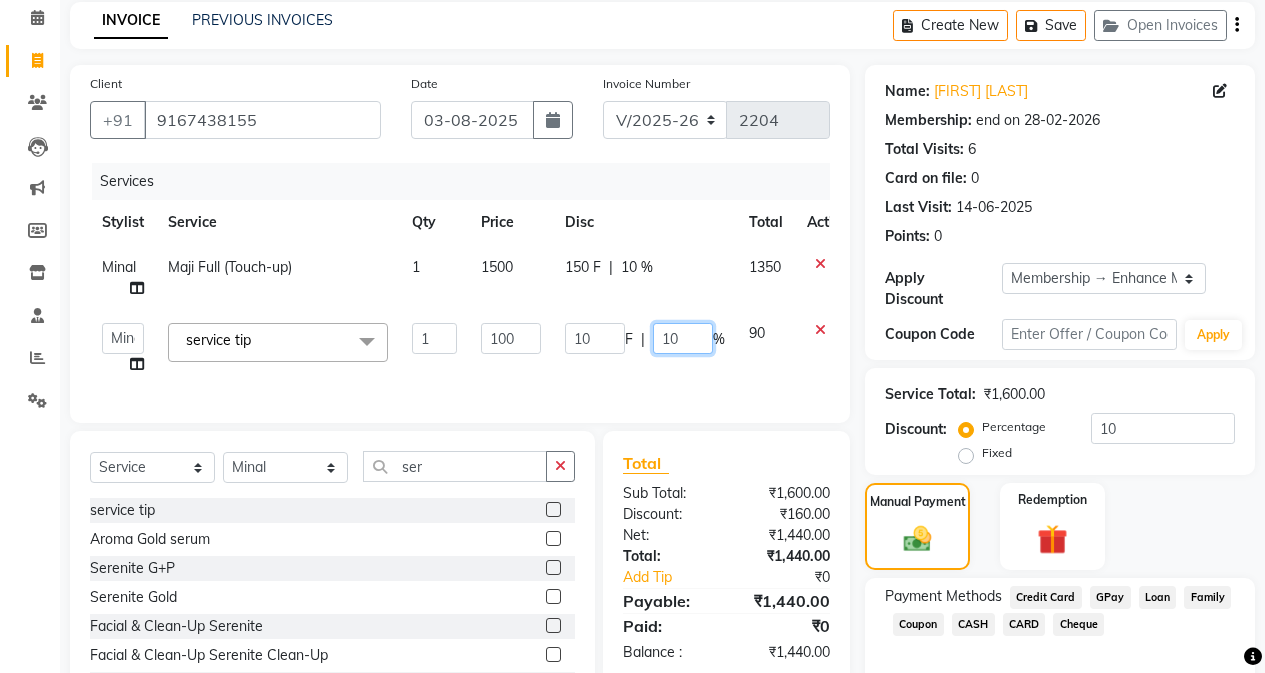 click on "10" 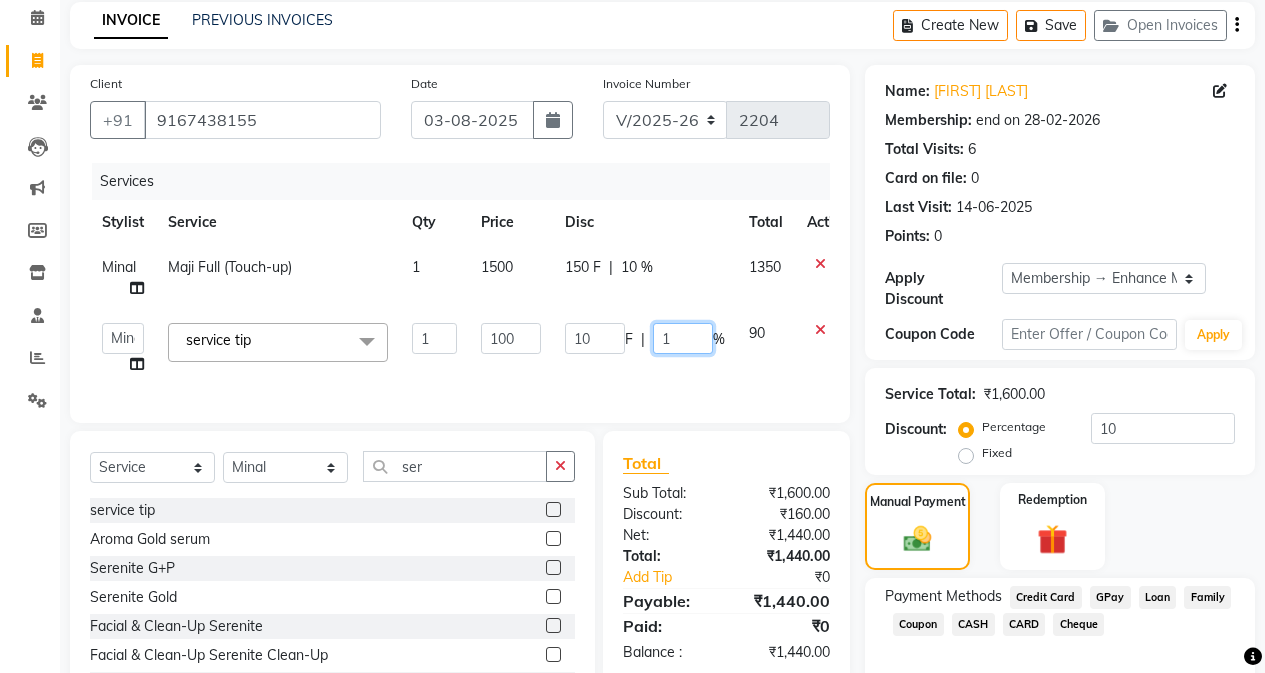 type 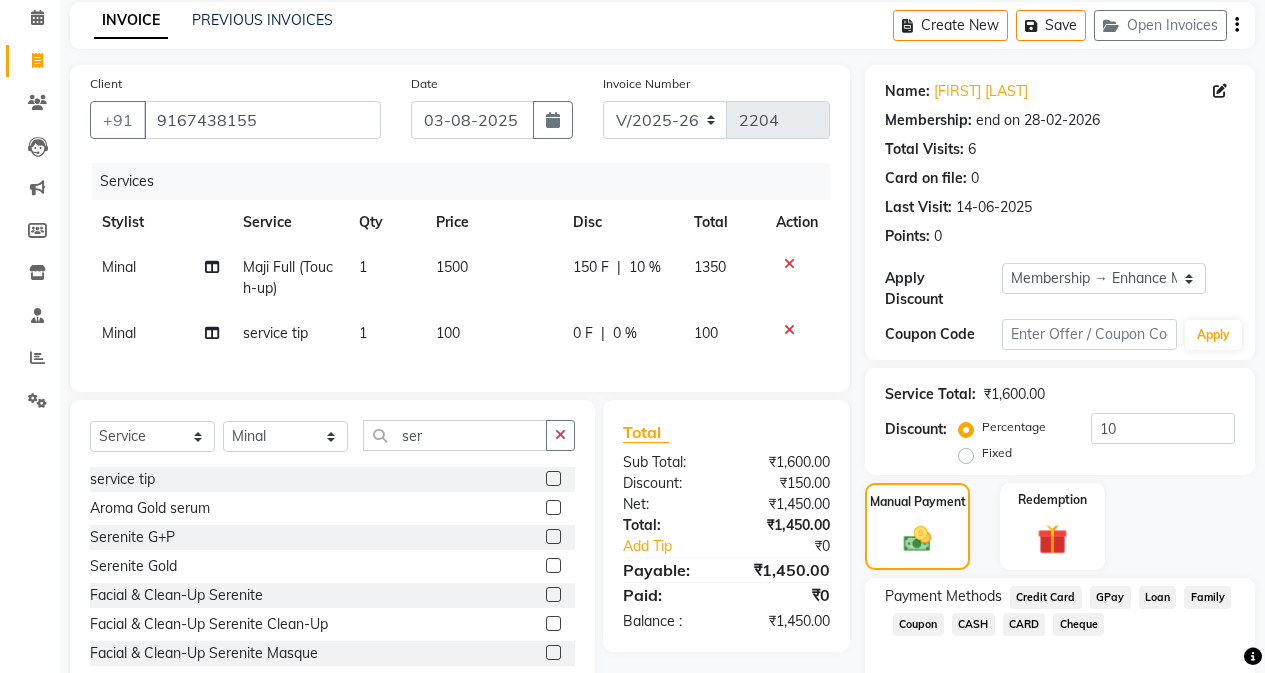 click on "100" 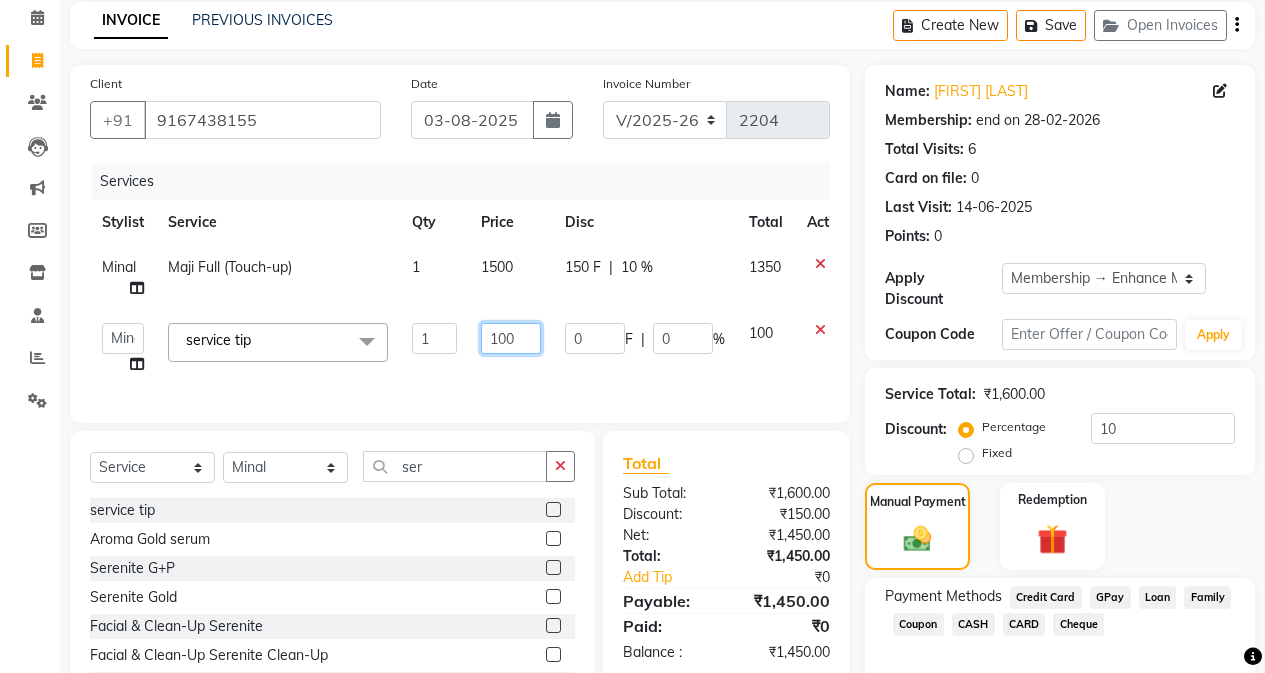 click on "100" 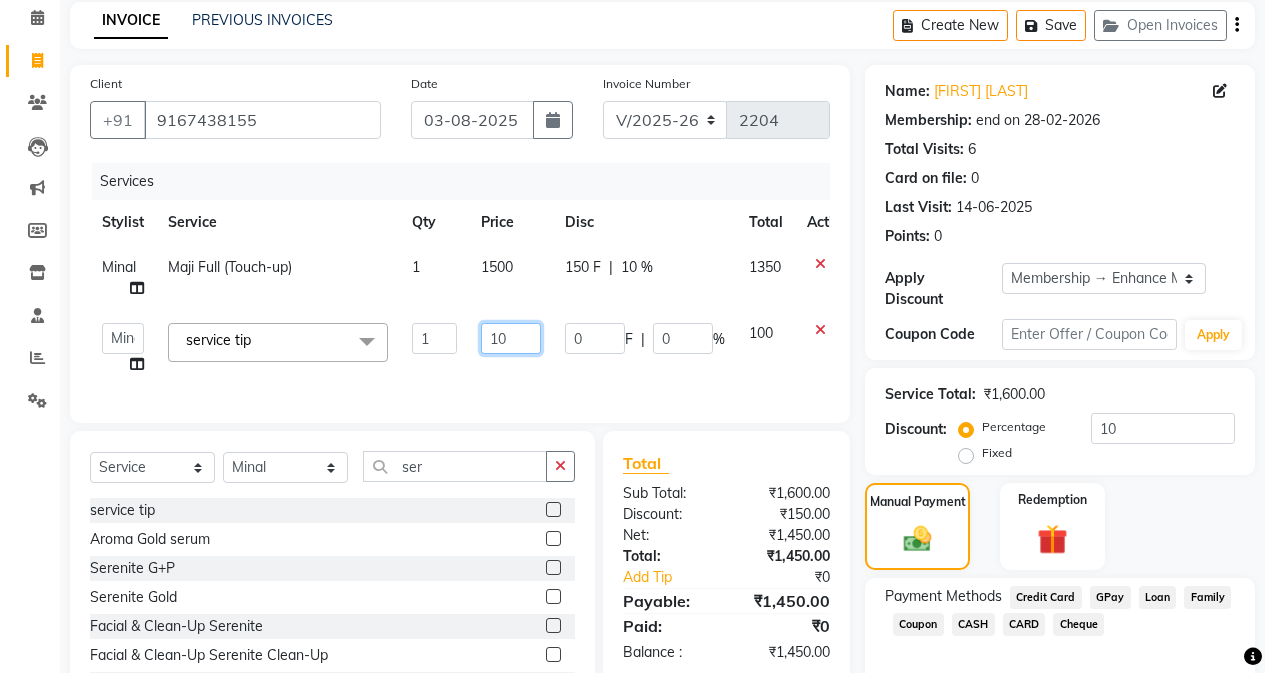 type on "1" 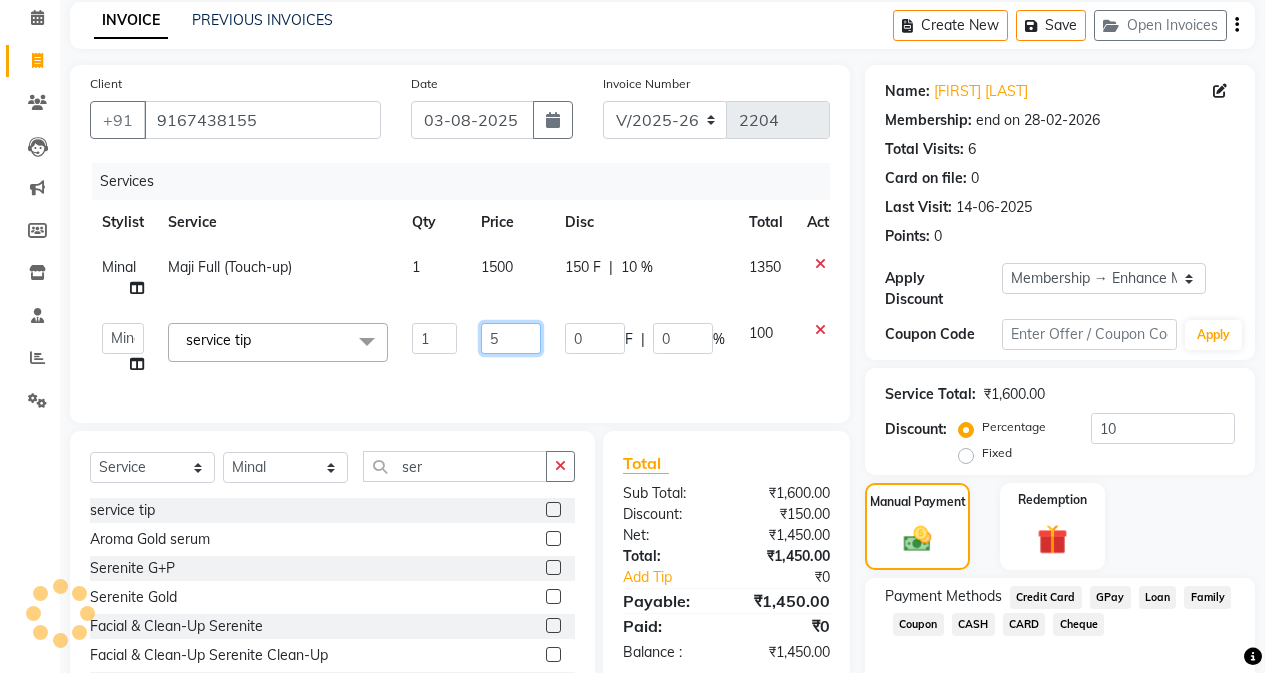 type on "50" 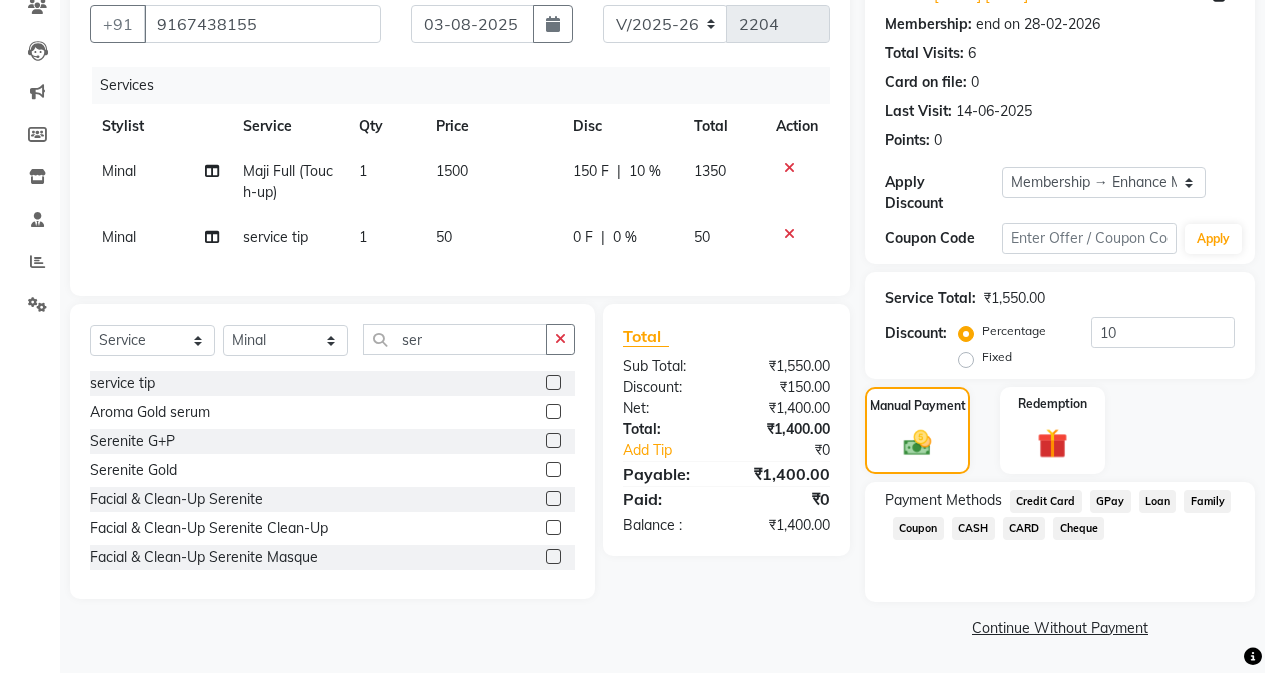 scroll, scrollTop: 165, scrollLeft: 0, axis: vertical 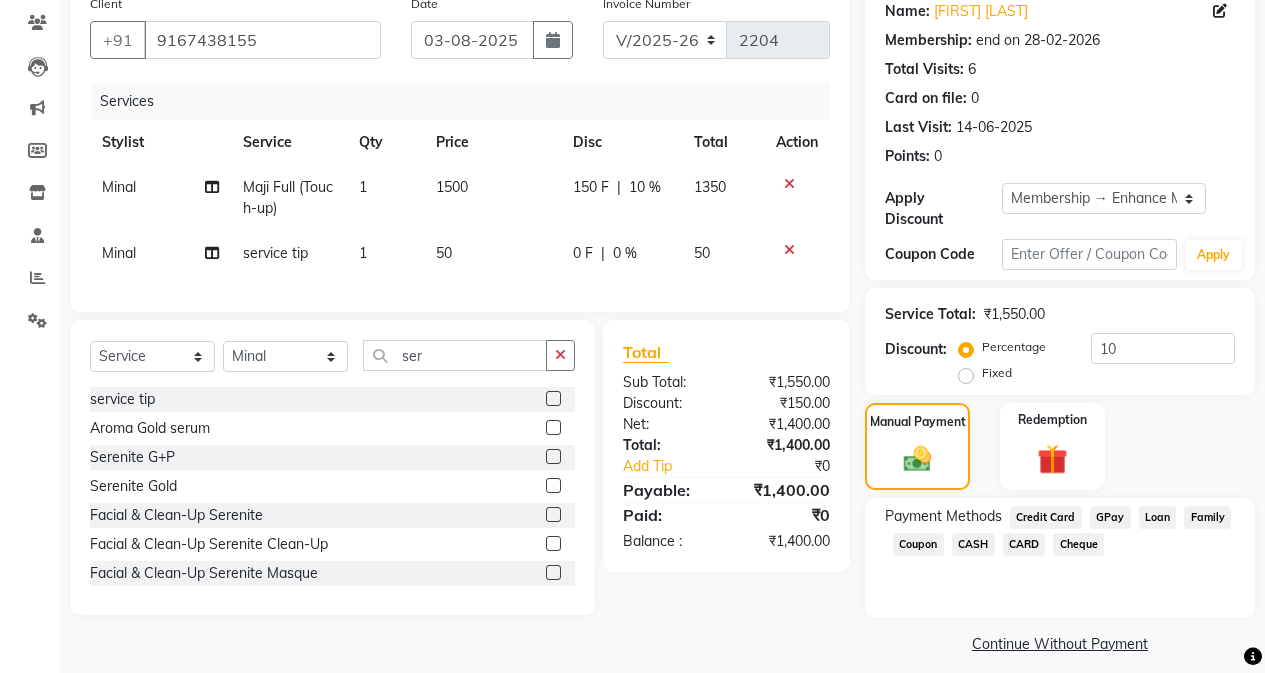 click on "Payment Methods  Credit Card   GPay   Loan   Family   Coupon   CASH   CARD   Cheque" 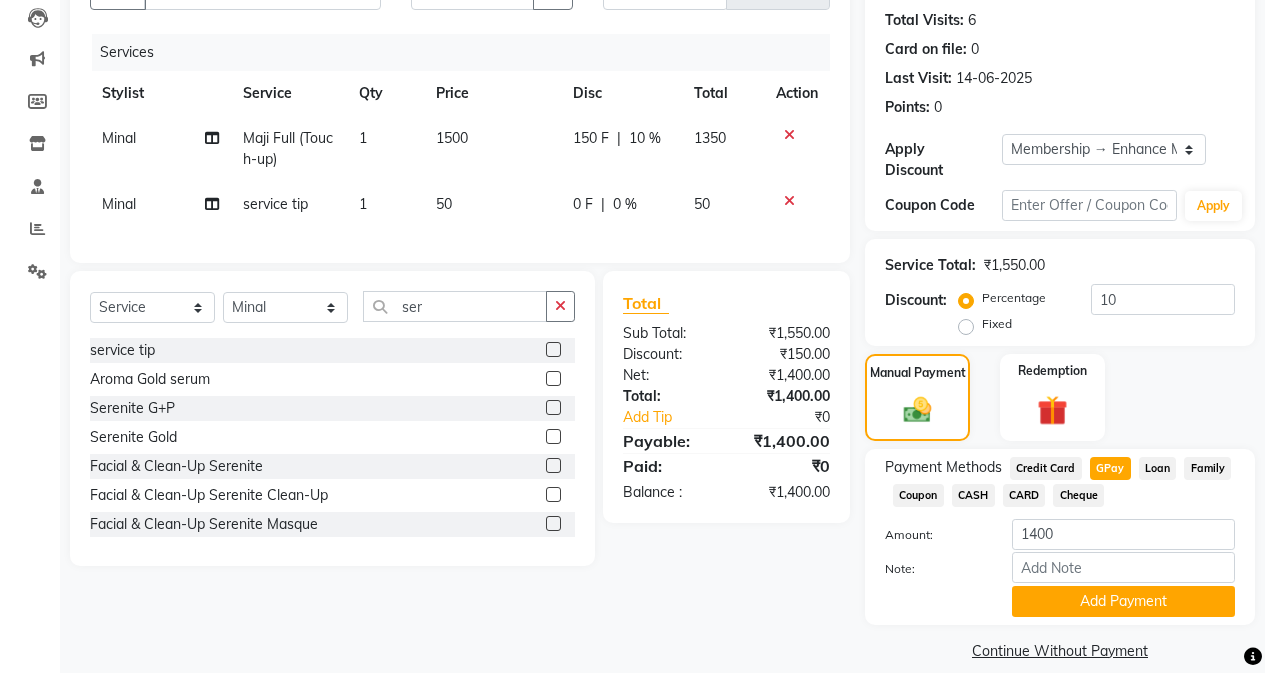 scroll, scrollTop: 221, scrollLeft: 0, axis: vertical 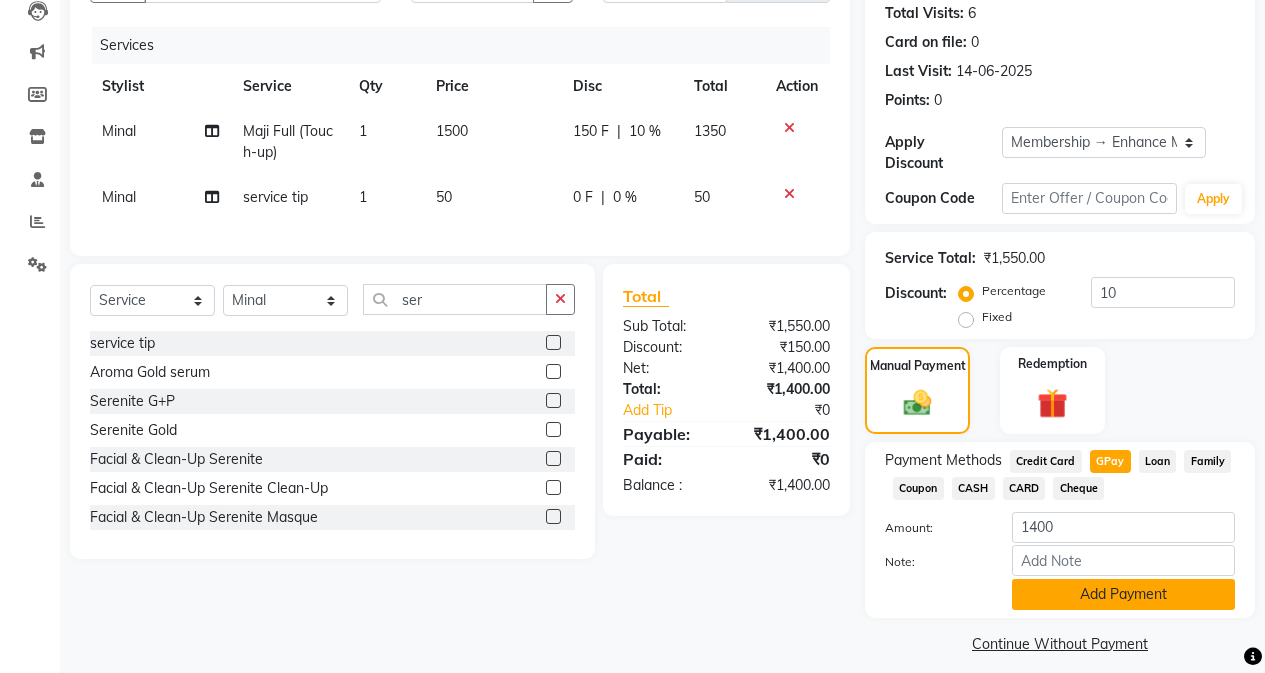click on "Add Payment" 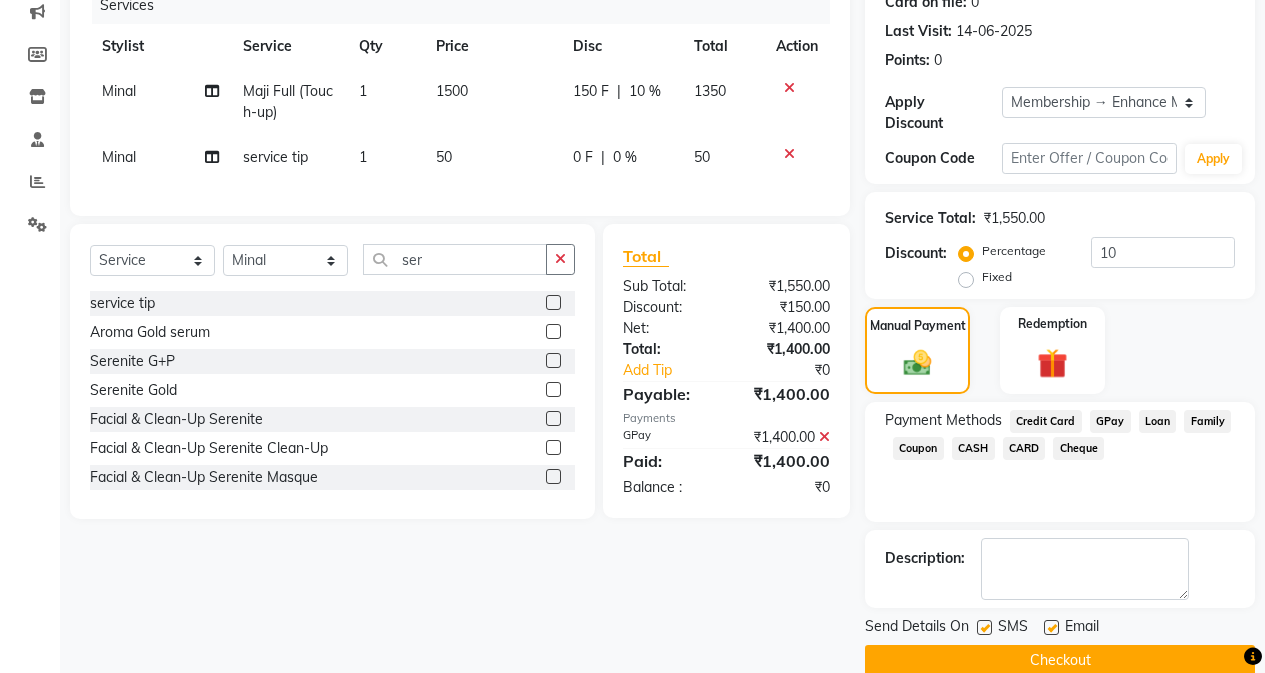 scroll, scrollTop: 278, scrollLeft: 0, axis: vertical 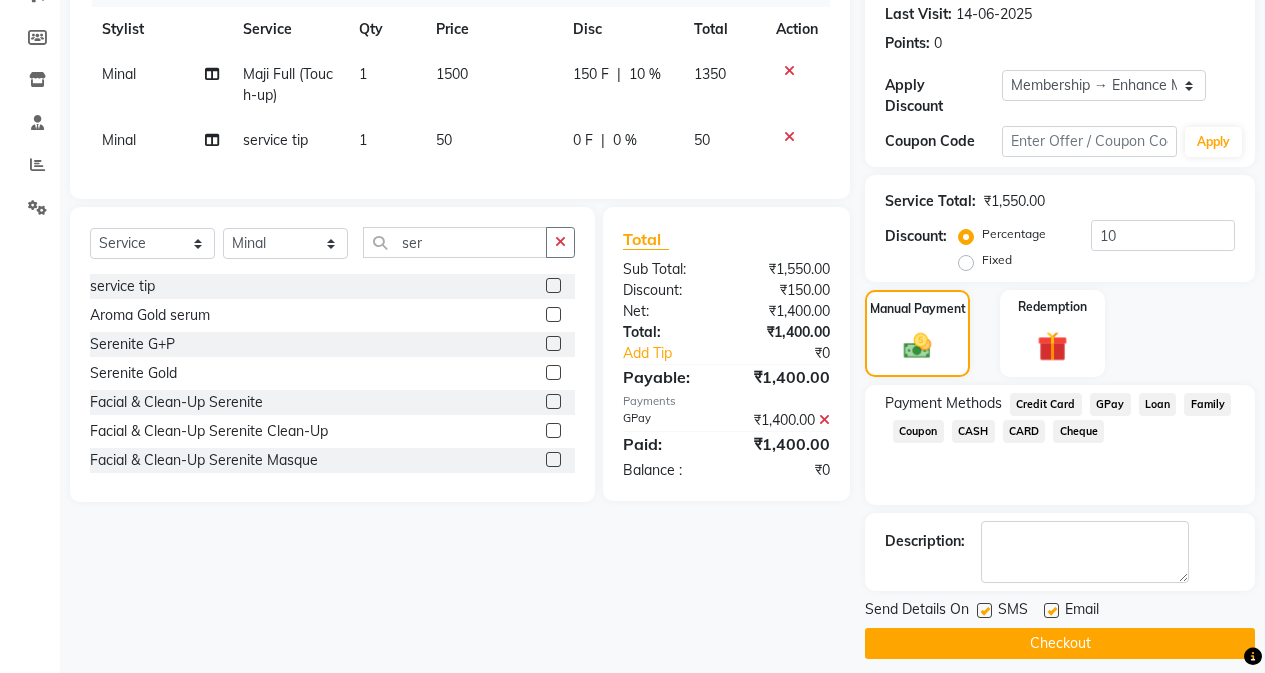 click on "Checkout" 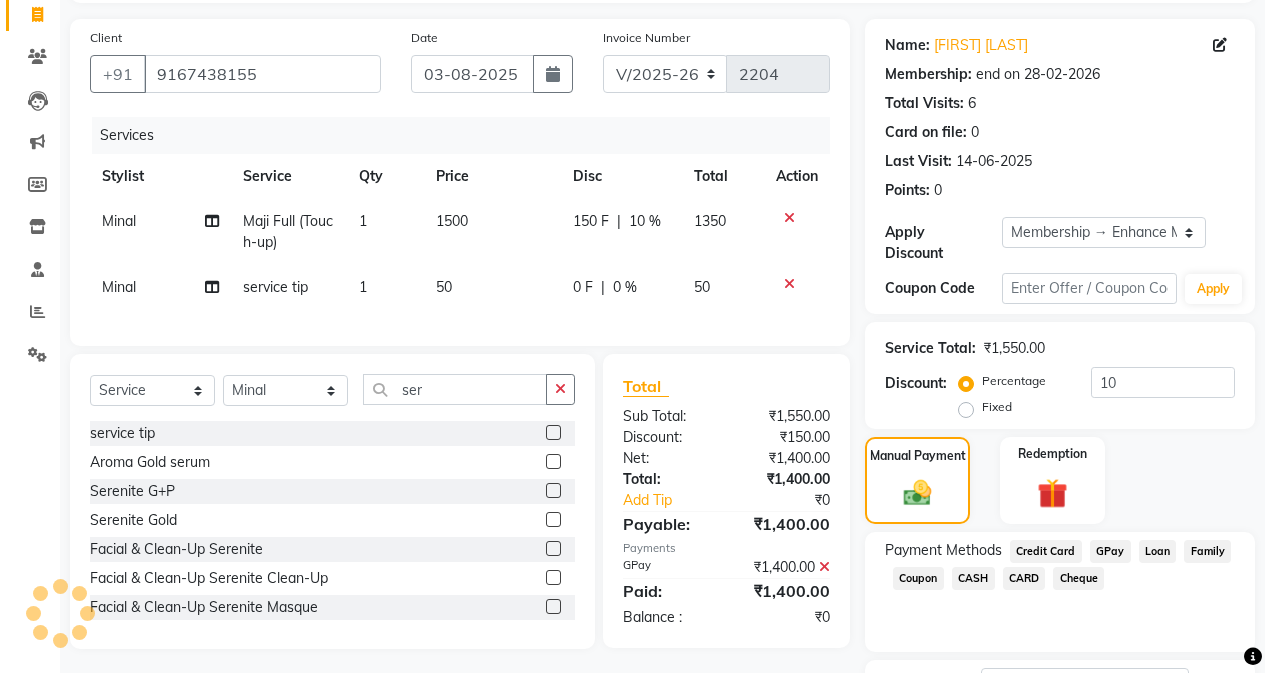 scroll, scrollTop: 0, scrollLeft: 0, axis: both 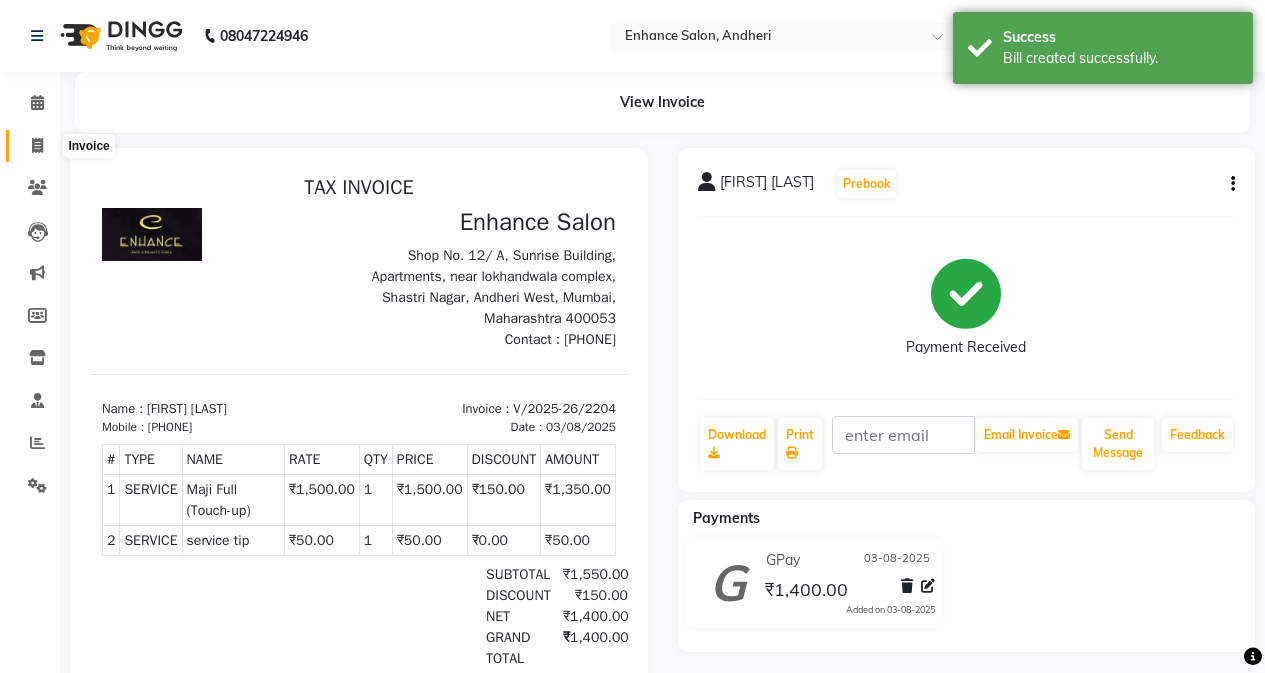 click 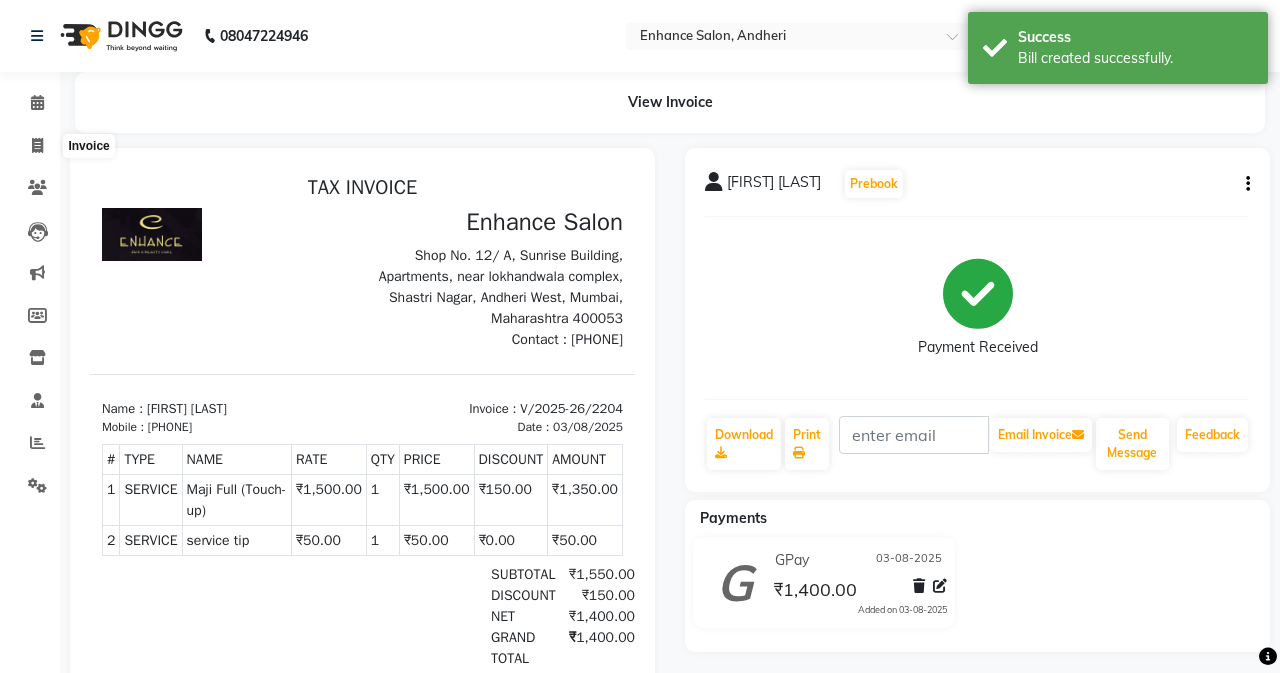 select on "service" 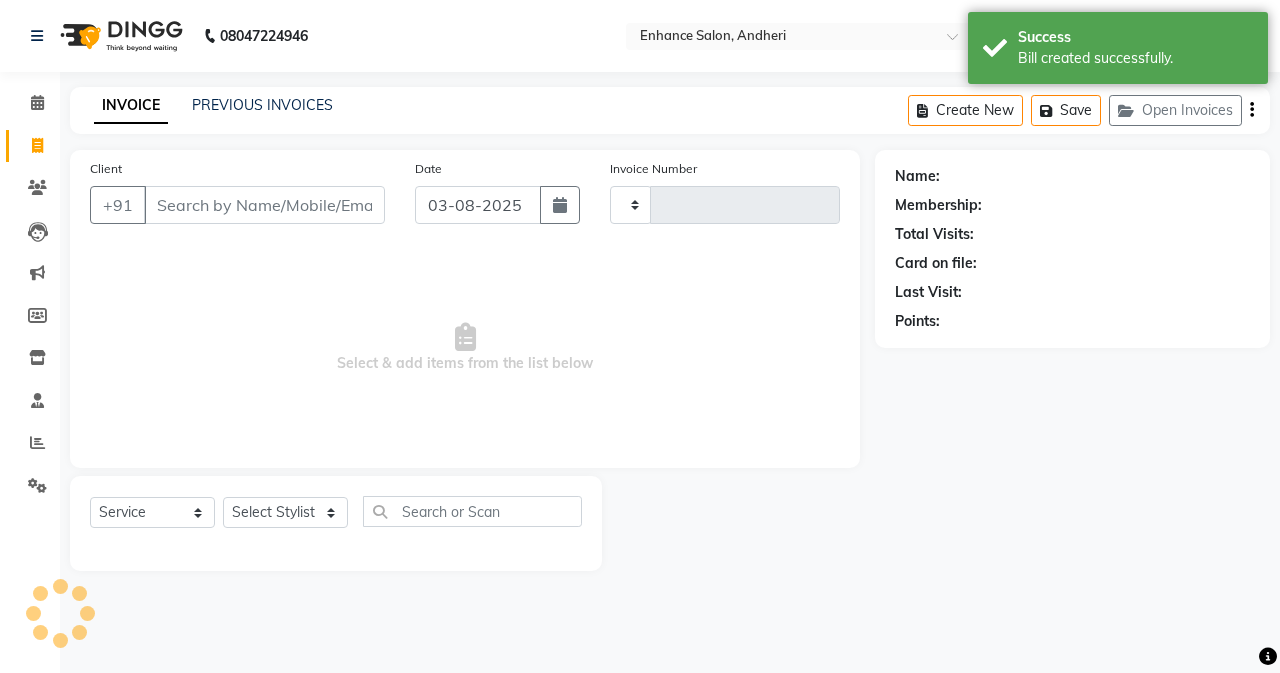 type on "2205" 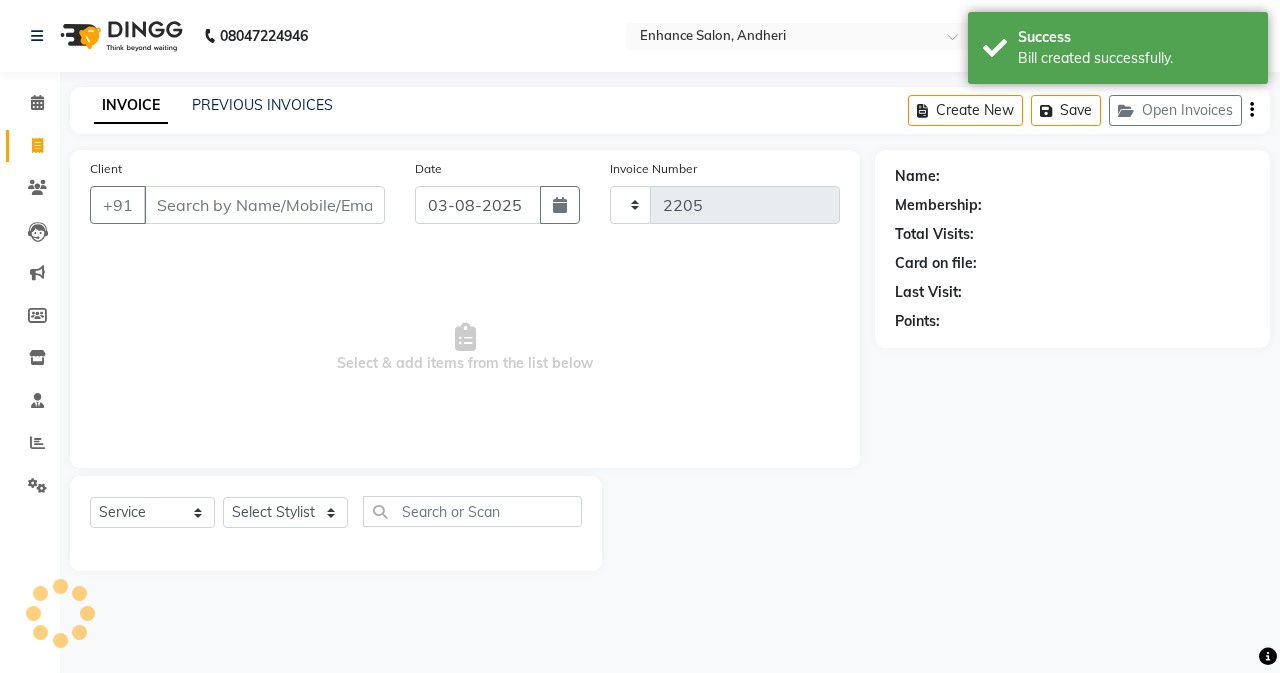 select on "7236" 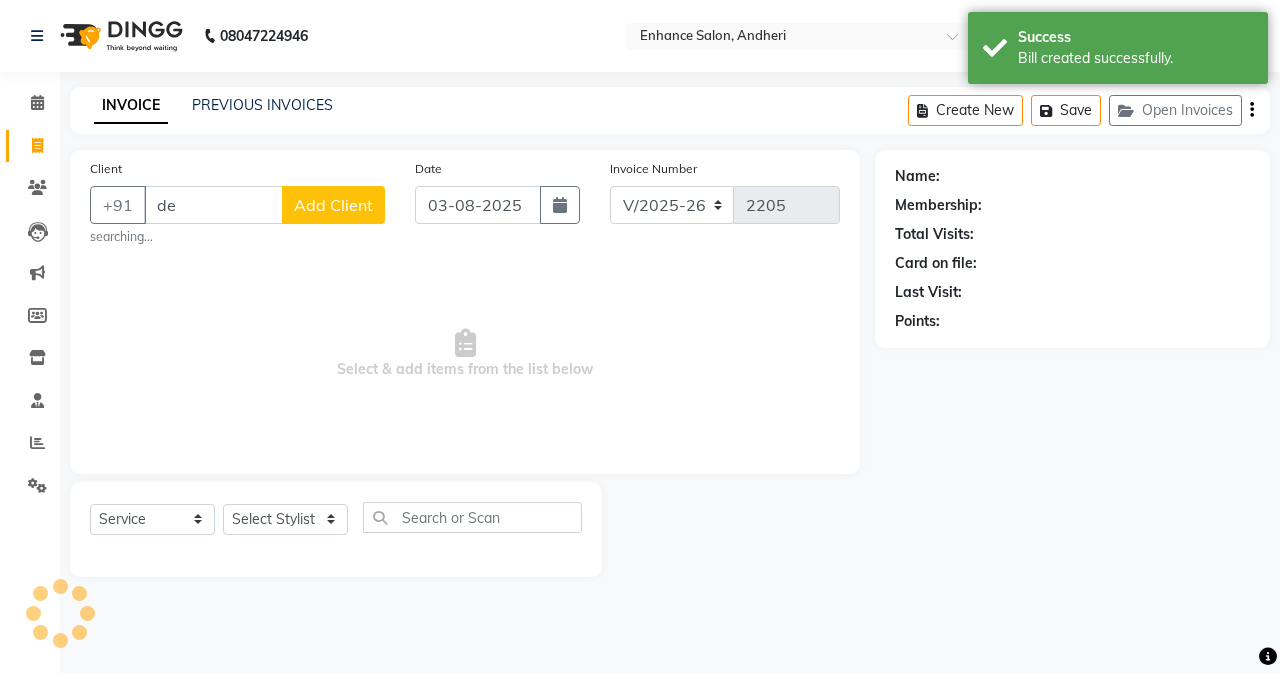 type on "d" 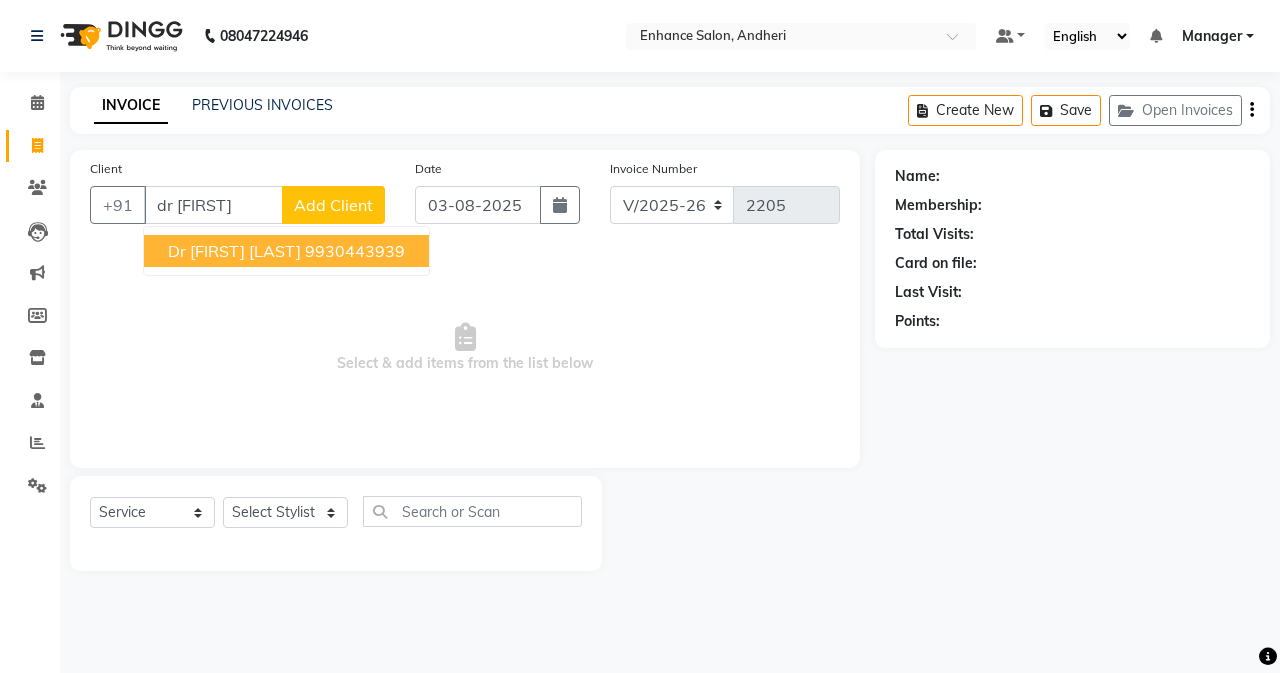 click on "dr prachi Kenjale" at bounding box center (234, 251) 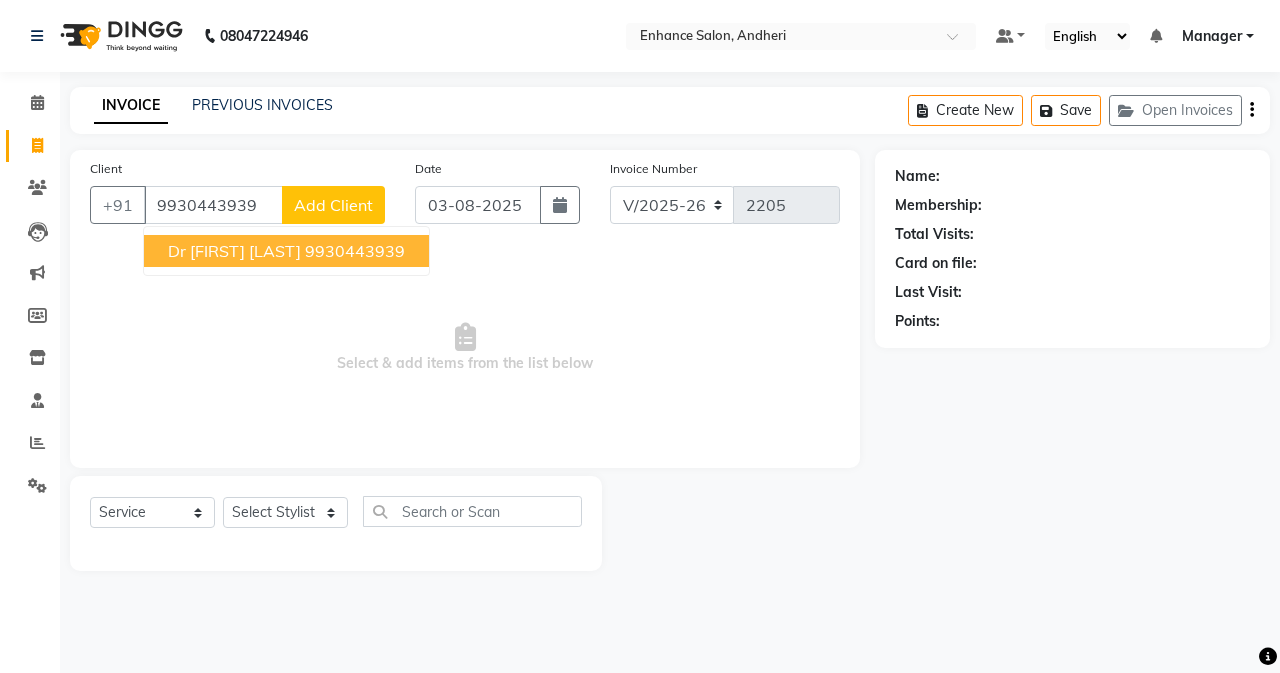 type on "9930443939" 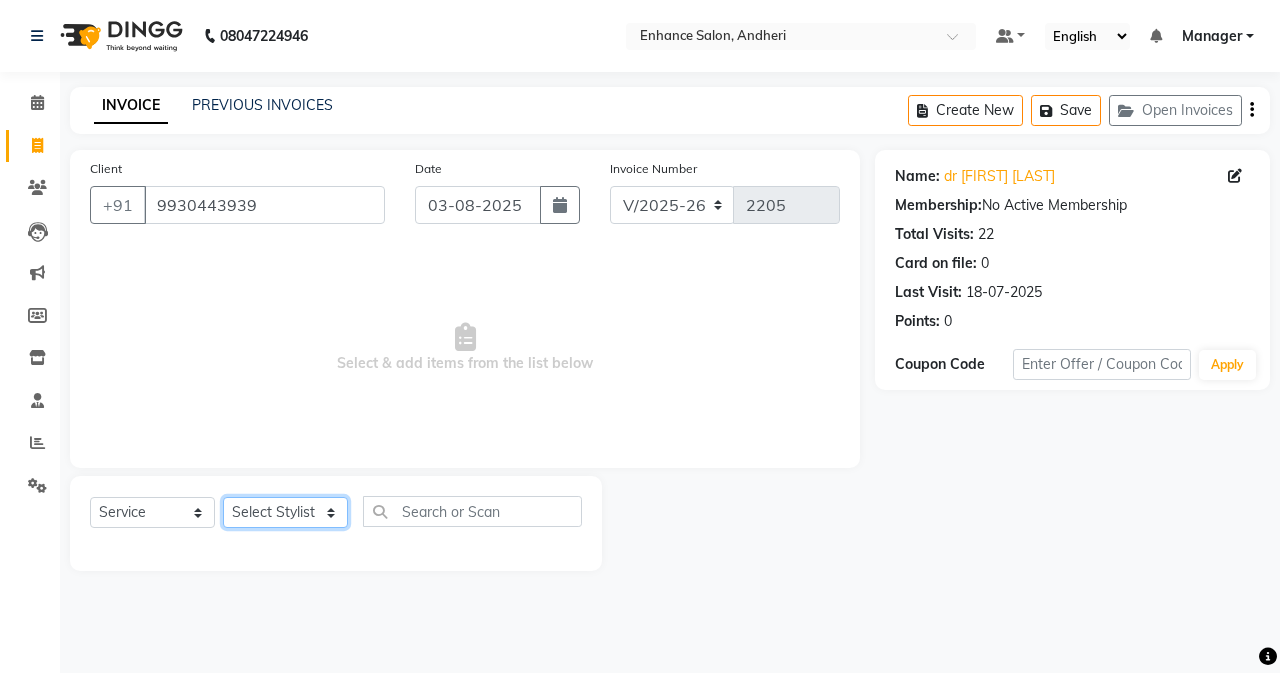 click on "Select Stylist Admin [FIRST]  [FIRST] [LAST] Manager [FIRST] [LAST] [FIRST] [LAST] [FIRST] [LAST] [FIRST] [LAST] [FIRST] [LAST] [FIRST] [LAST] [FIRST] [LAST] [FIRST] [LAST] [FIRST] [LAST] [FIRST] [LAST] [FIRST] [LAST]" 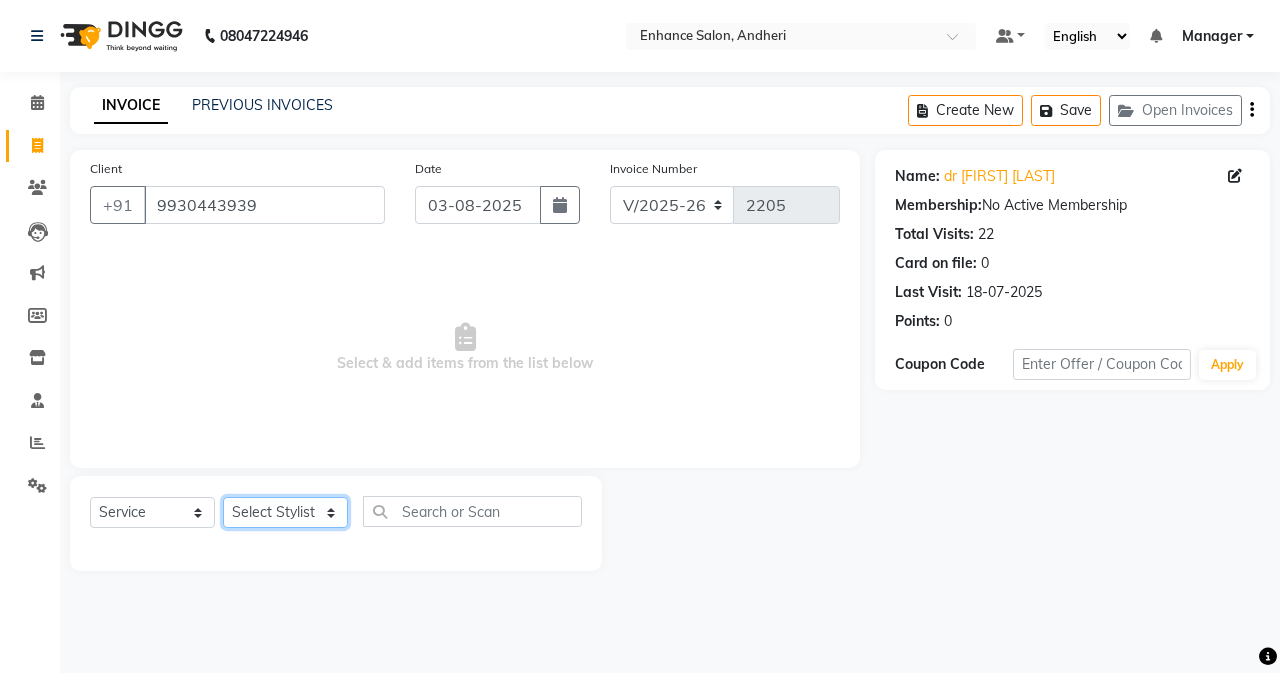 select on "61732" 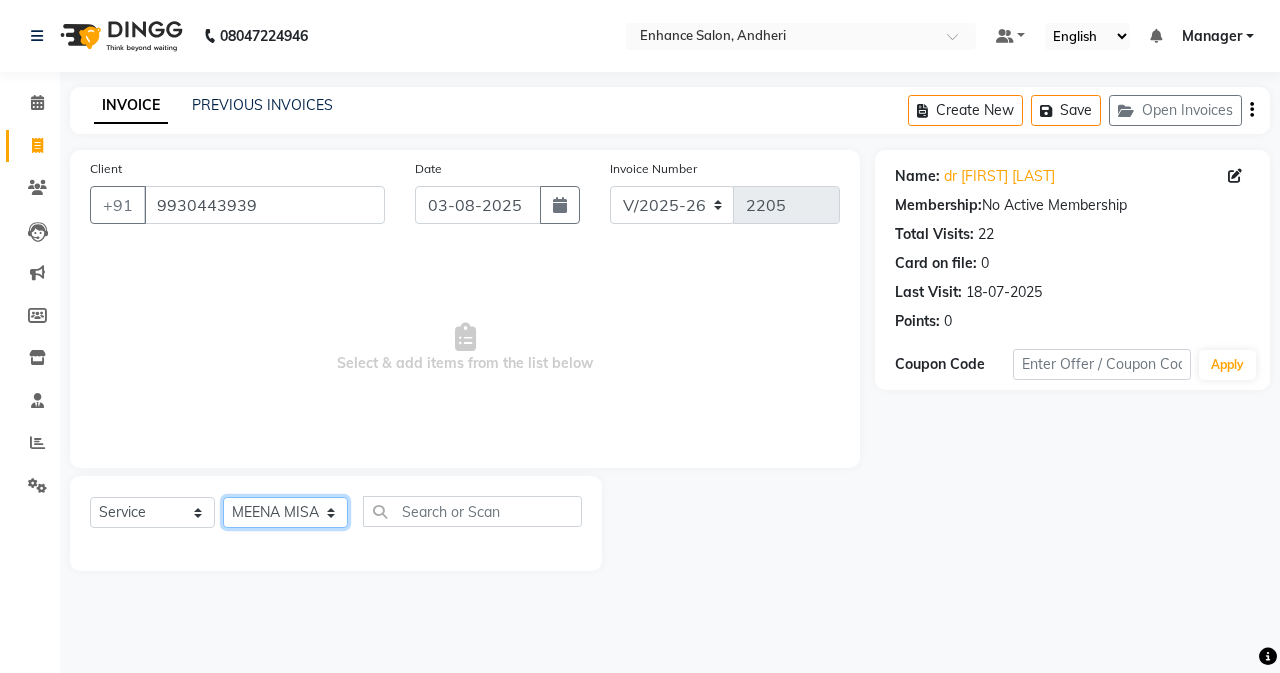 click on "Select Stylist Admin [FIRST]  [FIRST] [LAST] Manager [FIRST] [LAST] [FIRST] [LAST] [FIRST] [LAST] [FIRST] [LAST] [FIRST] [LAST] [FIRST] [LAST] [FIRST] [LAST] [FIRST] [LAST] [FIRST] [LAST] [FIRST] [LAST] [FIRST] [LAST]" 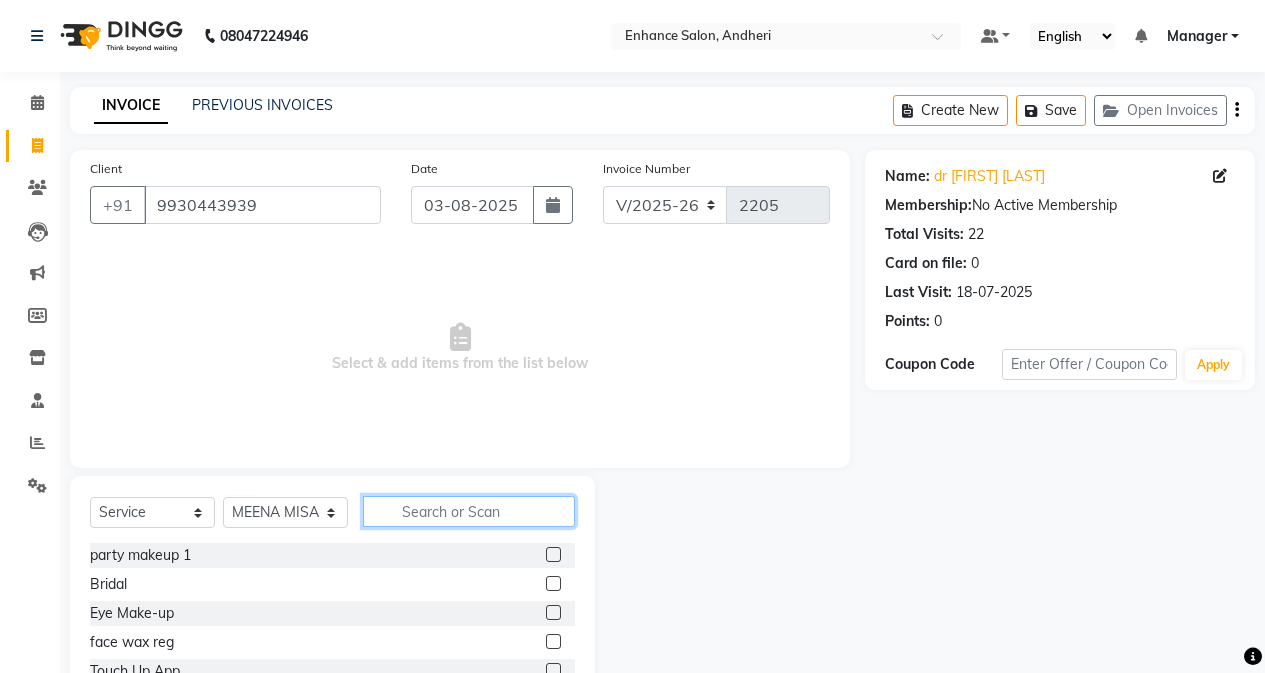 click 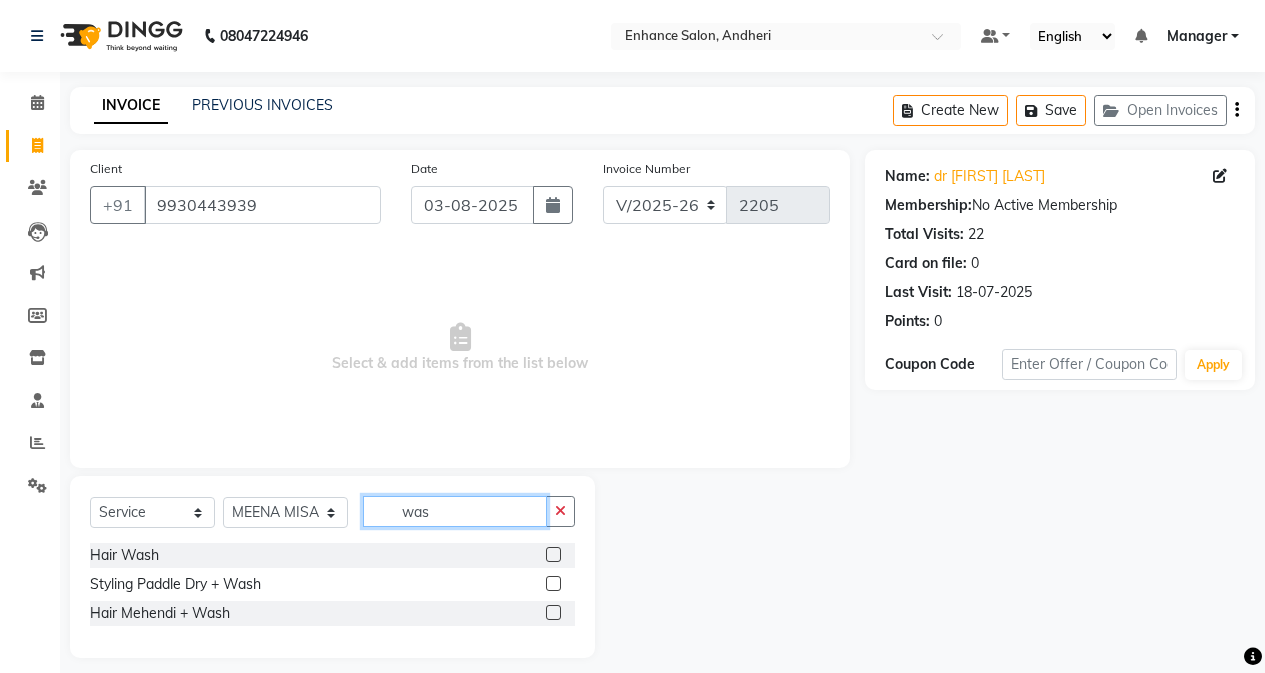 type on "was" 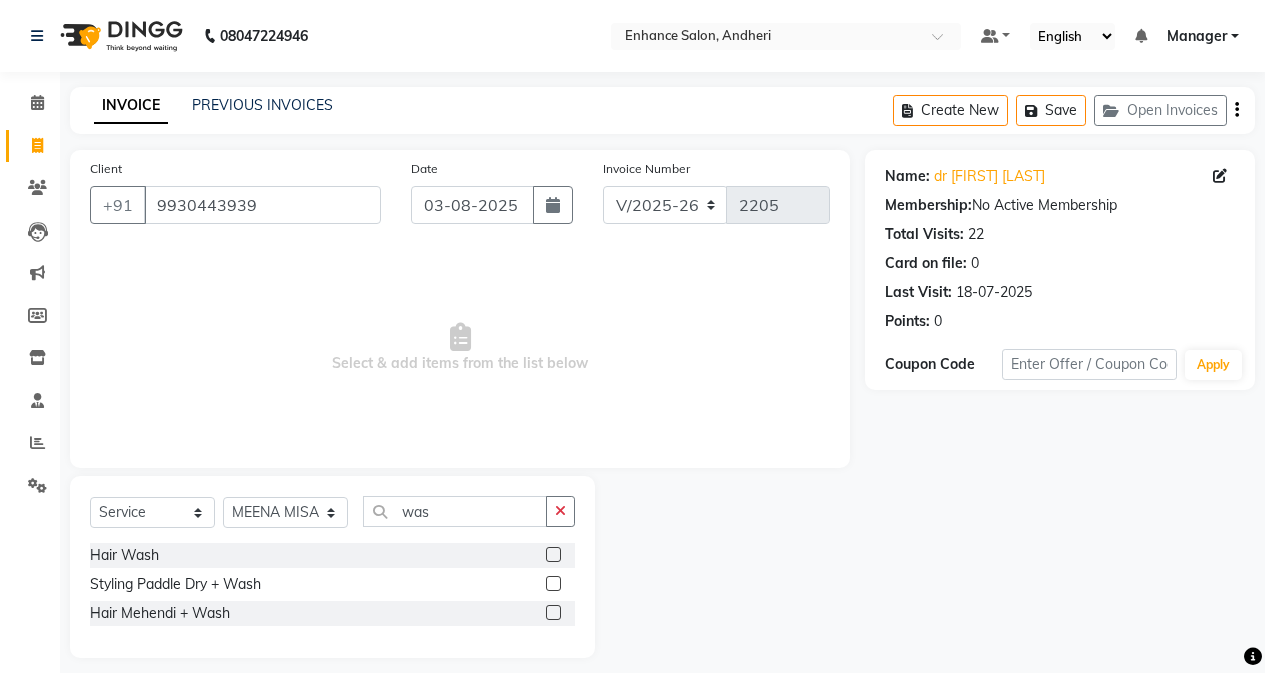 drag, startPoint x: 559, startPoint y: 582, endPoint x: 542, endPoint y: 578, distance: 17.464249 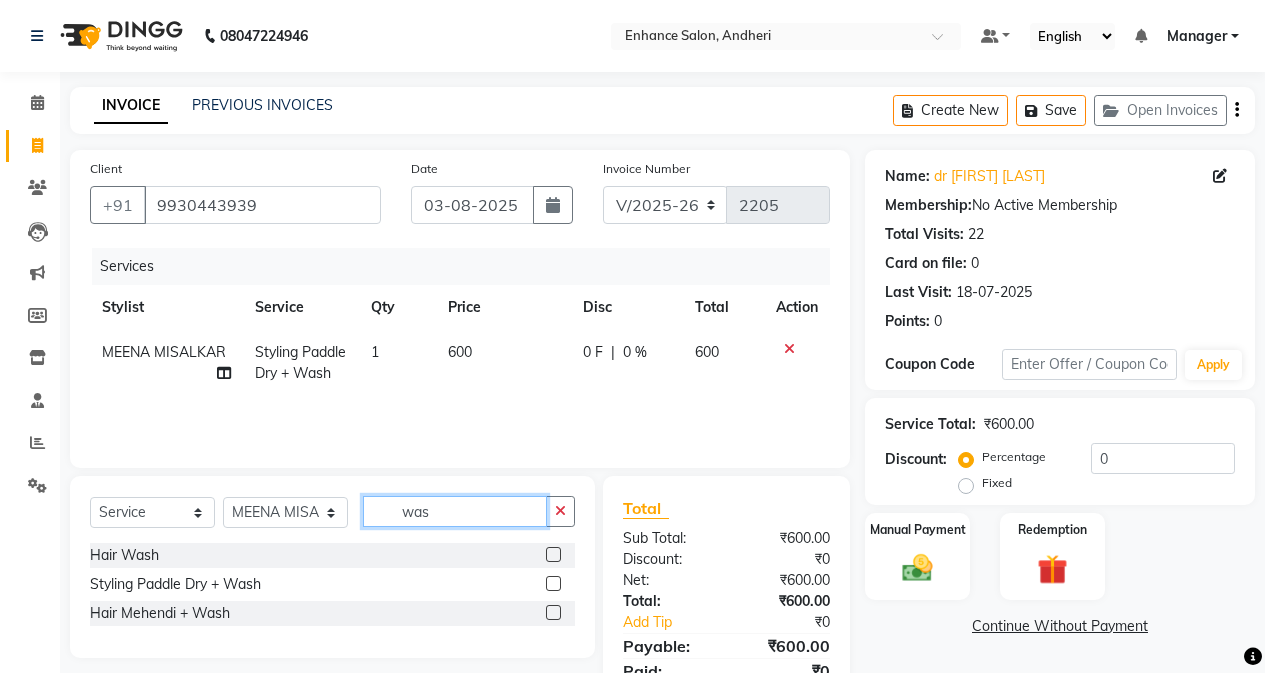 checkbox on "false" 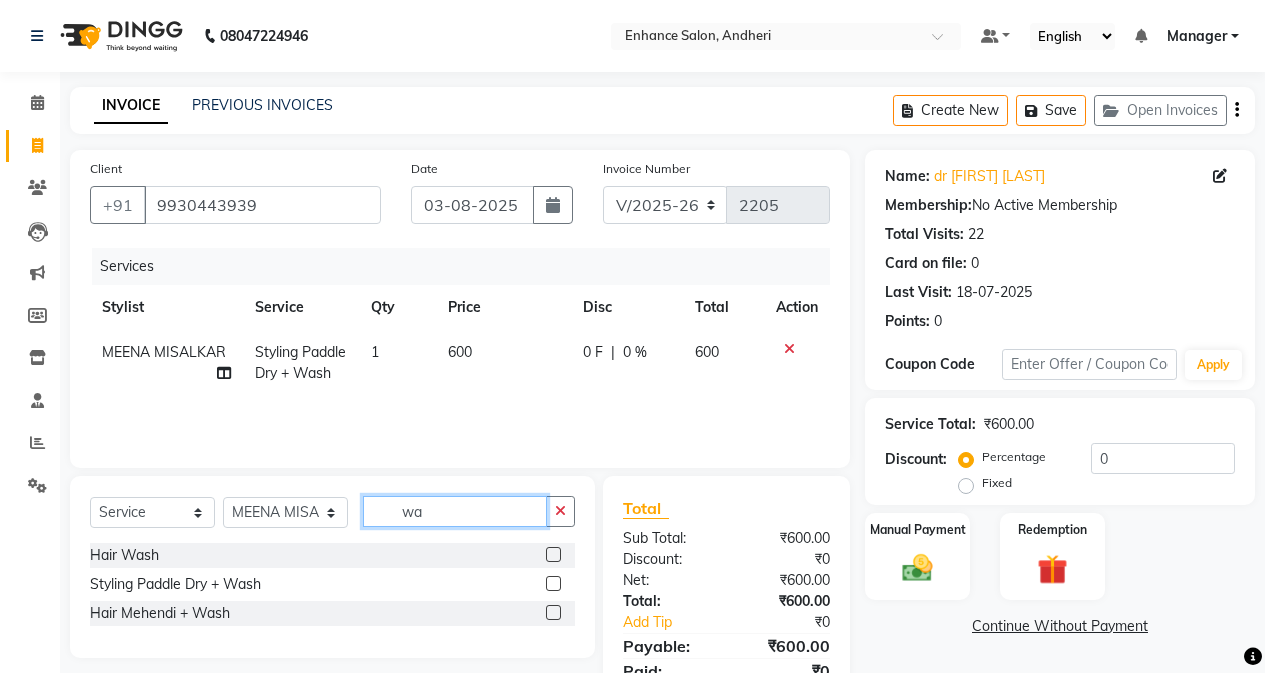 type on "w" 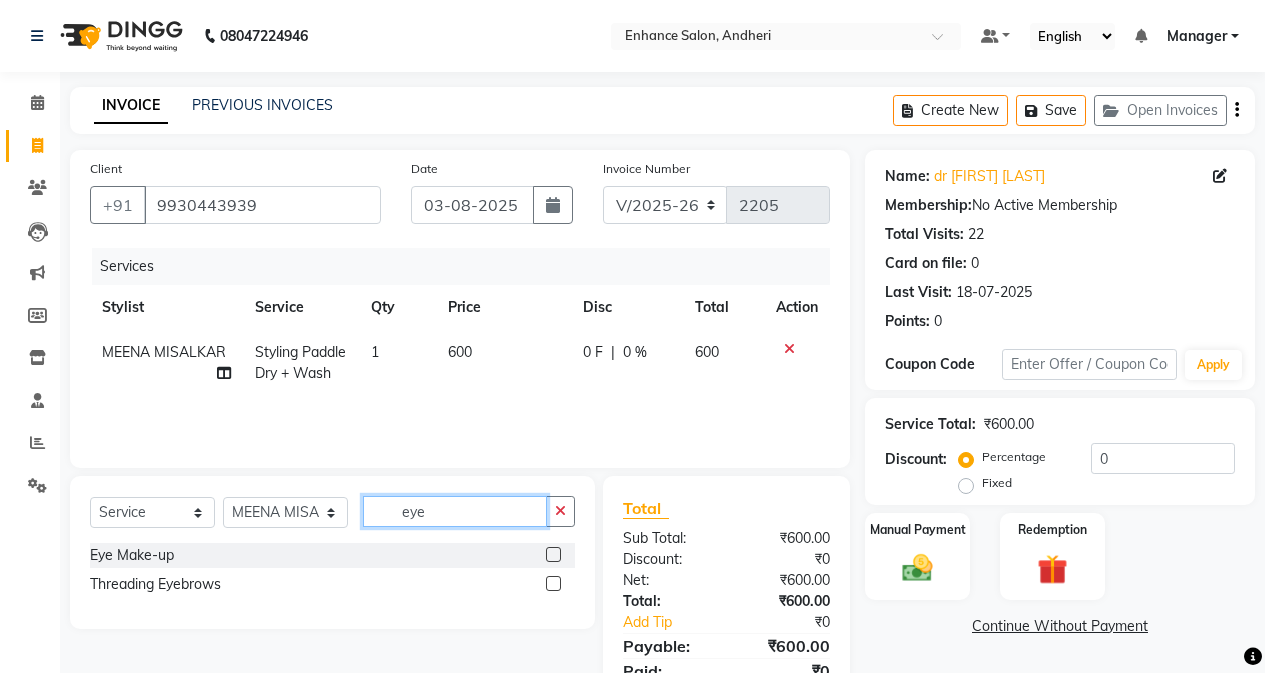 type on "eye" 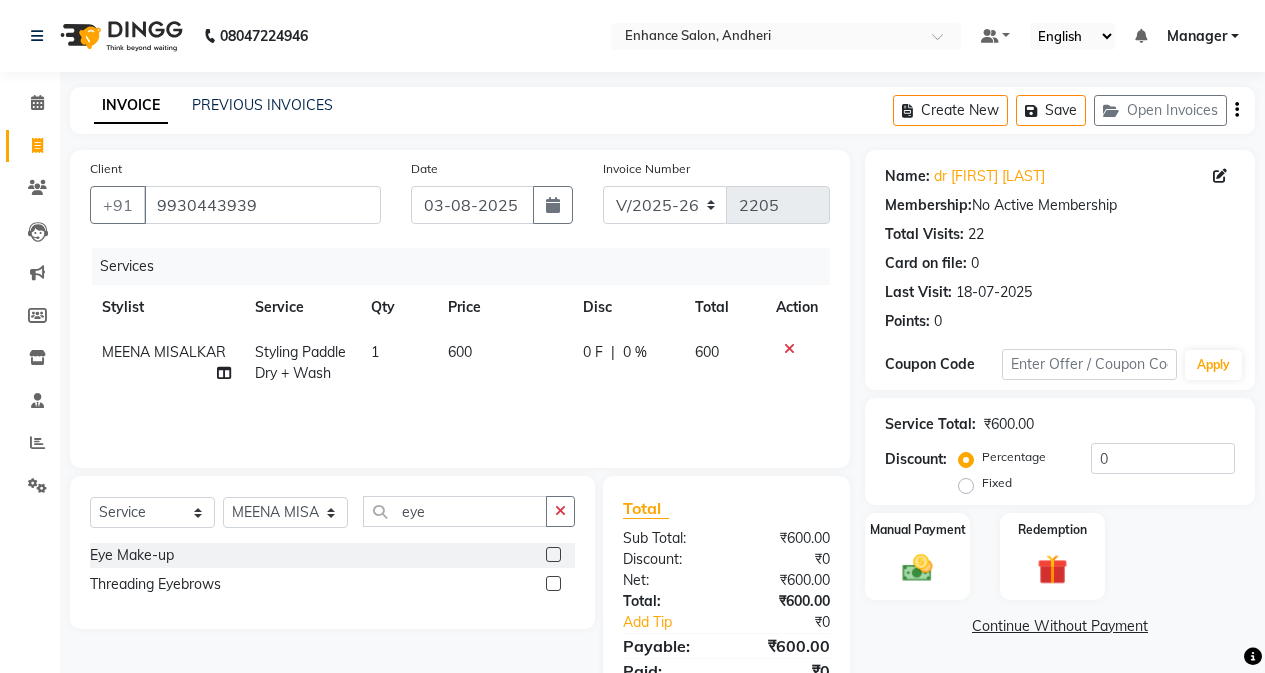 click 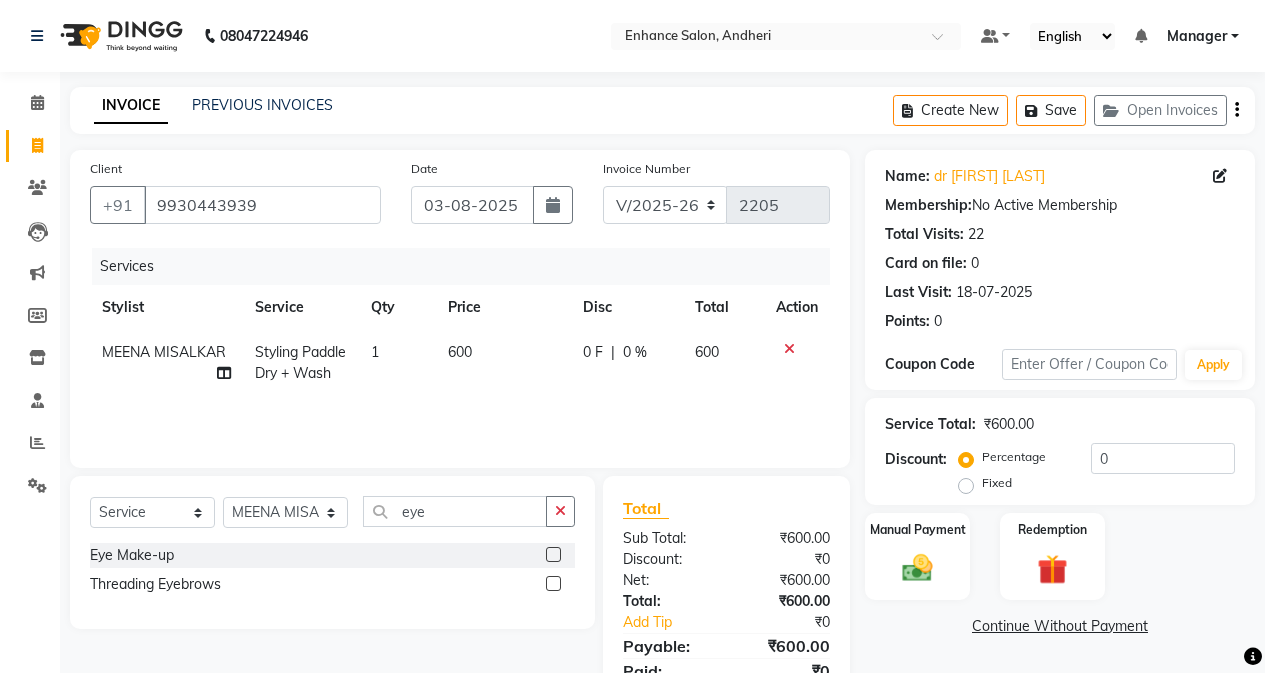 click at bounding box center (552, 584) 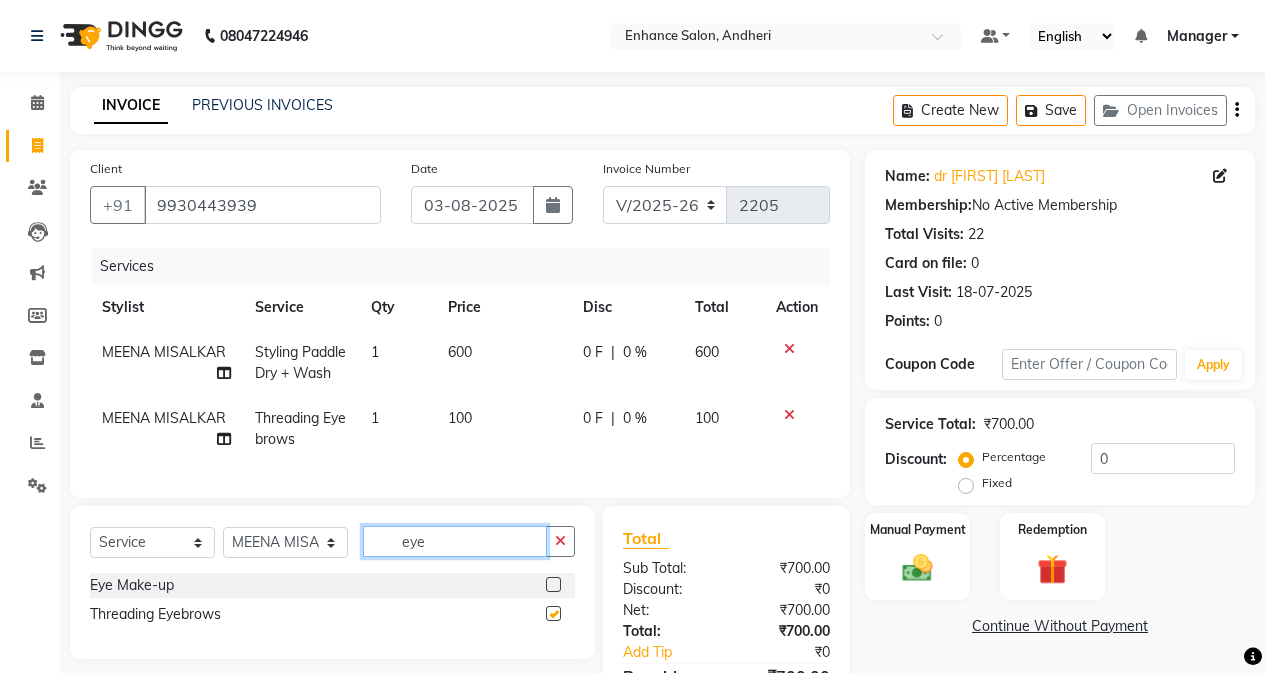 click on "eye" 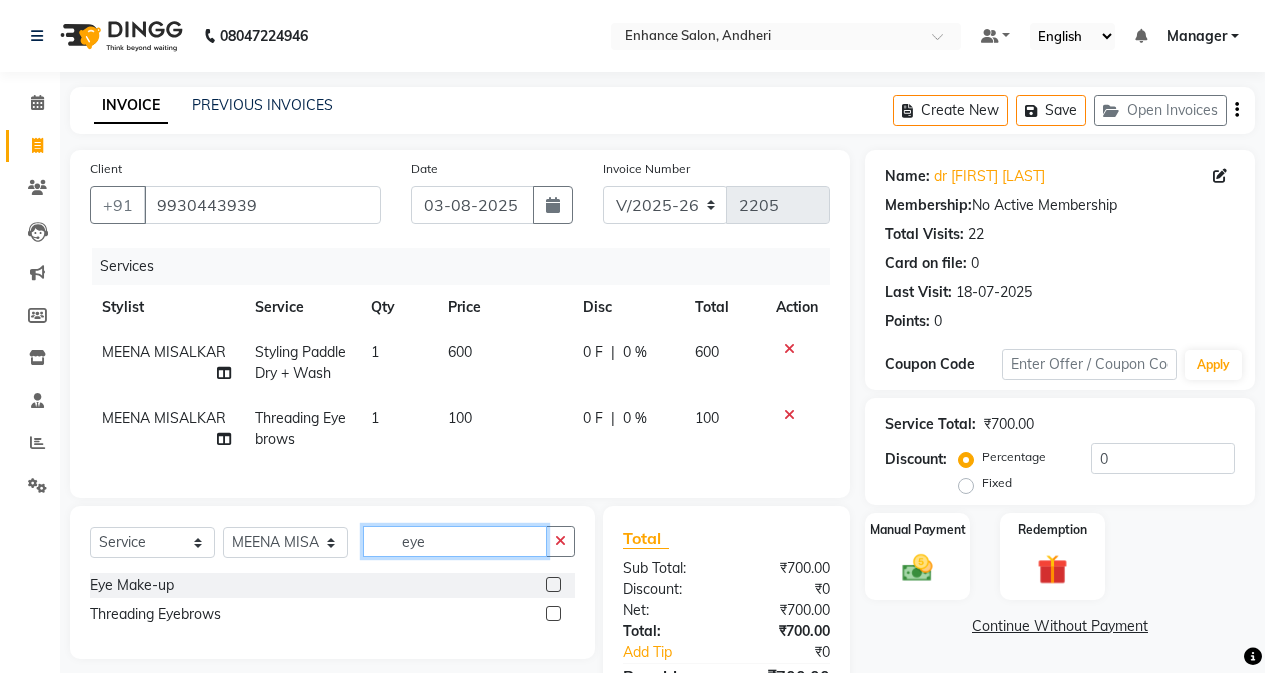 checkbox on "false" 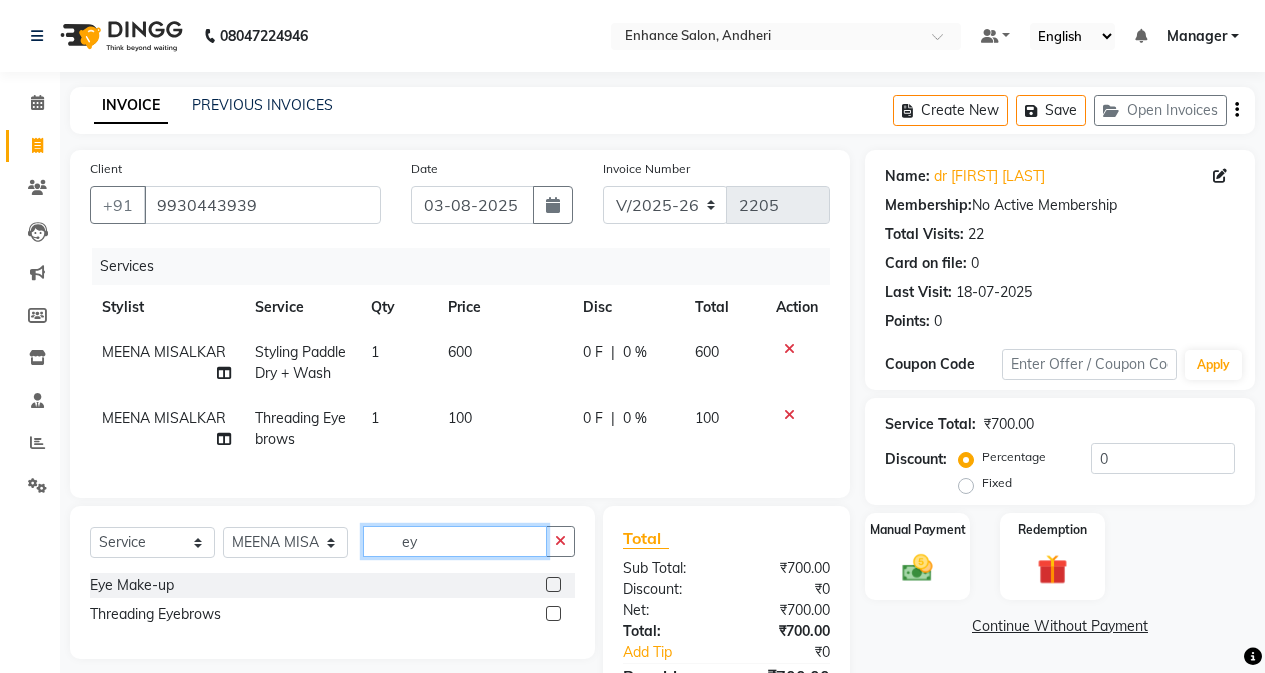 type on "e" 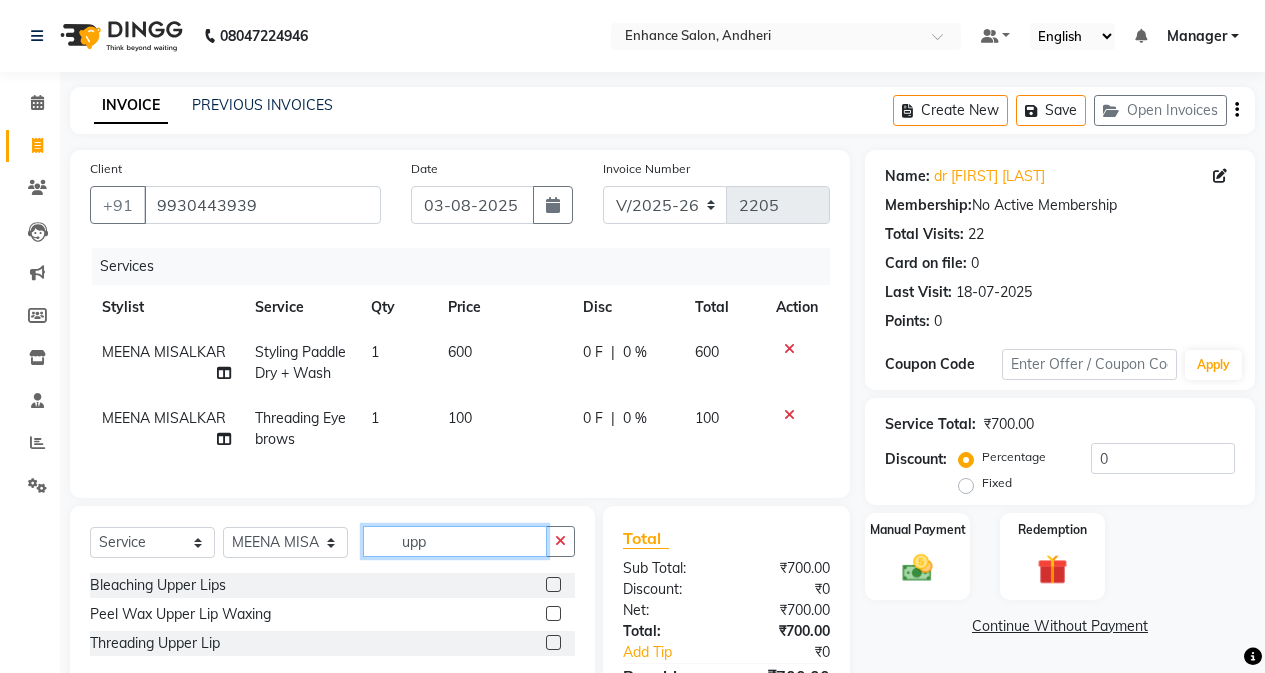 type on "upp" 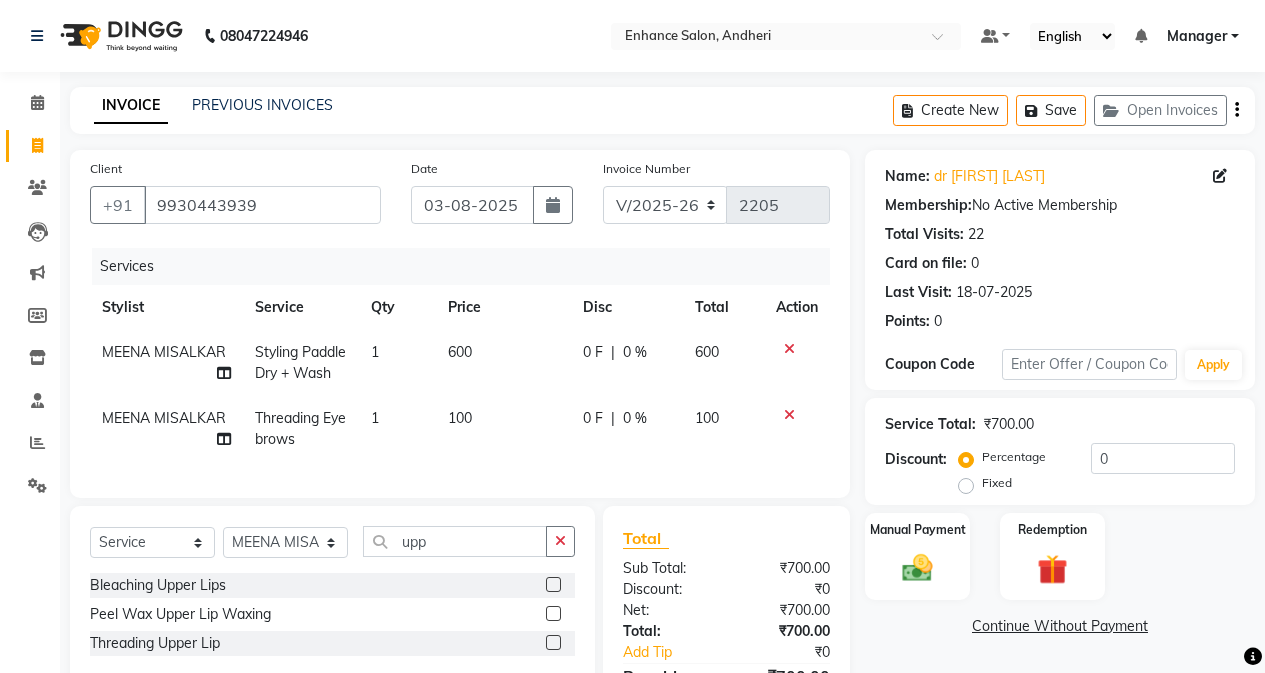 click 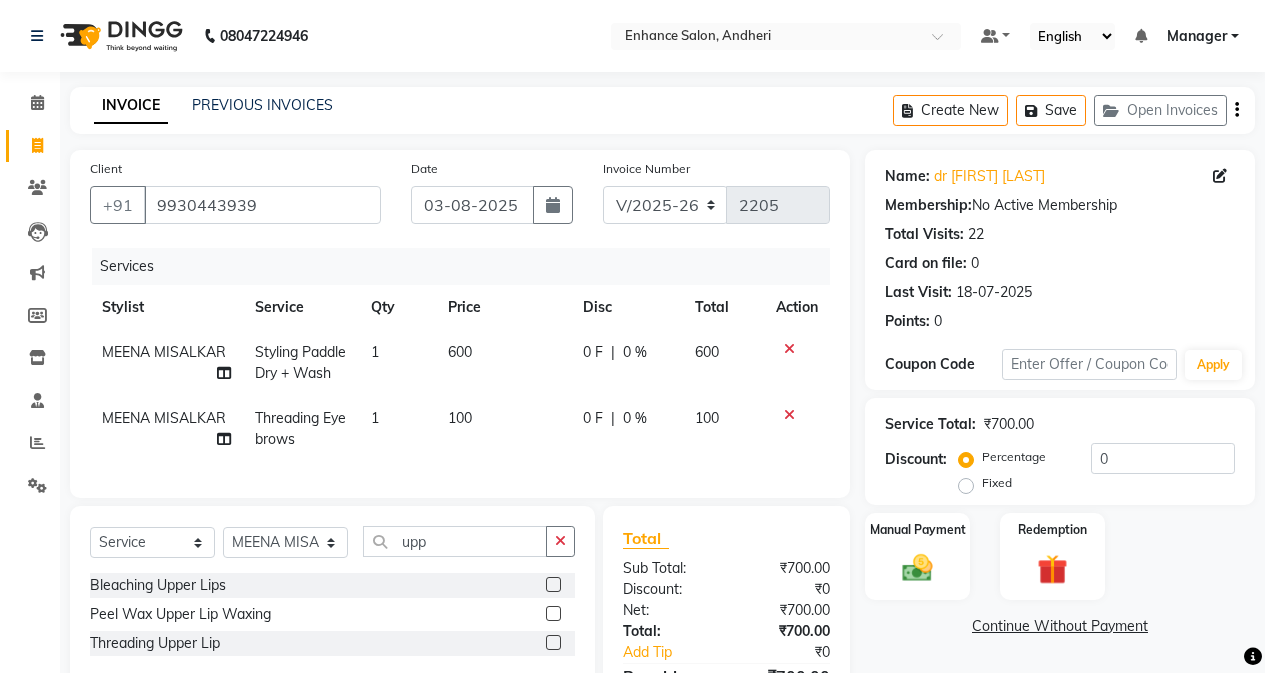 click at bounding box center [552, 643] 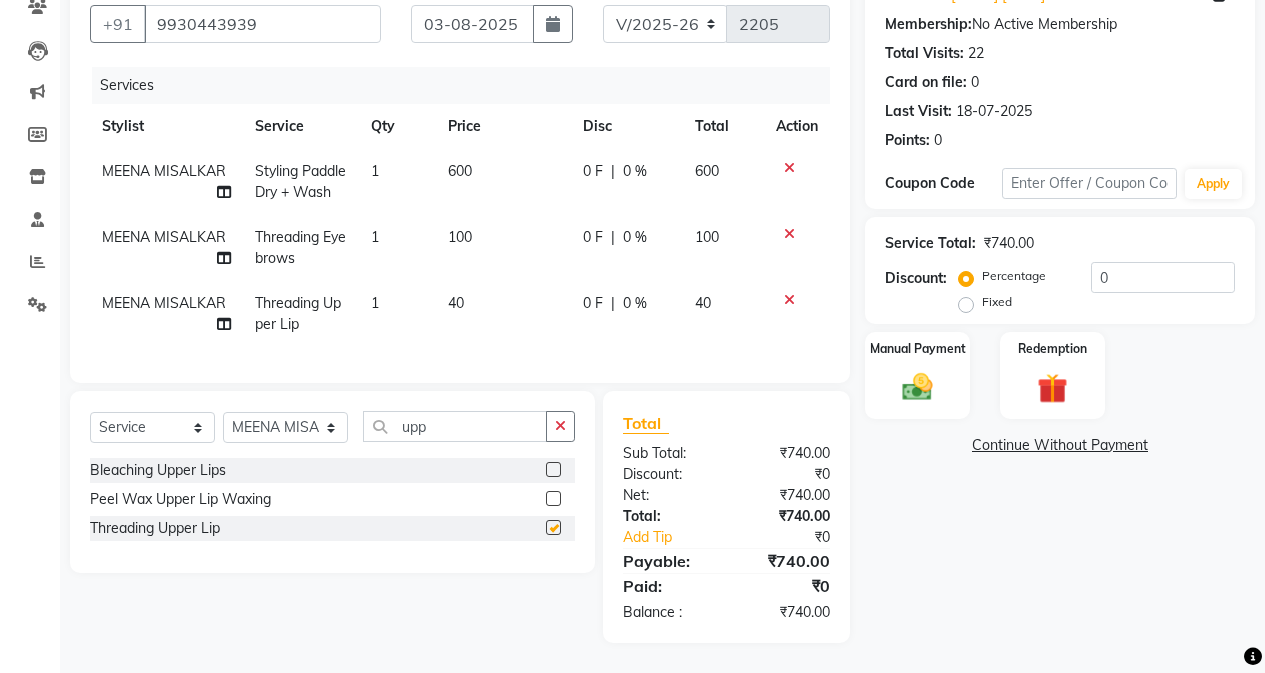 checkbox on "false" 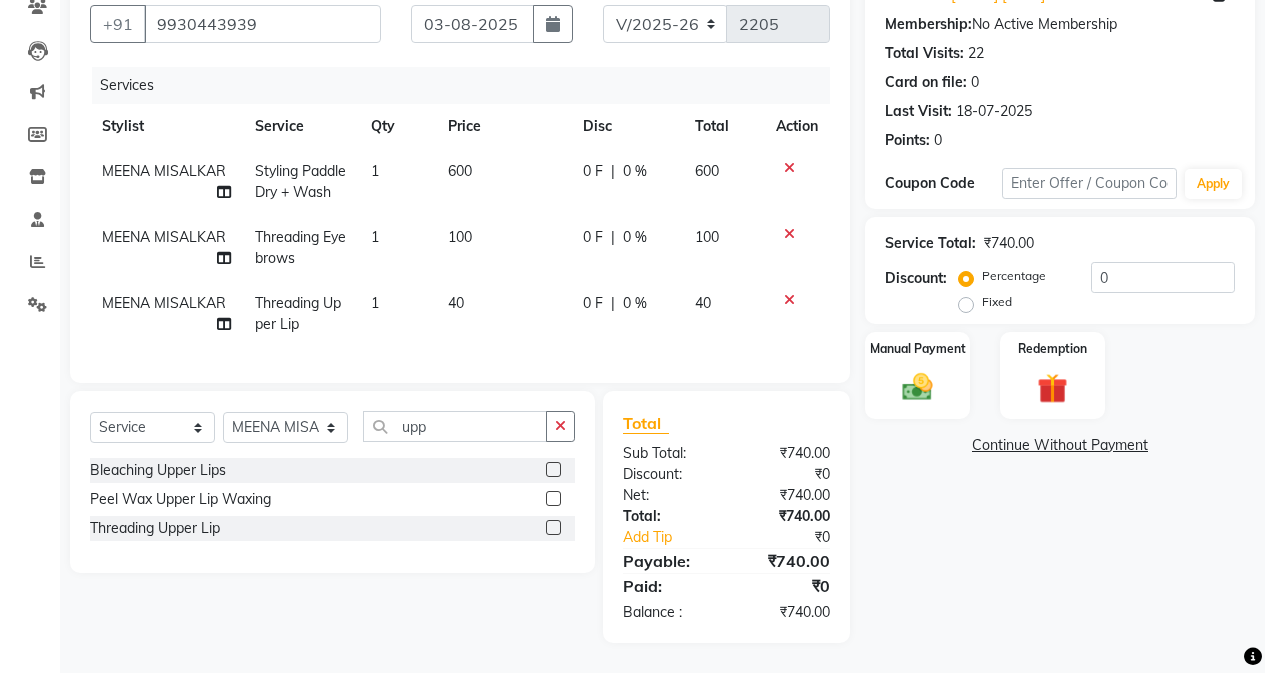 scroll, scrollTop: 196, scrollLeft: 0, axis: vertical 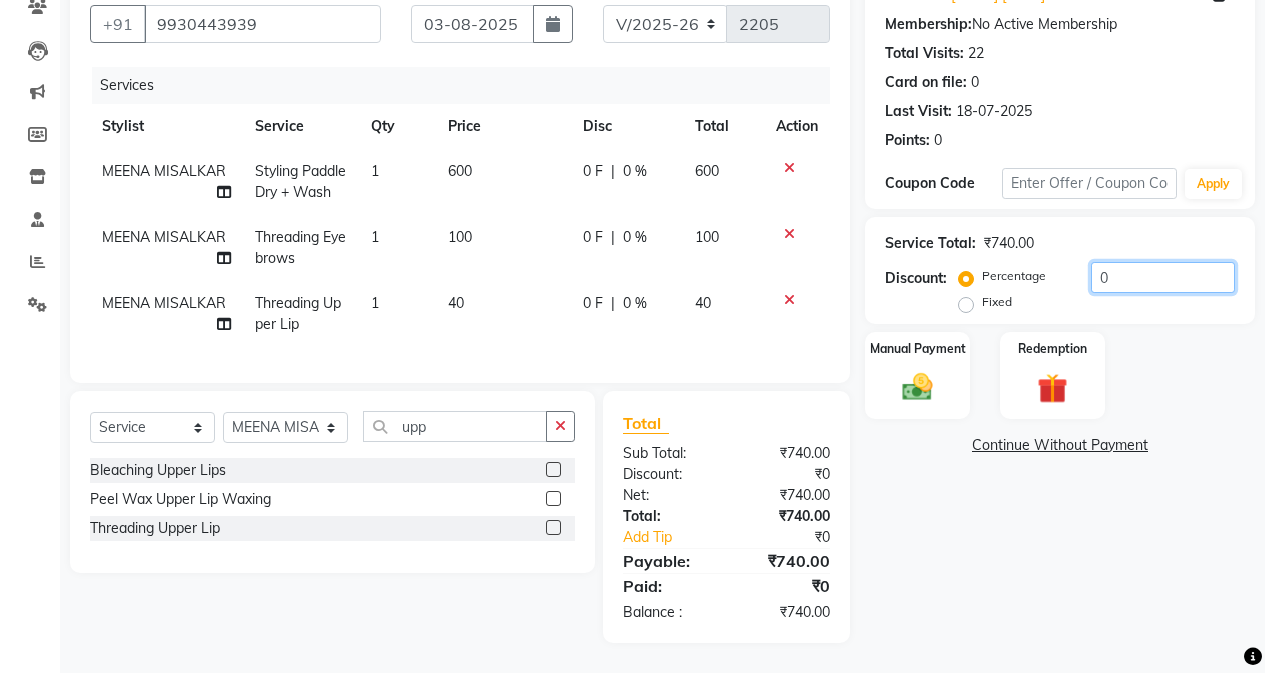 click on "0" 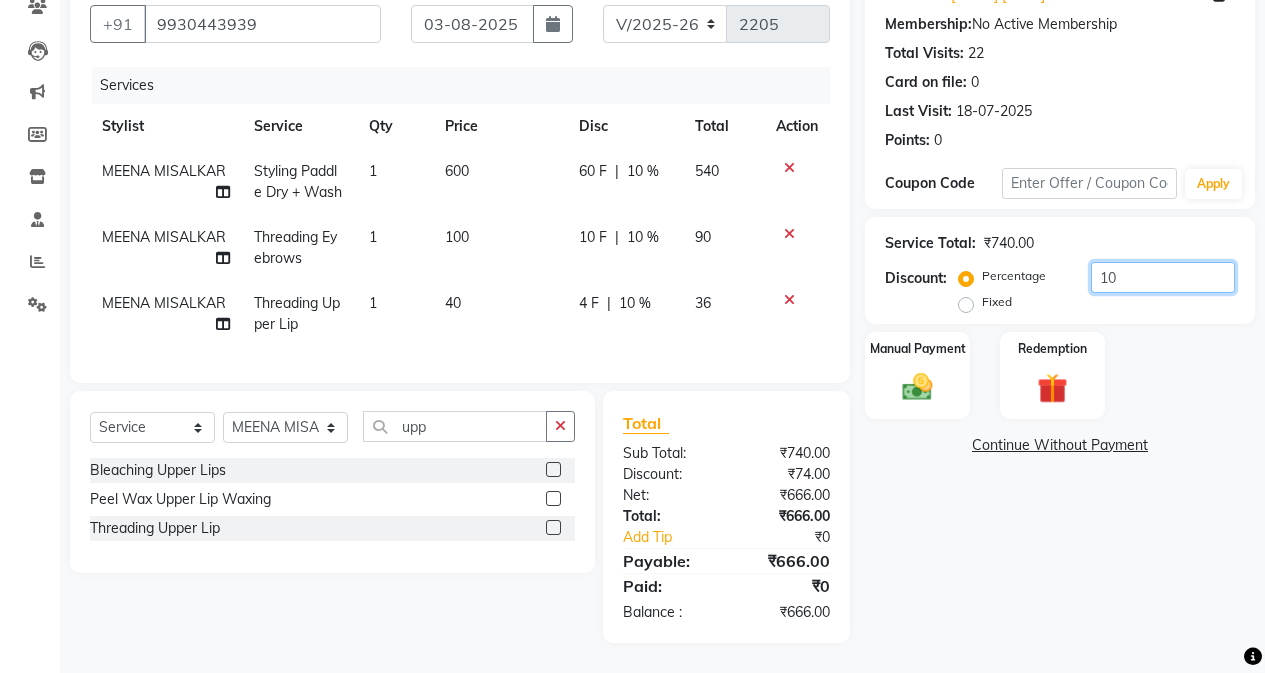 type on "10" 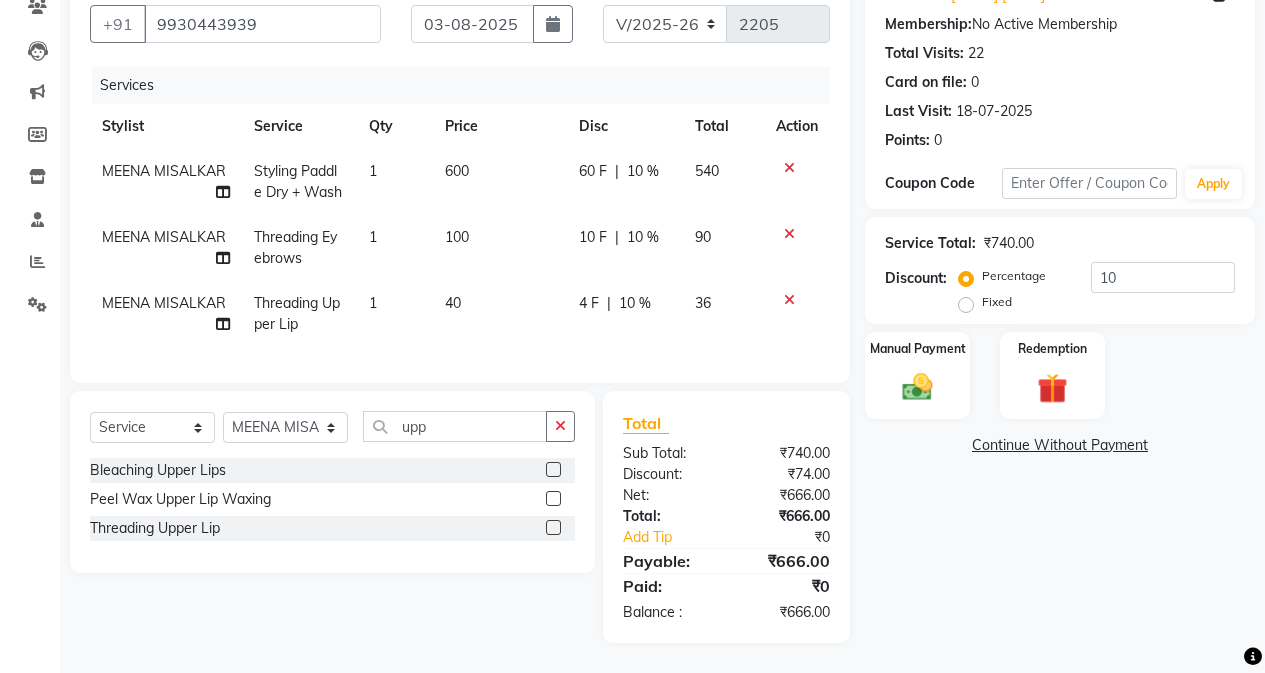 click on "40" 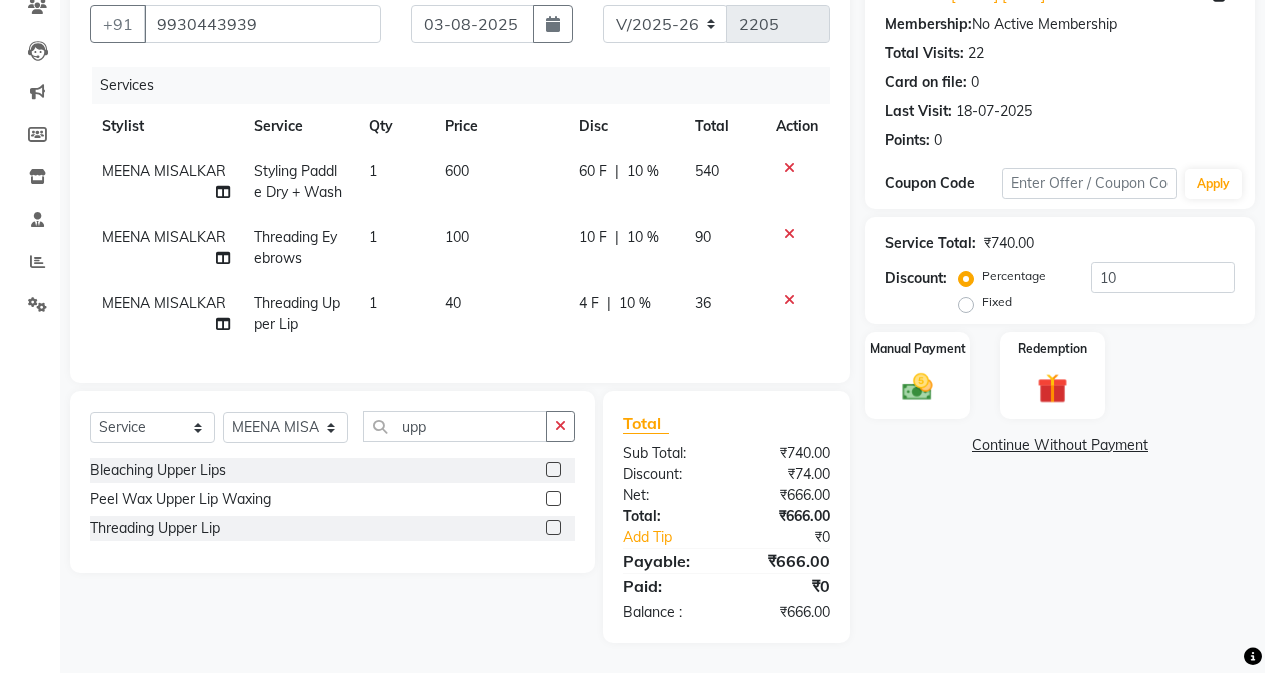 select on "61732" 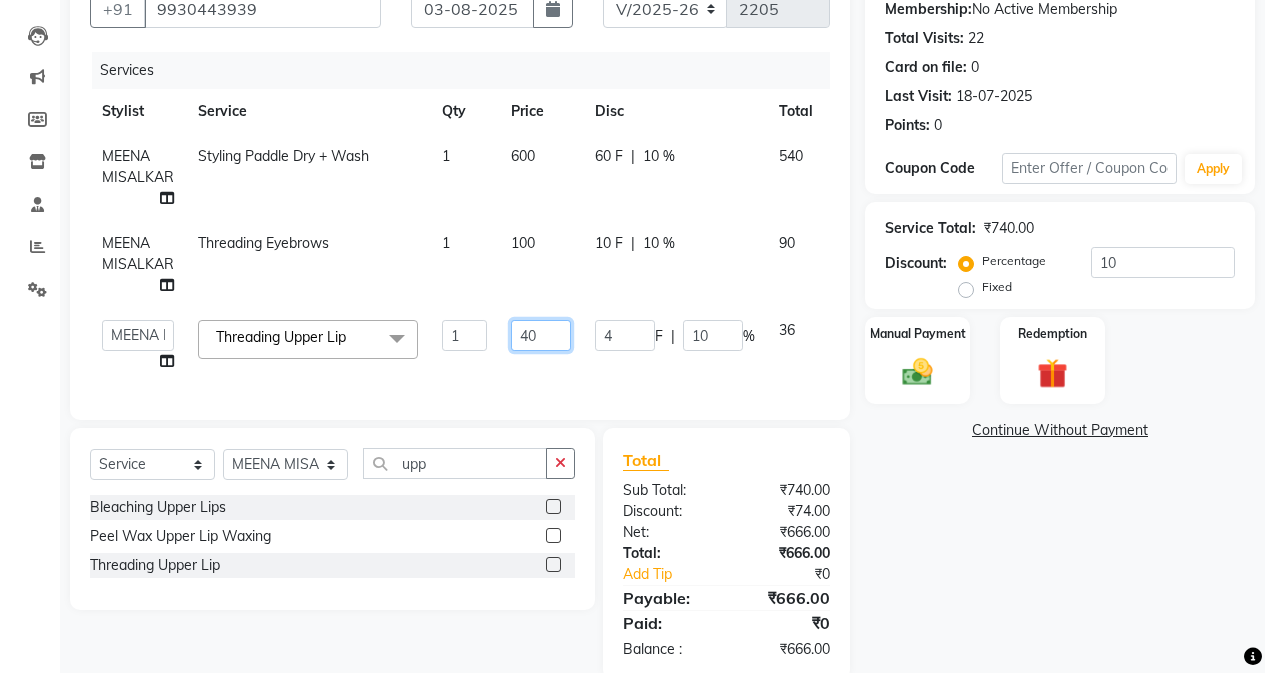 click on "40" 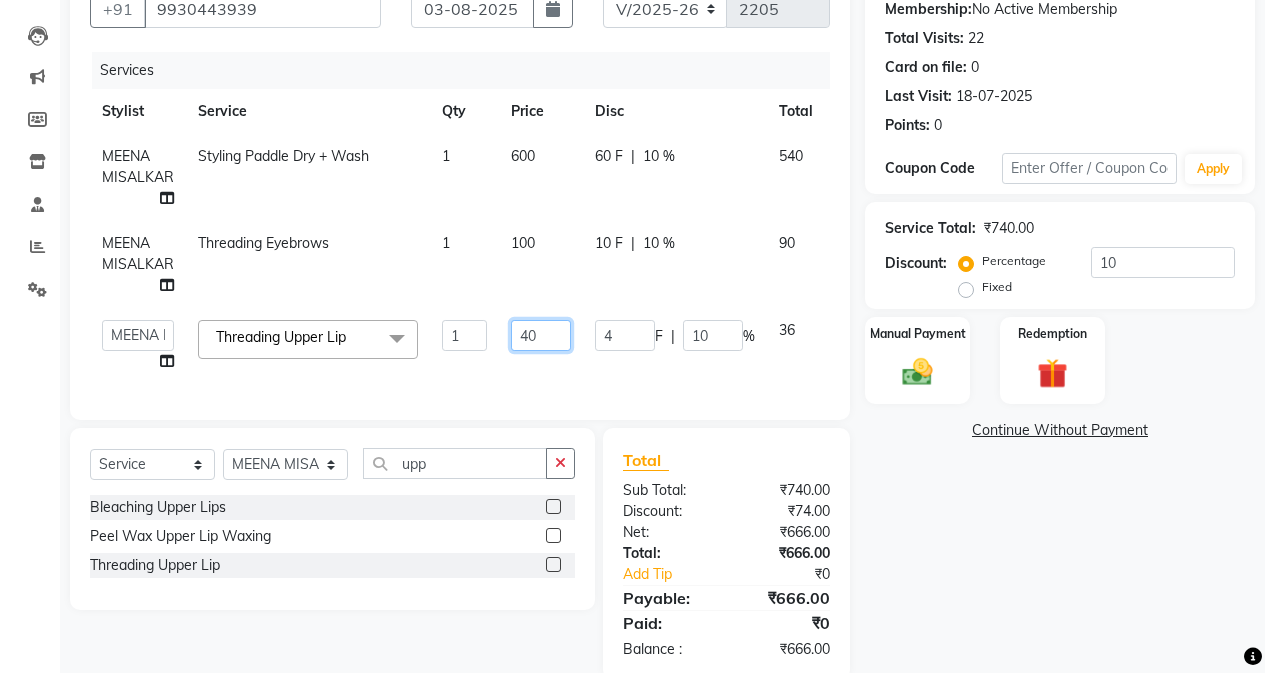 type on "4" 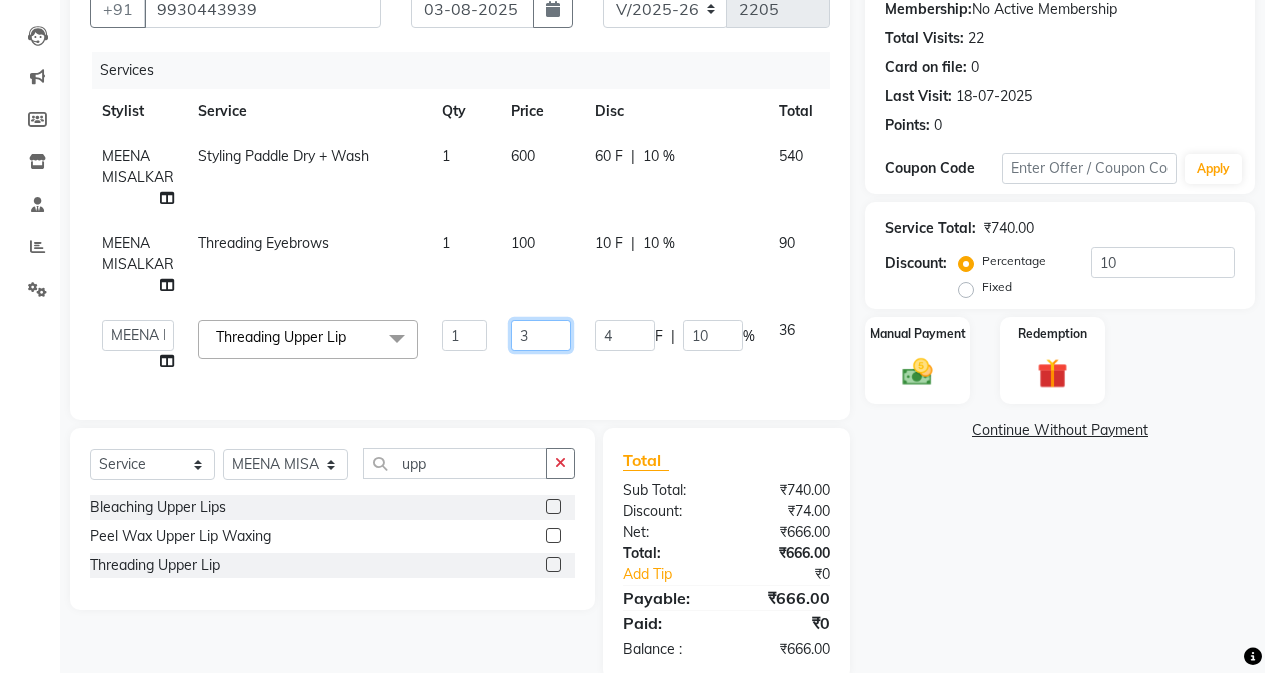 type on "34" 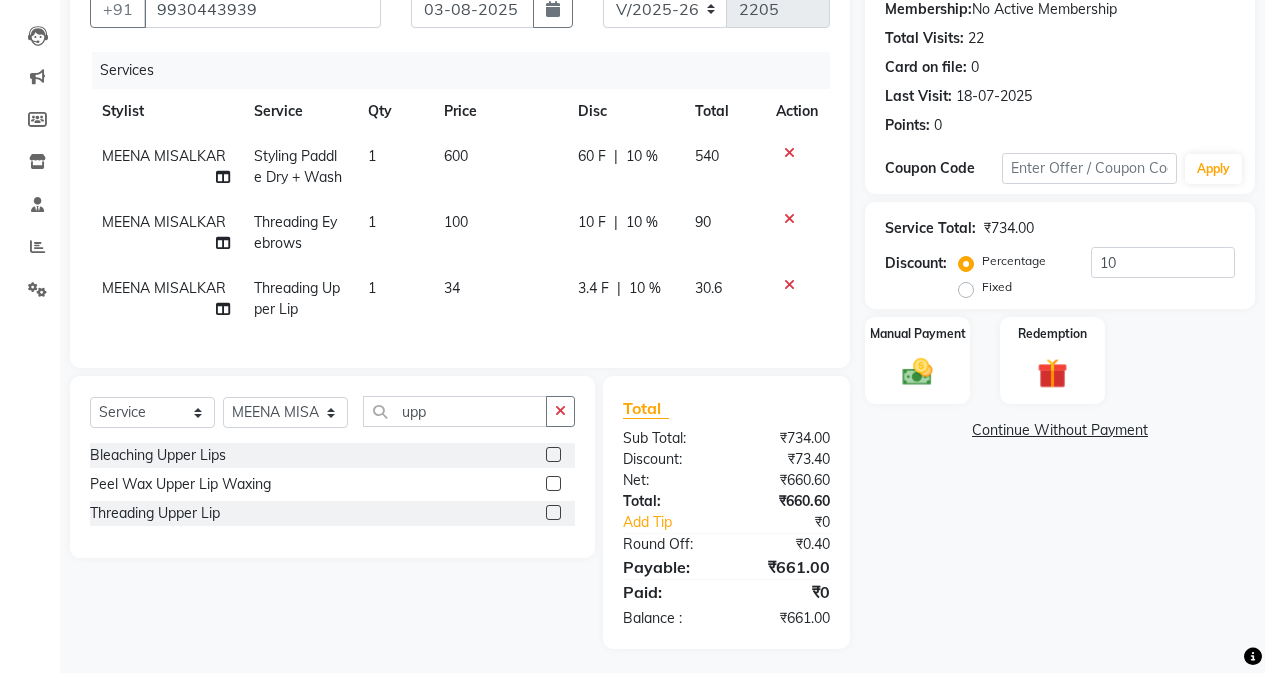 click on "Total Sub Total: ₹734.00 Discount: ₹73.40 Net: ₹660.60 Total: ₹660.60 Add Tip ₹0 Round Off: ₹0.40 Payable: ₹661.00 Paid: ₹0 Balance   : ₹661.00" 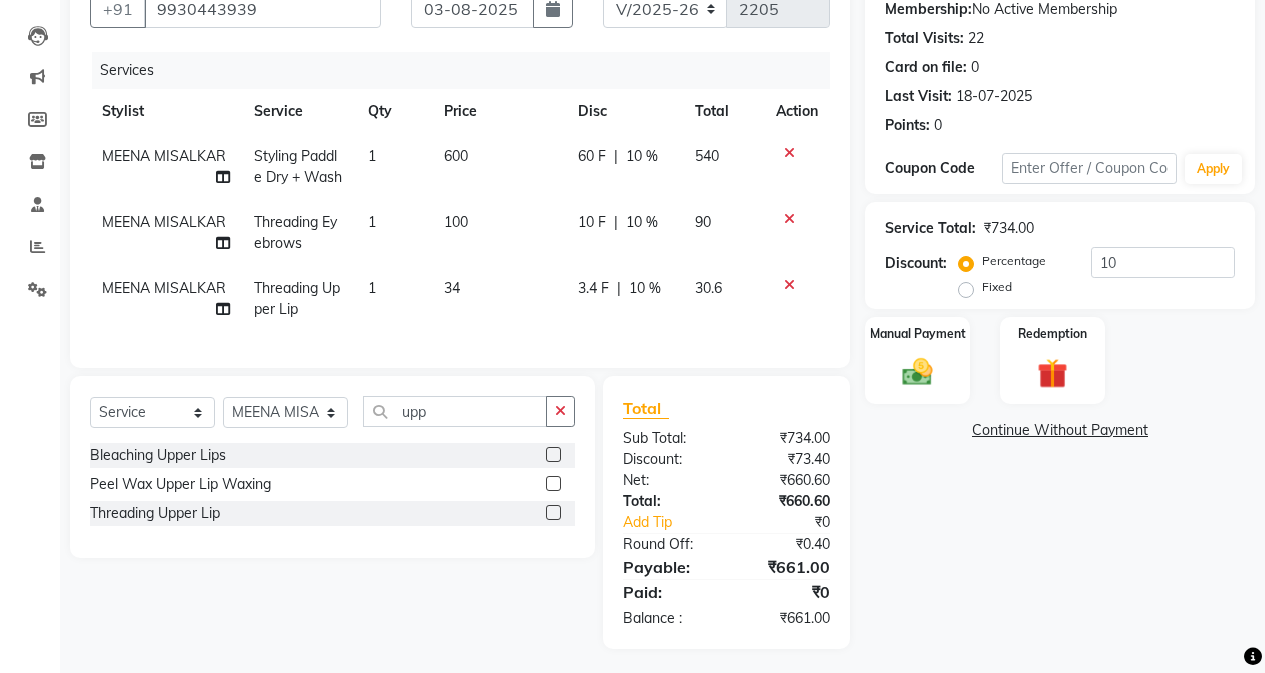 click on "34" 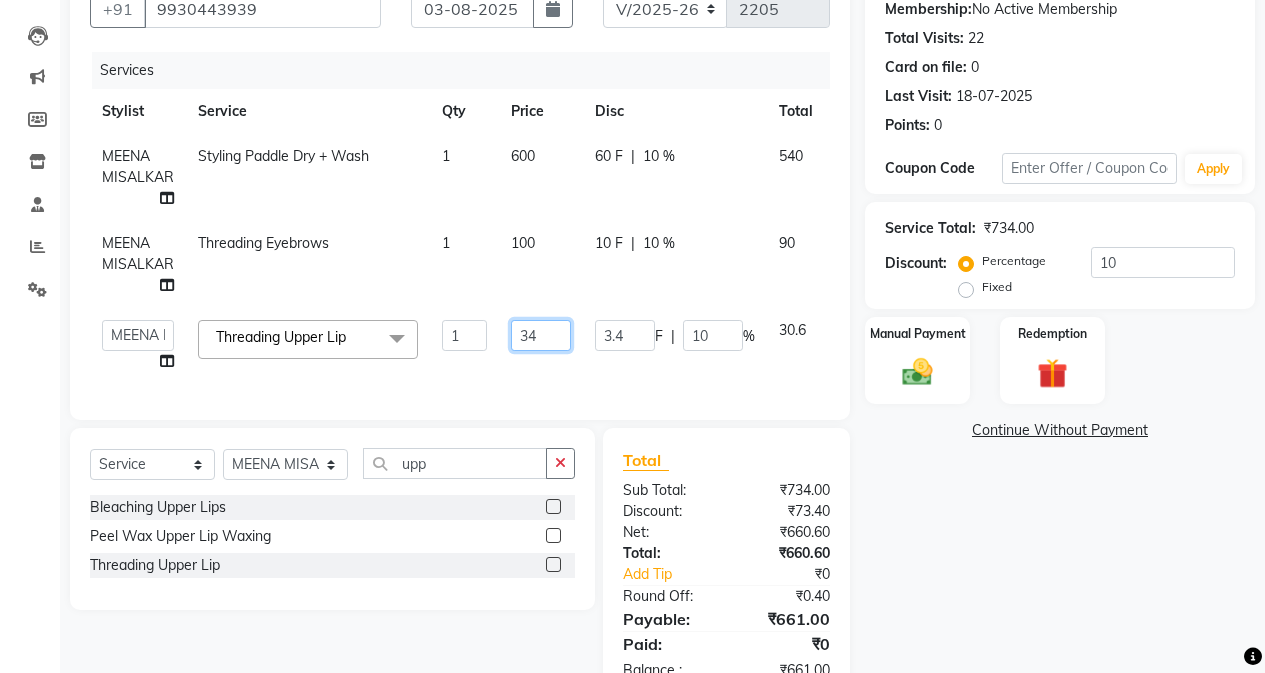 click on "34" 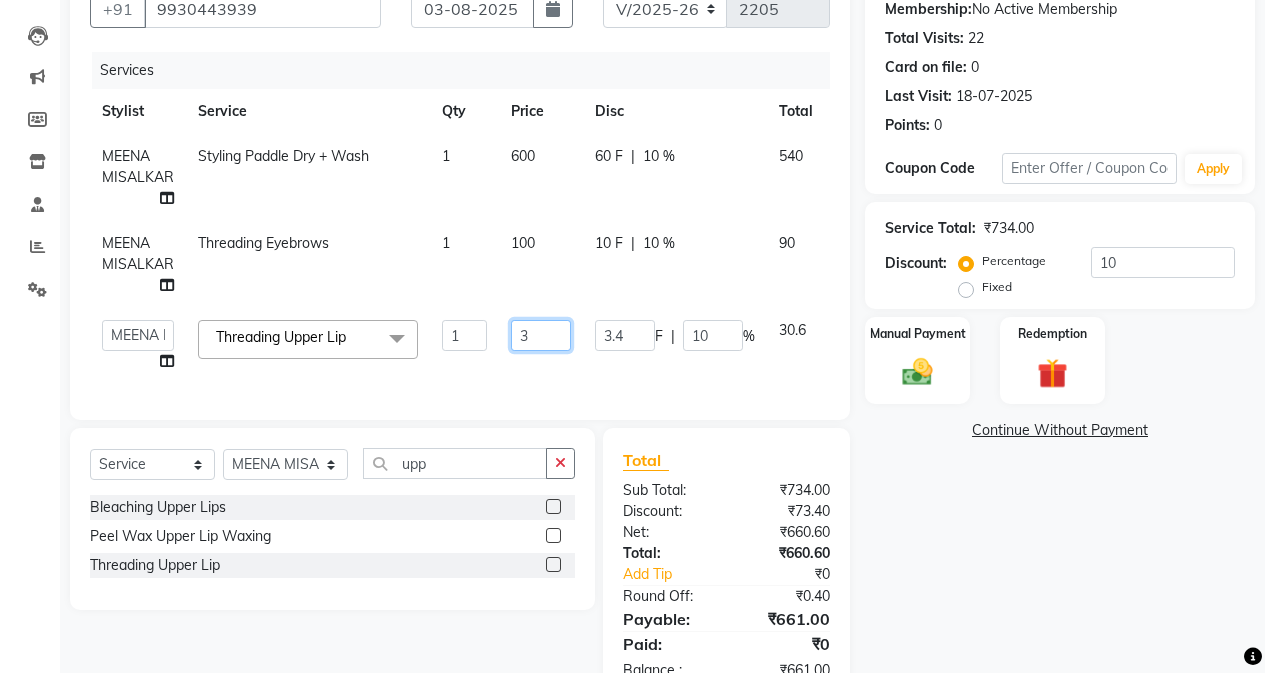type on "33" 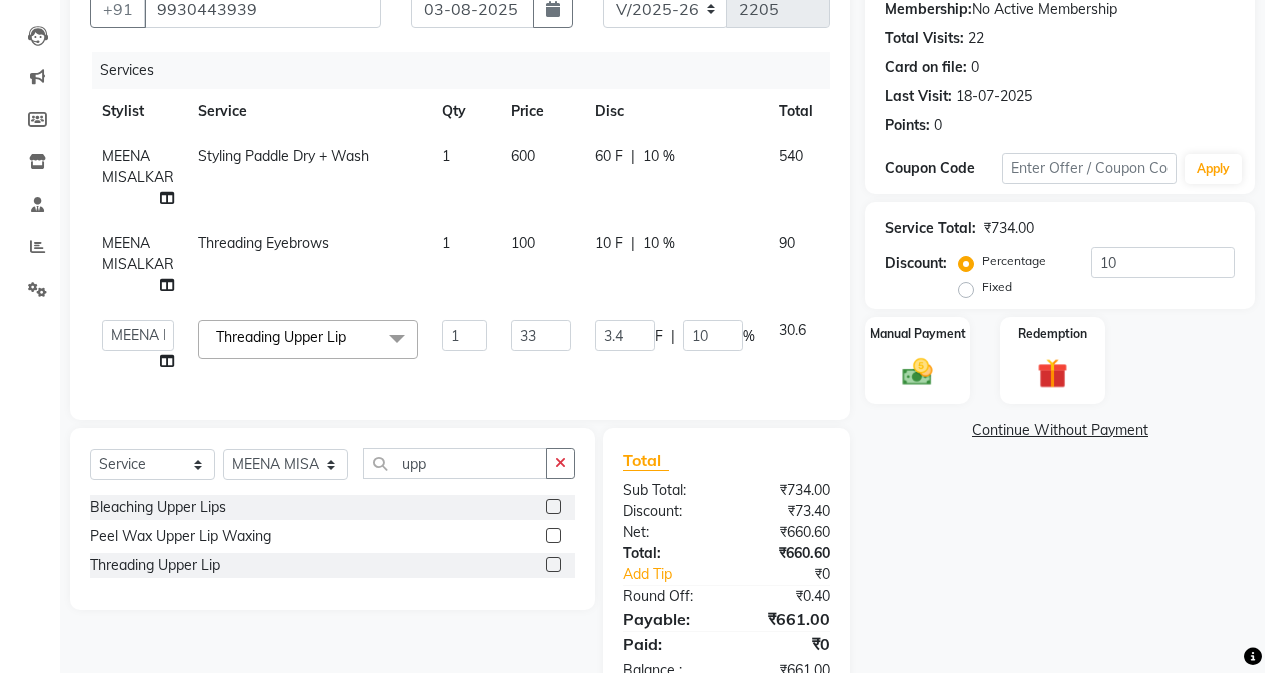 click on "Name: Dr Prachi Kenjale Membership:  No Active Membership  Total Visits:  22 Card on file:  0 Last Visit:   18-07-2025 Points:   0  Coupon Code Apply Service Total:  ₹734.00  Discount:  Percentage   Fixed  10 Manual Payment Redemption  Continue Without Payment" 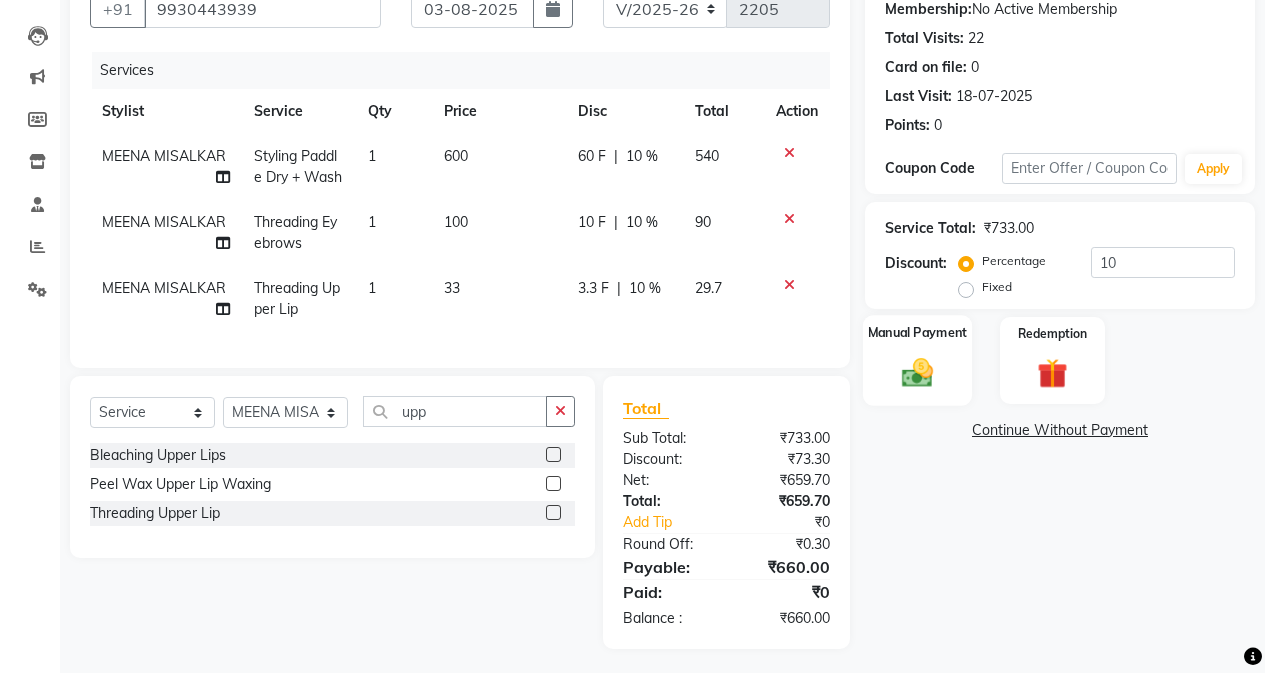 click on "Manual Payment" 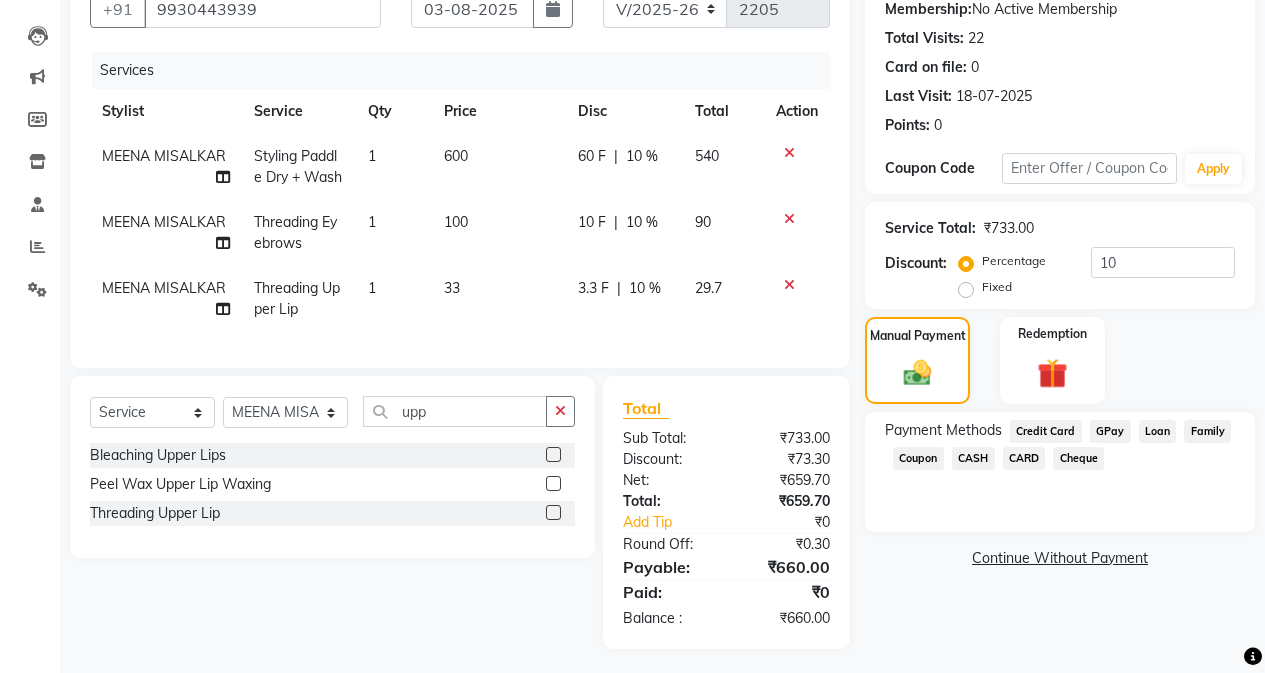 click on "CASH" 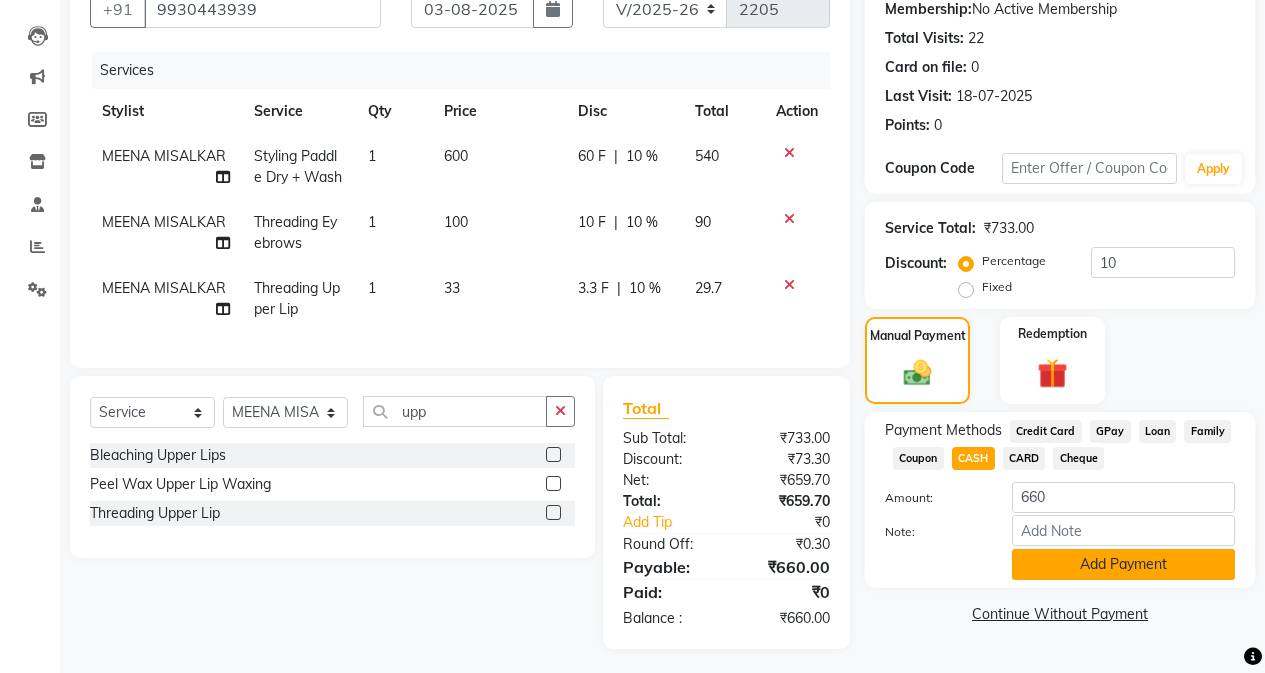click on "Add Payment" 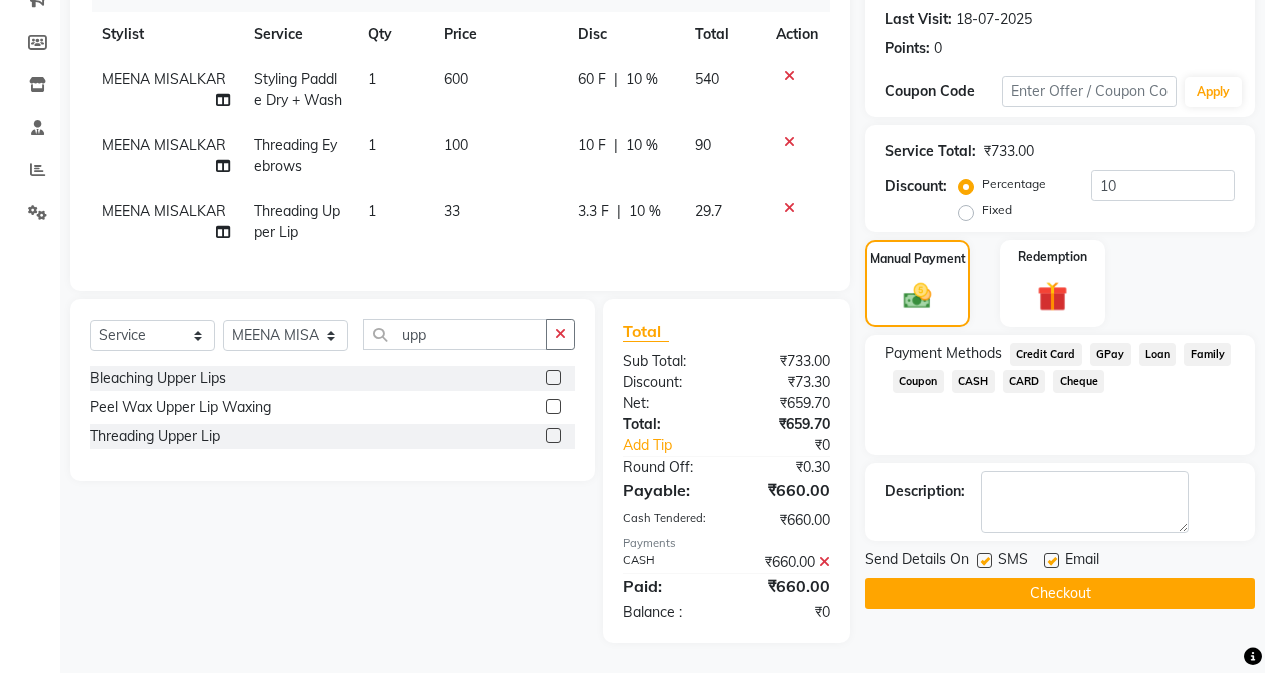 click on "Checkout" 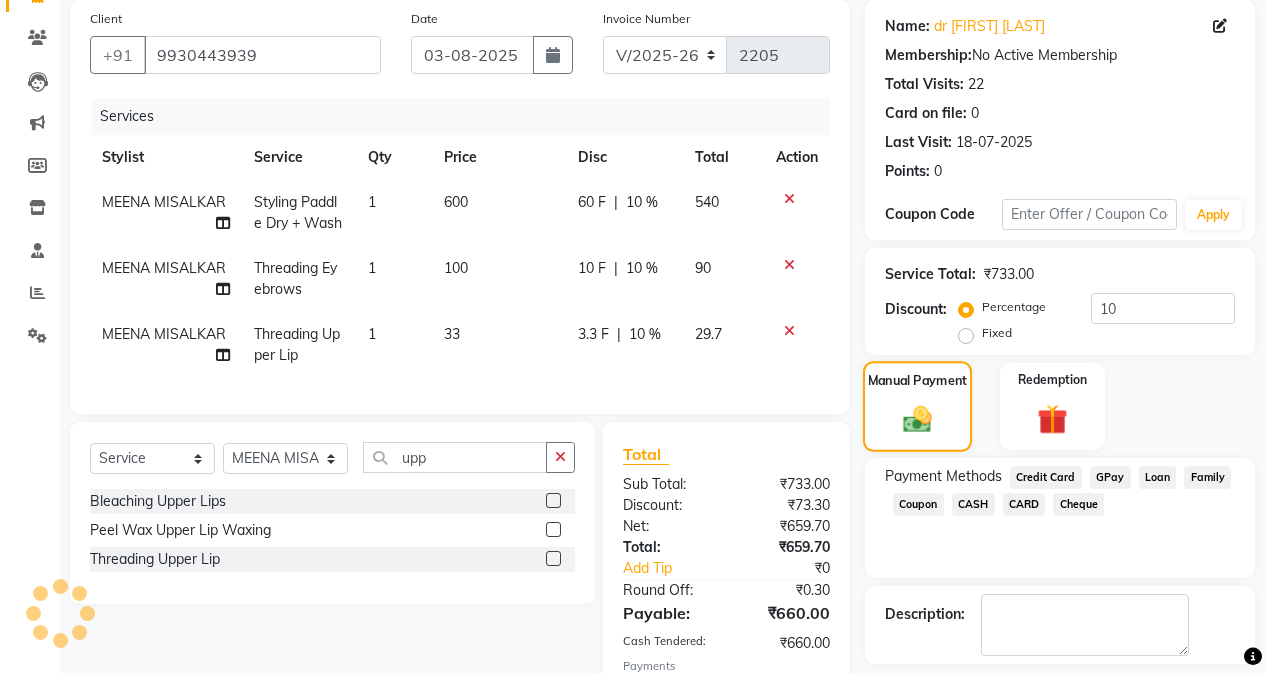 scroll, scrollTop: 0, scrollLeft: 0, axis: both 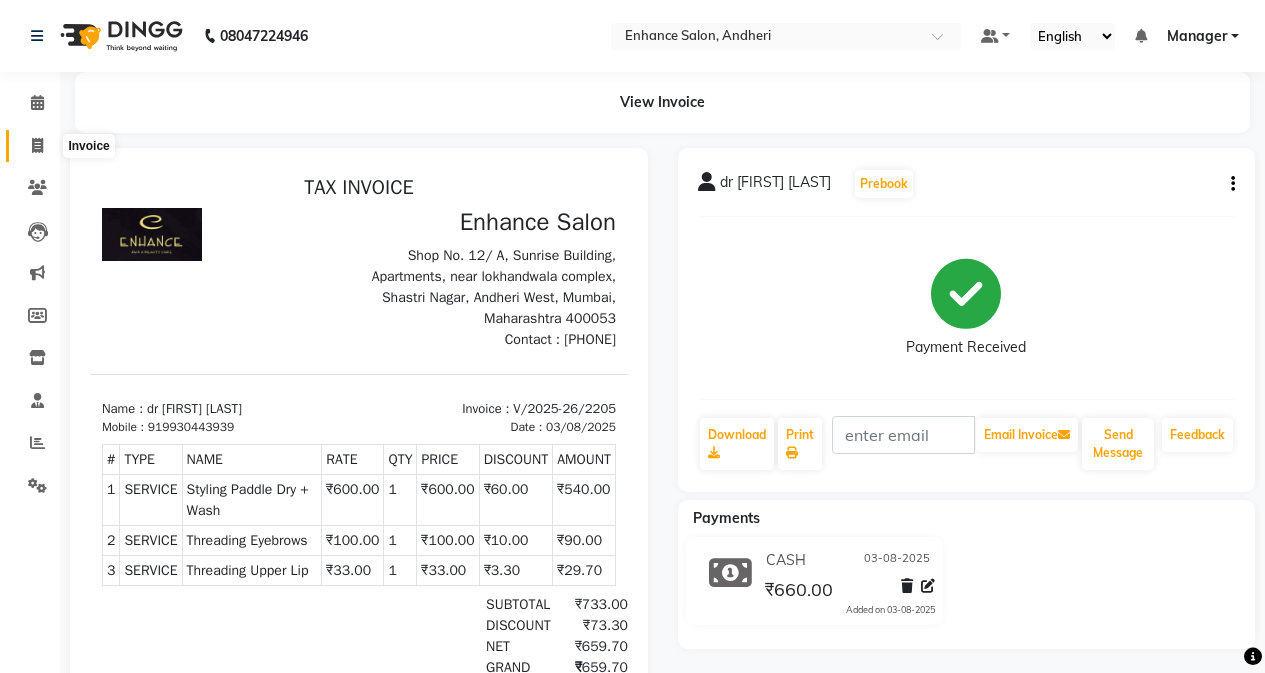 click 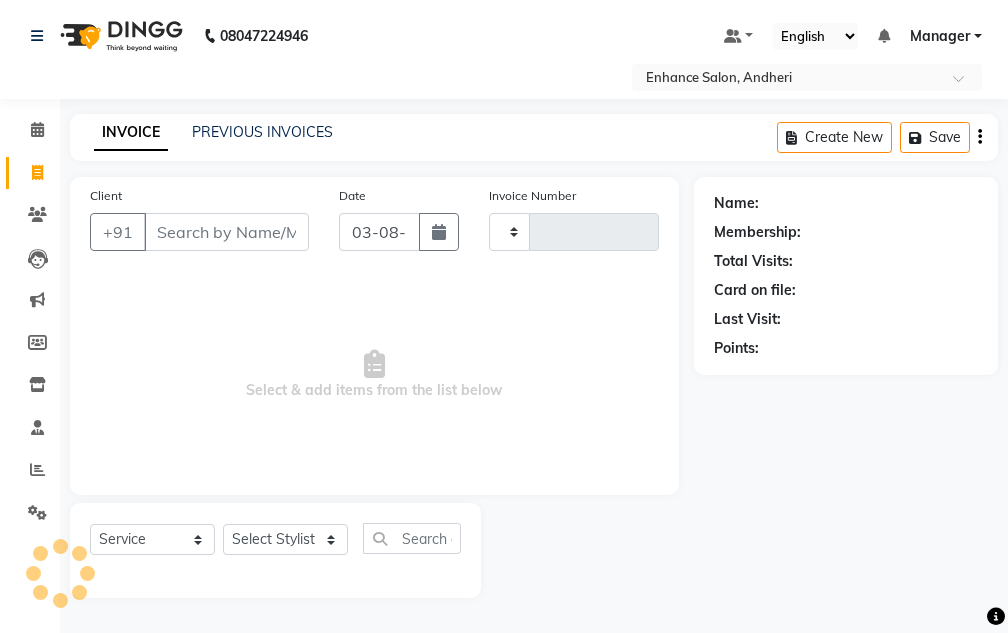 type on "2206" 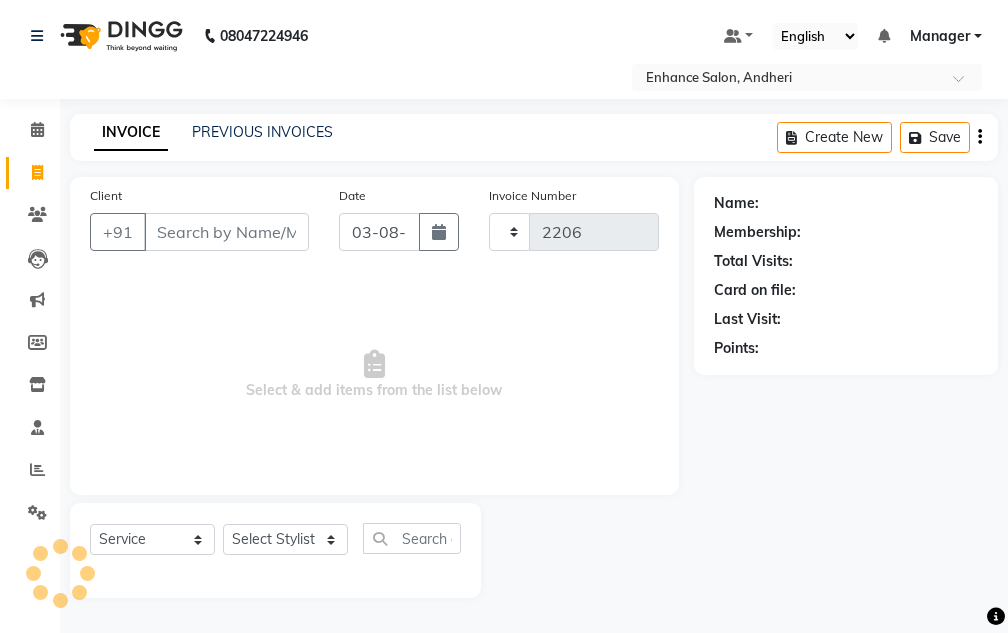 select on "7236" 